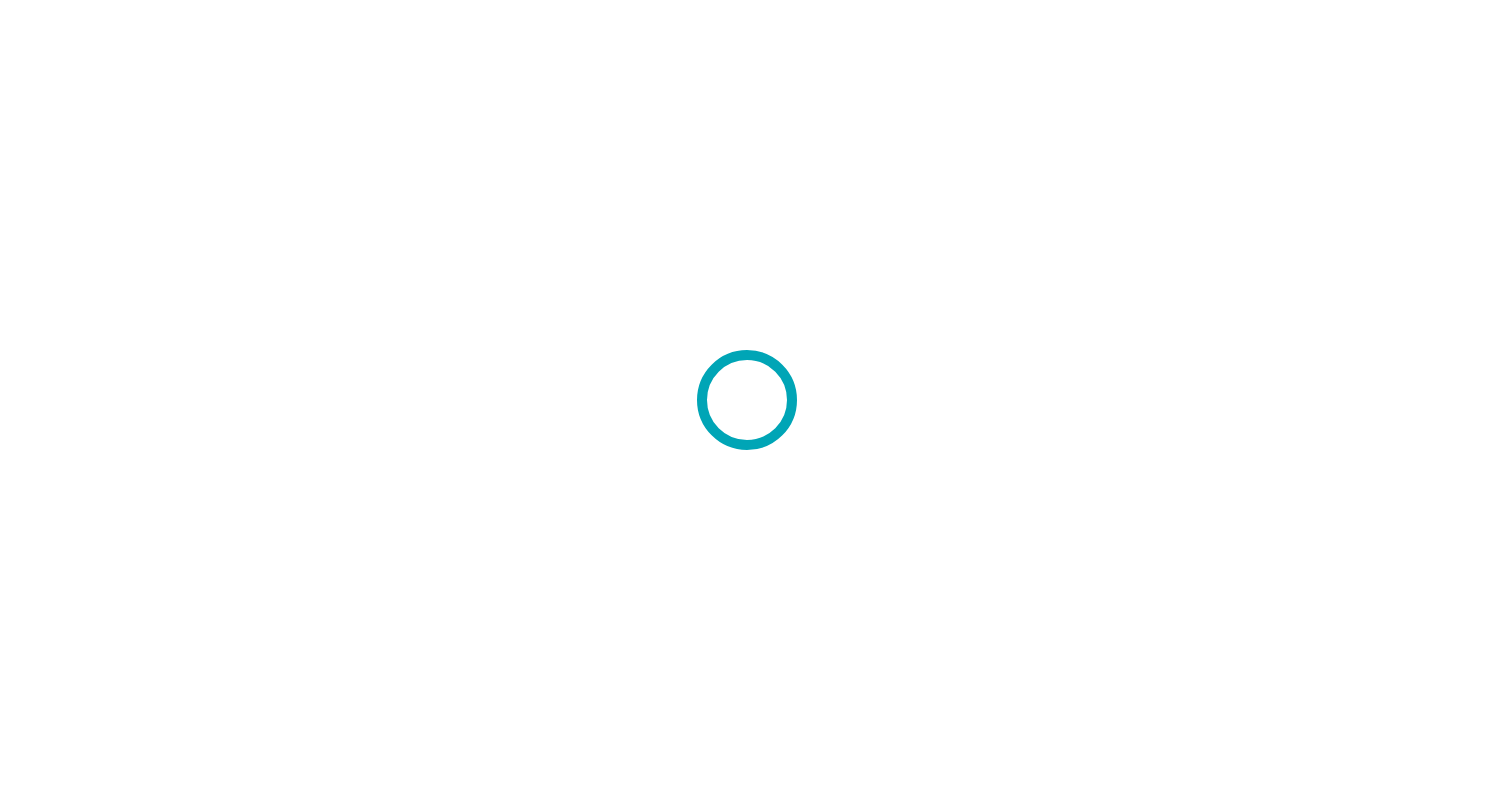 scroll, scrollTop: 0, scrollLeft: 0, axis: both 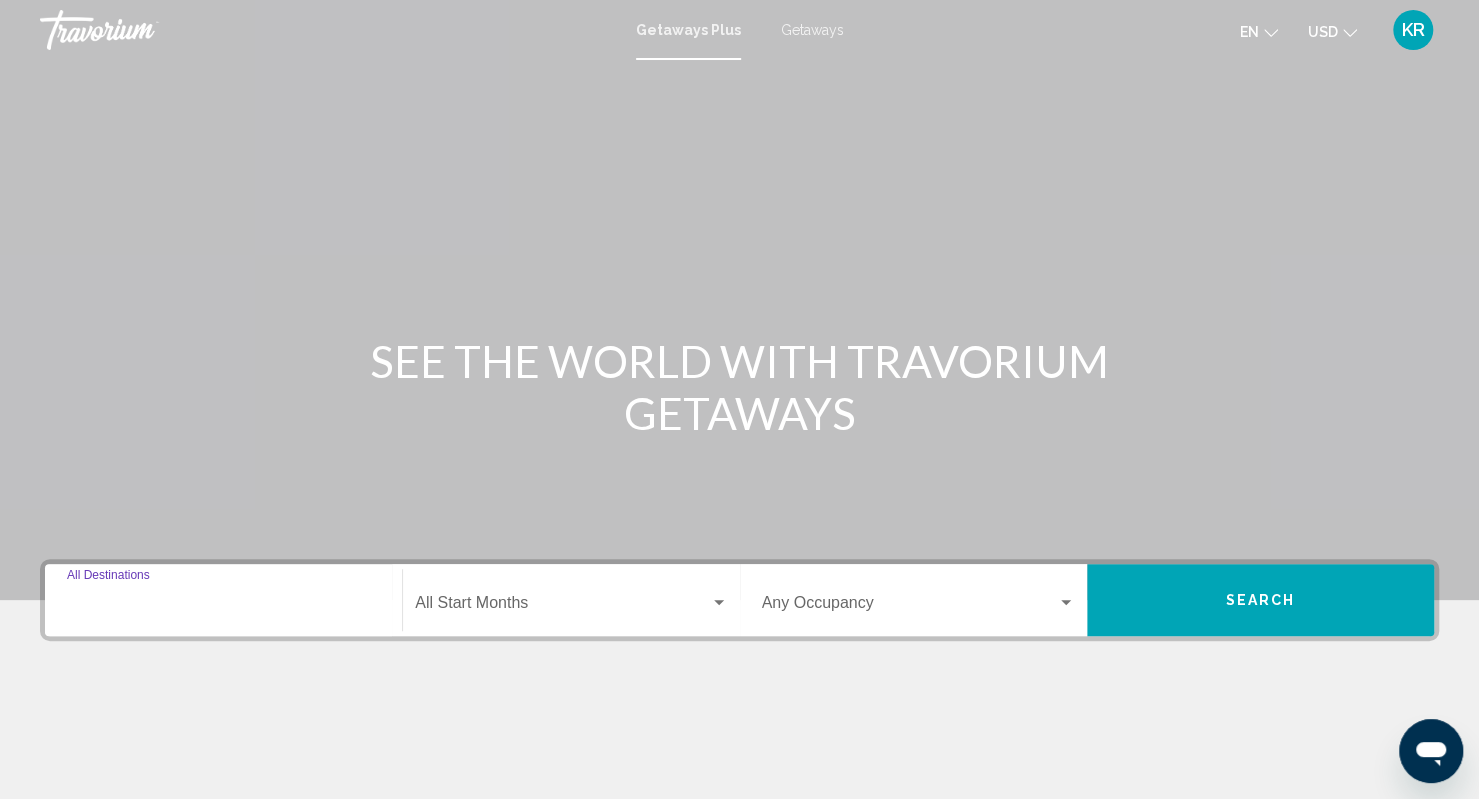 click on "Destination All Destinations" at bounding box center (223, 607) 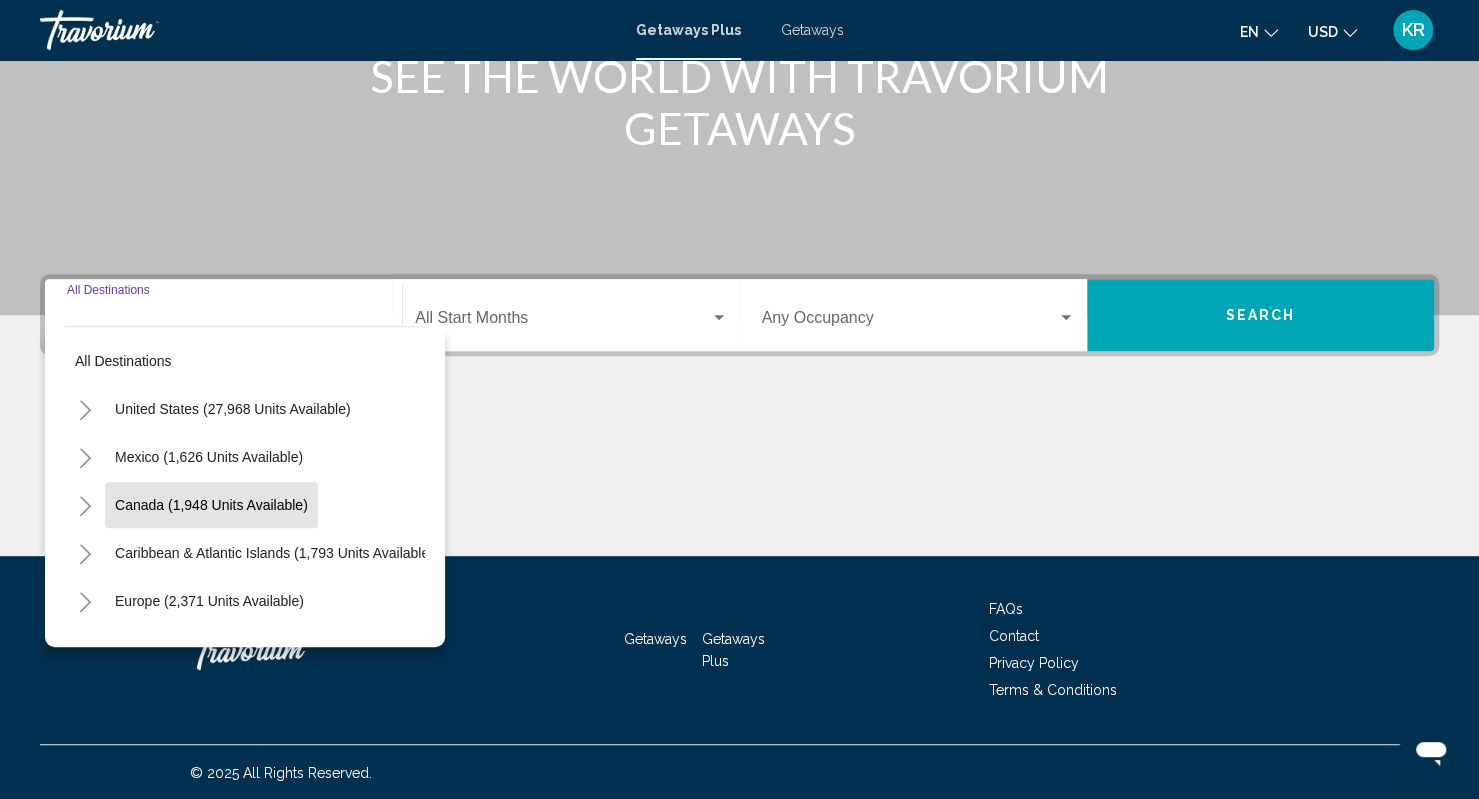 scroll, scrollTop: 286, scrollLeft: 0, axis: vertical 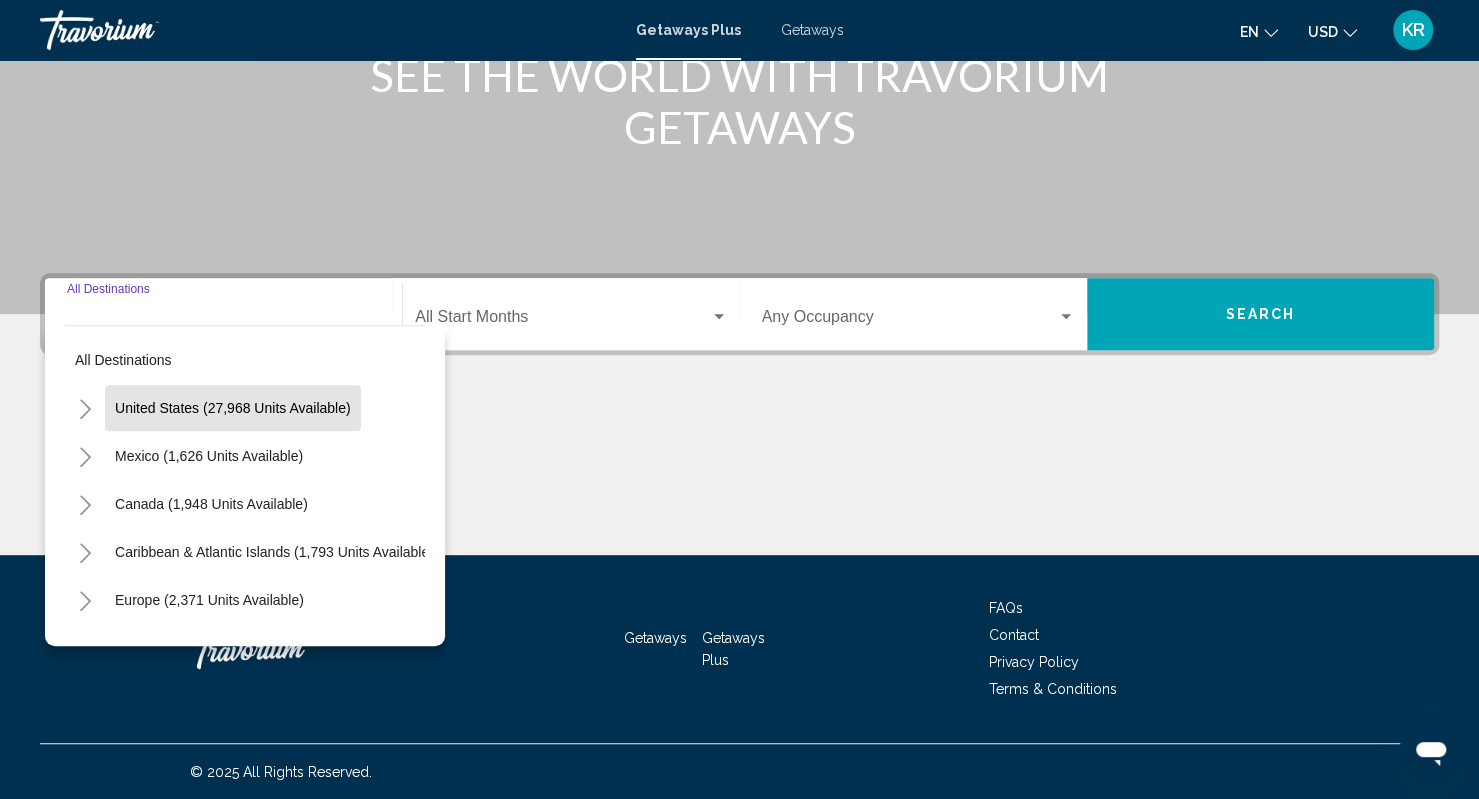 click on "United States (27,968 units available)" at bounding box center [209, 456] 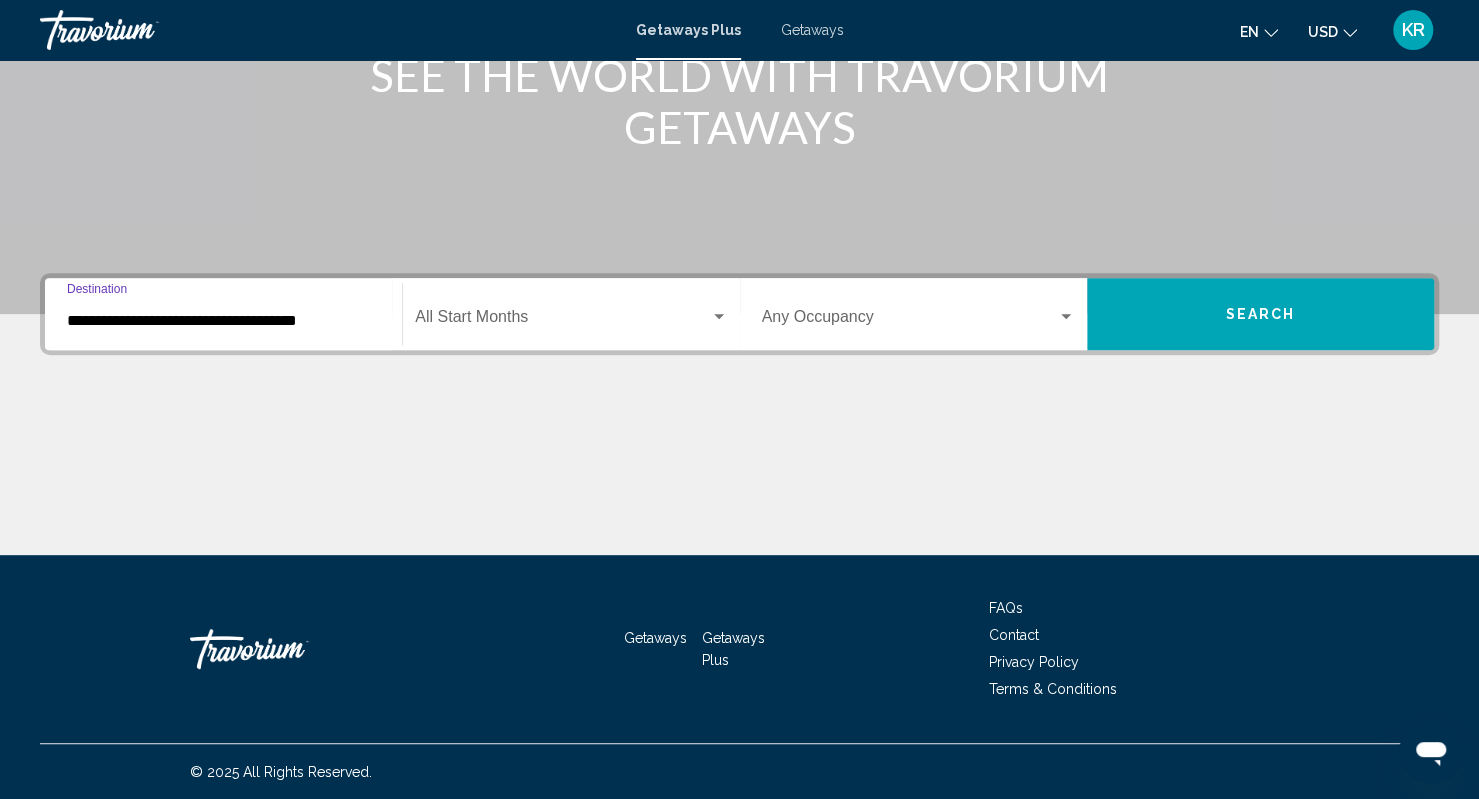click on "**********" at bounding box center (223, 321) 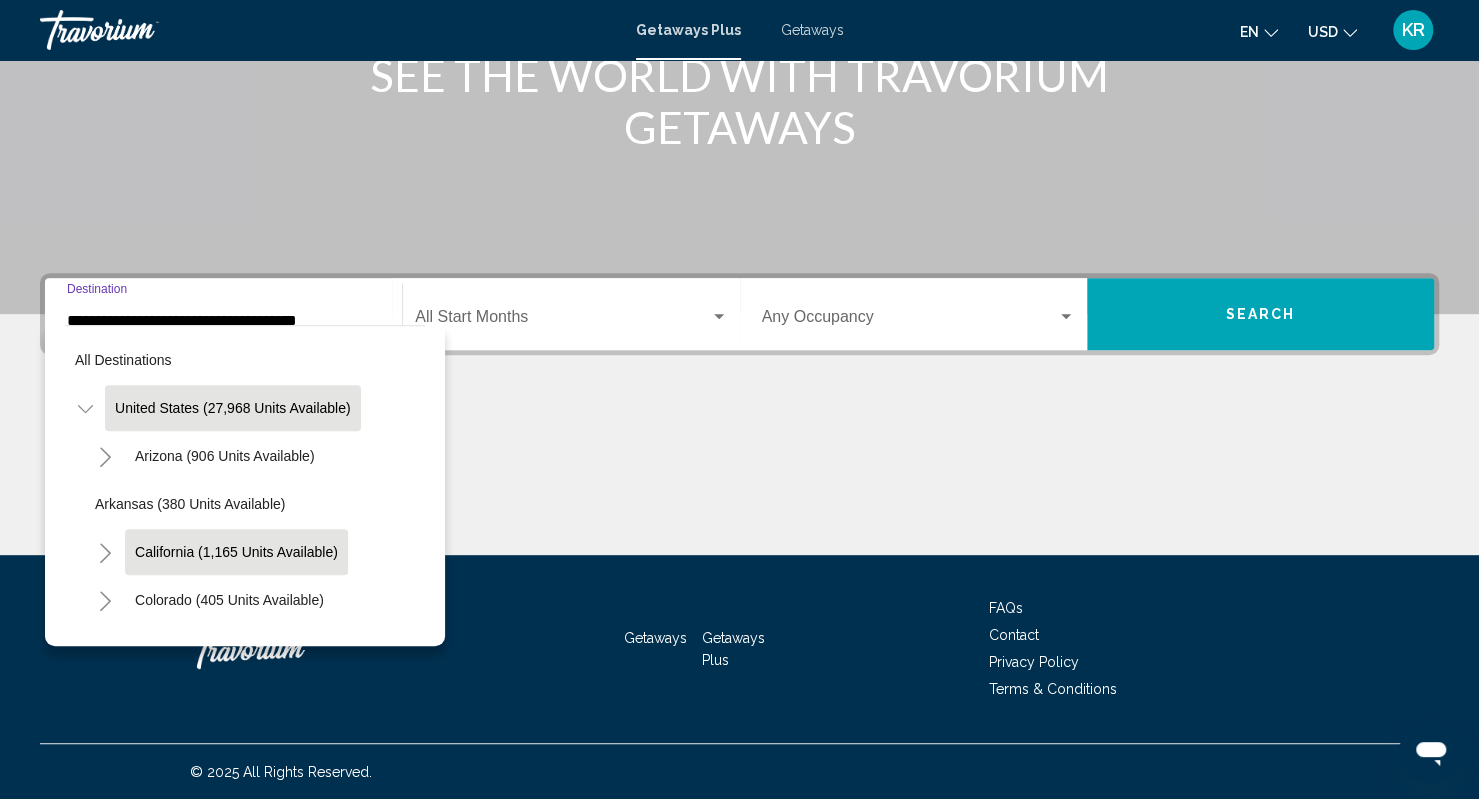 click on "California (1,165 units available)" 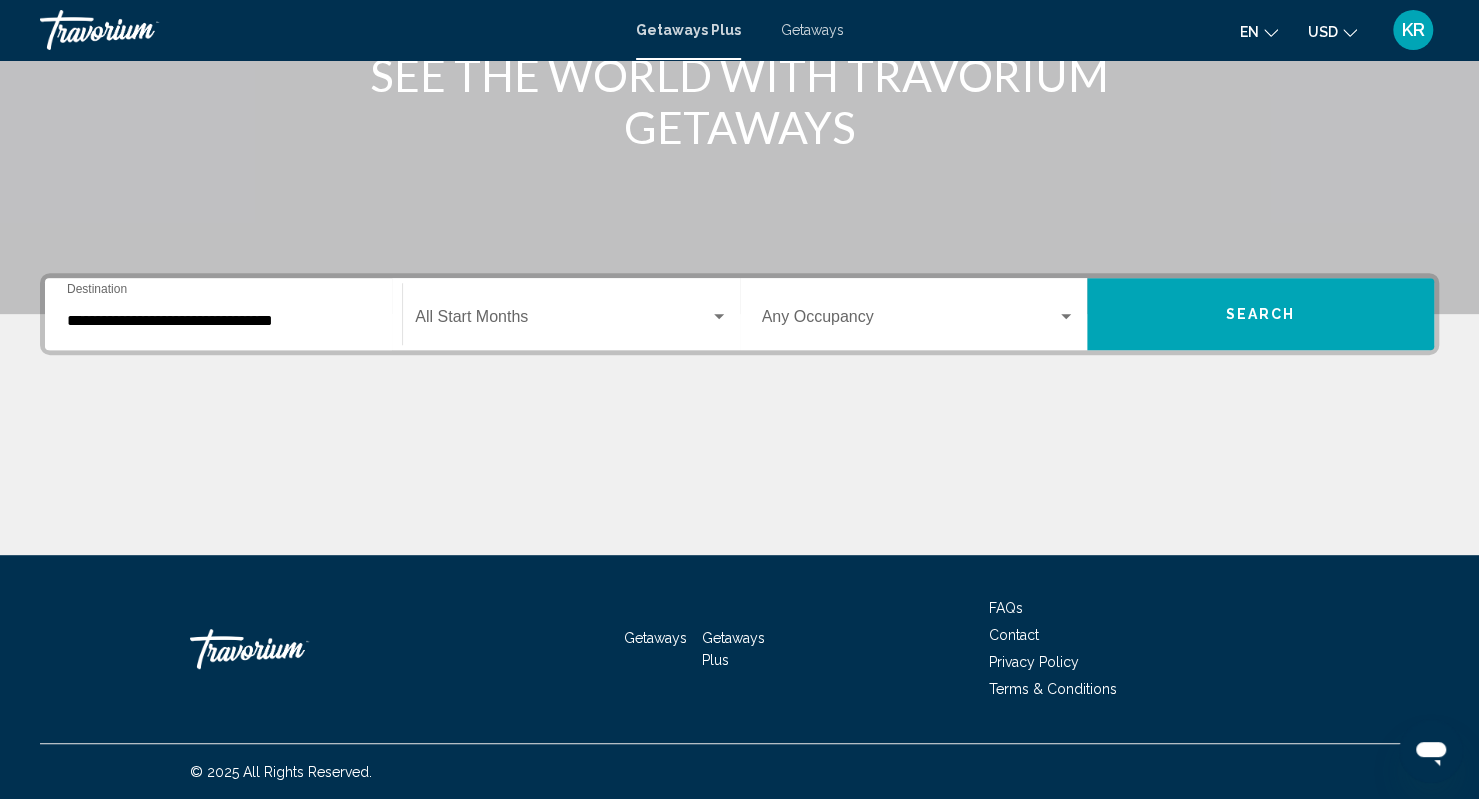 click on "**********" at bounding box center (223, 314) 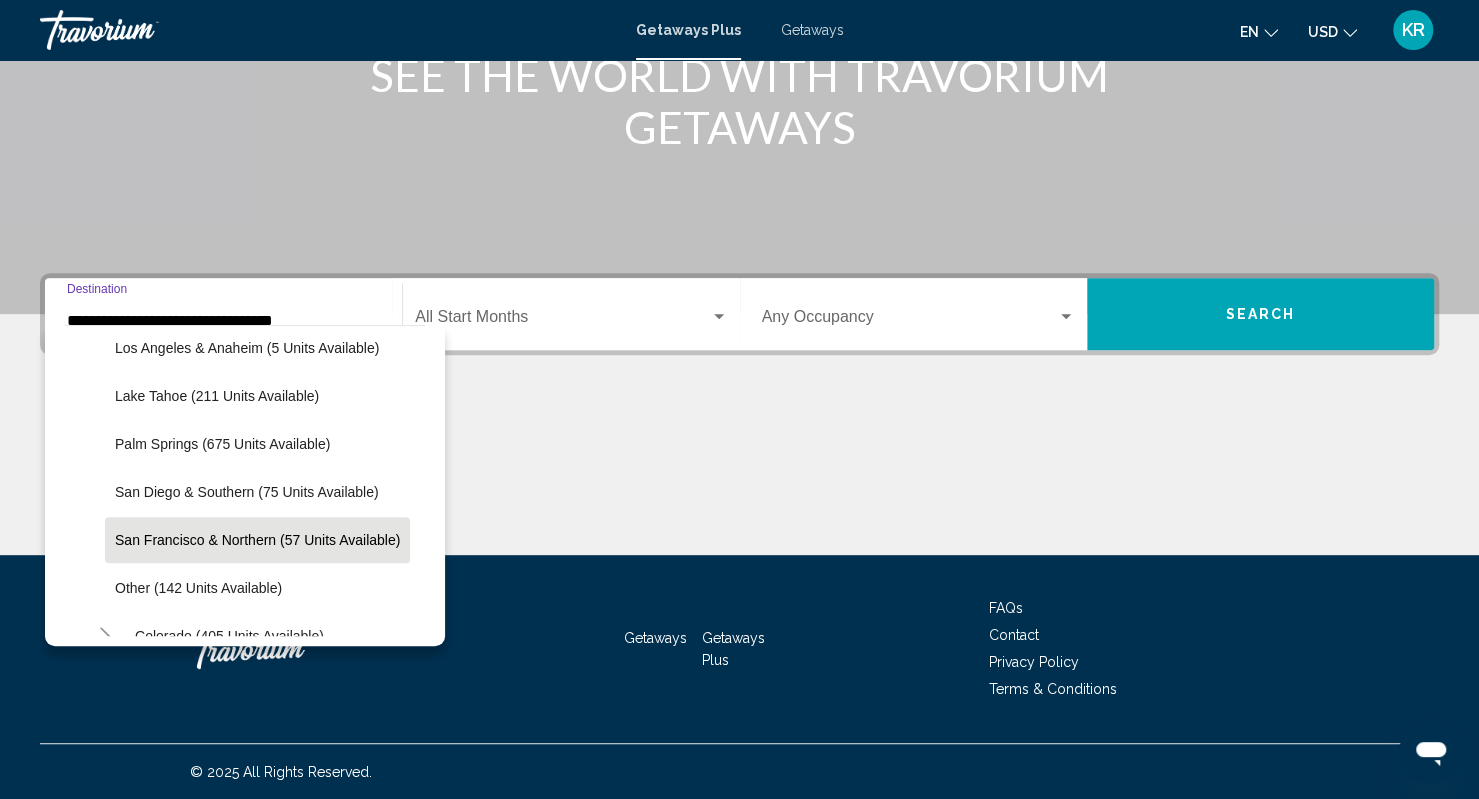 scroll, scrollTop: 278, scrollLeft: 0, axis: vertical 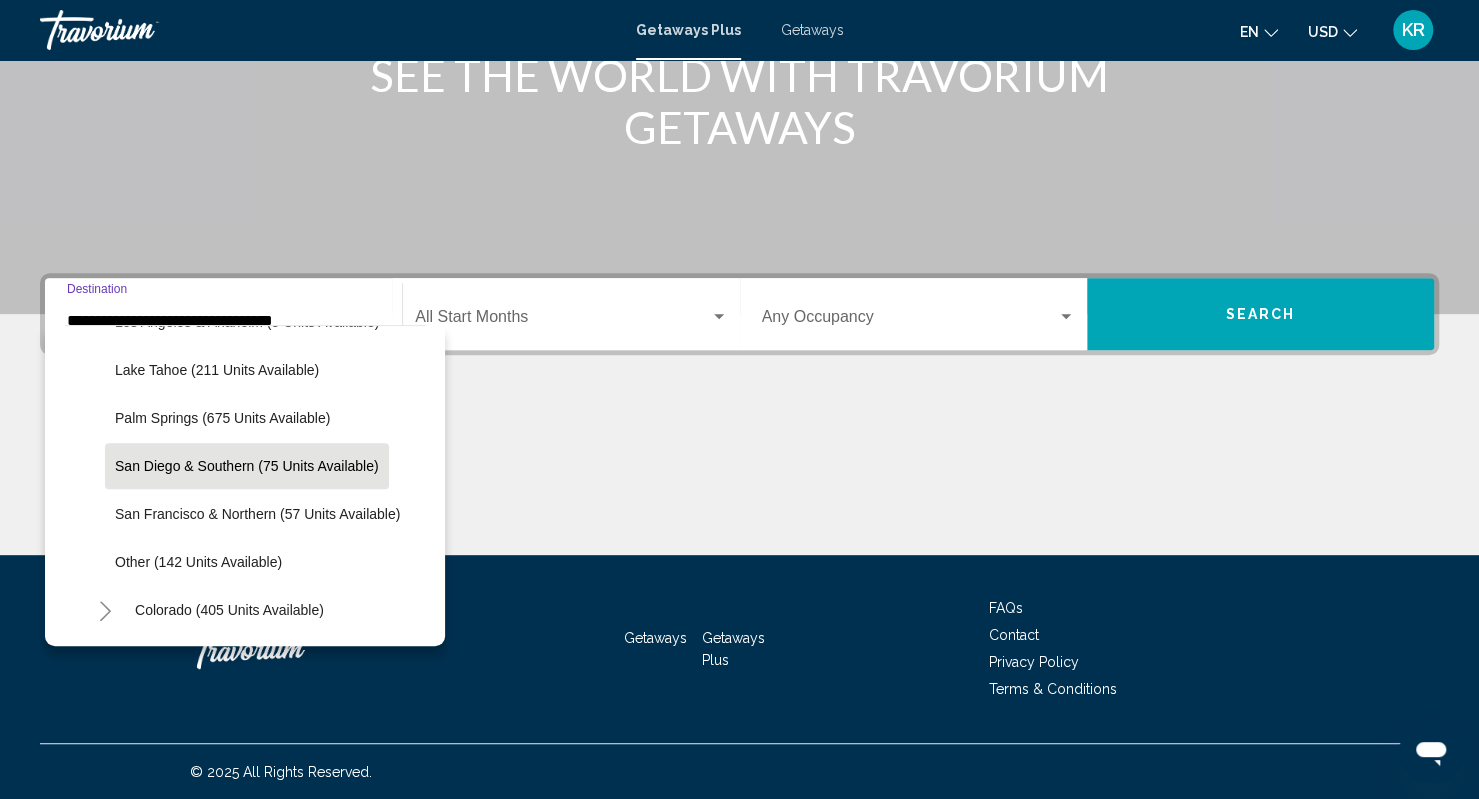 click on "San Diego & Southern (75 units available)" 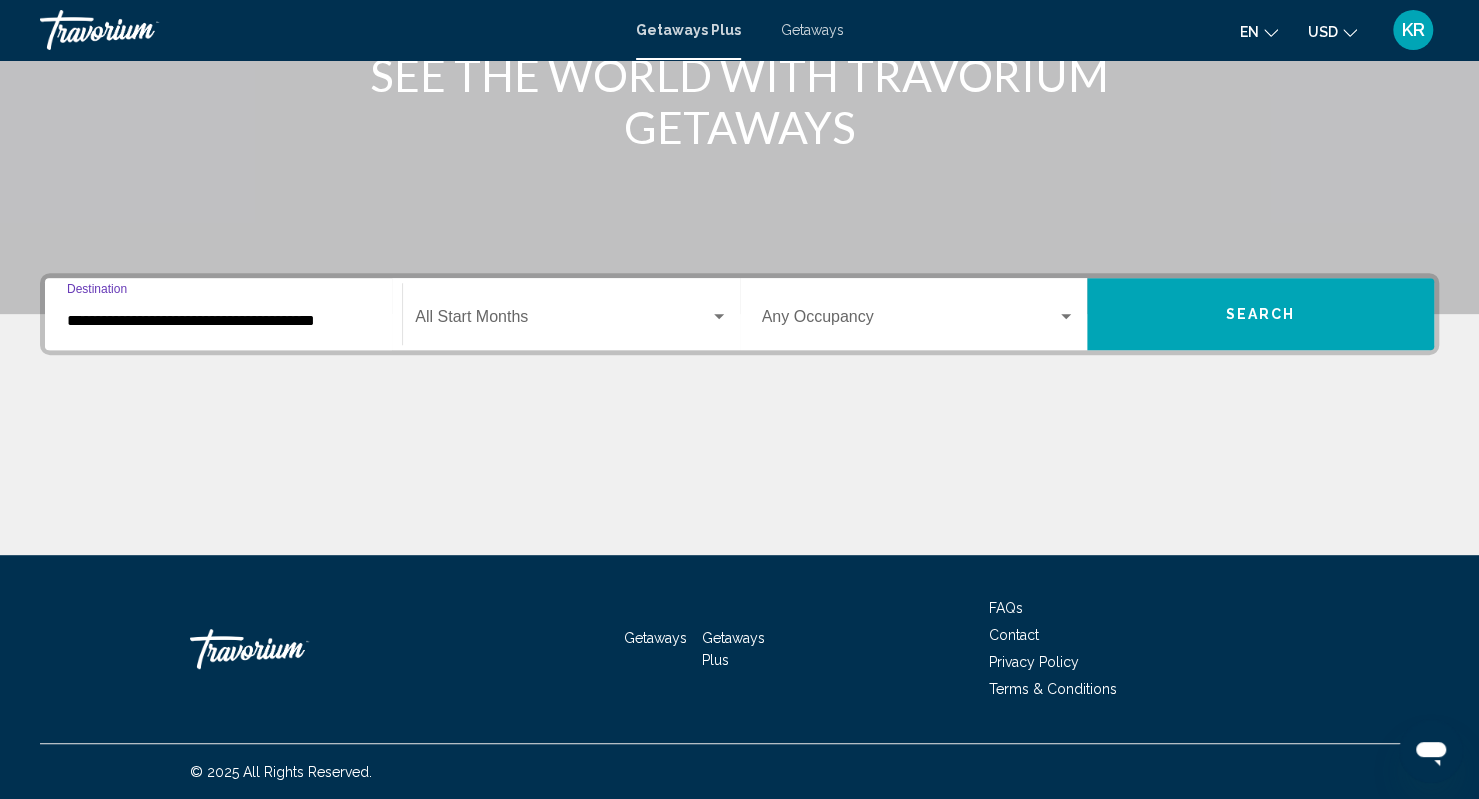 click at bounding box center (562, 321) 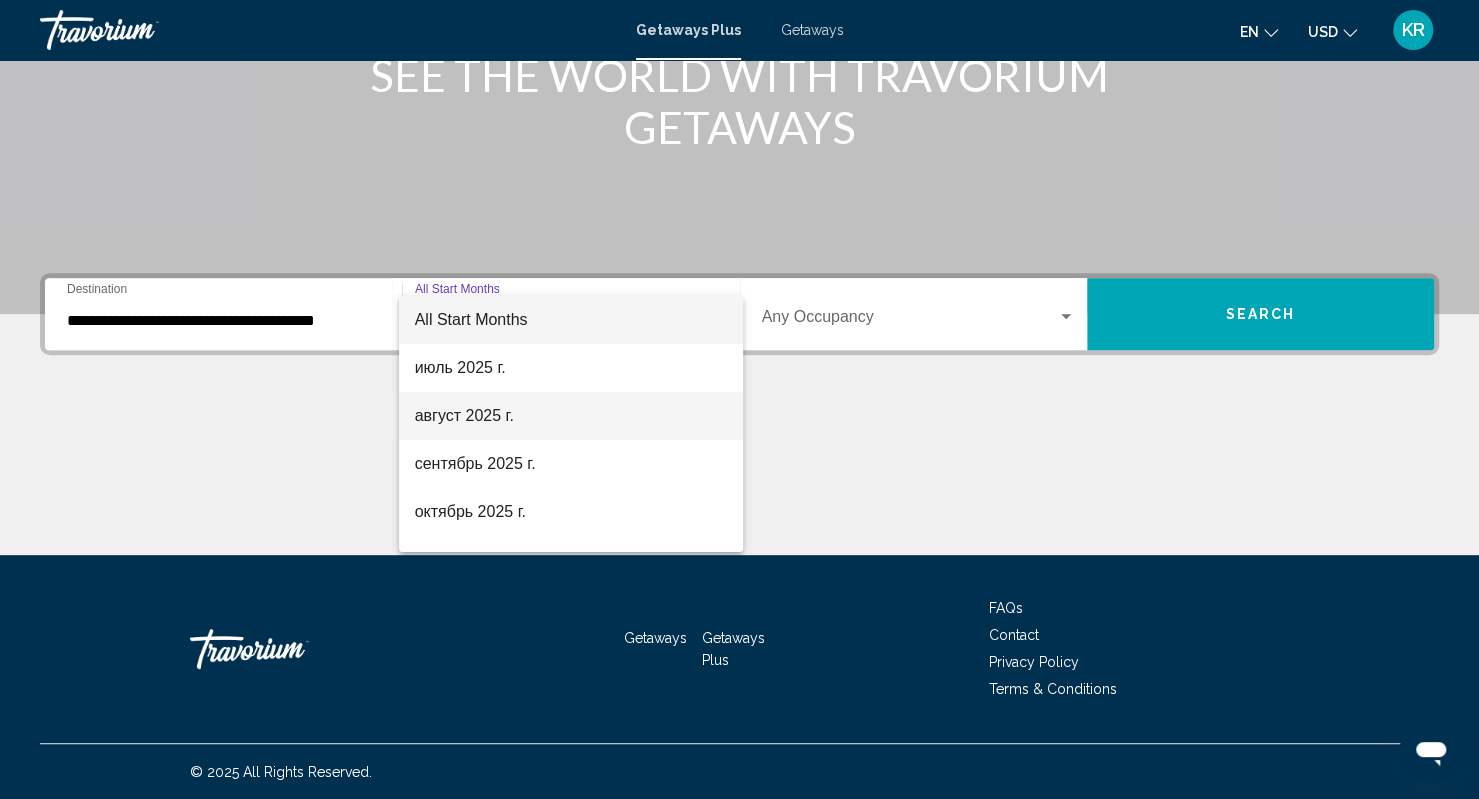 click on "август 2025 г." at bounding box center [571, 416] 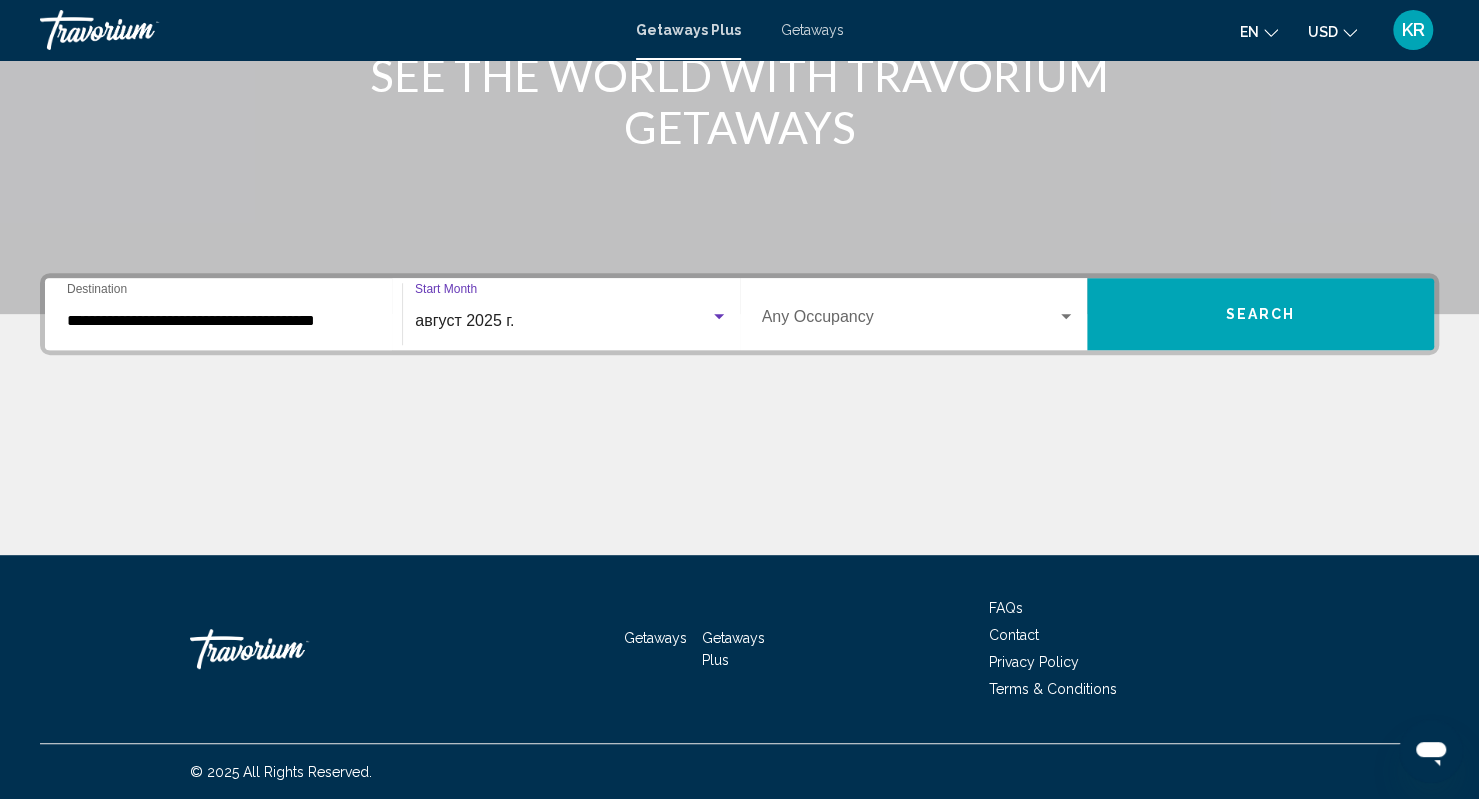click at bounding box center (909, 321) 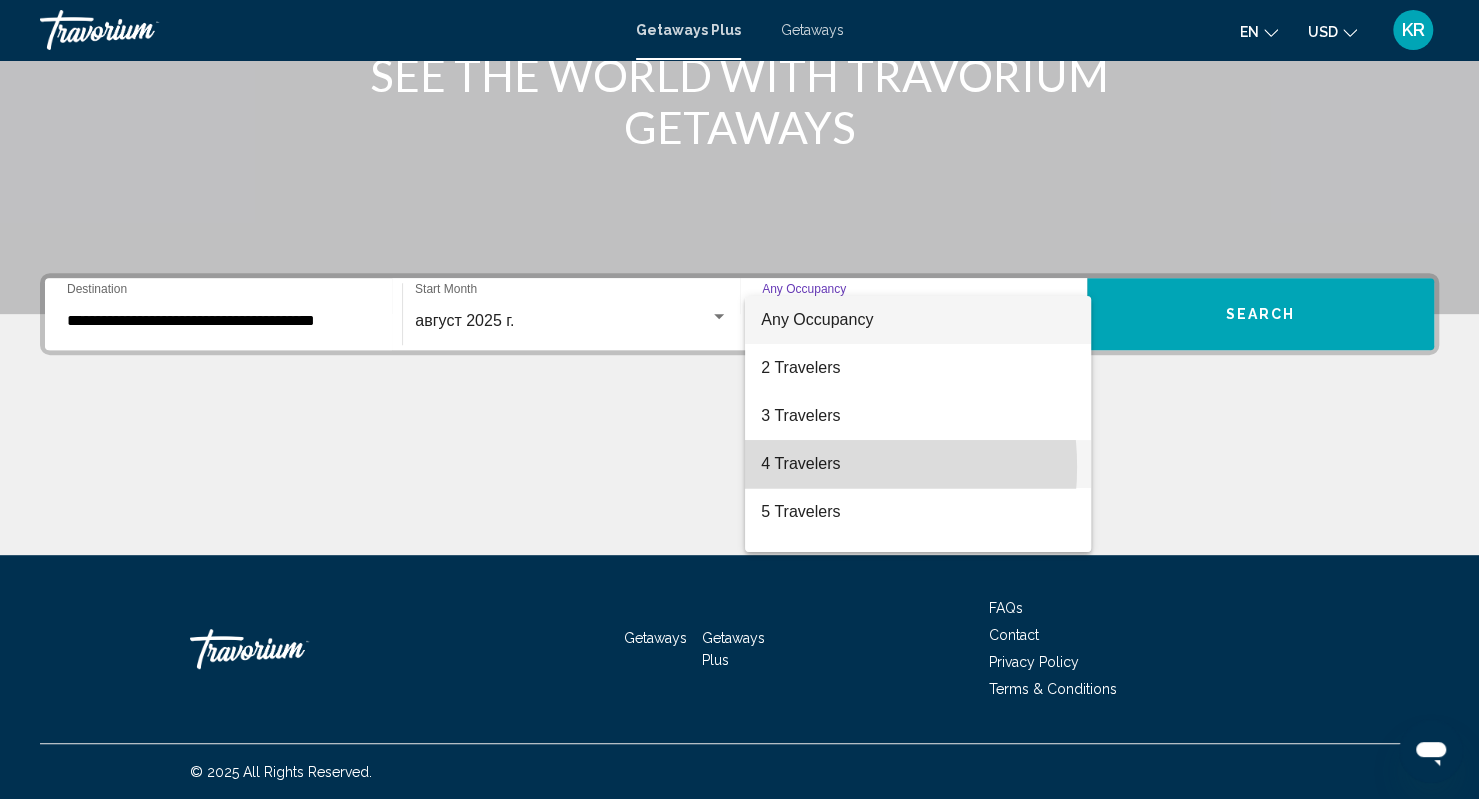 click on "4 Travelers" at bounding box center [917, 464] 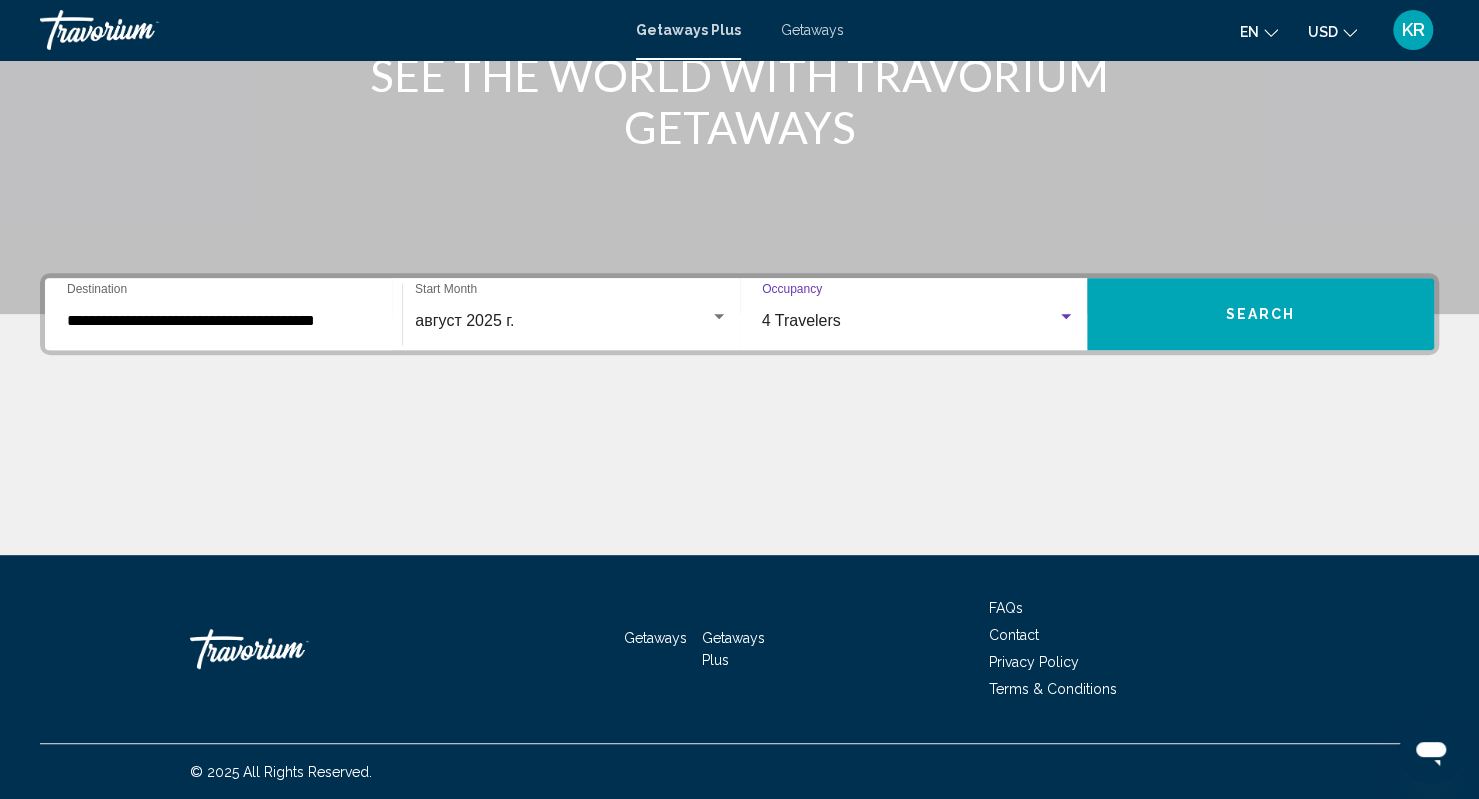 click on "Search" at bounding box center [1260, 314] 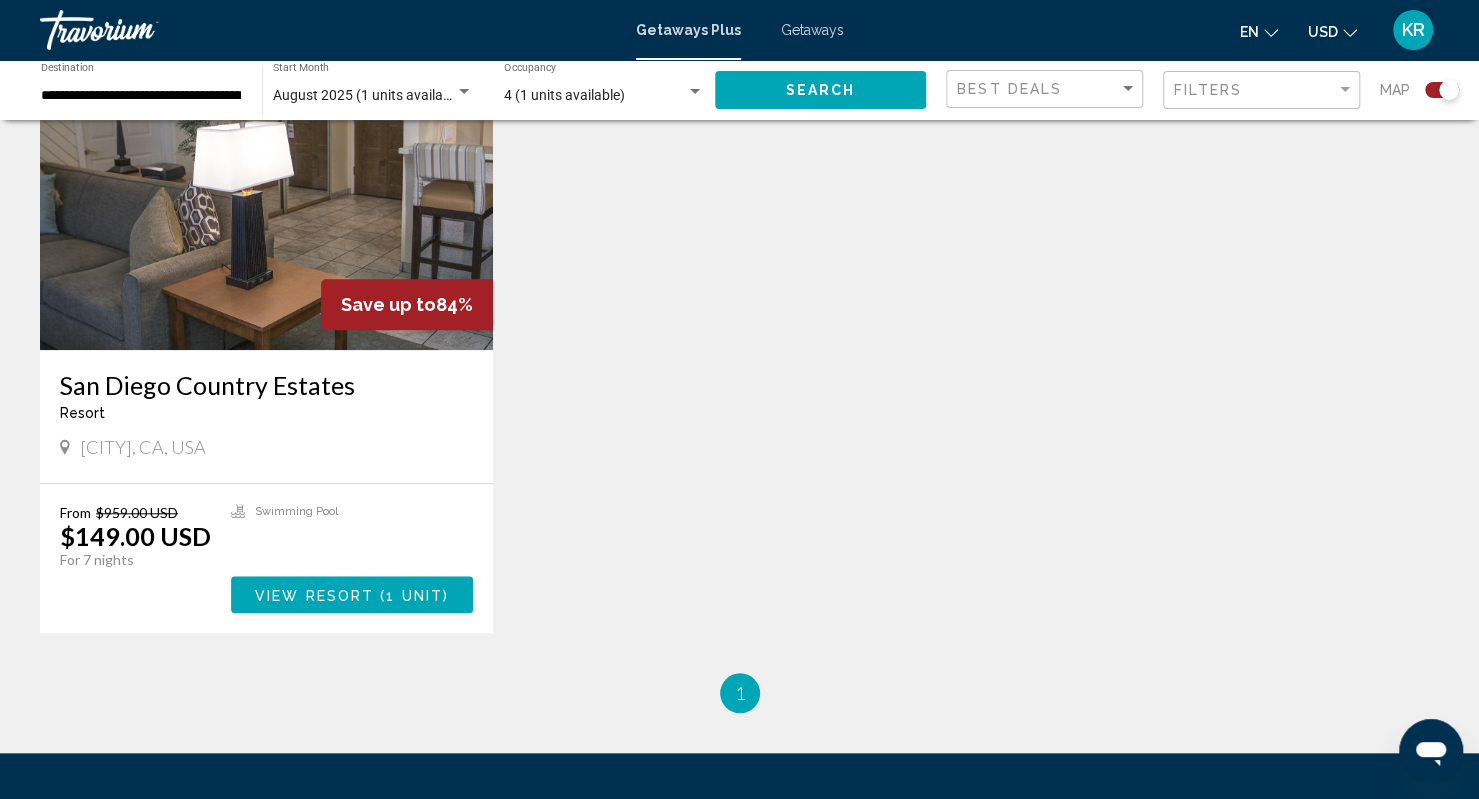 scroll, scrollTop: 700, scrollLeft: 0, axis: vertical 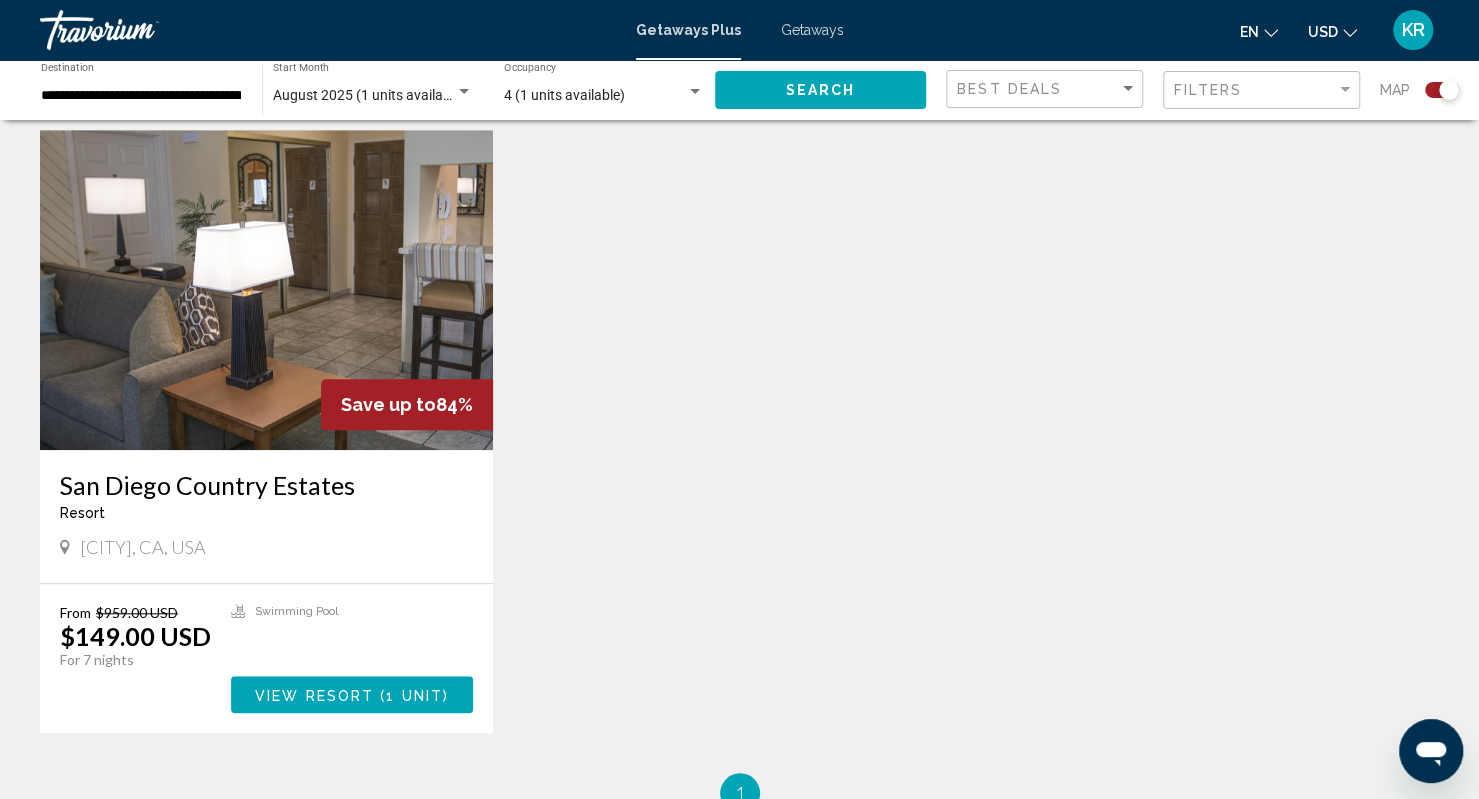 click on "San Diego Country Estates" at bounding box center (266, 485) 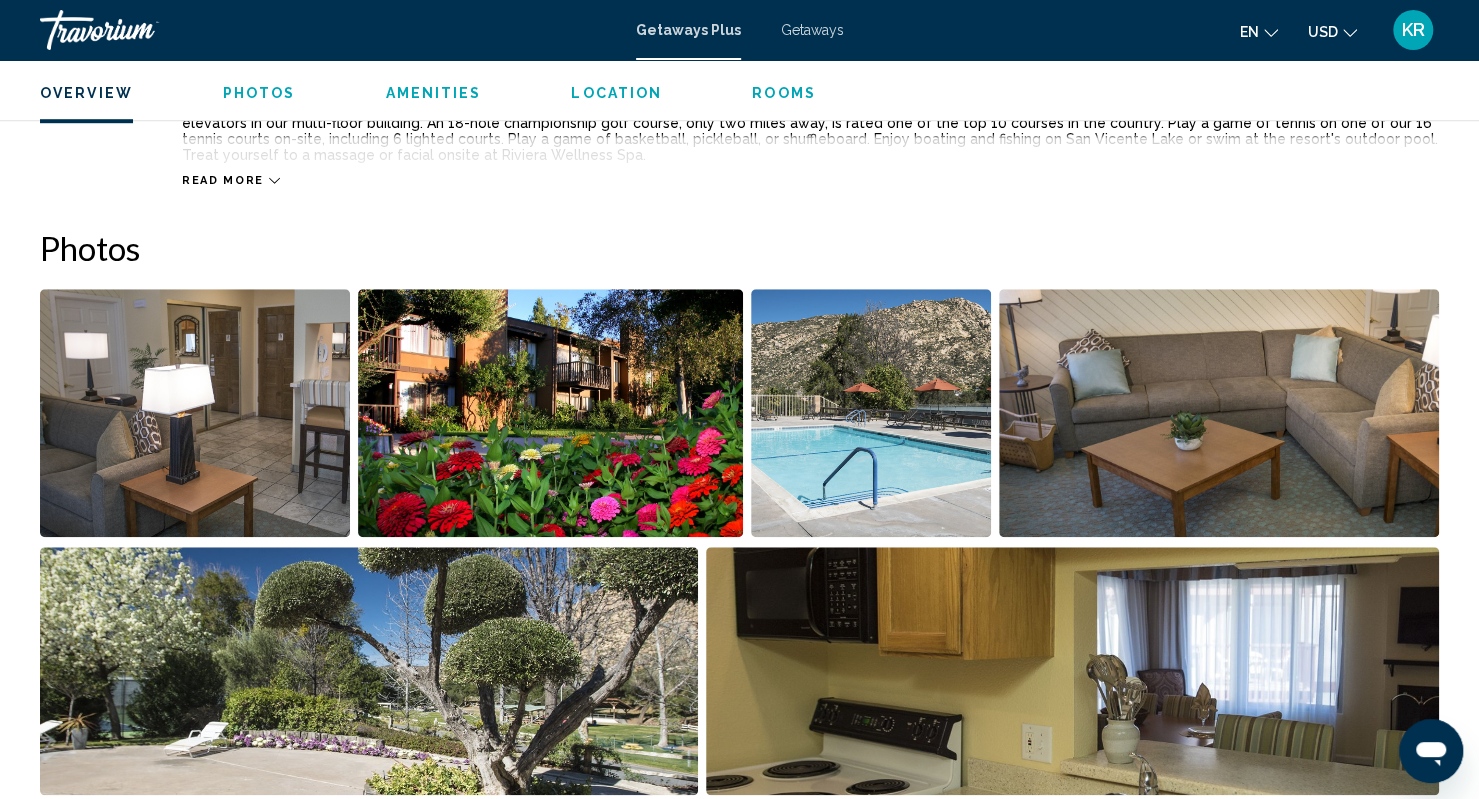 scroll, scrollTop: 900, scrollLeft: 0, axis: vertical 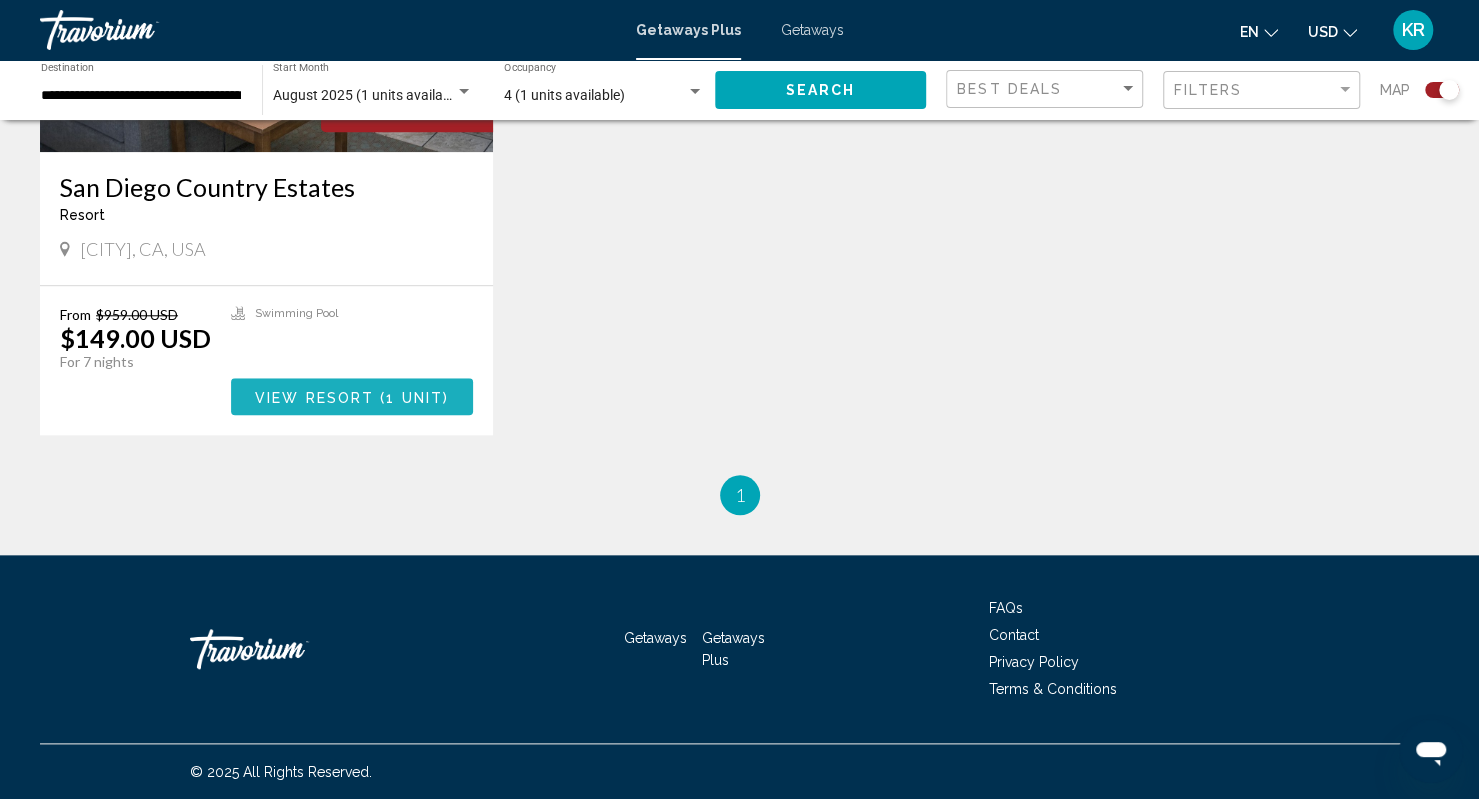 click on "View Resort    ( 1 unit )" at bounding box center [352, 396] 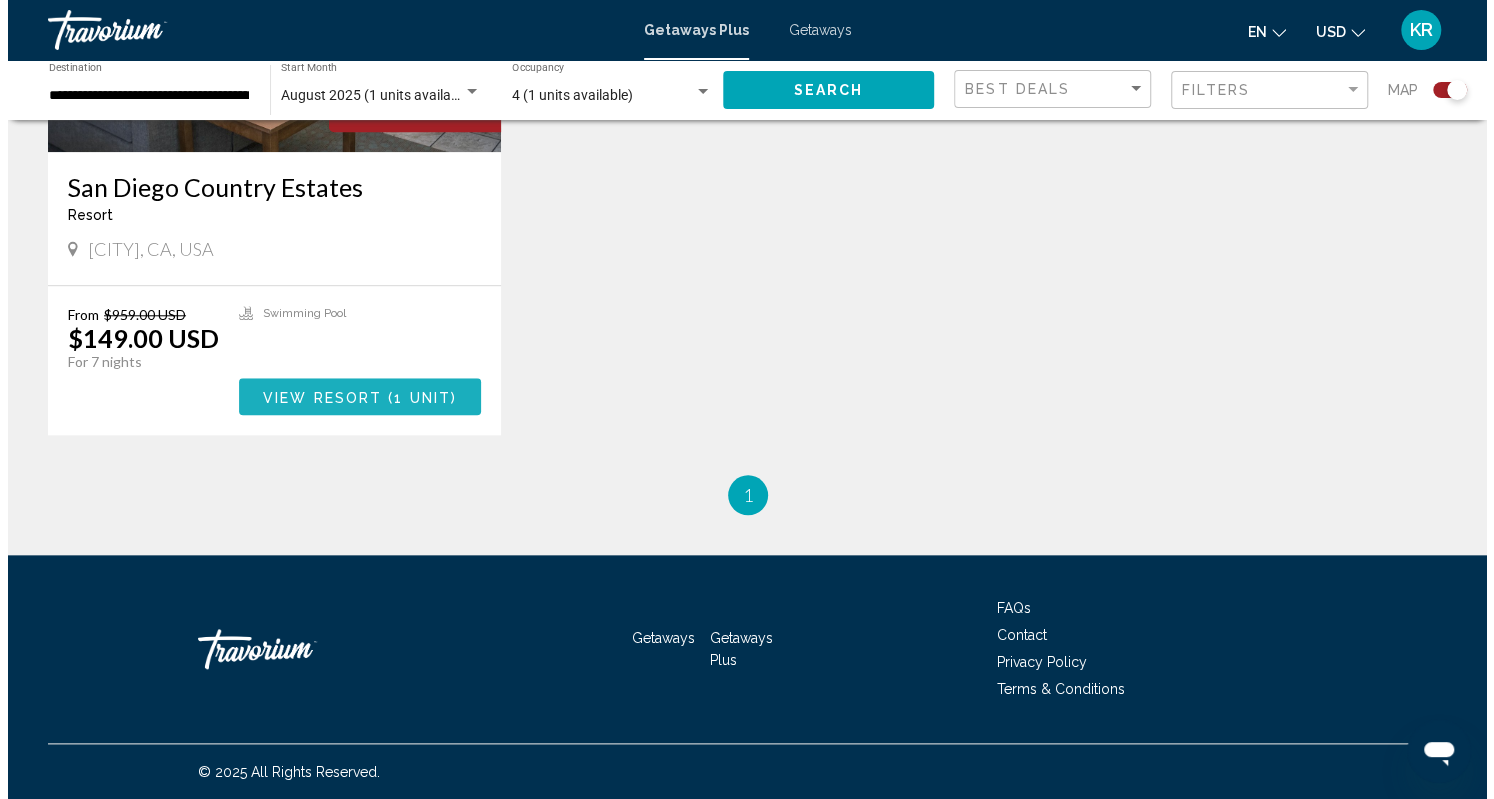 scroll, scrollTop: 0, scrollLeft: 0, axis: both 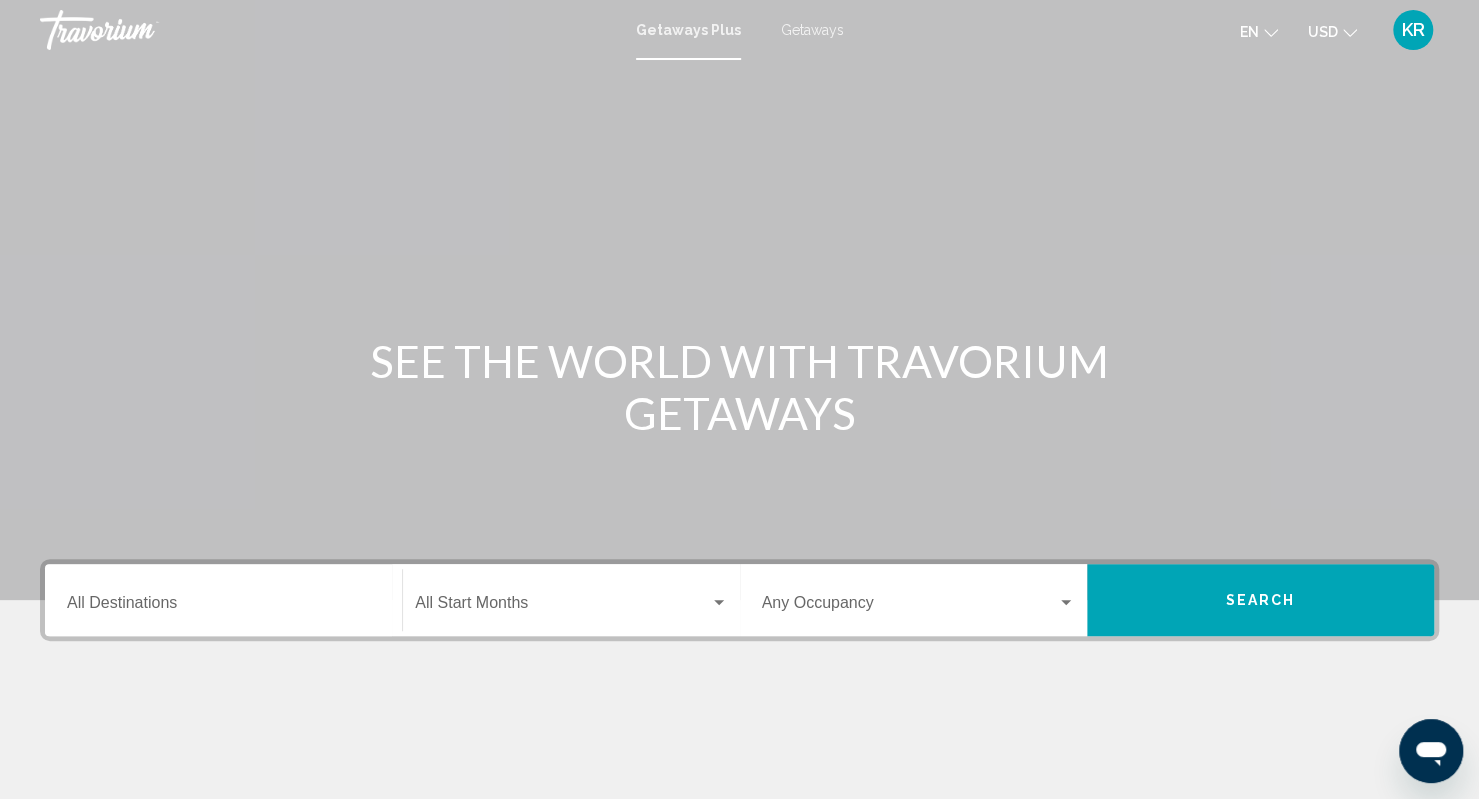 click on "Getaways" at bounding box center [812, 30] 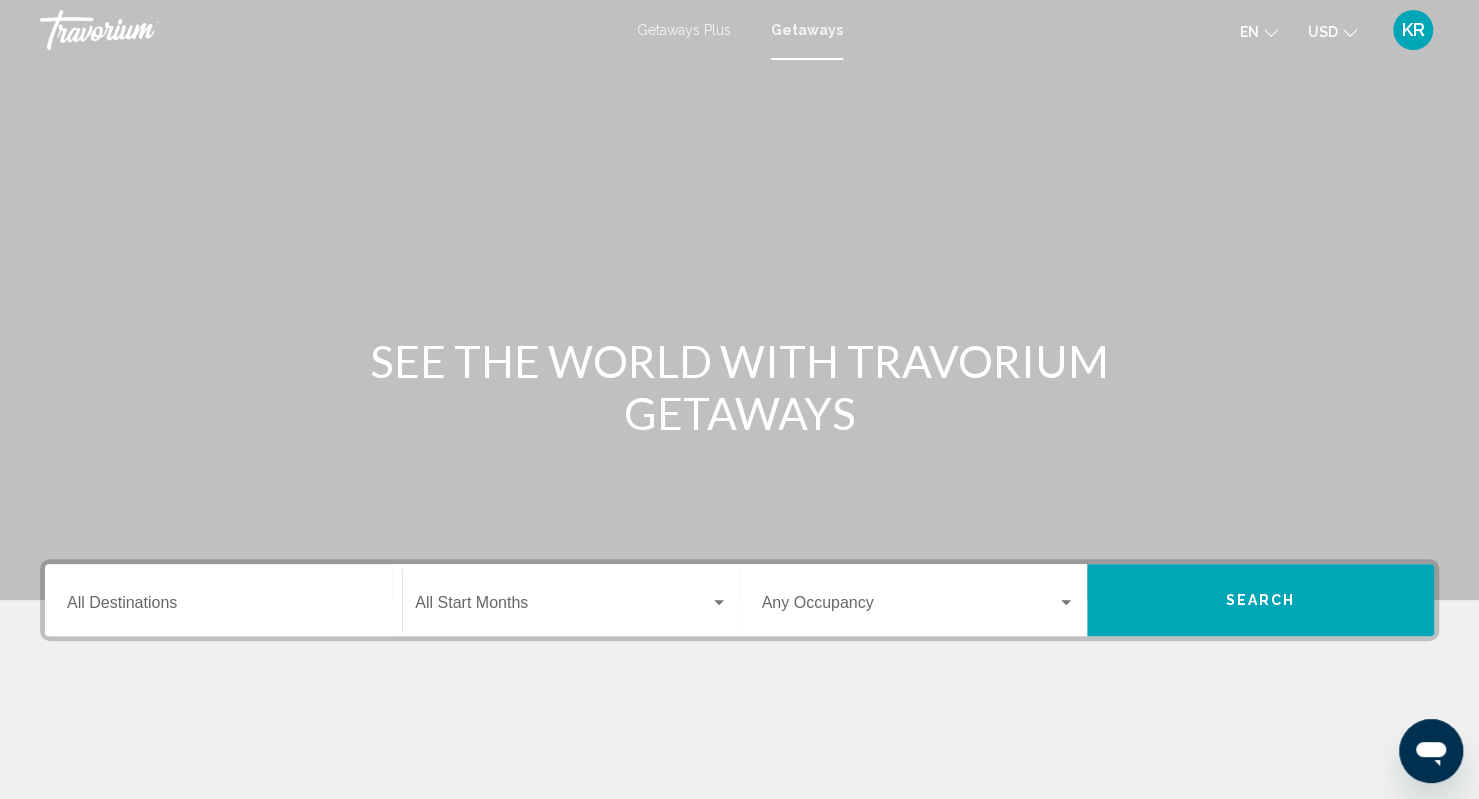 click on "Destination All Destinations" at bounding box center (223, 607) 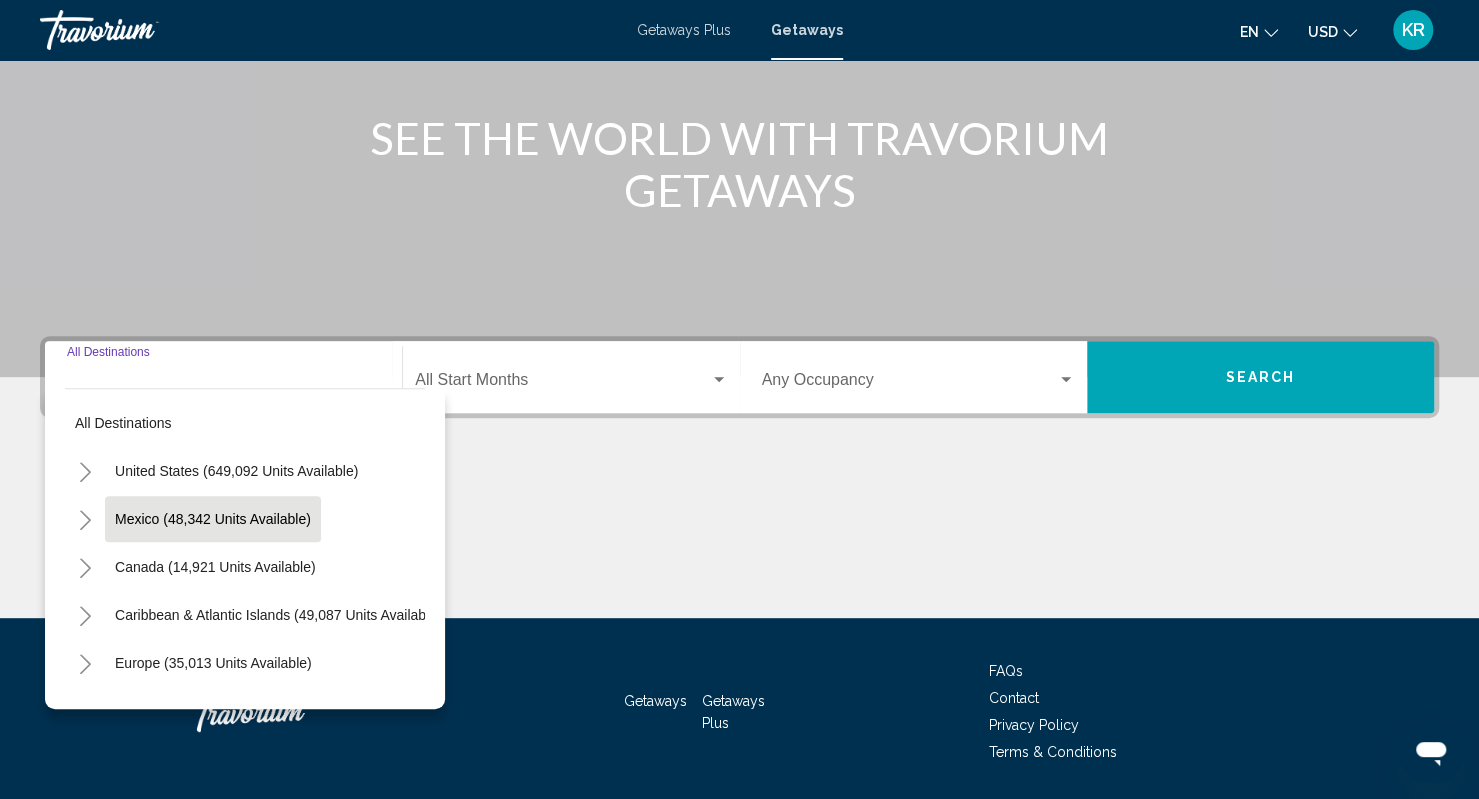 scroll, scrollTop: 286, scrollLeft: 0, axis: vertical 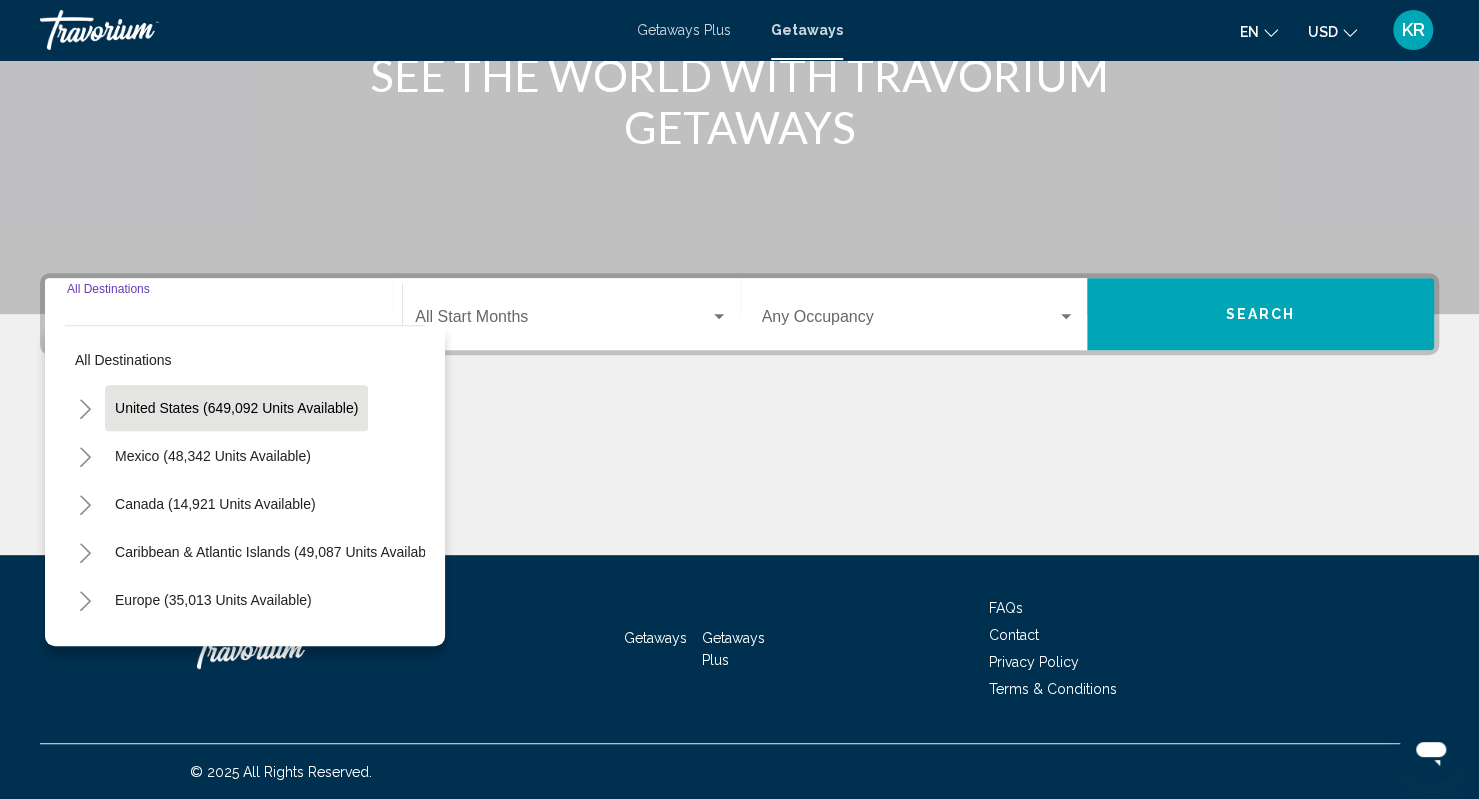 click on "United States (649,092 units available)" at bounding box center [213, 456] 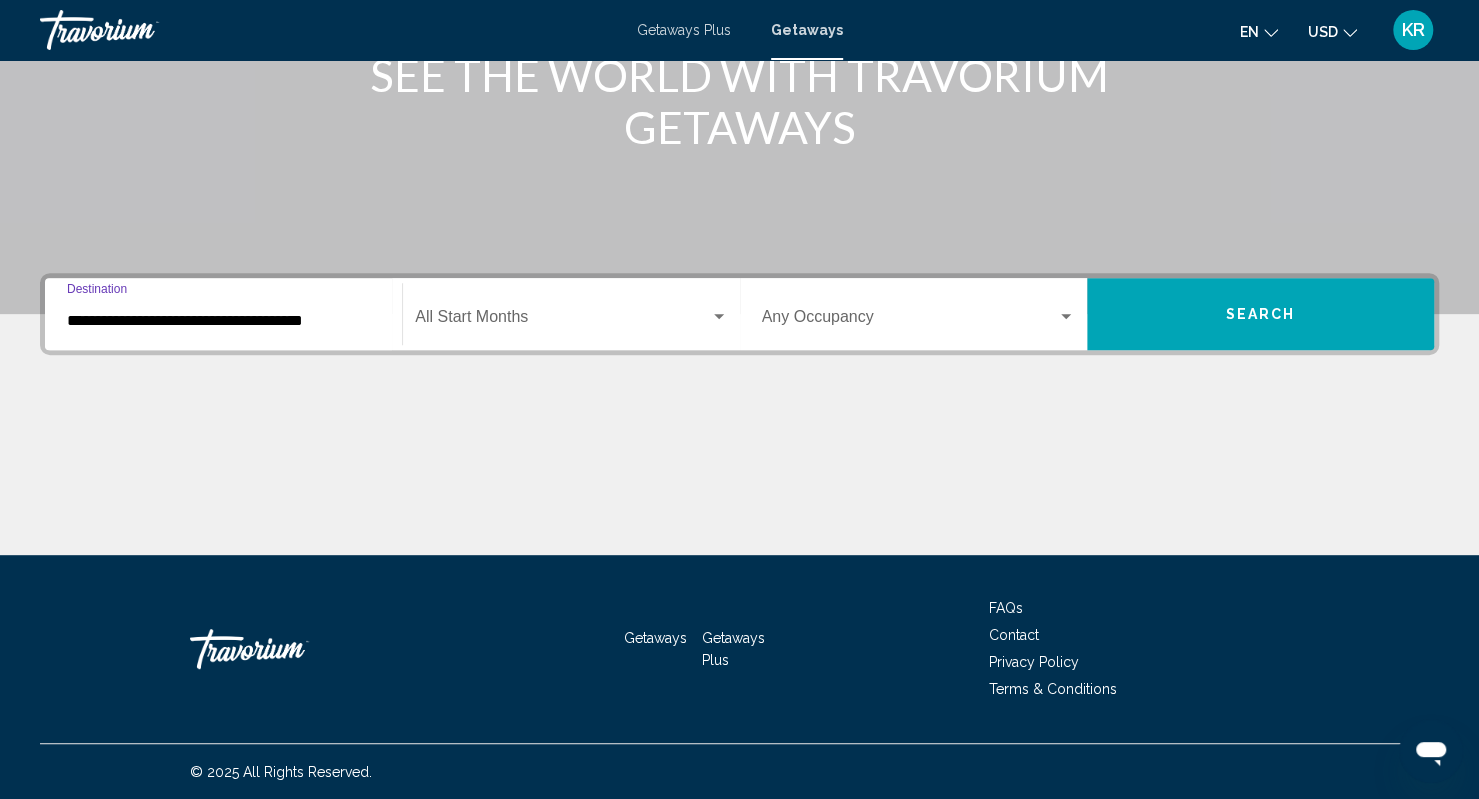 click on "**********" at bounding box center [223, 314] 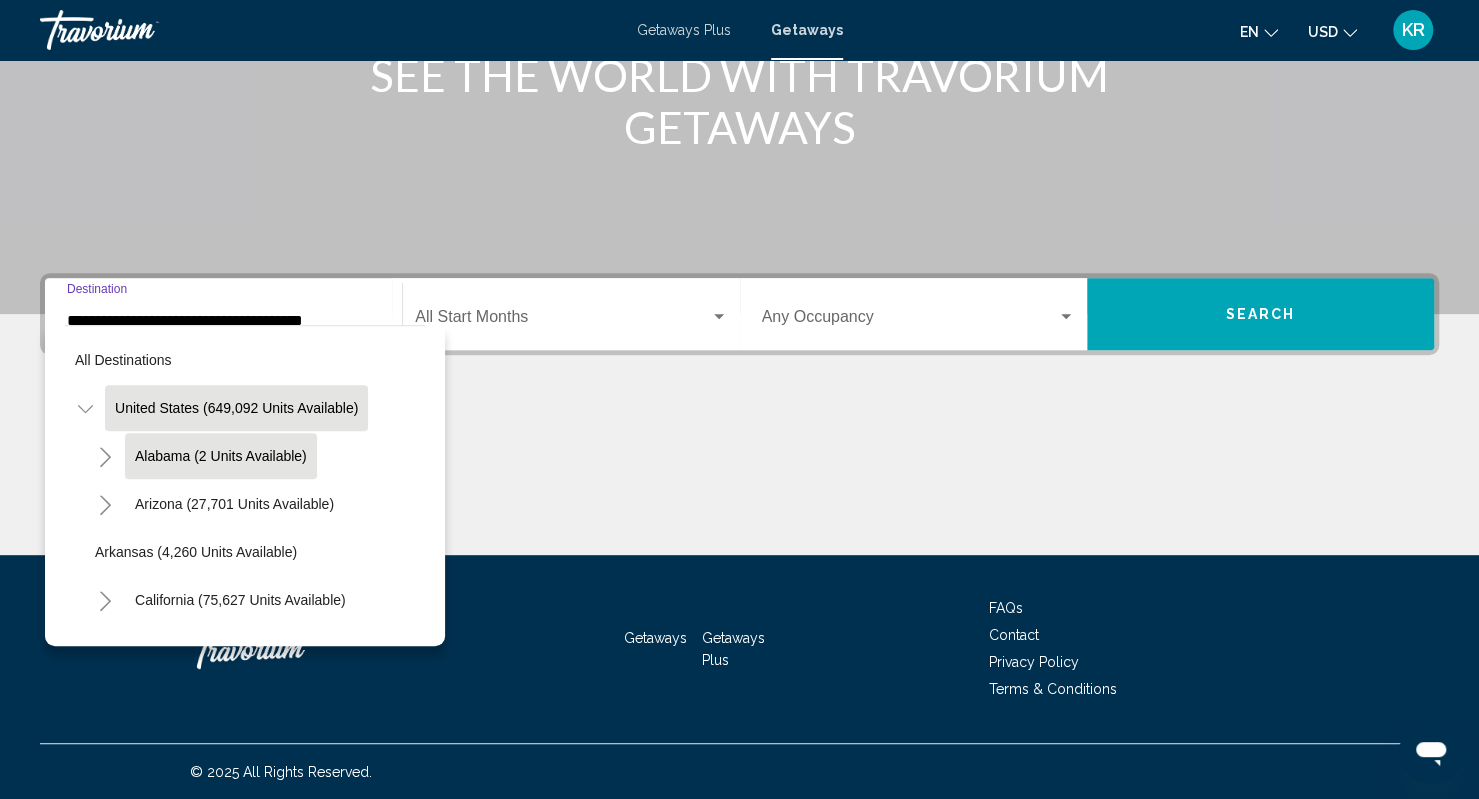 scroll, scrollTop: 100, scrollLeft: 0, axis: vertical 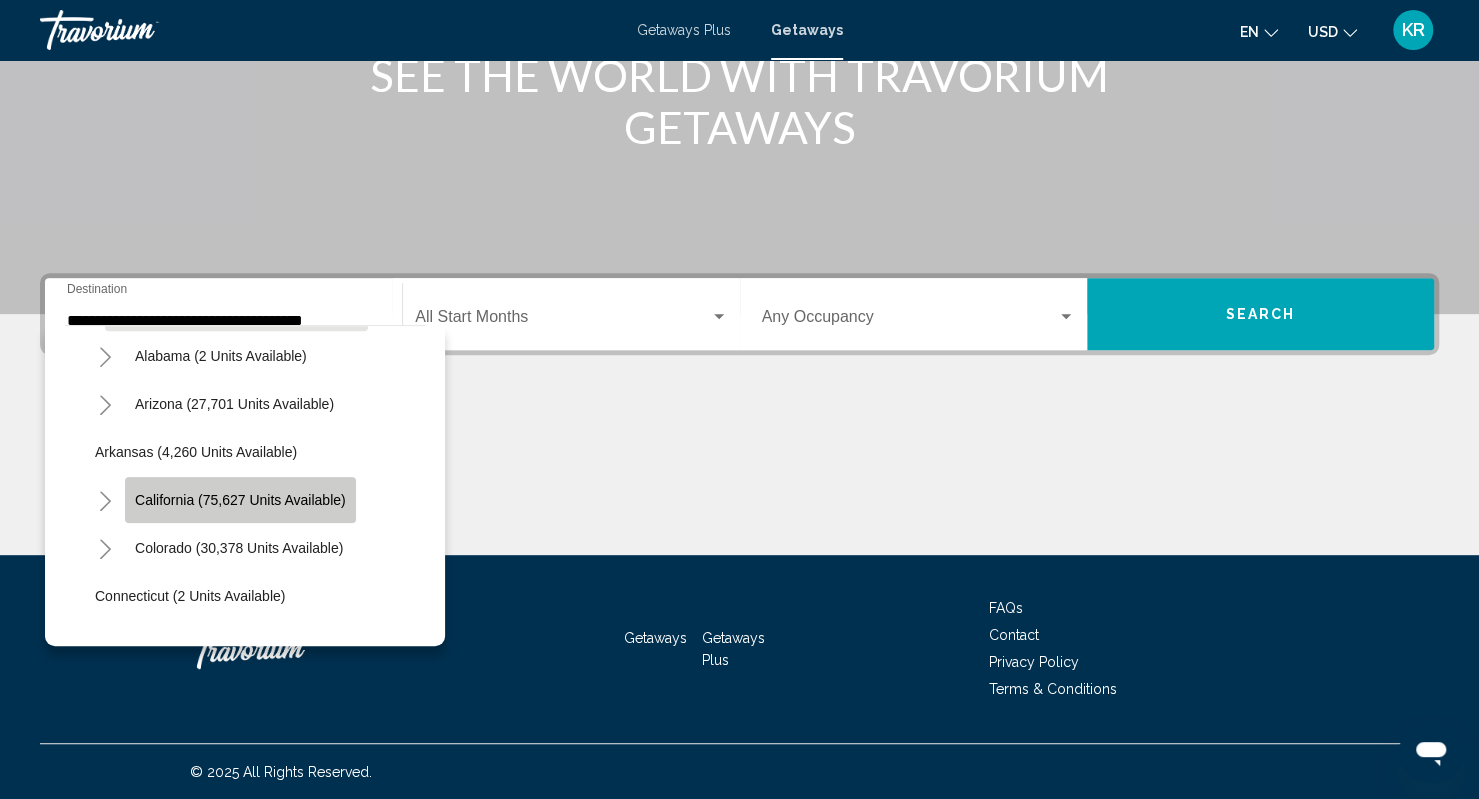 click on "California (75,627 units available)" 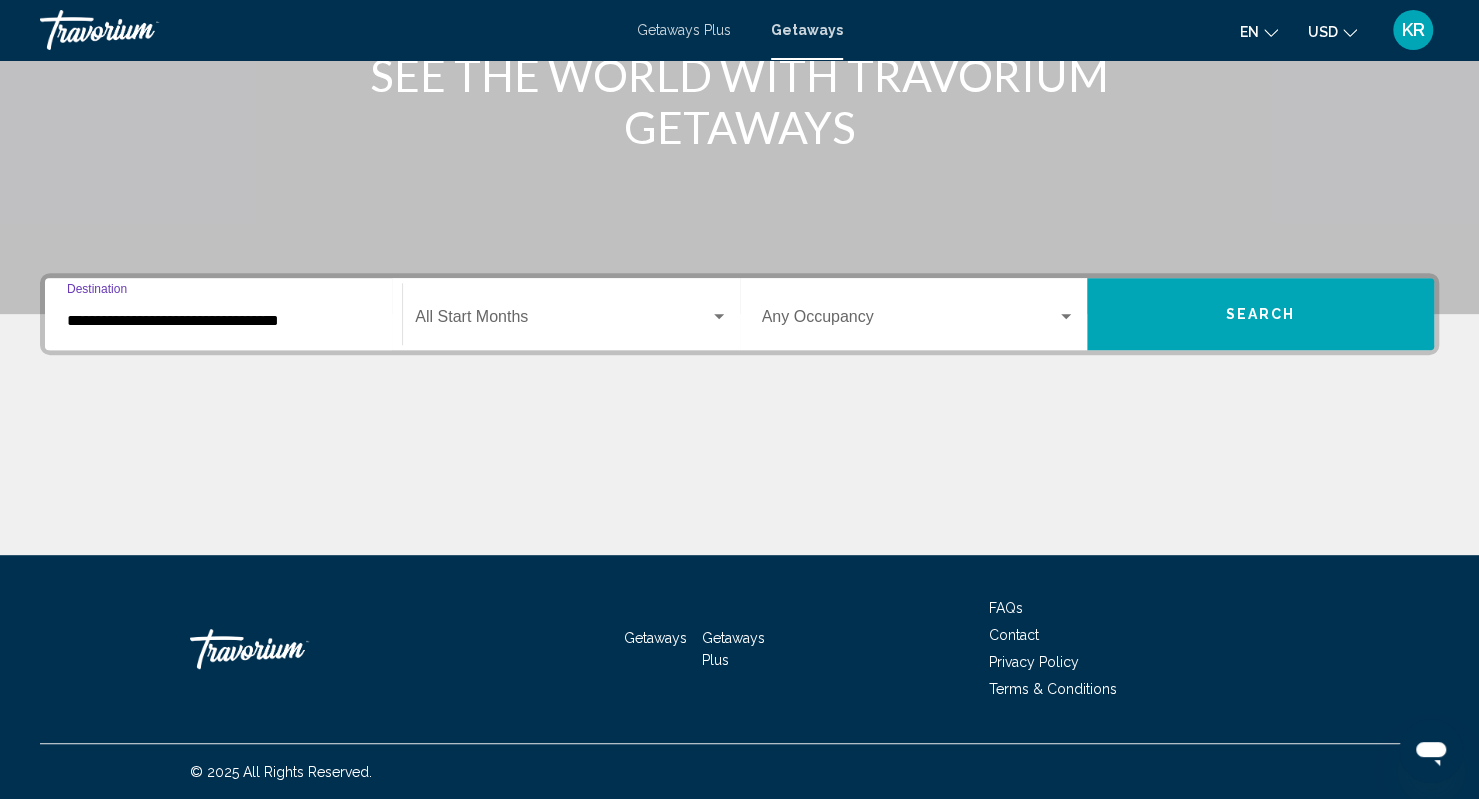 click on "**********" at bounding box center [223, 314] 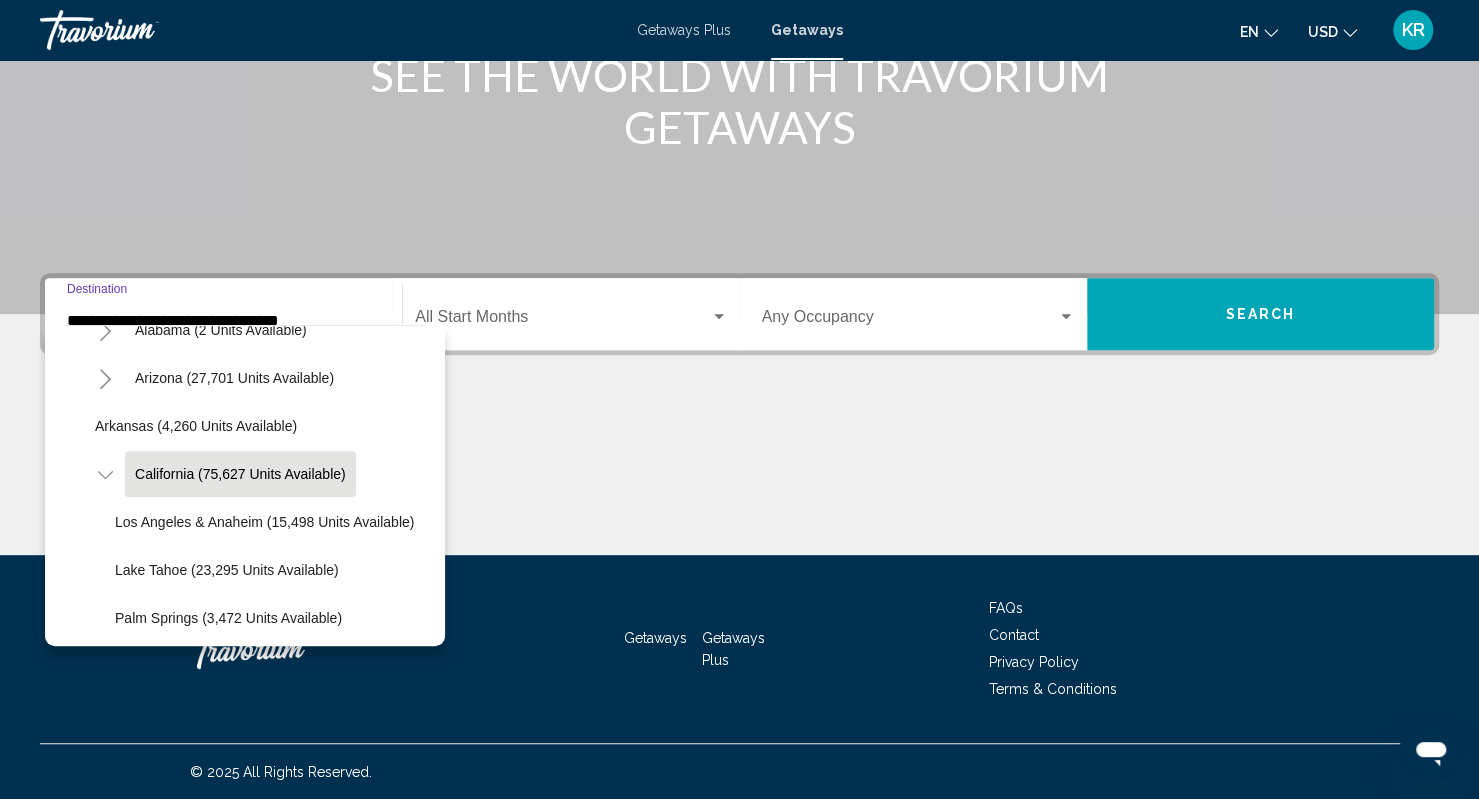 scroll, scrollTop: 226, scrollLeft: 0, axis: vertical 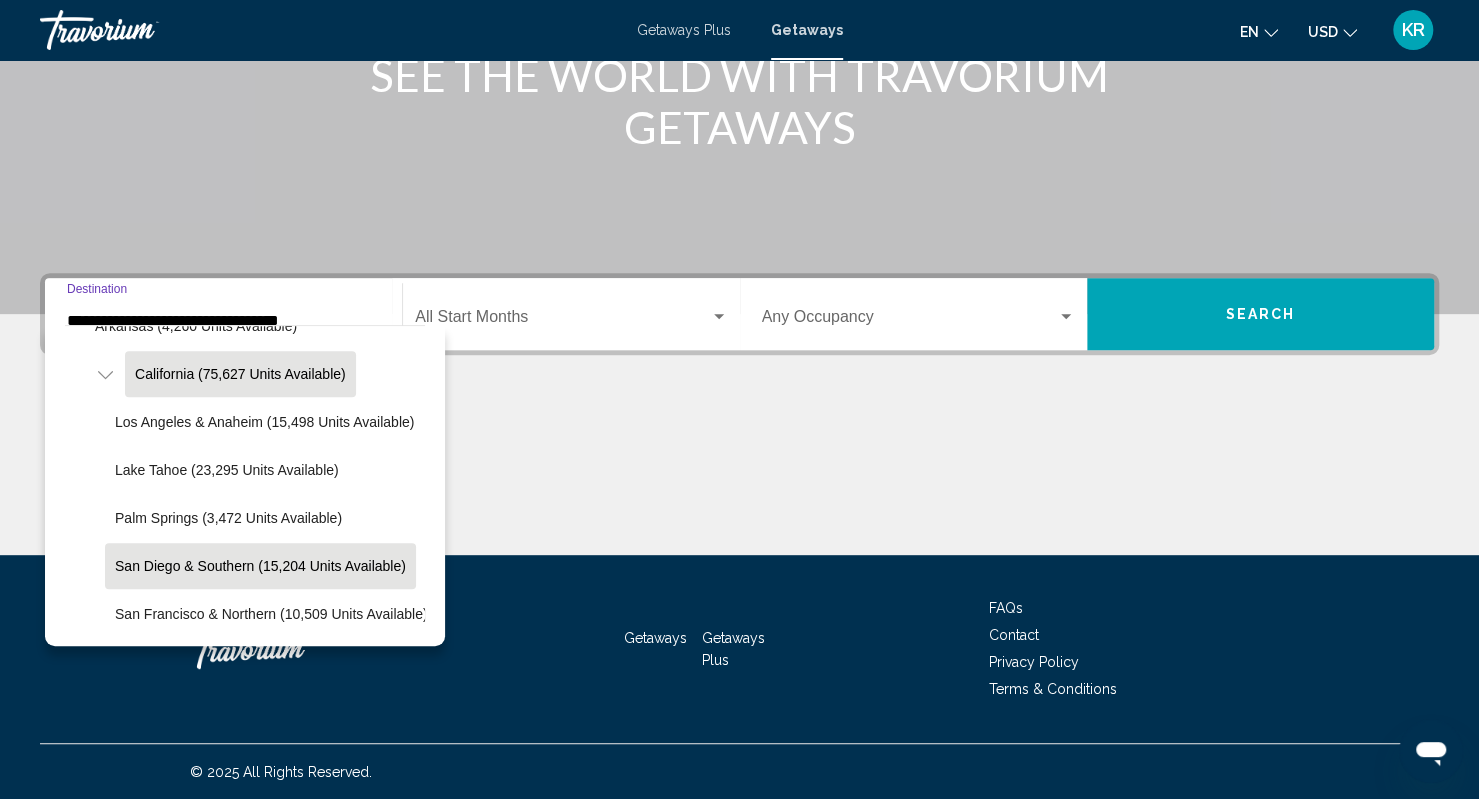 click on "San Diego & Southern (15,204 units available)" 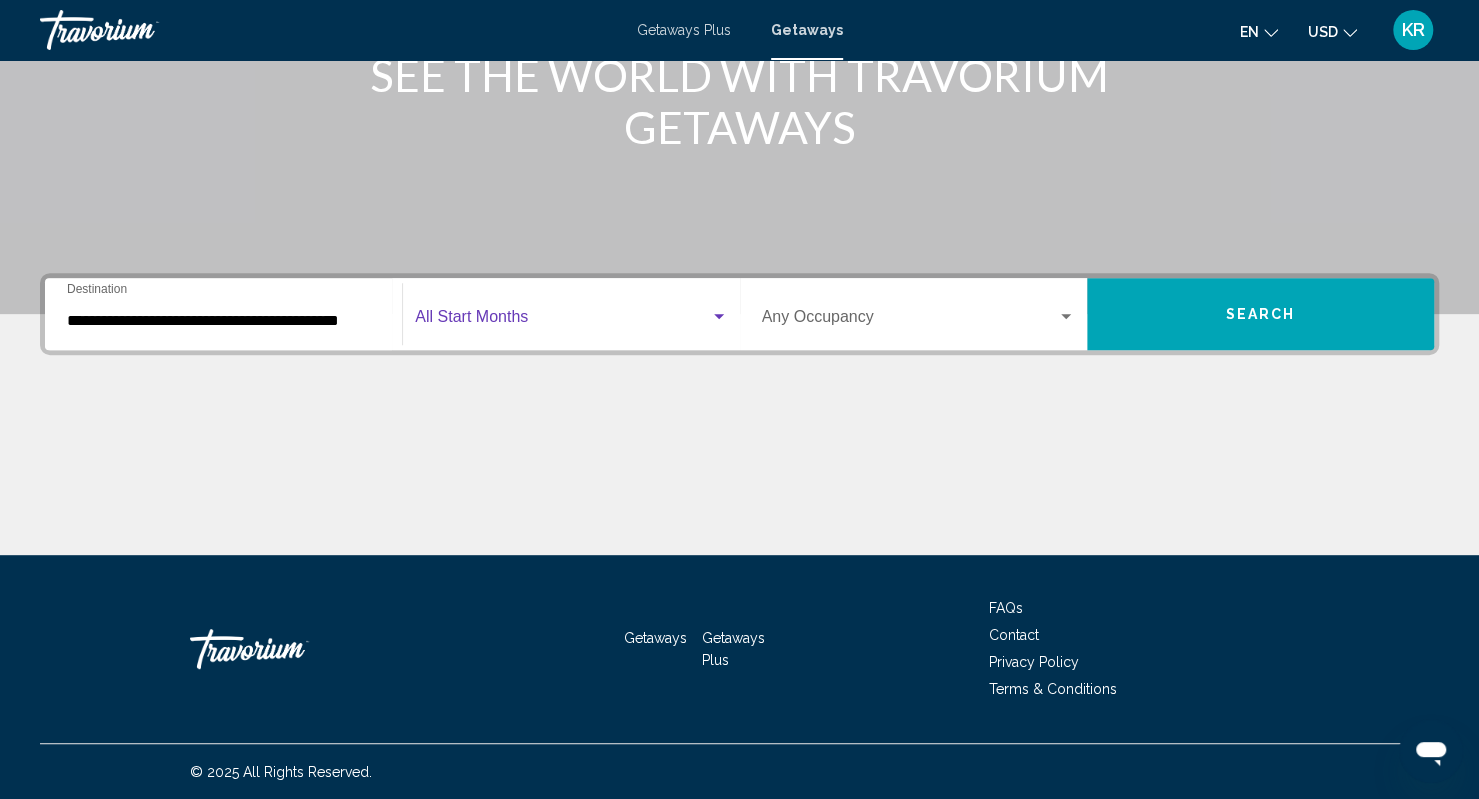 click at bounding box center [562, 321] 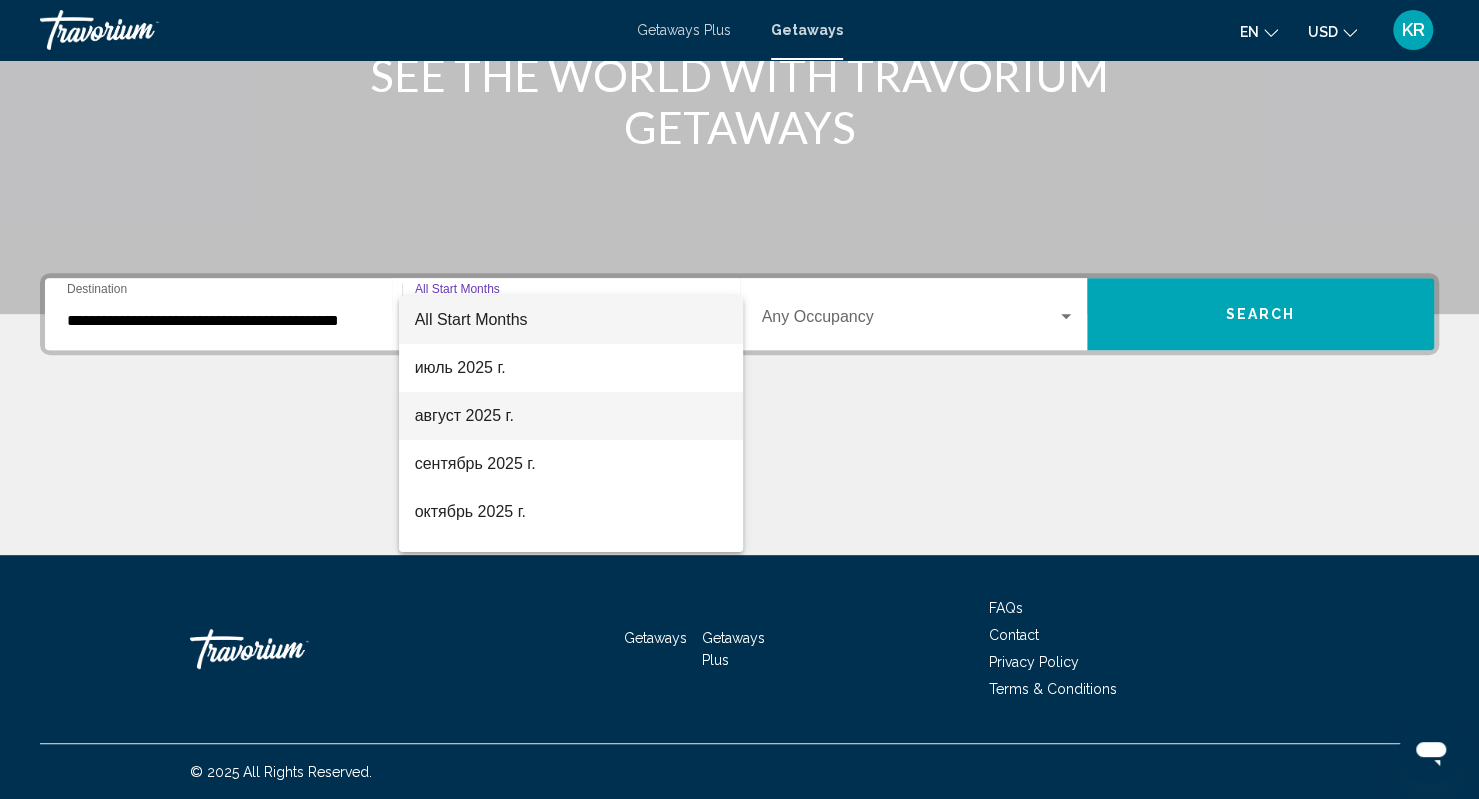 click on "август 2025 г." at bounding box center (571, 416) 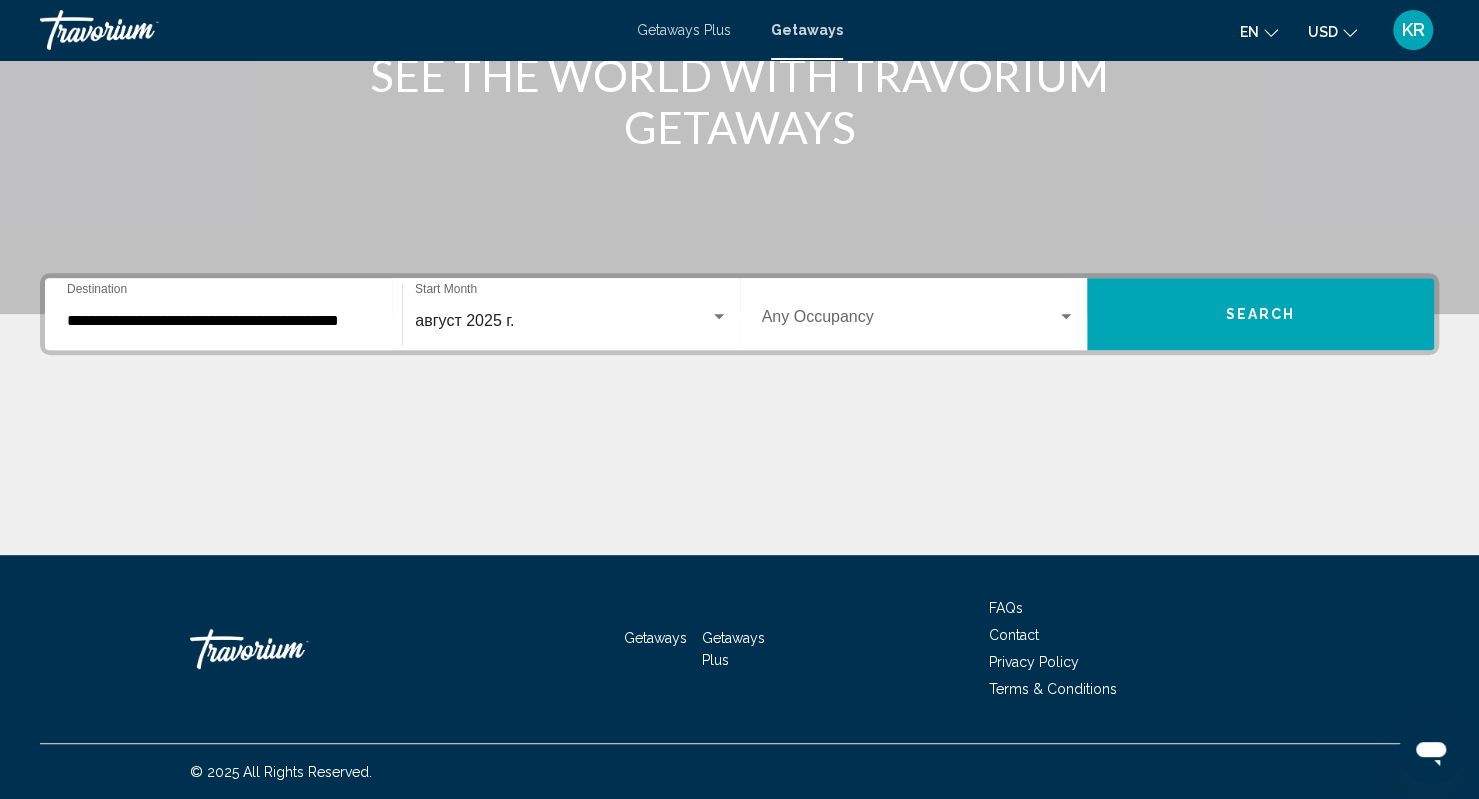 click on "Occupancy Any Occupancy" at bounding box center [918, 314] 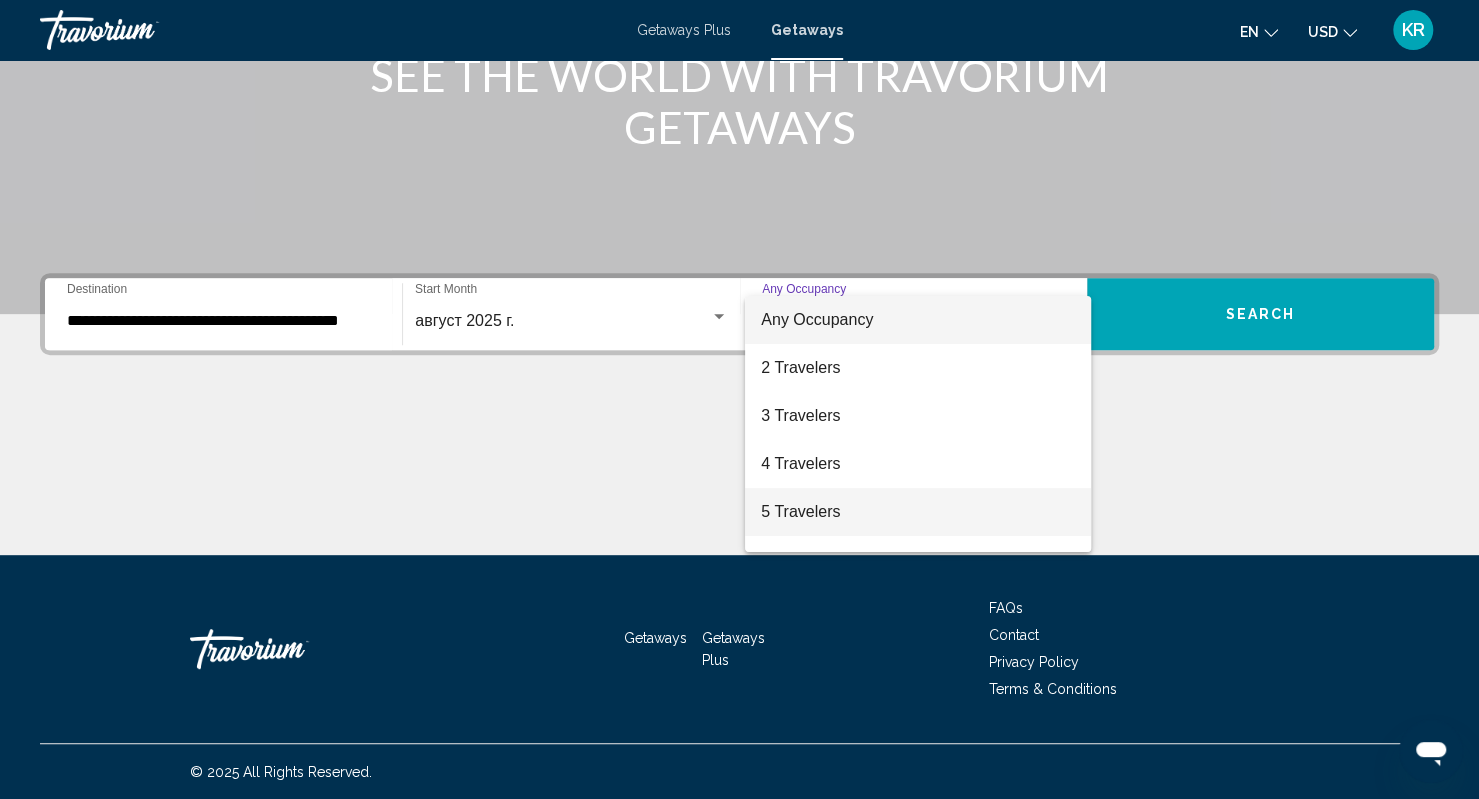 click on "5 Travelers" at bounding box center [917, 512] 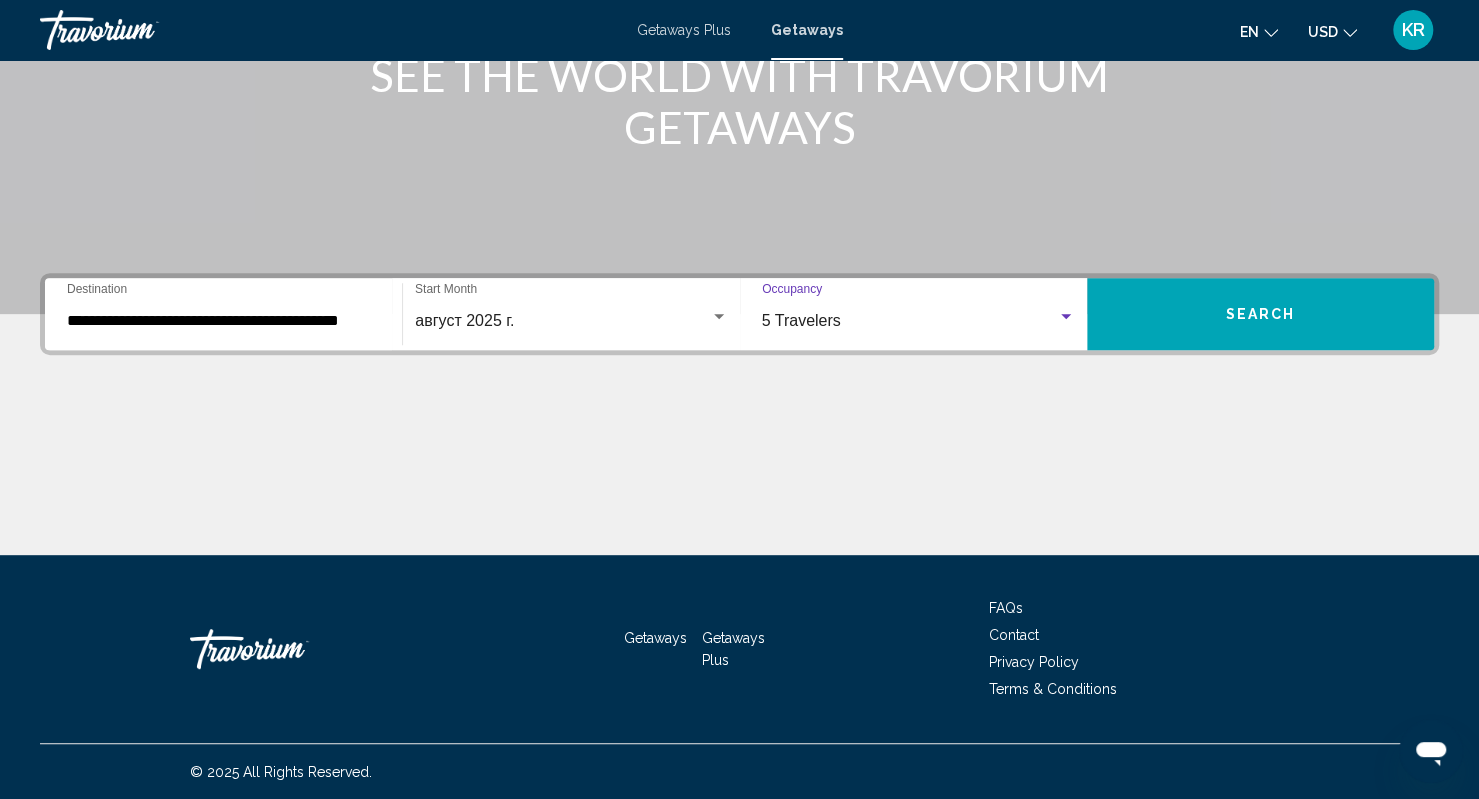 click on "Search" at bounding box center [1261, 315] 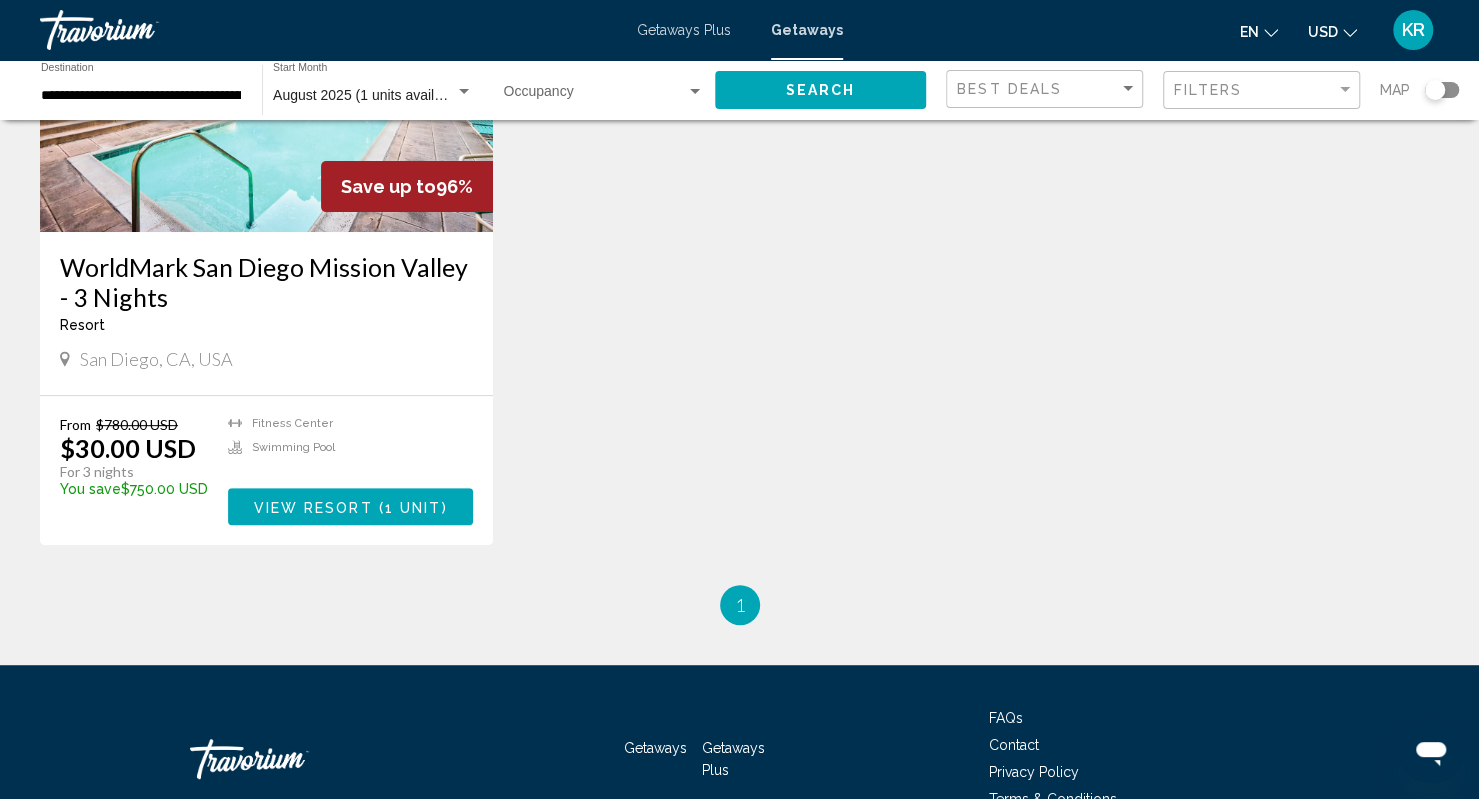 scroll, scrollTop: 300, scrollLeft: 0, axis: vertical 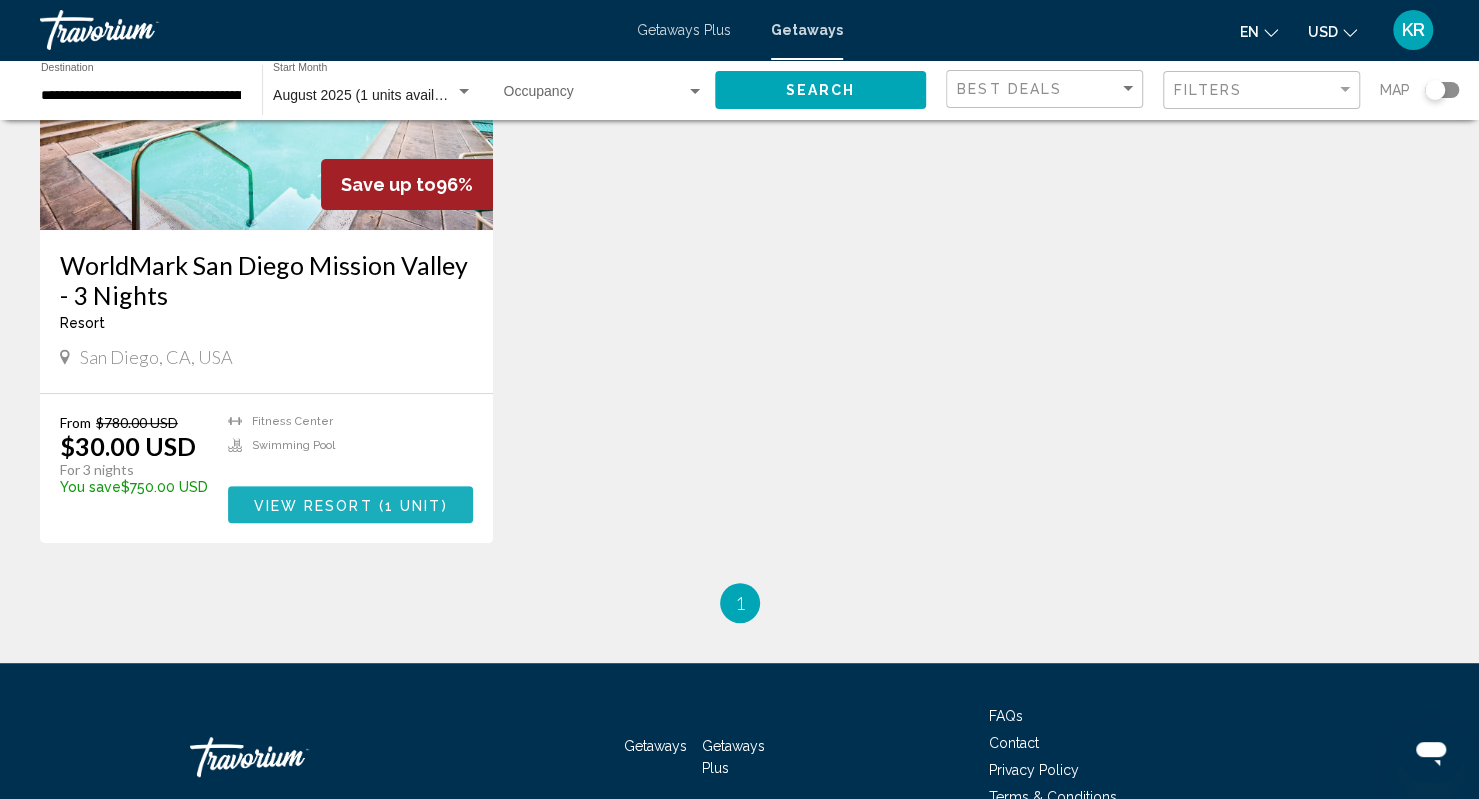 click on "View Resort" at bounding box center [312, 505] 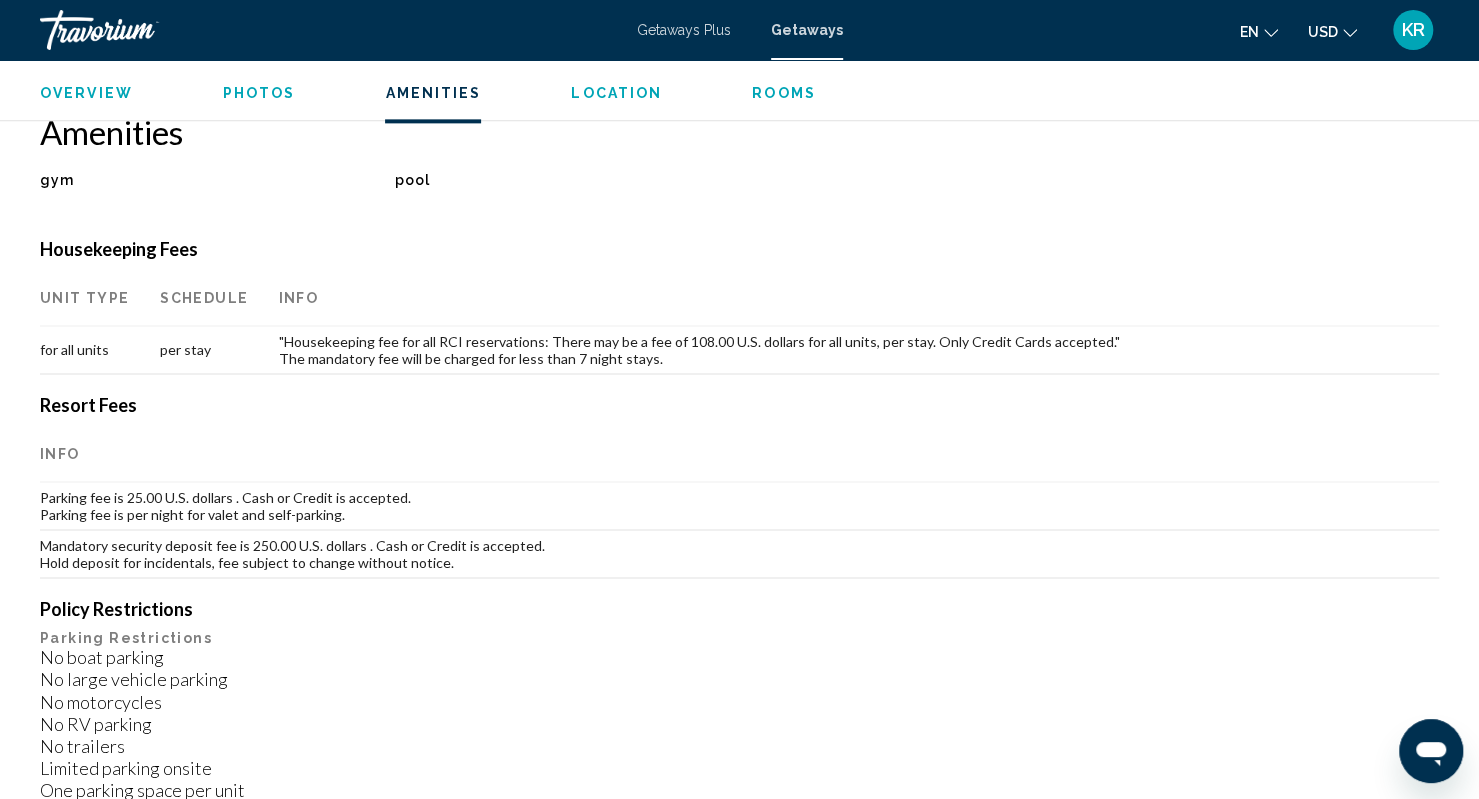 scroll, scrollTop: 1700, scrollLeft: 0, axis: vertical 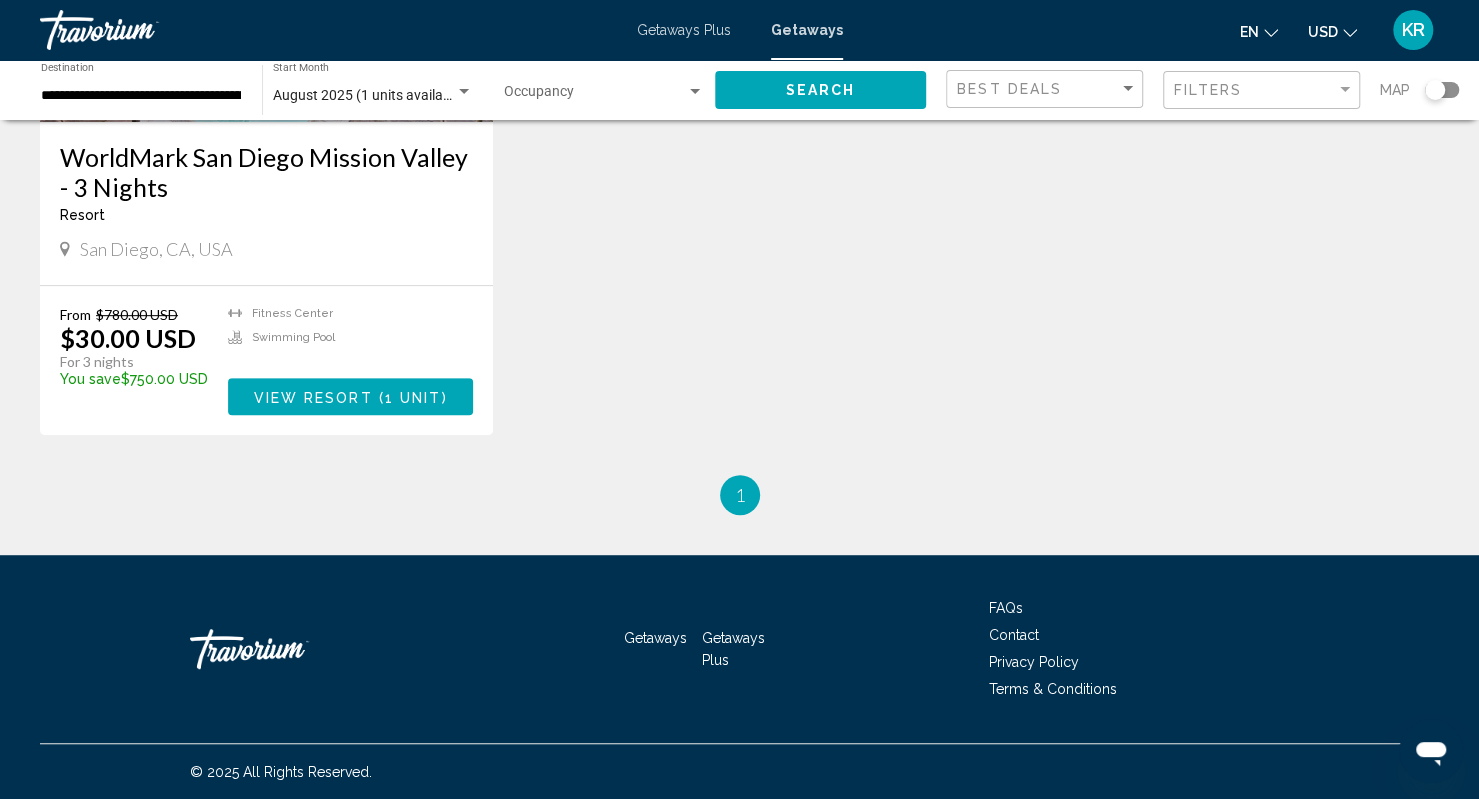click on "View Resort    ( 1 unit )" at bounding box center (350, 396) 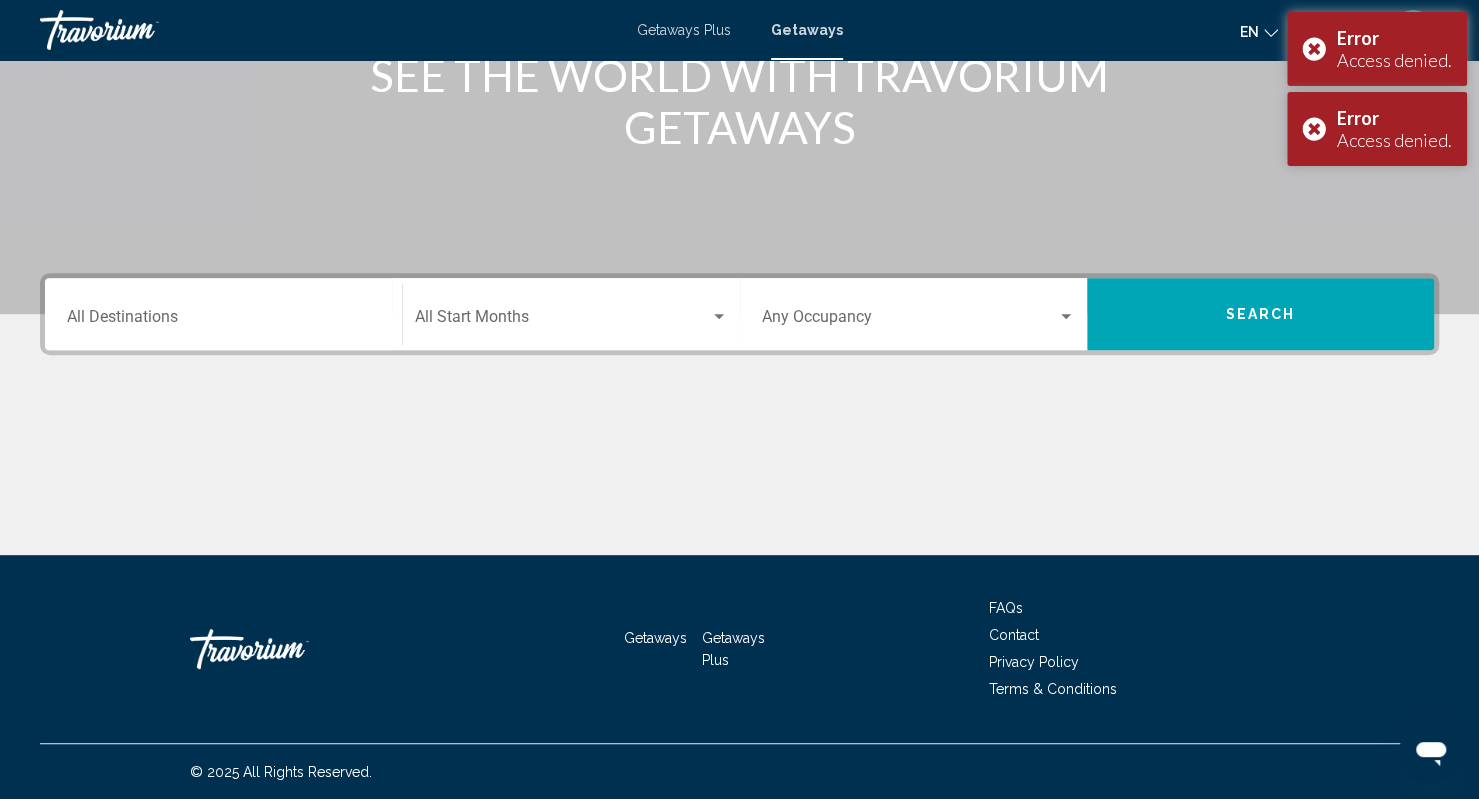 scroll, scrollTop: 0, scrollLeft: 0, axis: both 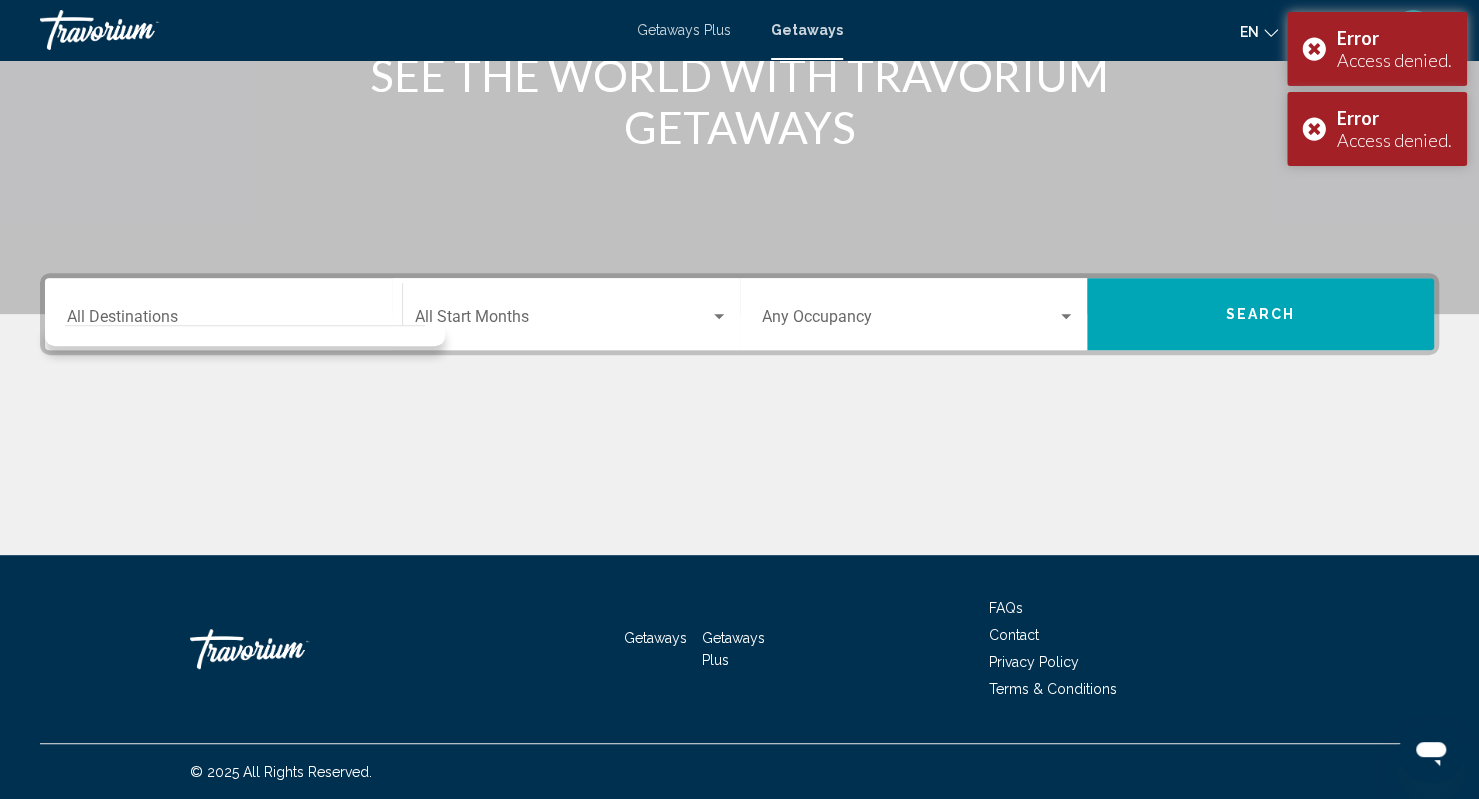 click on "Destination All Destinations" at bounding box center (223, 314) 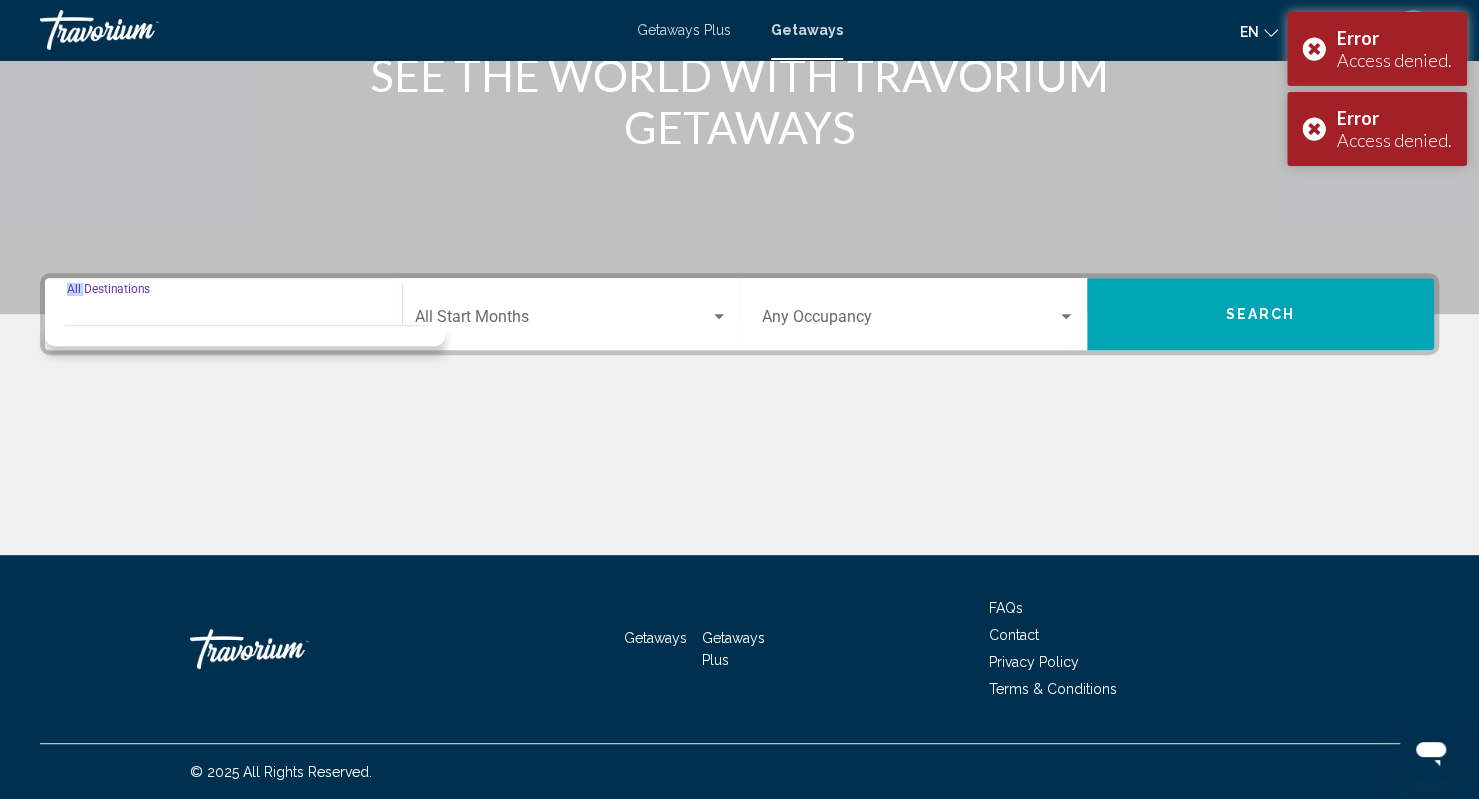click on "Destination All Destinations" at bounding box center [223, 314] 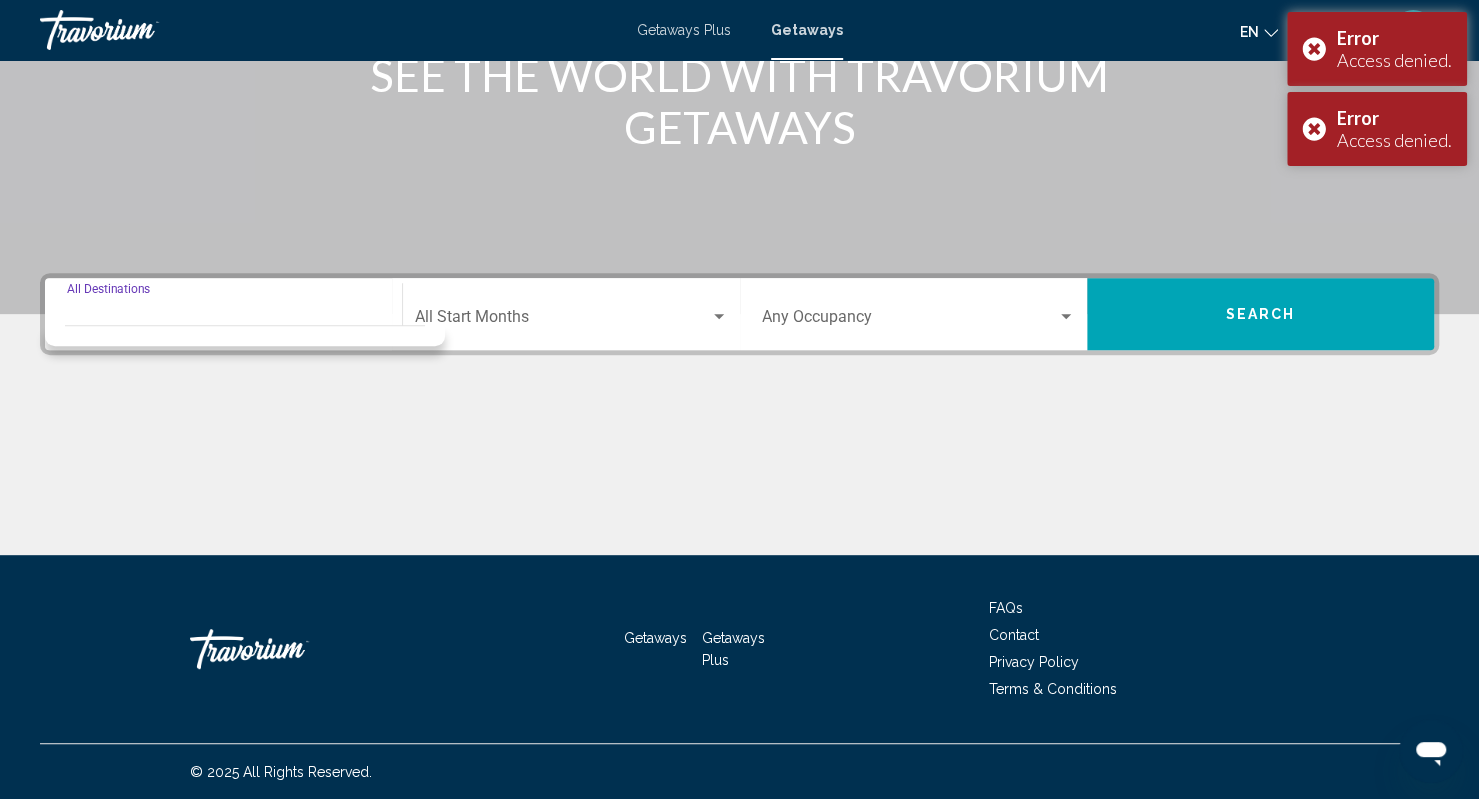 click at bounding box center (739, 480) 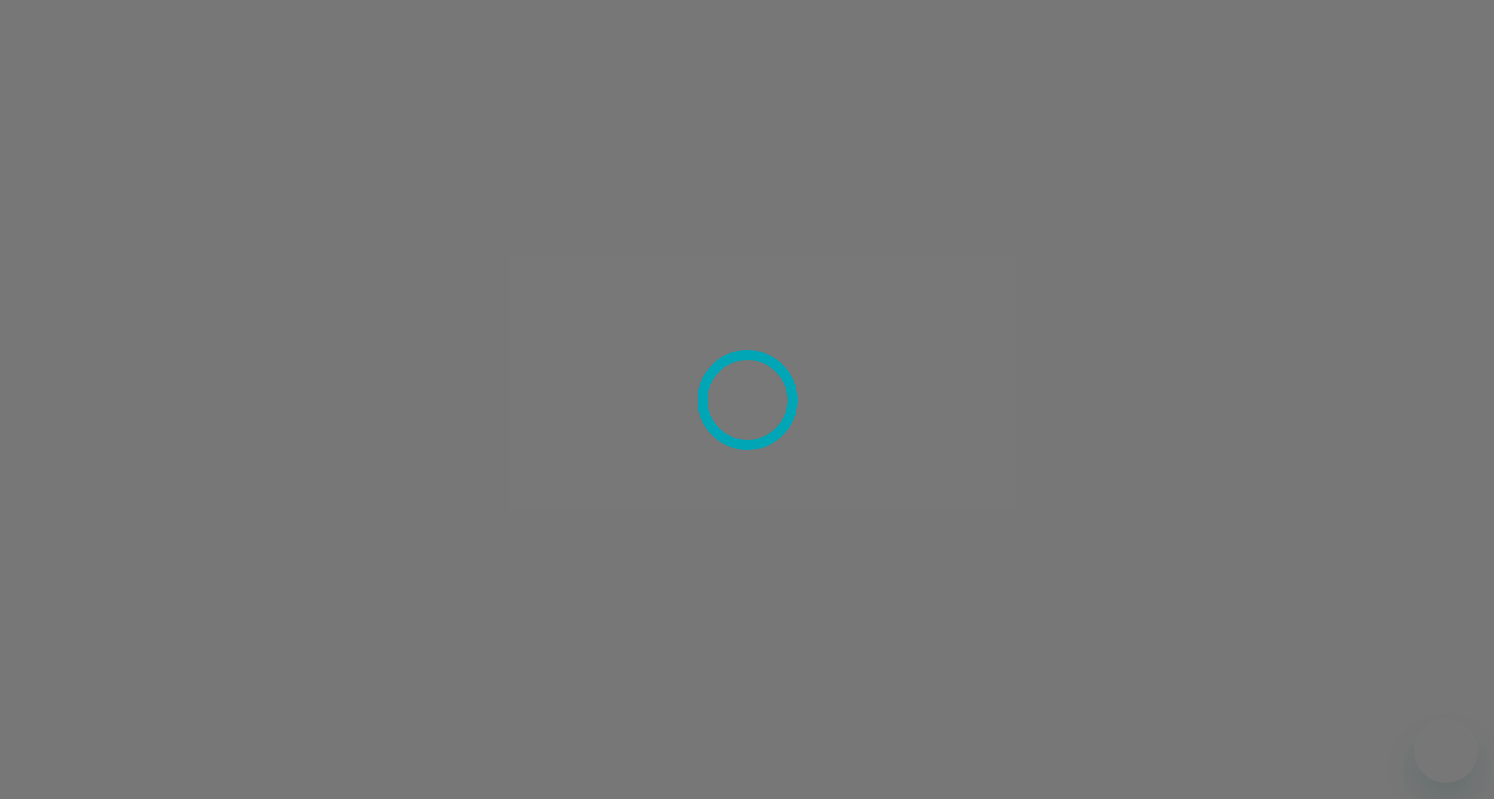 scroll, scrollTop: 0, scrollLeft: 0, axis: both 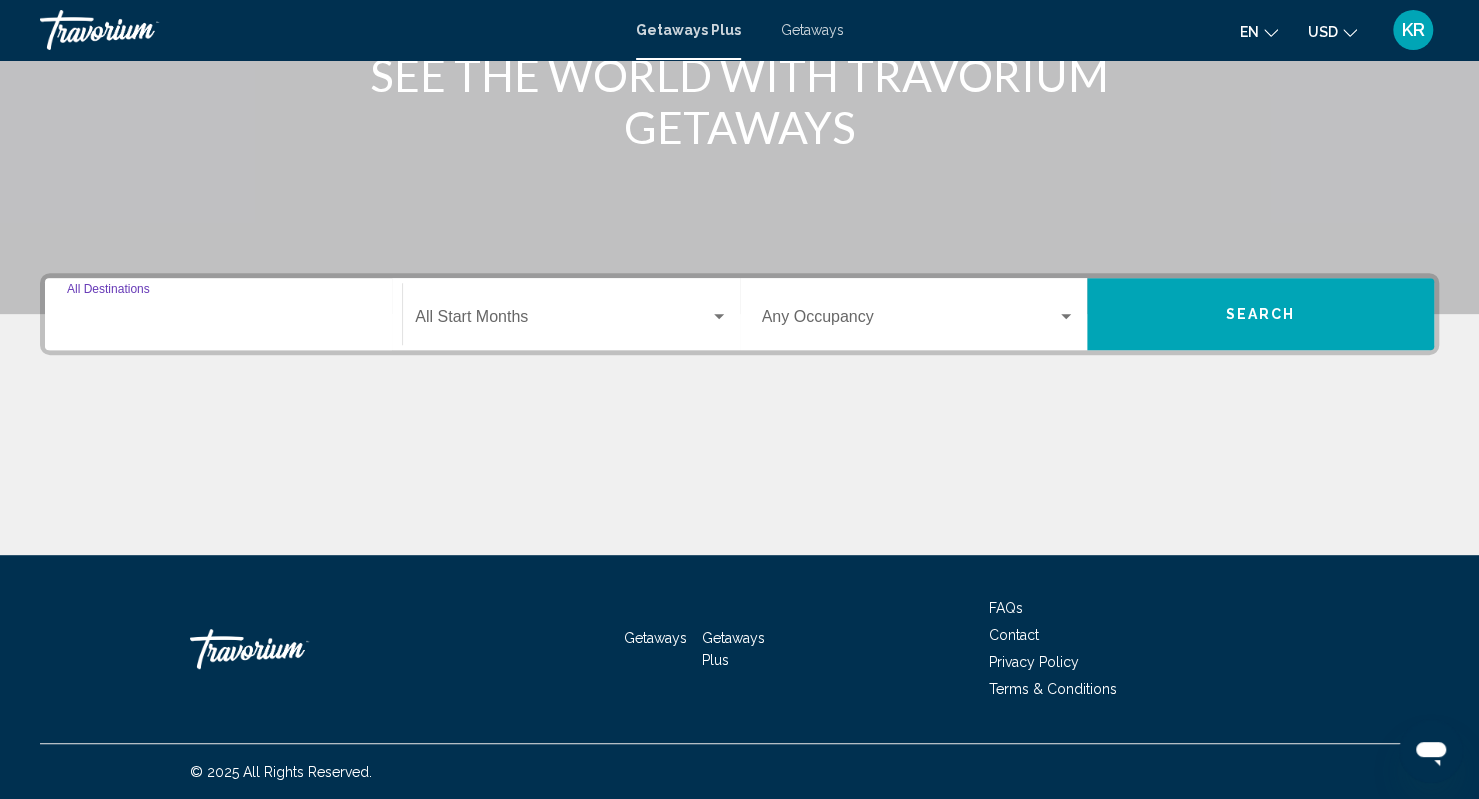 click on "Destination All Destinations" at bounding box center [223, 321] 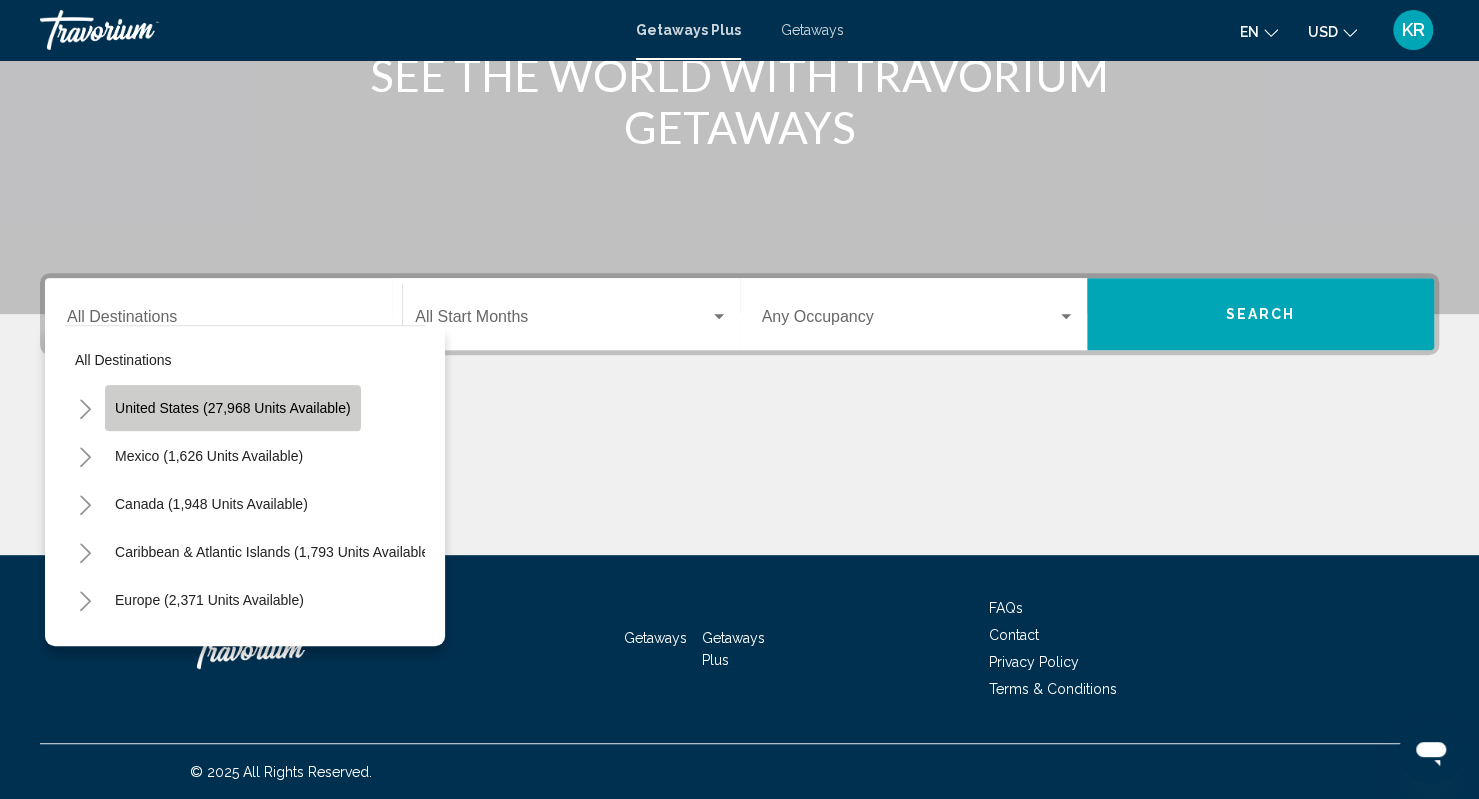 click on "United States (27,968 units available)" 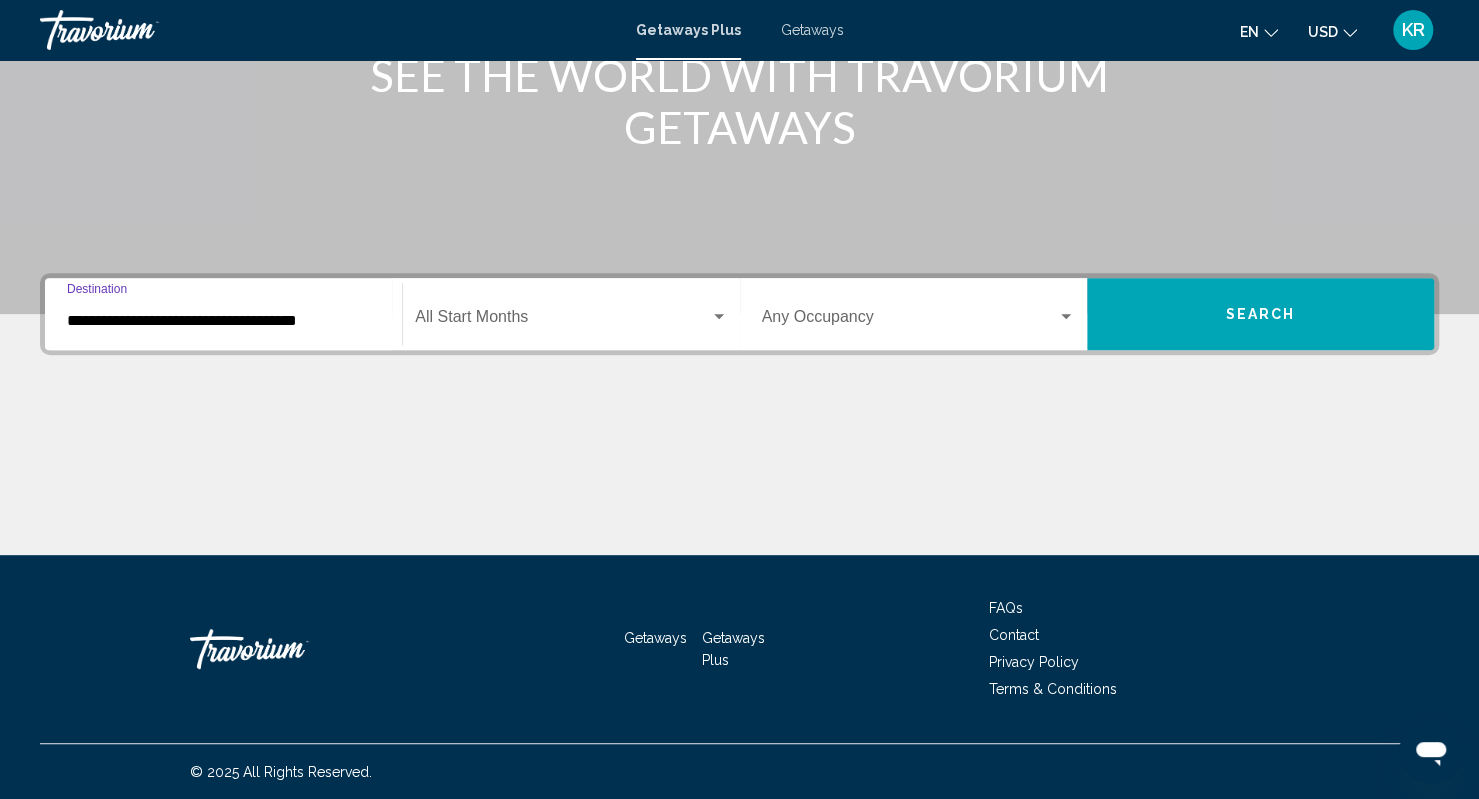 click on "**********" at bounding box center (223, 321) 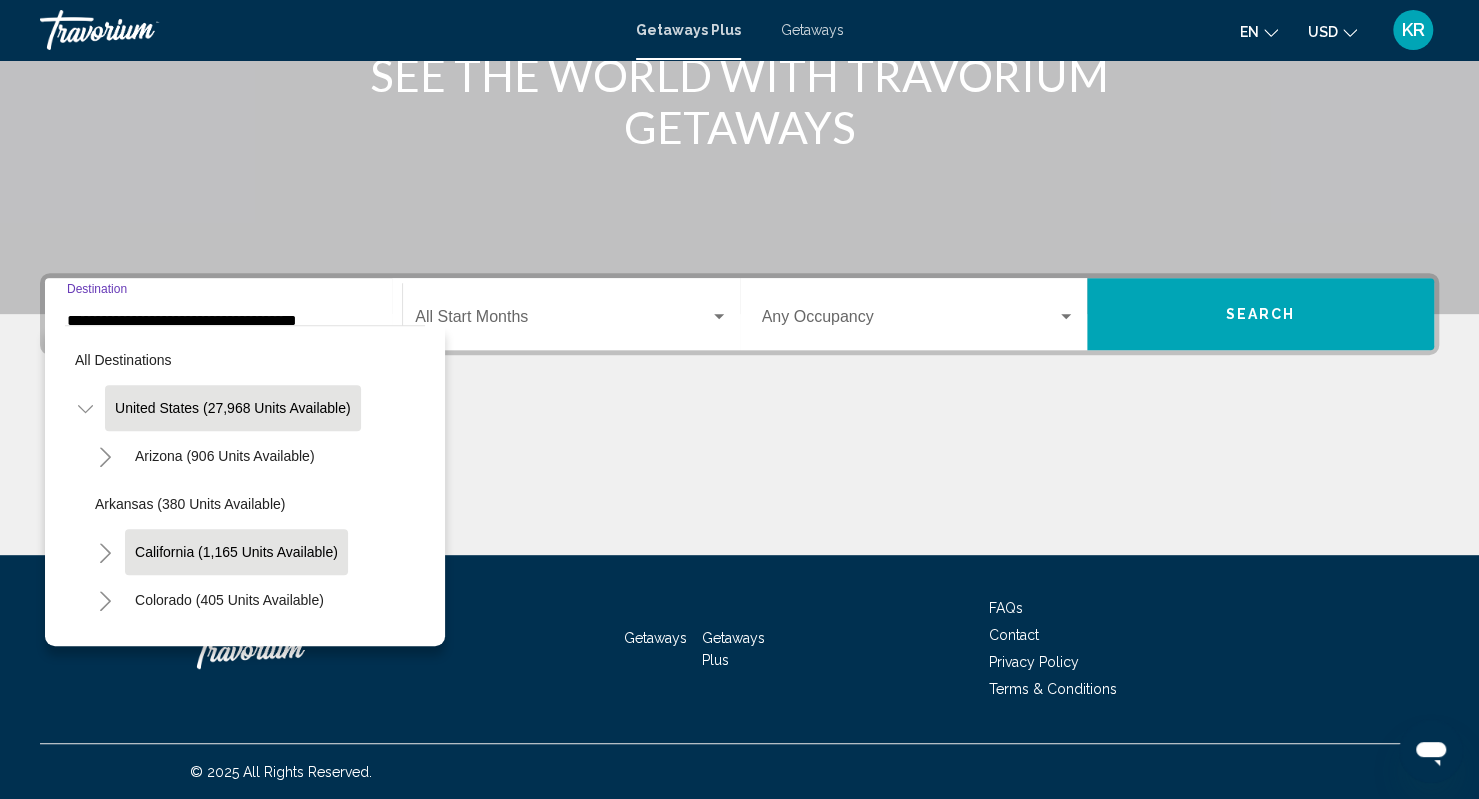 click on "California (1,165 units available)" 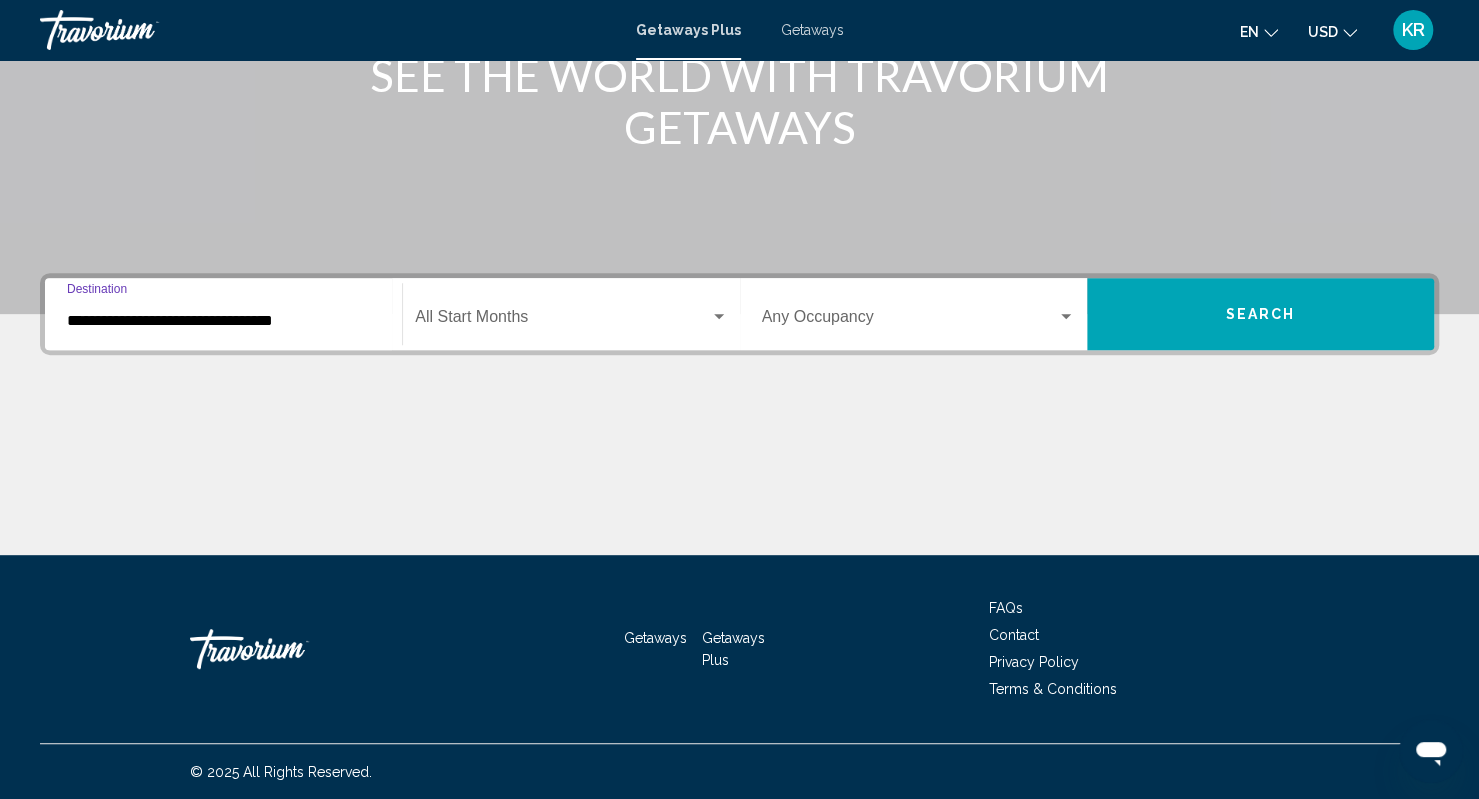 click on "**********" at bounding box center [223, 314] 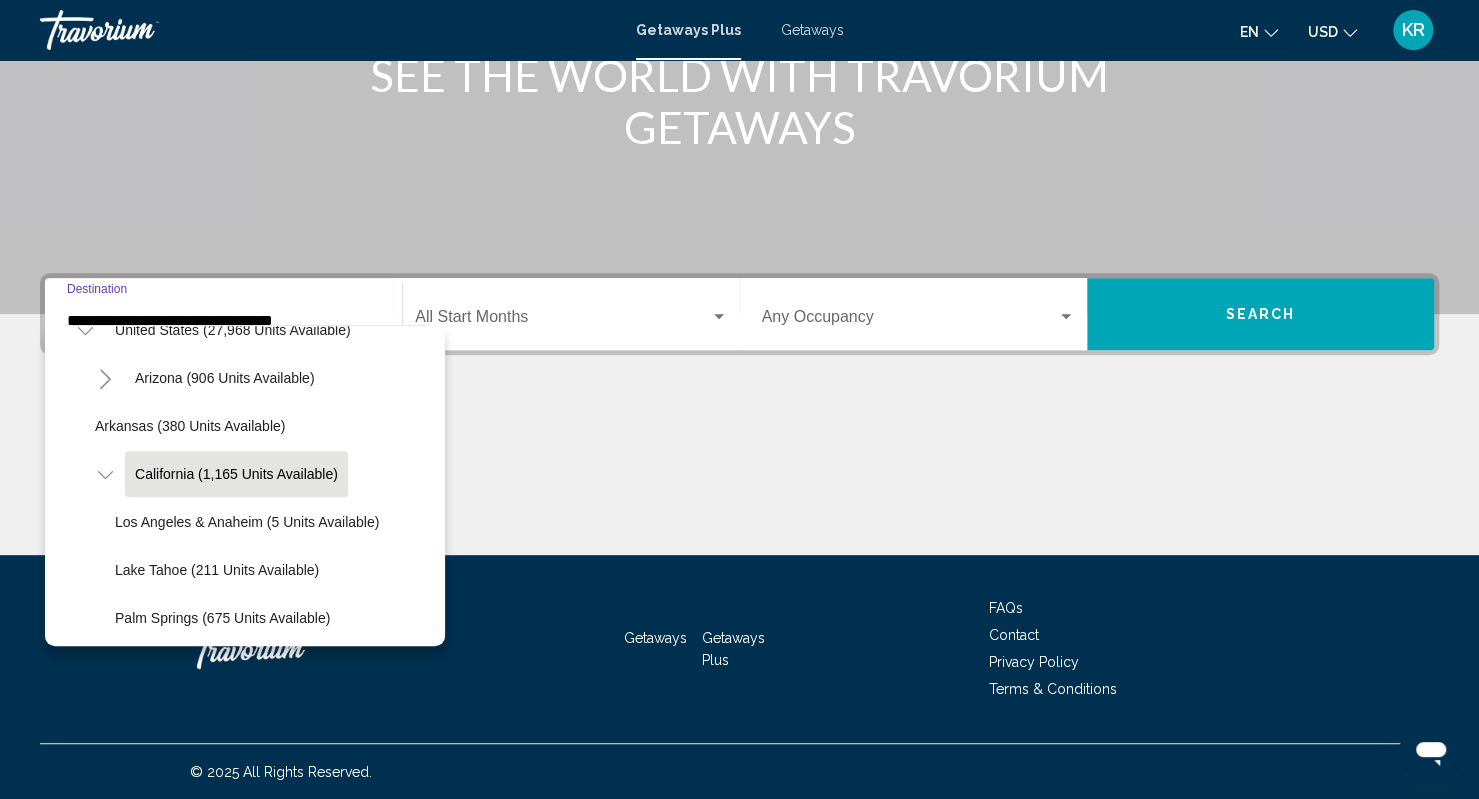 scroll, scrollTop: 178, scrollLeft: 0, axis: vertical 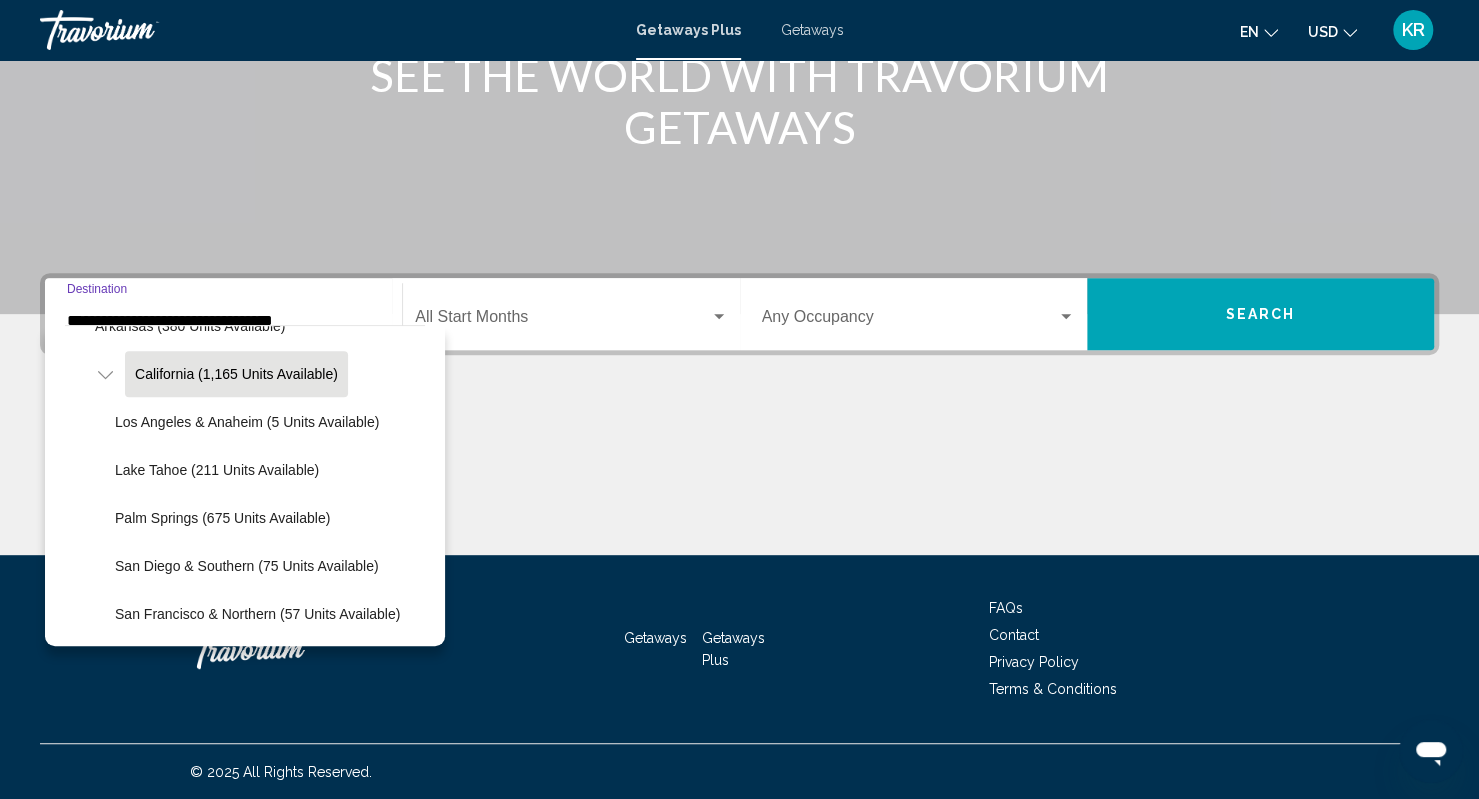 click on "California (1,165 units available)" 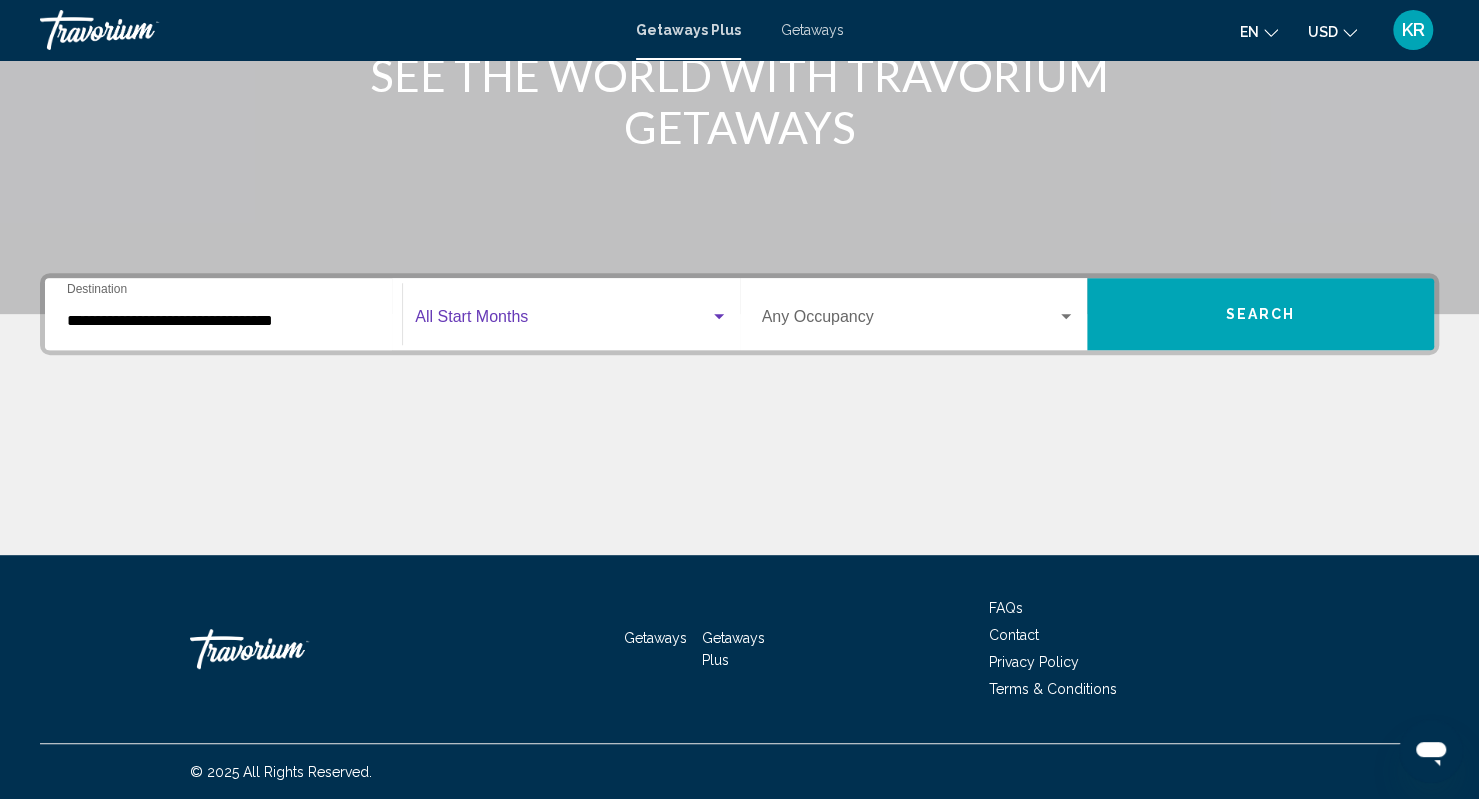 click at bounding box center [562, 321] 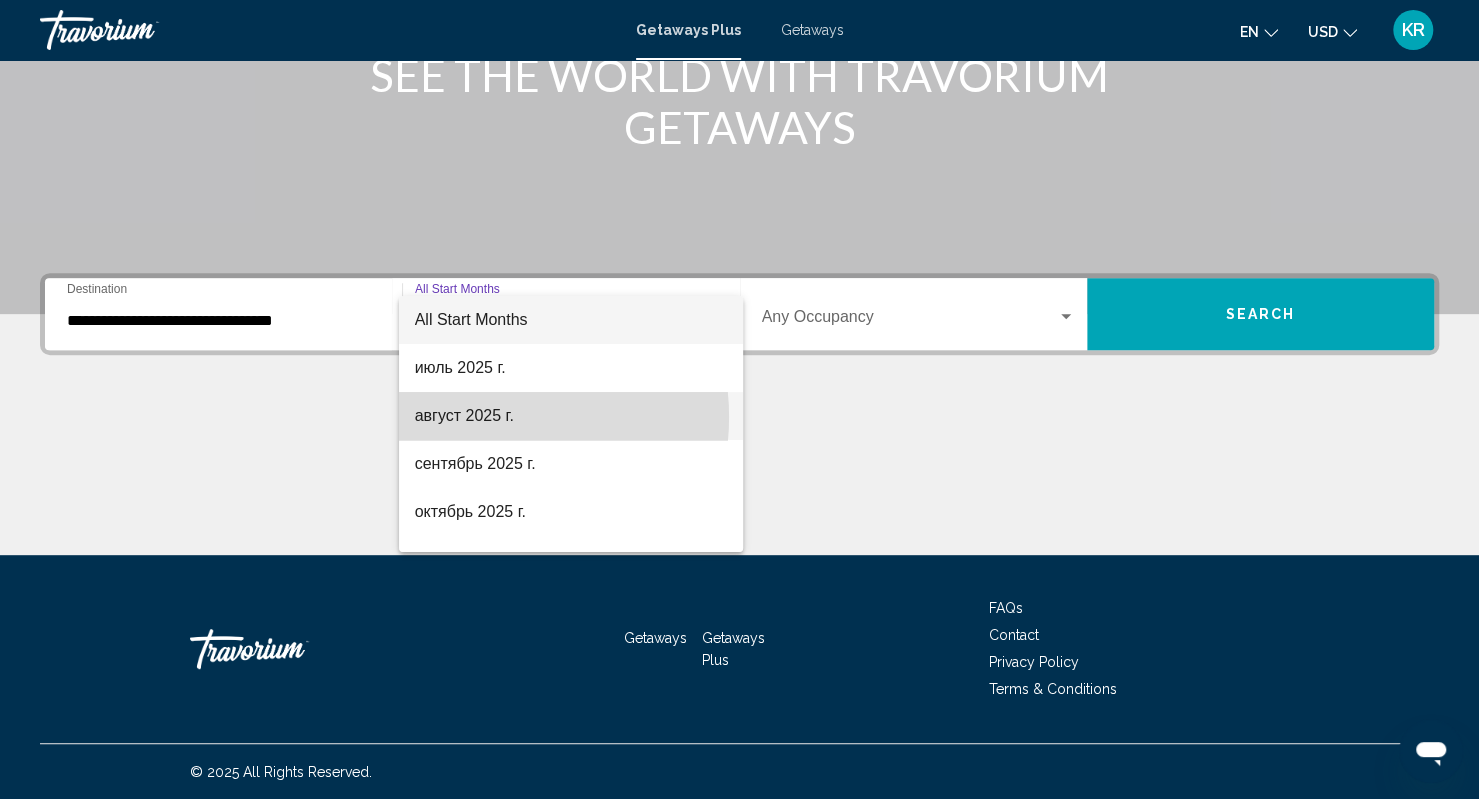 click on "август 2025 г." at bounding box center [571, 416] 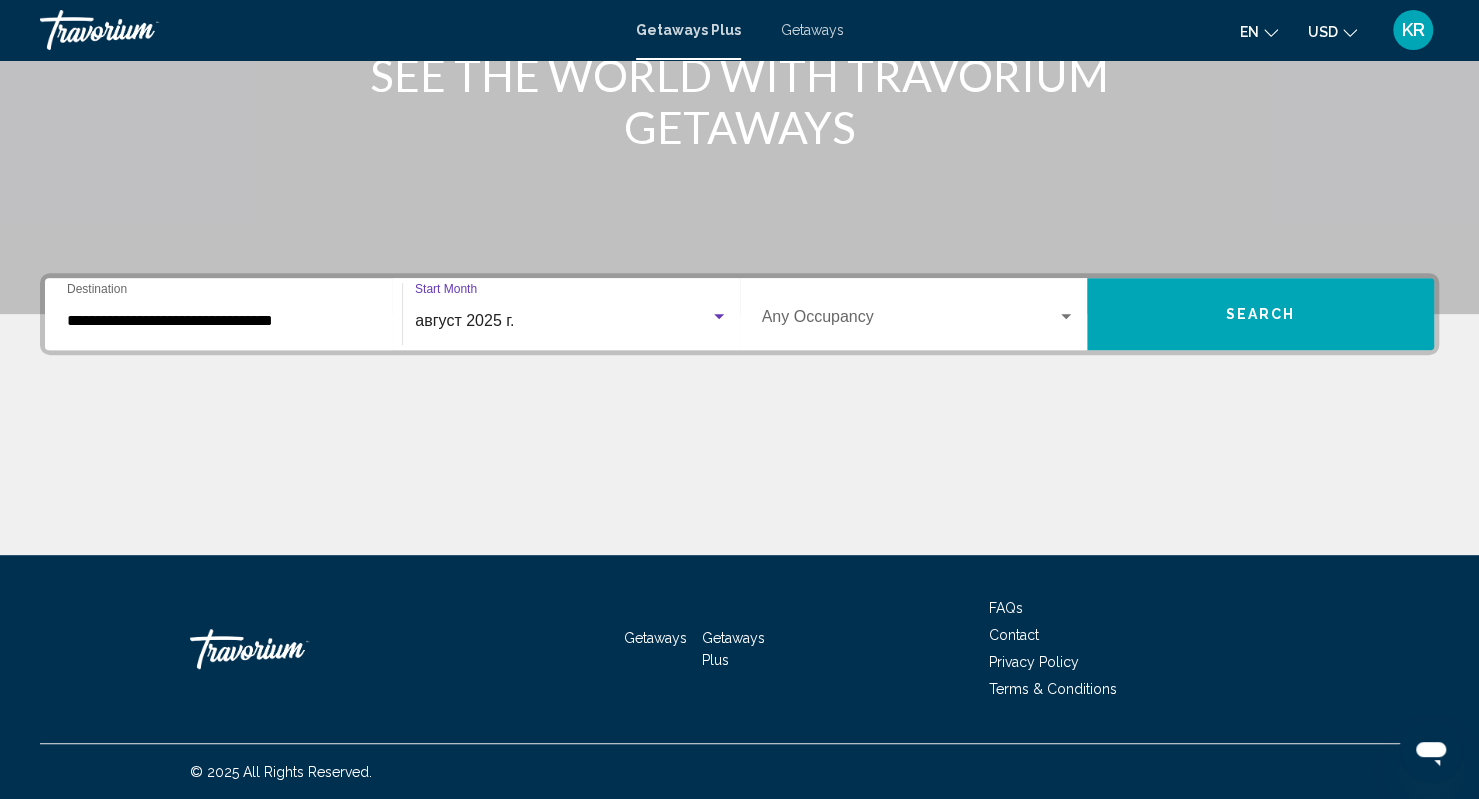 click at bounding box center [909, 321] 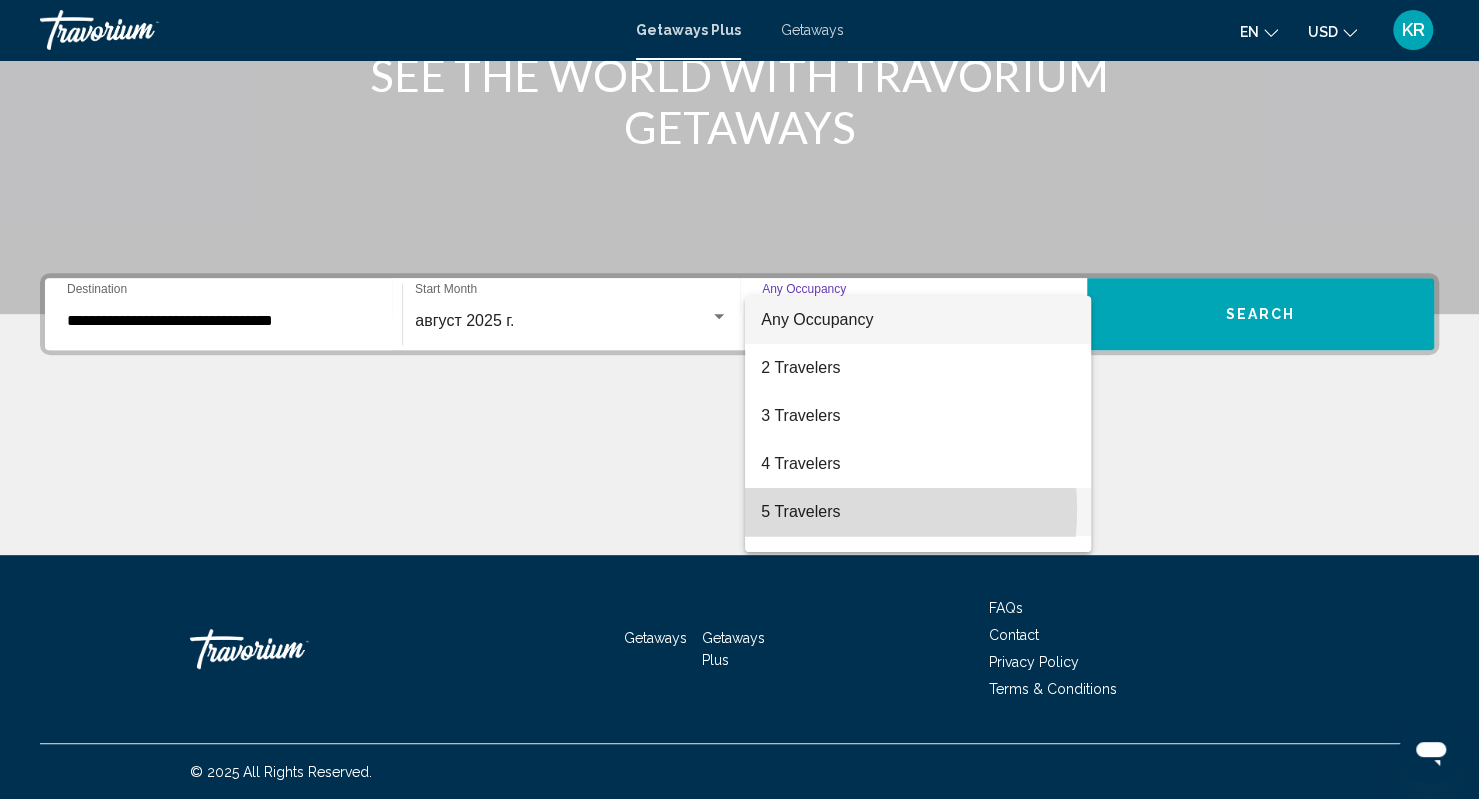 click on "5 Travelers" at bounding box center (917, 512) 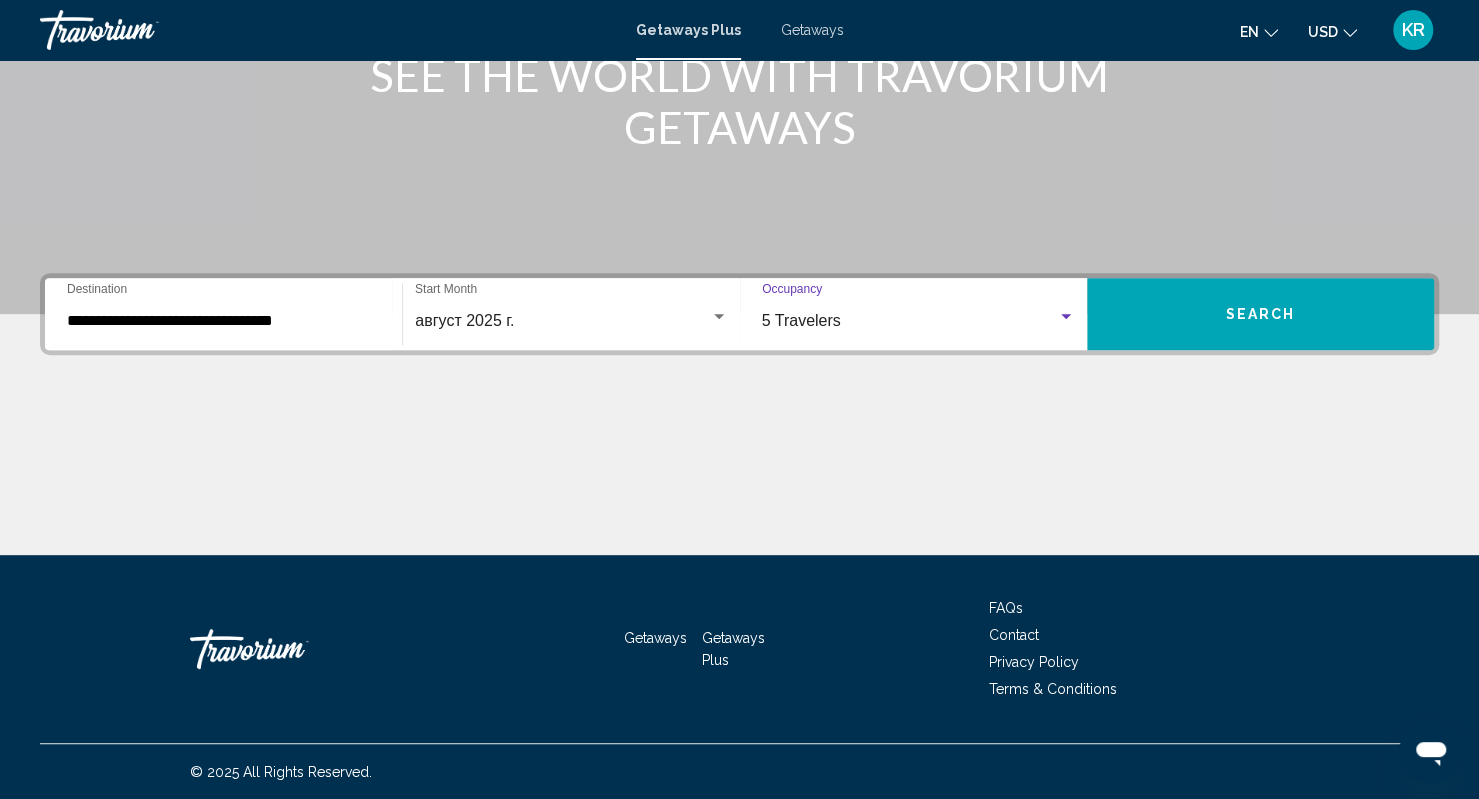 click on "Search" at bounding box center [1261, 315] 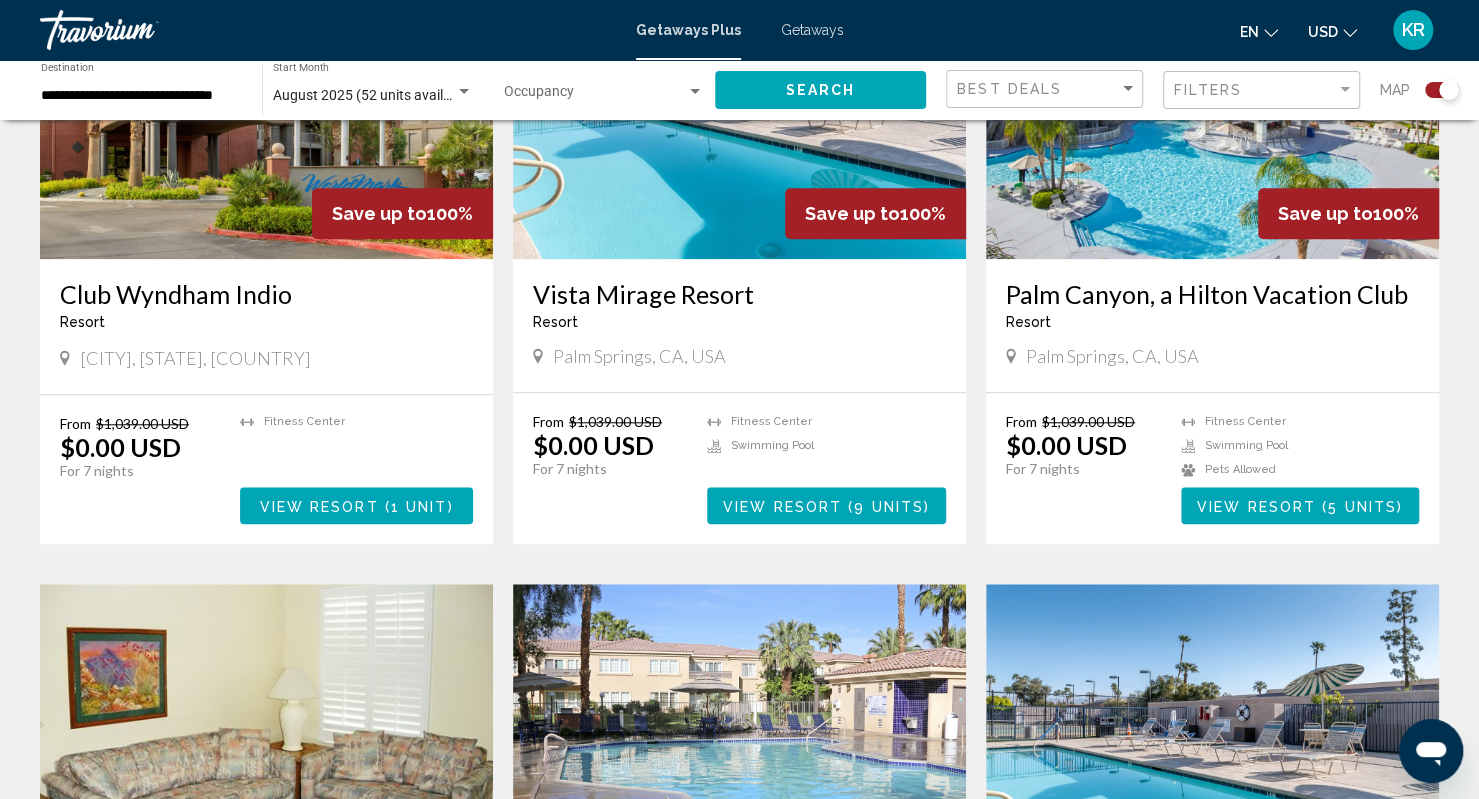 scroll, scrollTop: 900, scrollLeft: 0, axis: vertical 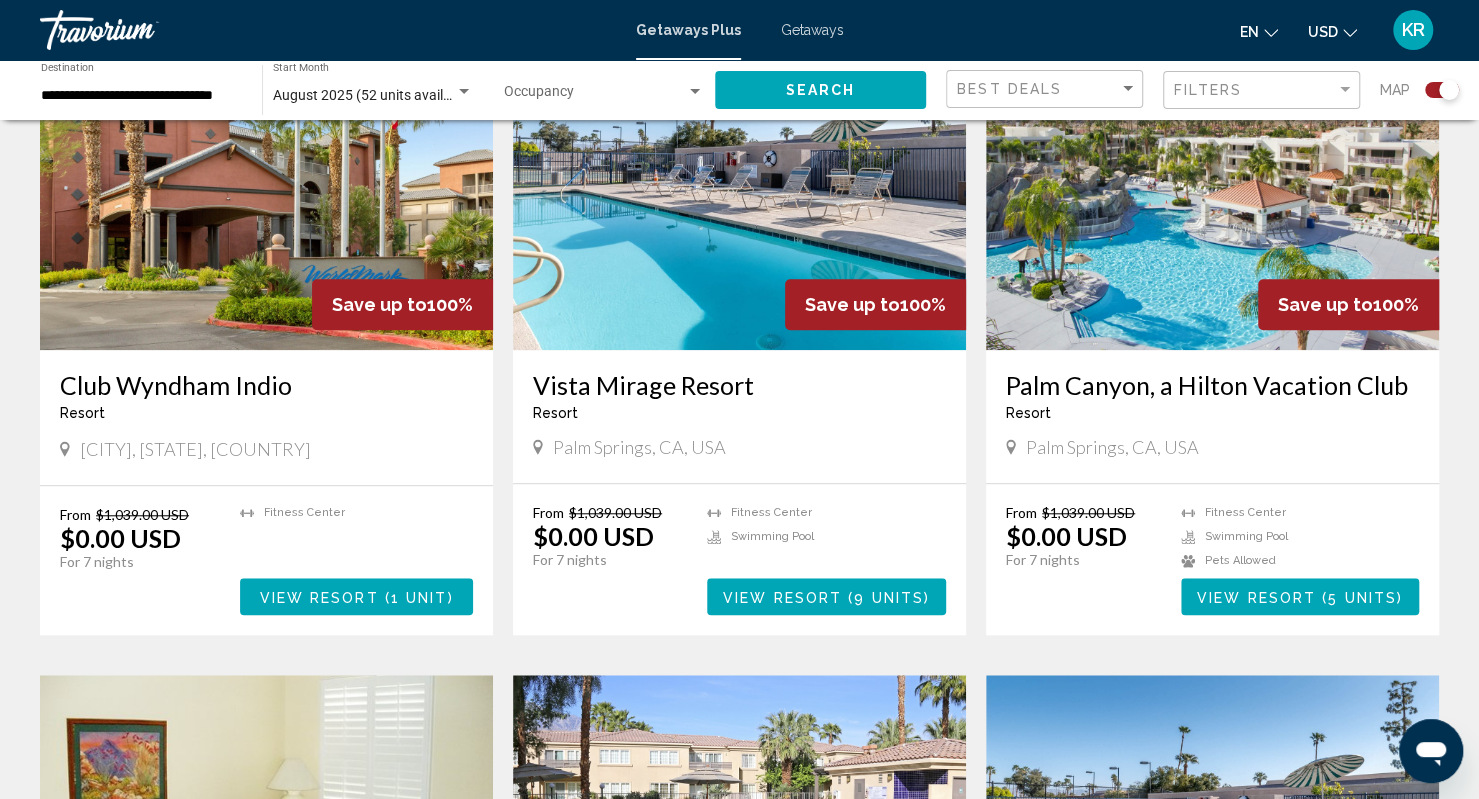 click on "Indio, CA, USA" at bounding box center (266, 449) 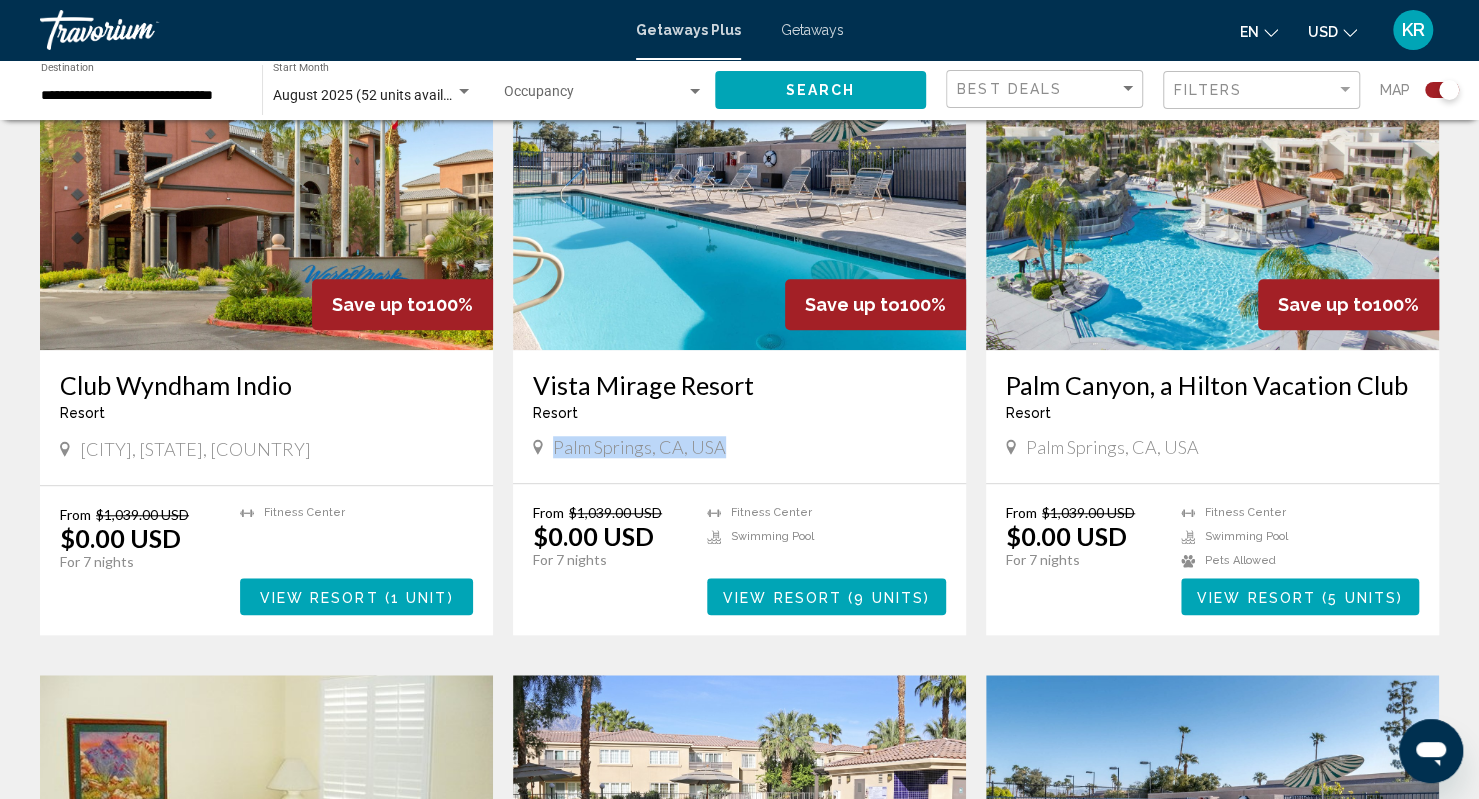 drag, startPoint x: 730, startPoint y: 443, endPoint x: 552, endPoint y: 456, distance: 178.47409 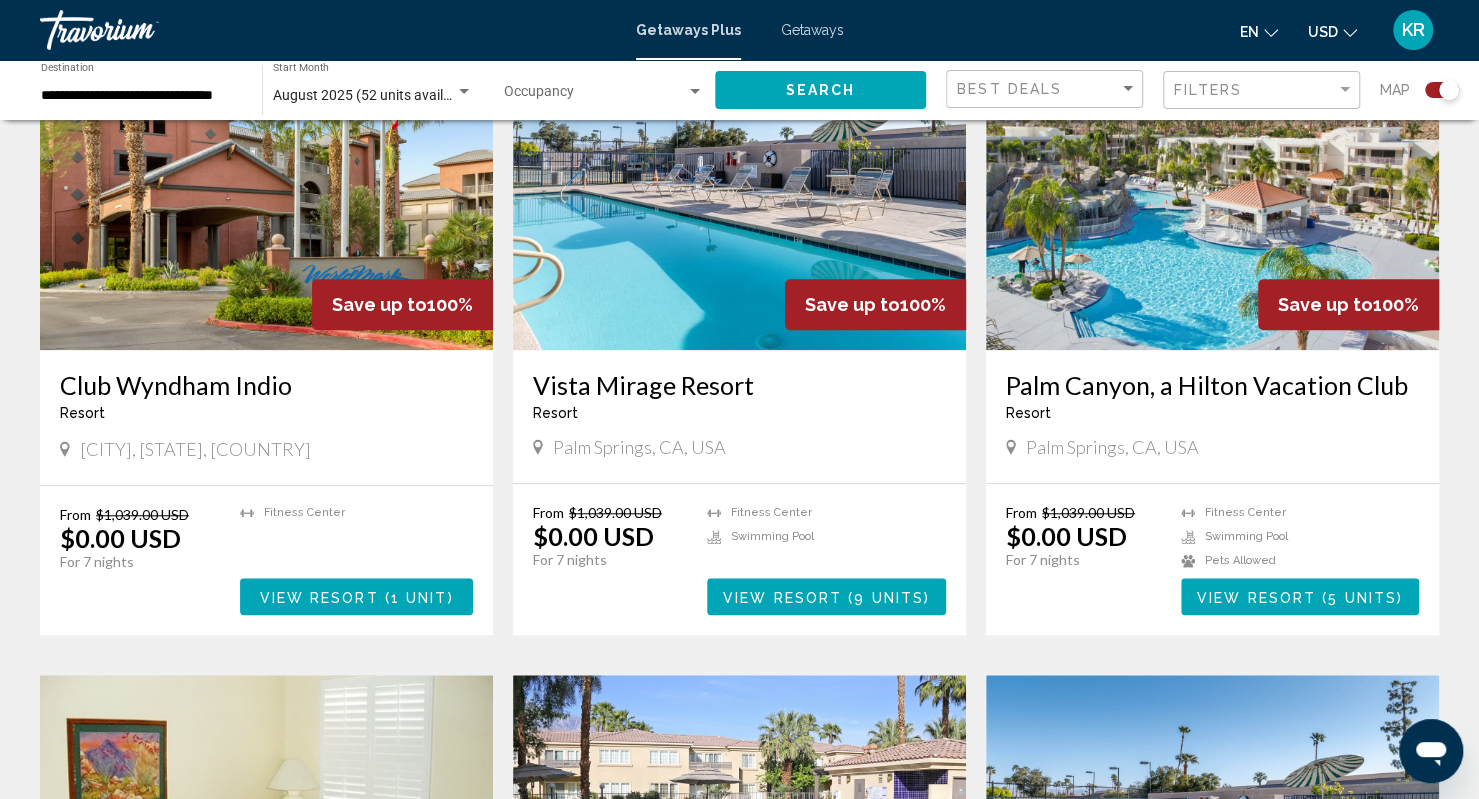 click on "Club Wyndham Indio  Resort  -  This is an adults only resort
Indio, CA, USA" at bounding box center [266, 417] 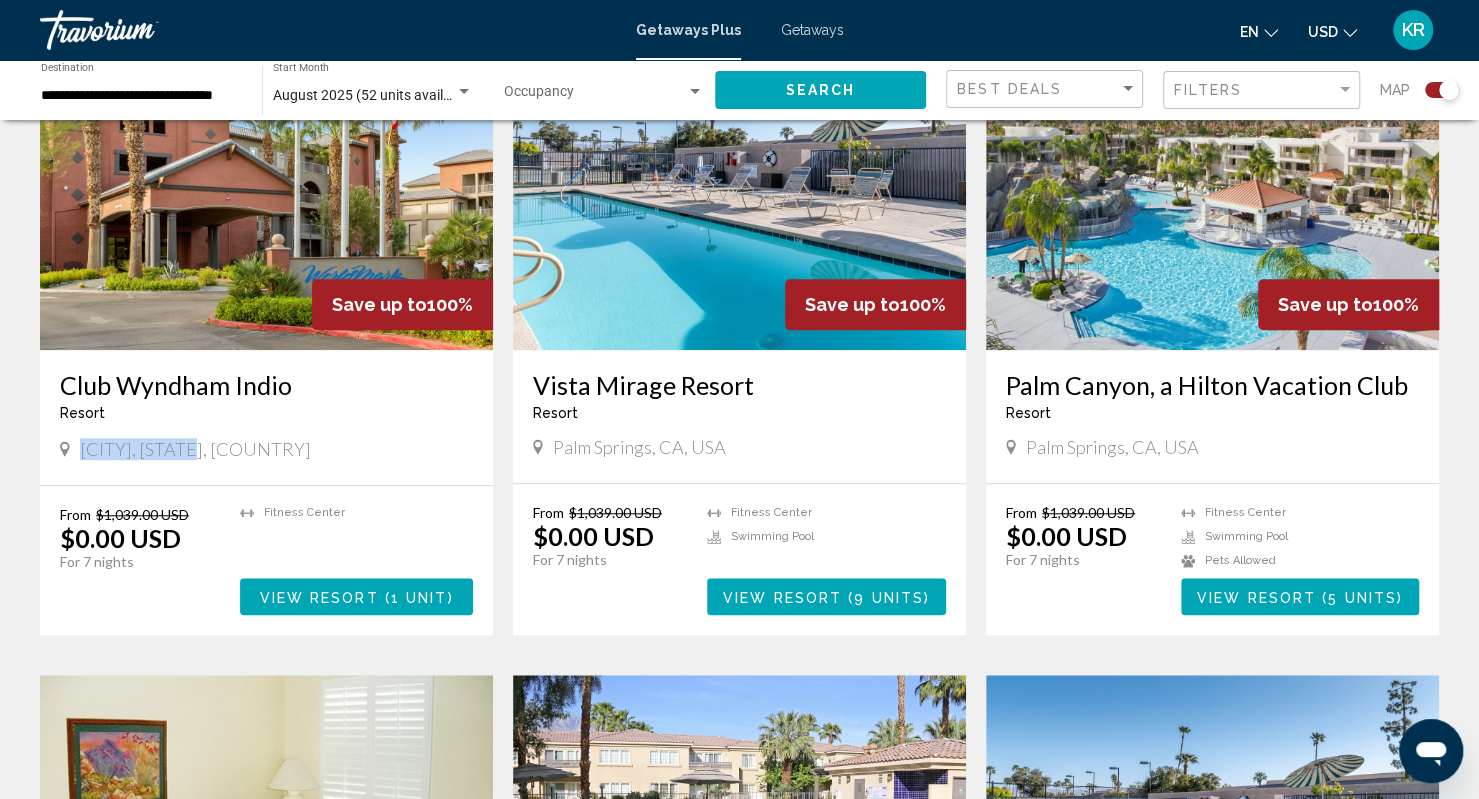 drag, startPoint x: 199, startPoint y: 444, endPoint x: 80, endPoint y: 454, distance: 119.419426 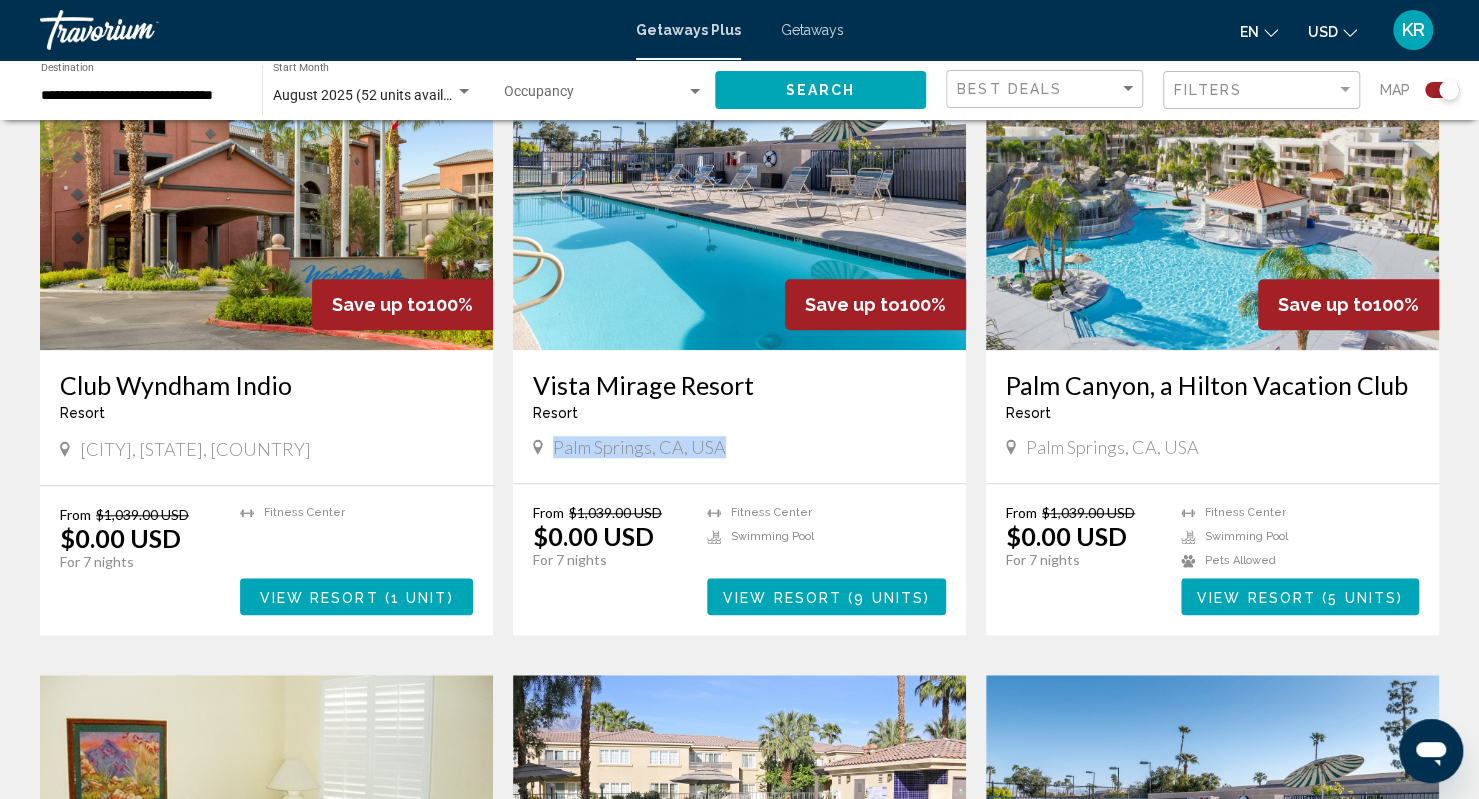 drag, startPoint x: 728, startPoint y: 447, endPoint x: 554, endPoint y: 459, distance: 174.4133 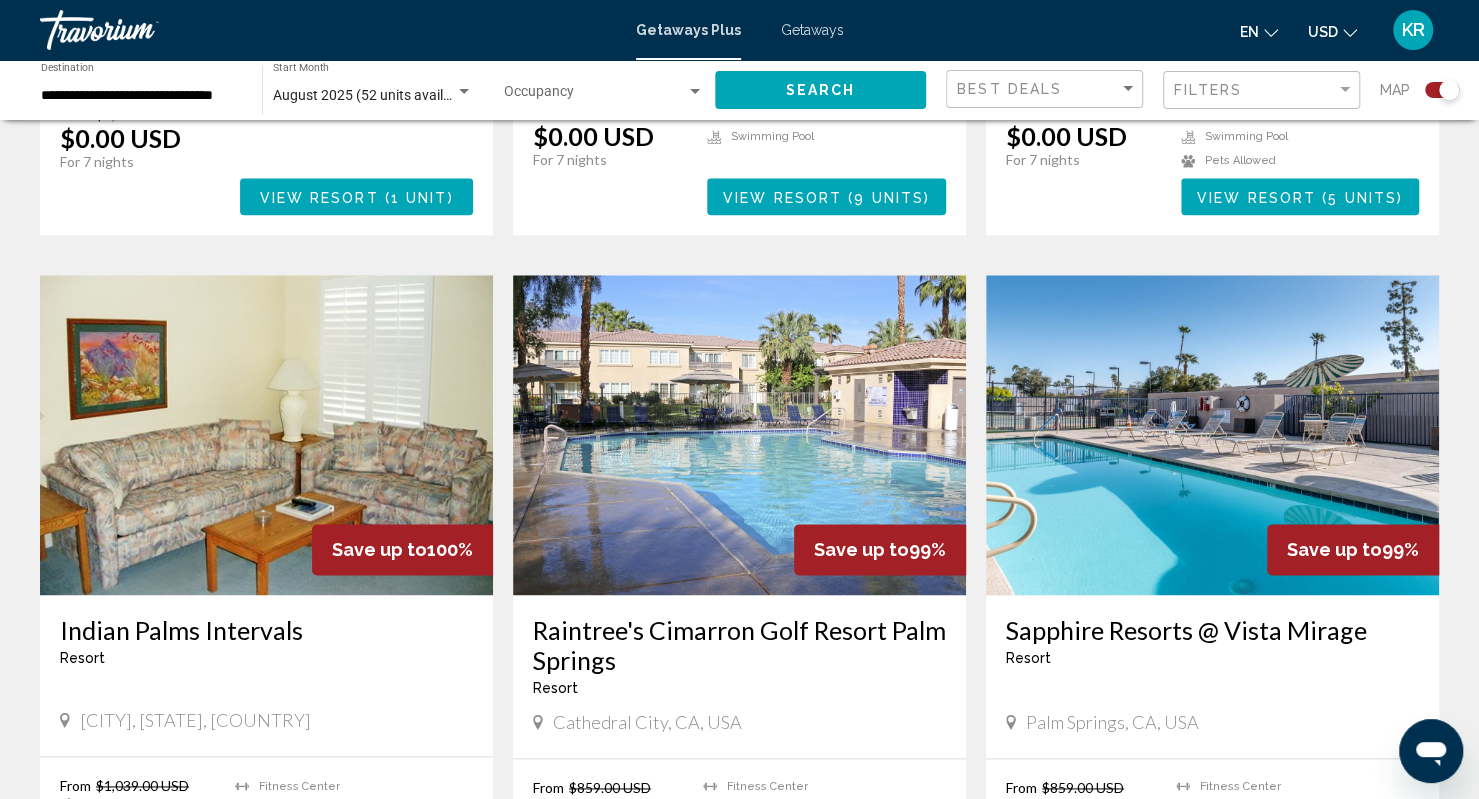 scroll, scrollTop: 1300, scrollLeft: 0, axis: vertical 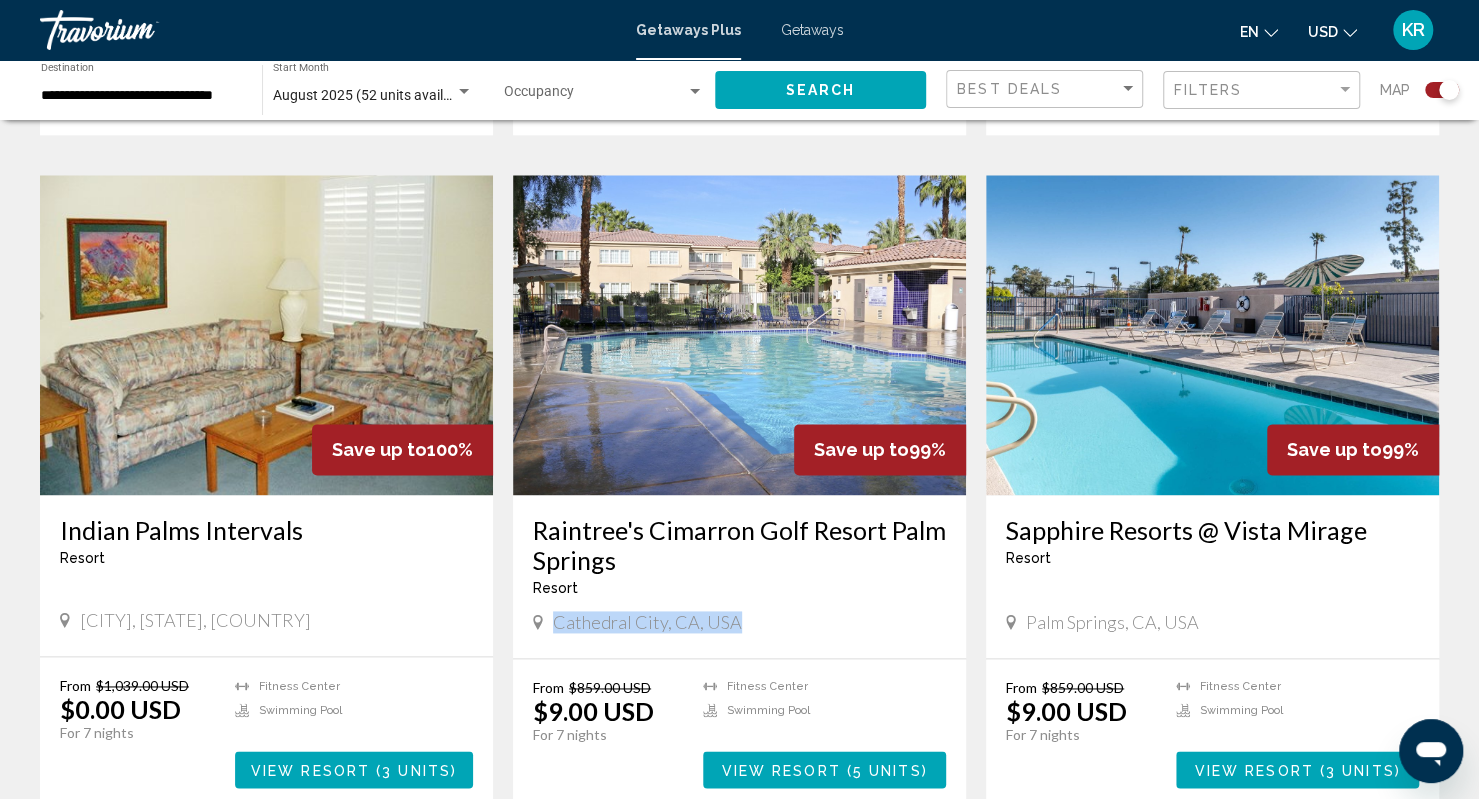 drag, startPoint x: 734, startPoint y: 623, endPoint x: 551, endPoint y: 621, distance: 183.01093 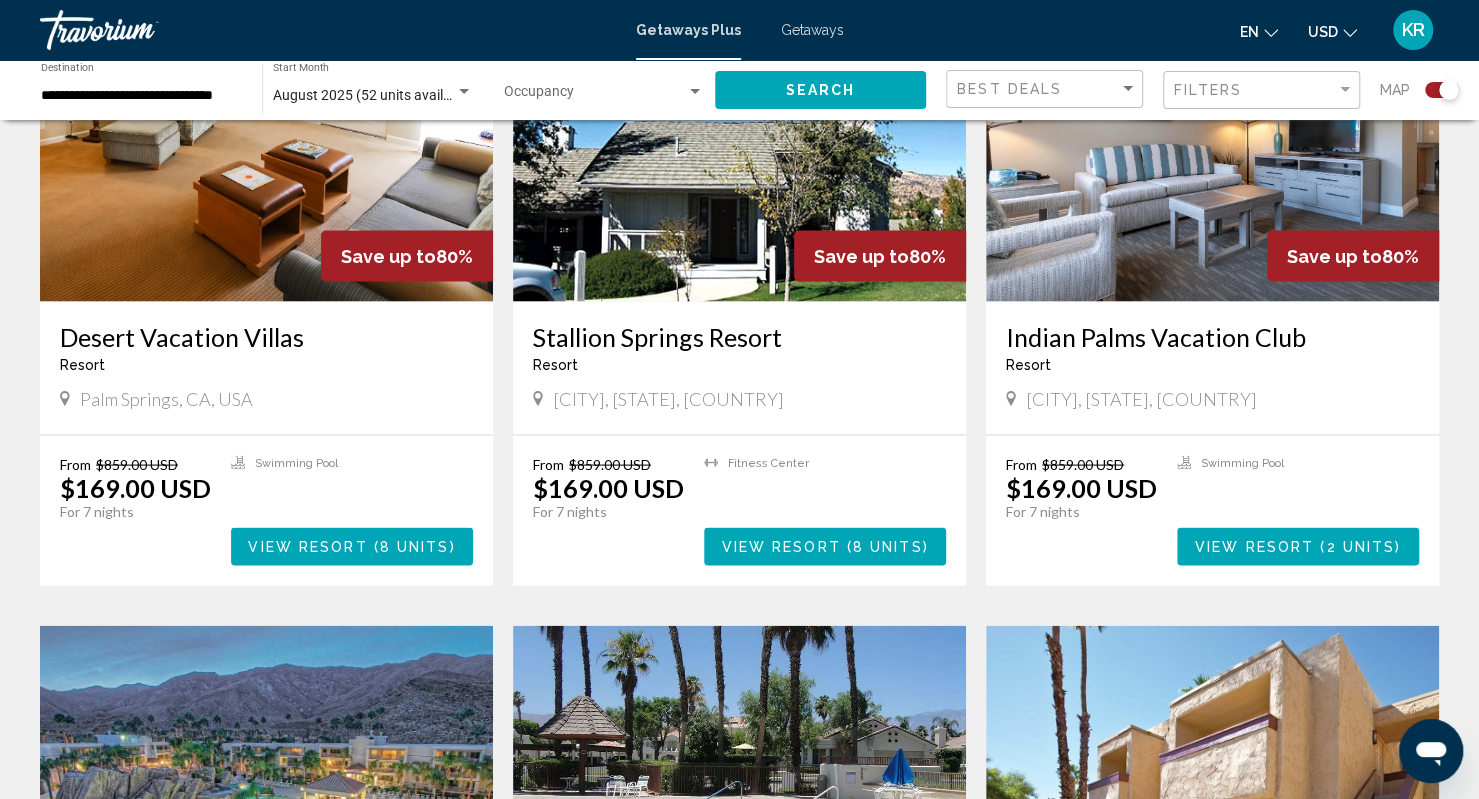 scroll, scrollTop: 2200, scrollLeft: 0, axis: vertical 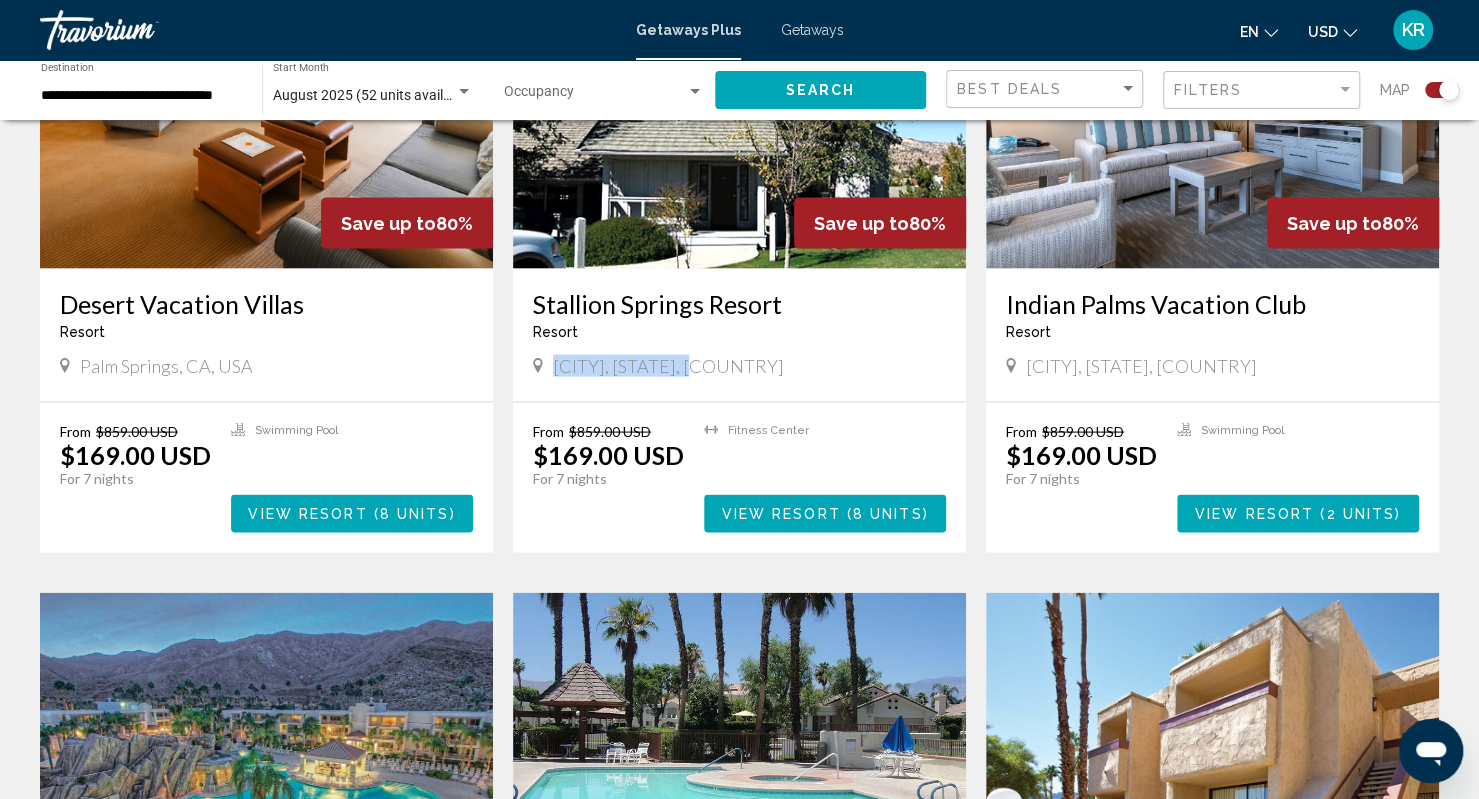 drag, startPoint x: 700, startPoint y: 362, endPoint x: 553, endPoint y: 367, distance: 147.085 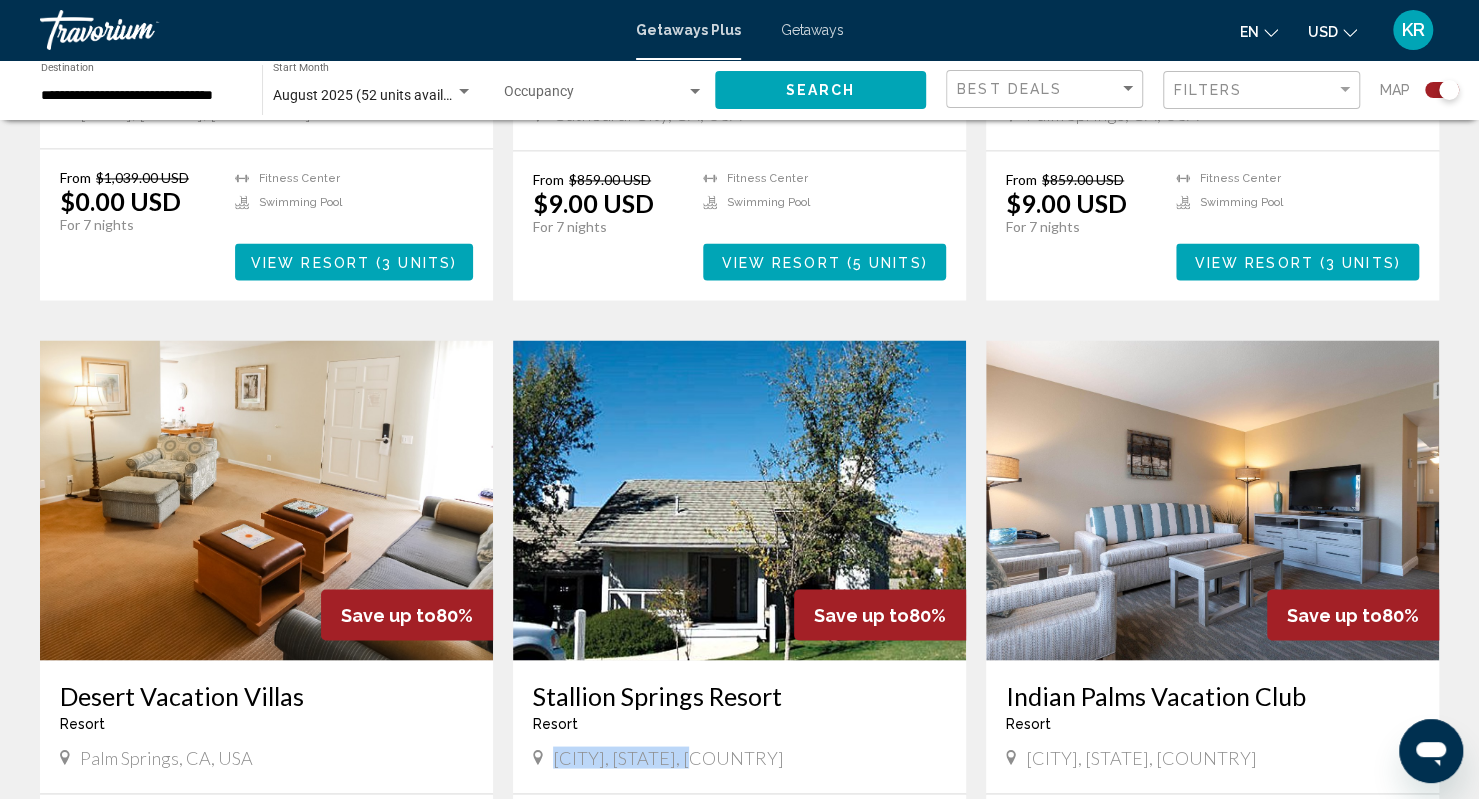 scroll, scrollTop: 1800, scrollLeft: 0, axis: vertical 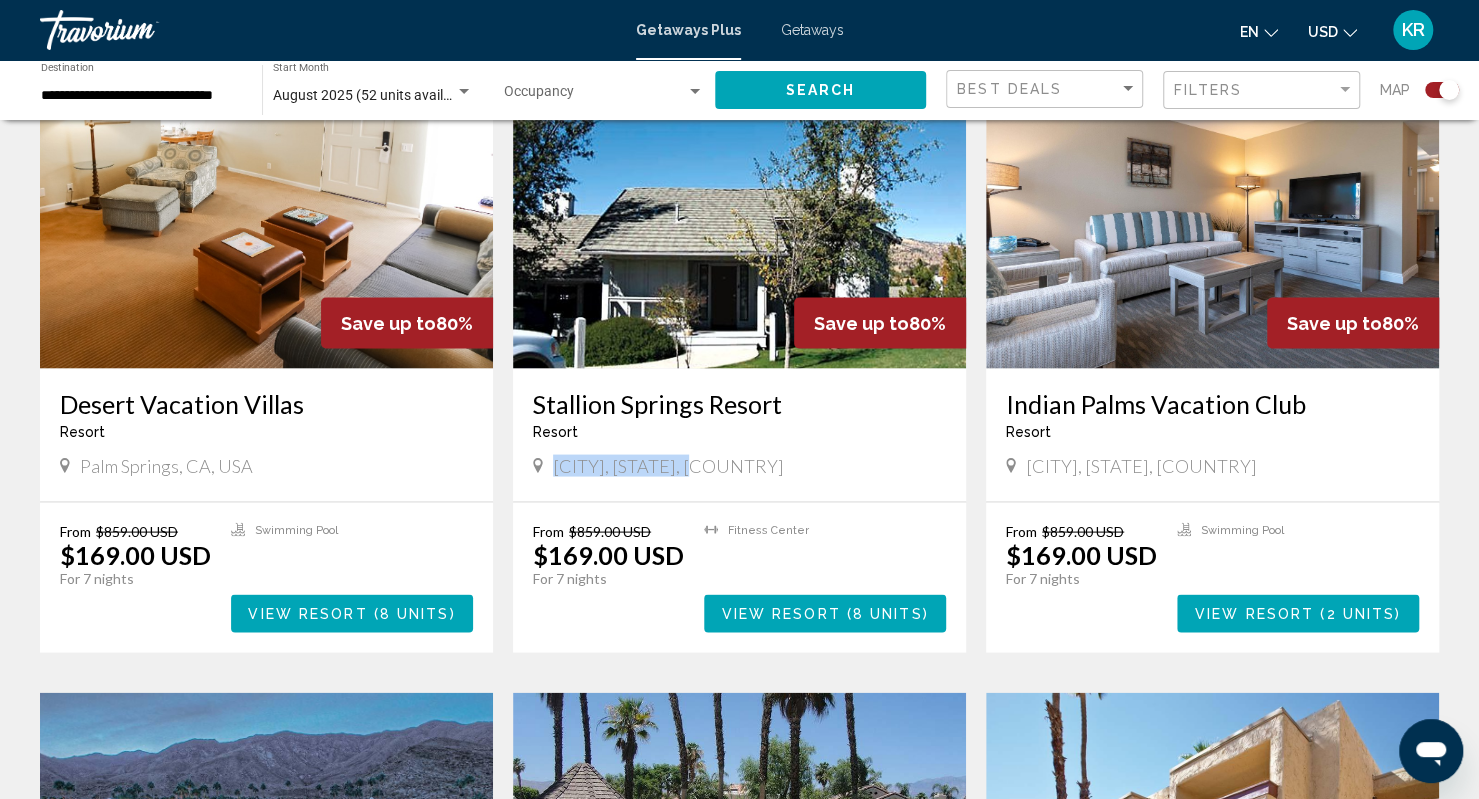 click on "Stallion Springs Resort  Resort  -  This is an adults only resort
Tehachapi, CA, USA" at bounding box center [739, 434] 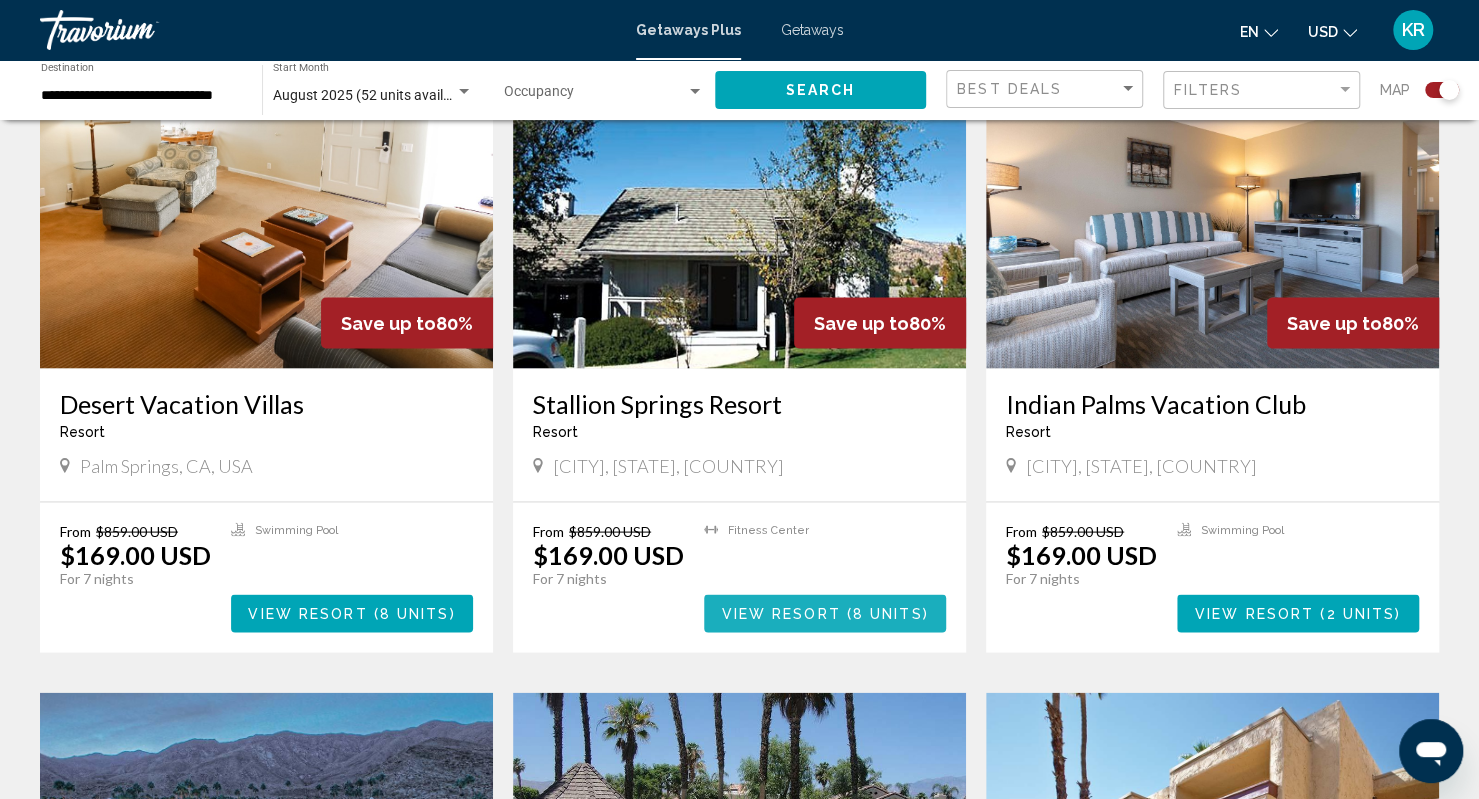 click on "View Resort" at bounding box center [780, 614] 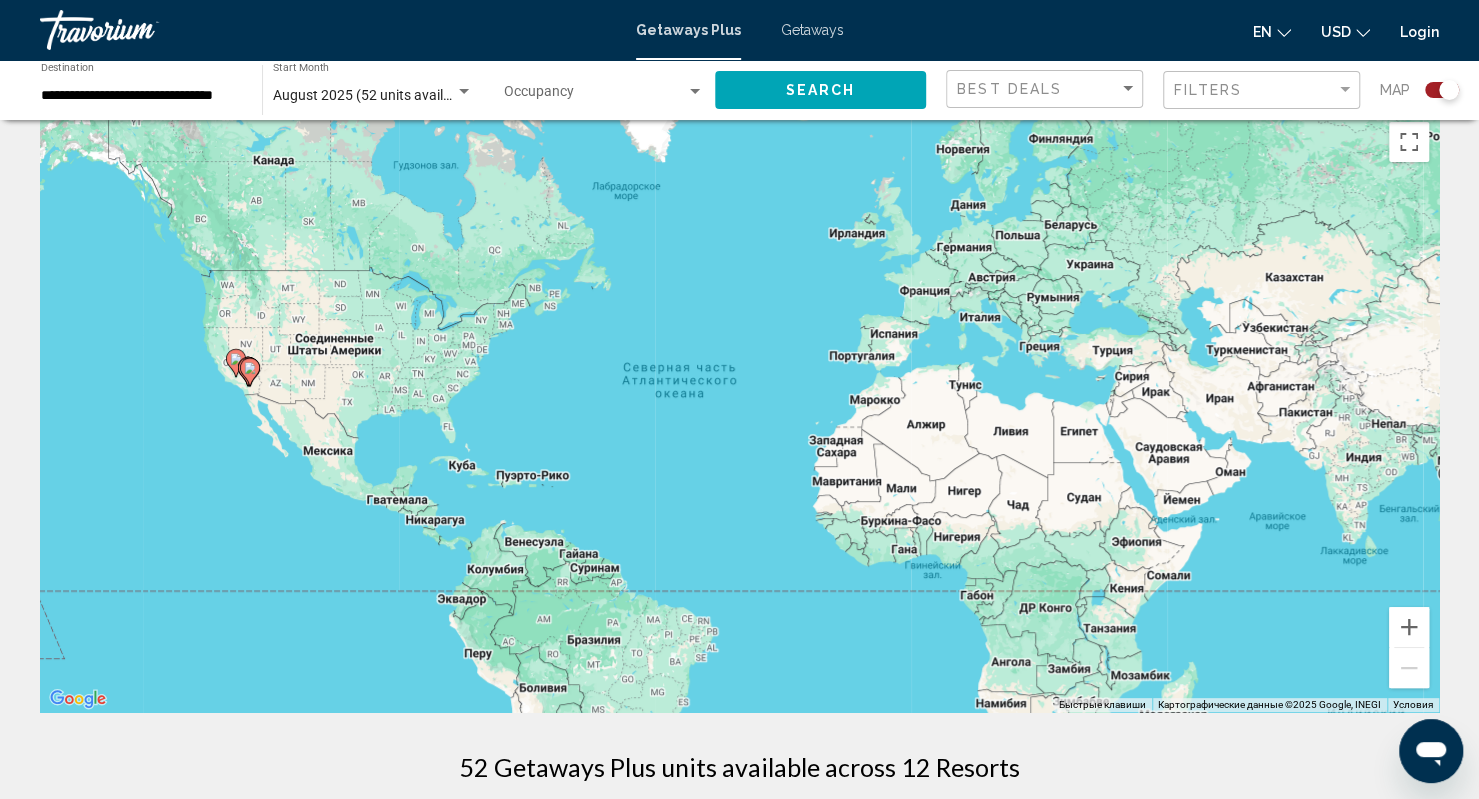 scroll, scrollTop: 0, scrollLeft: 0, axis: both 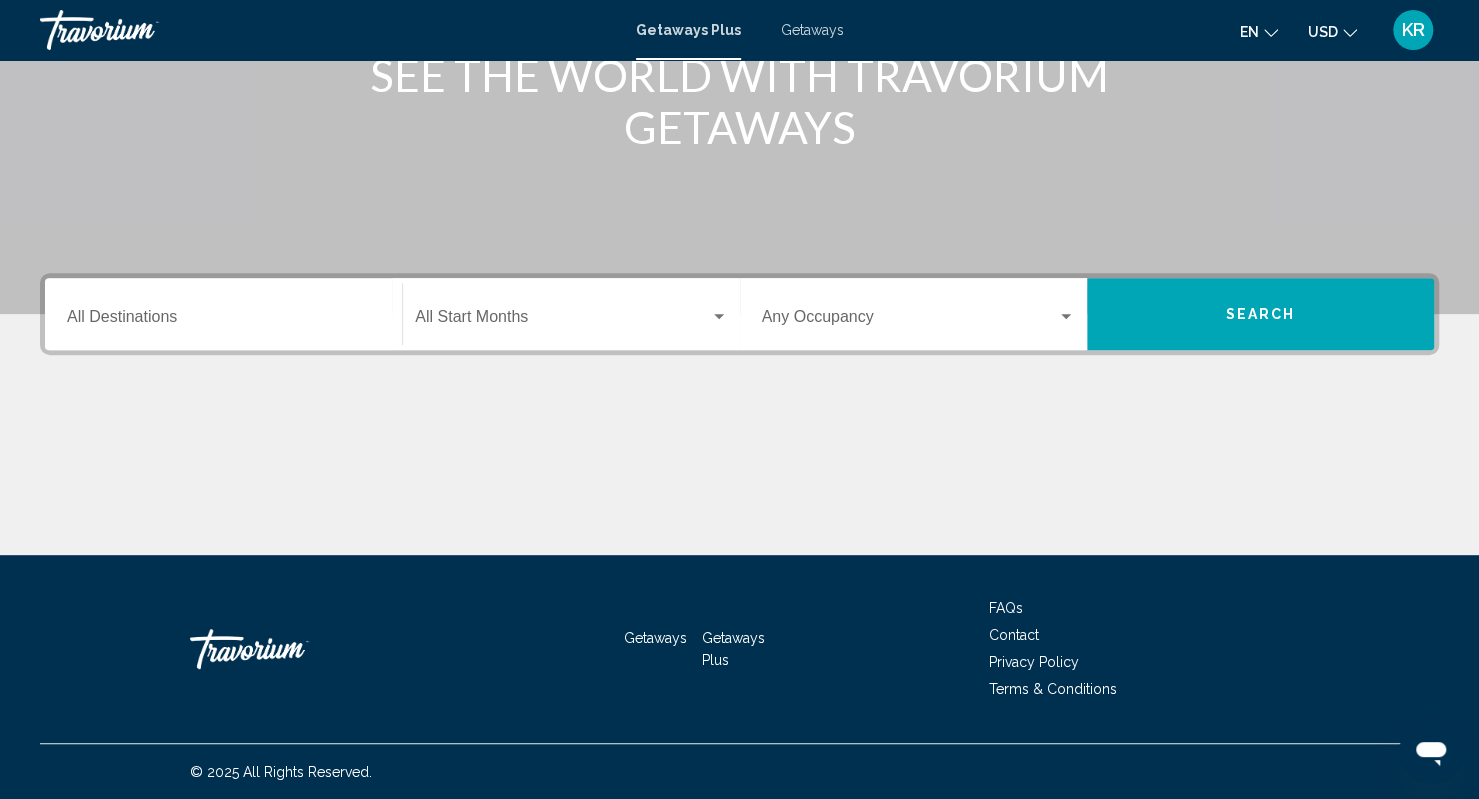 click on "Destination All Destinations" at bounding box center [223, 321] 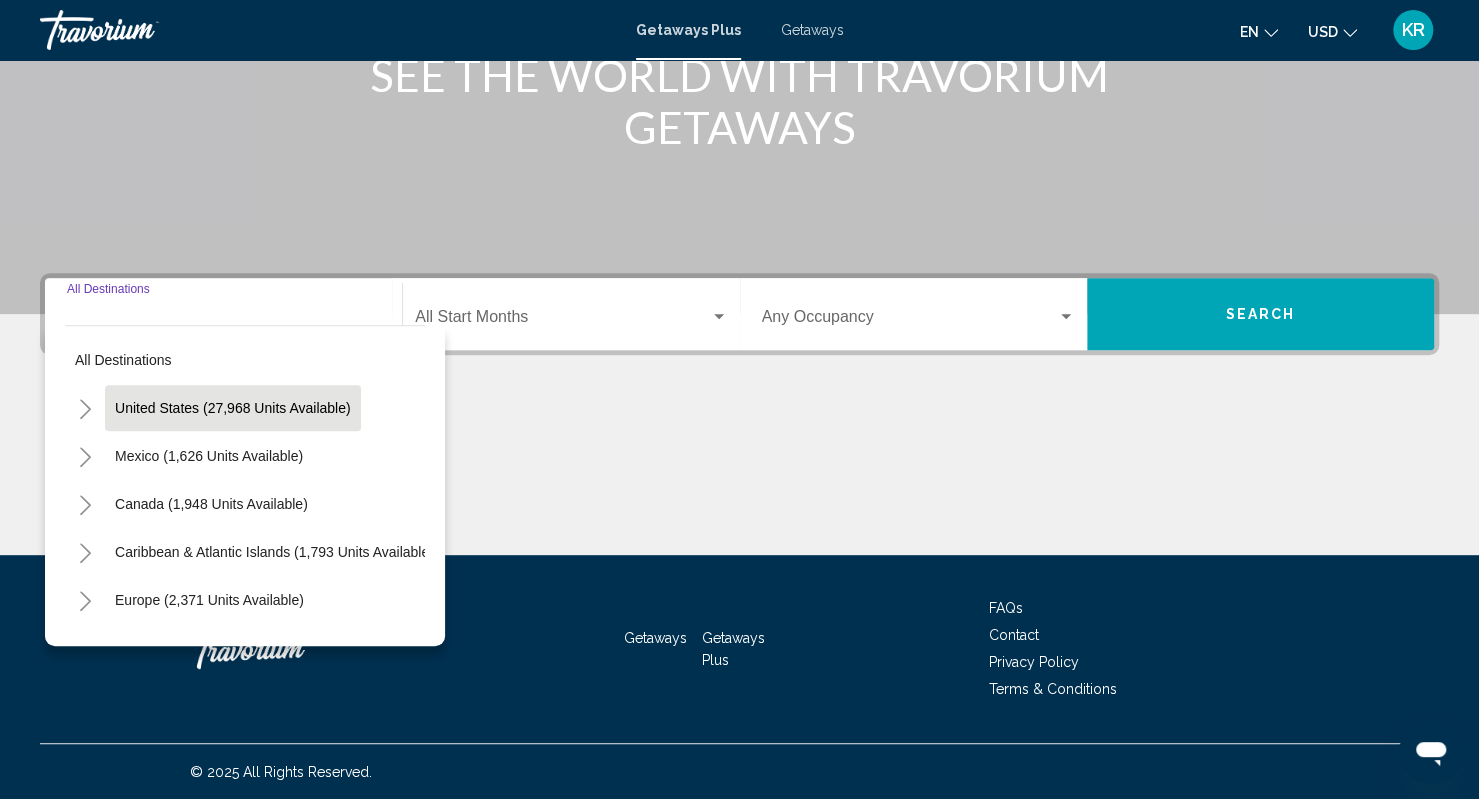 click on "United States (27,968 units available)" at bounding box center (209, 456) 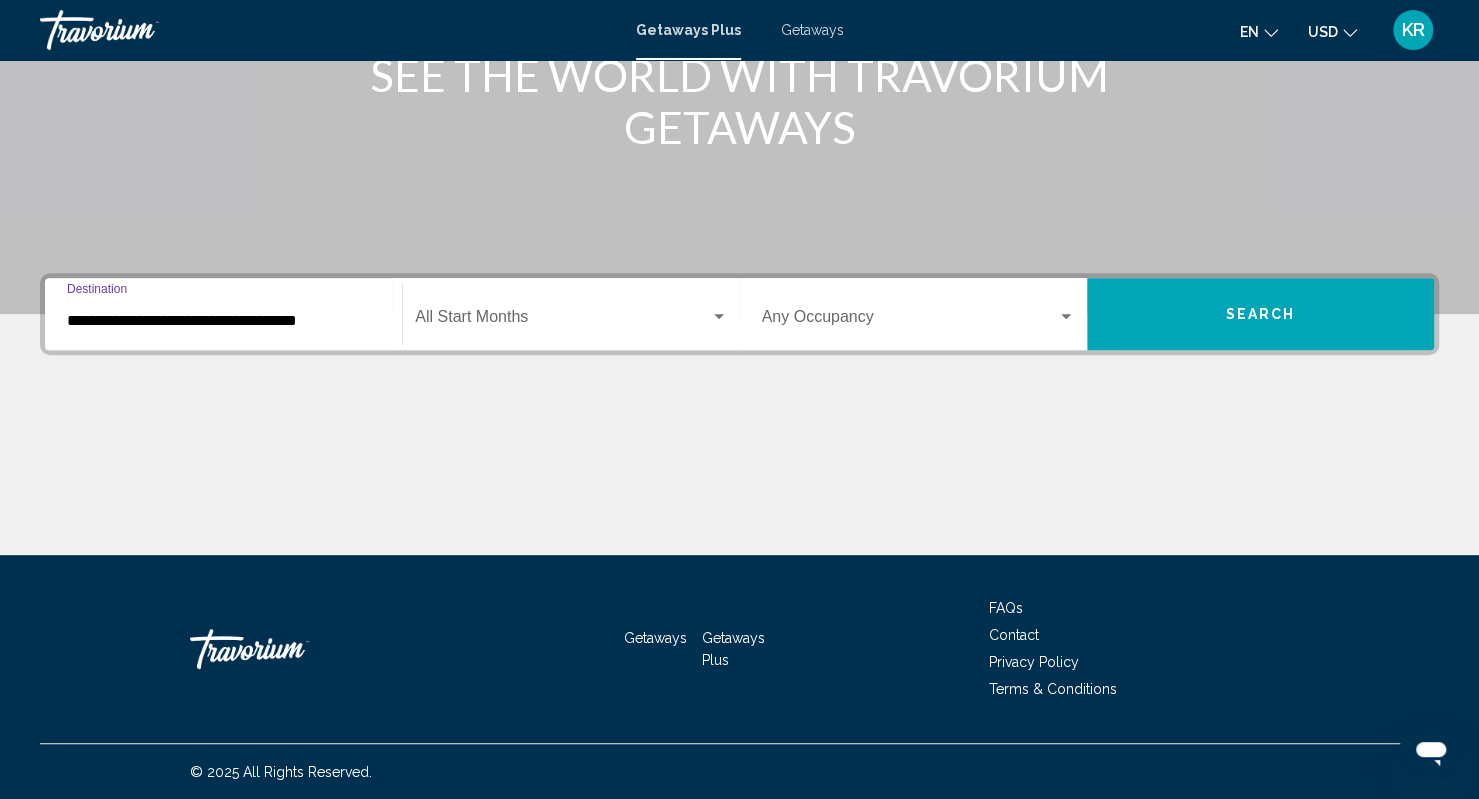 click on "**********" at bounding box center (223, 321) 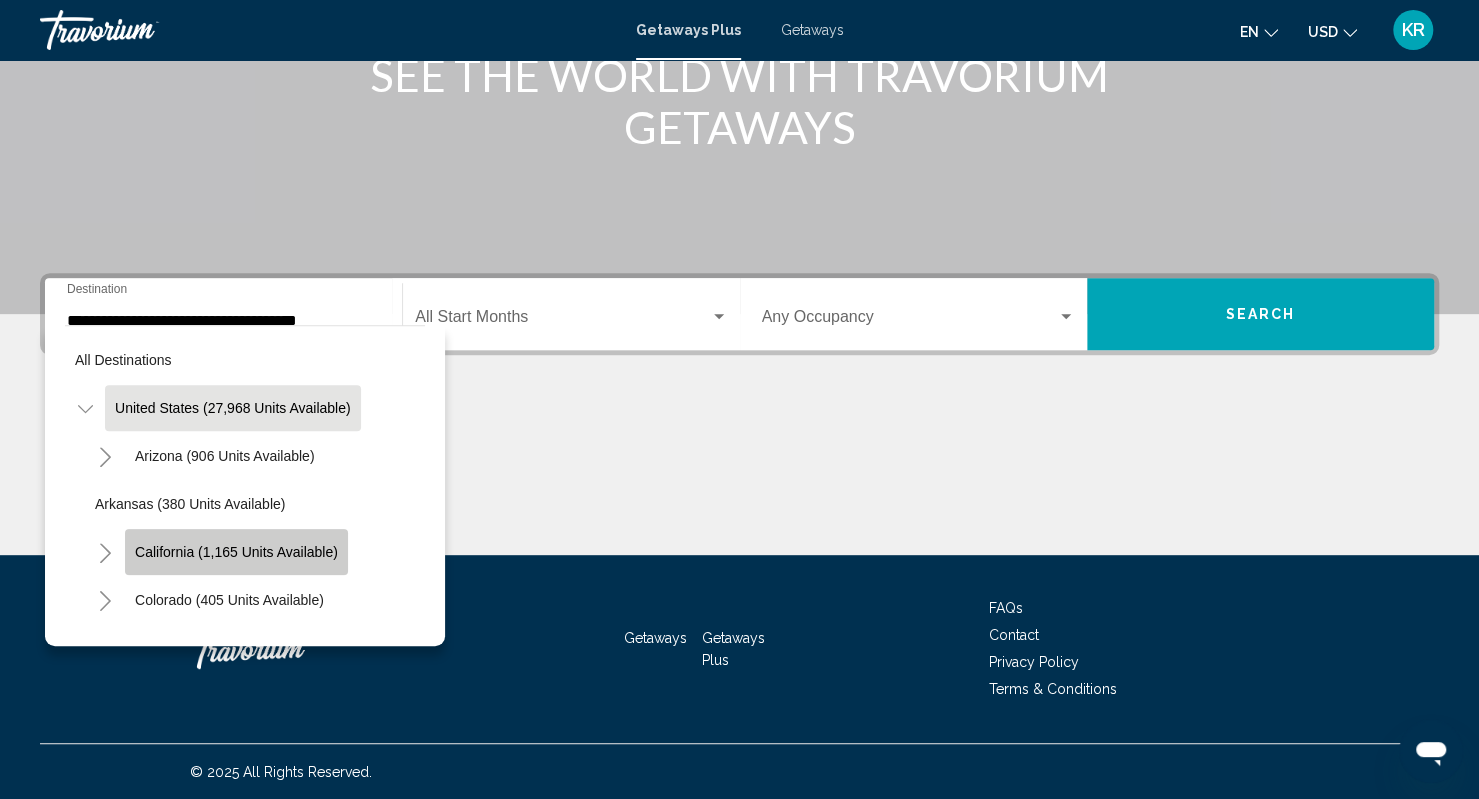 click on "California (1,165 units available)" 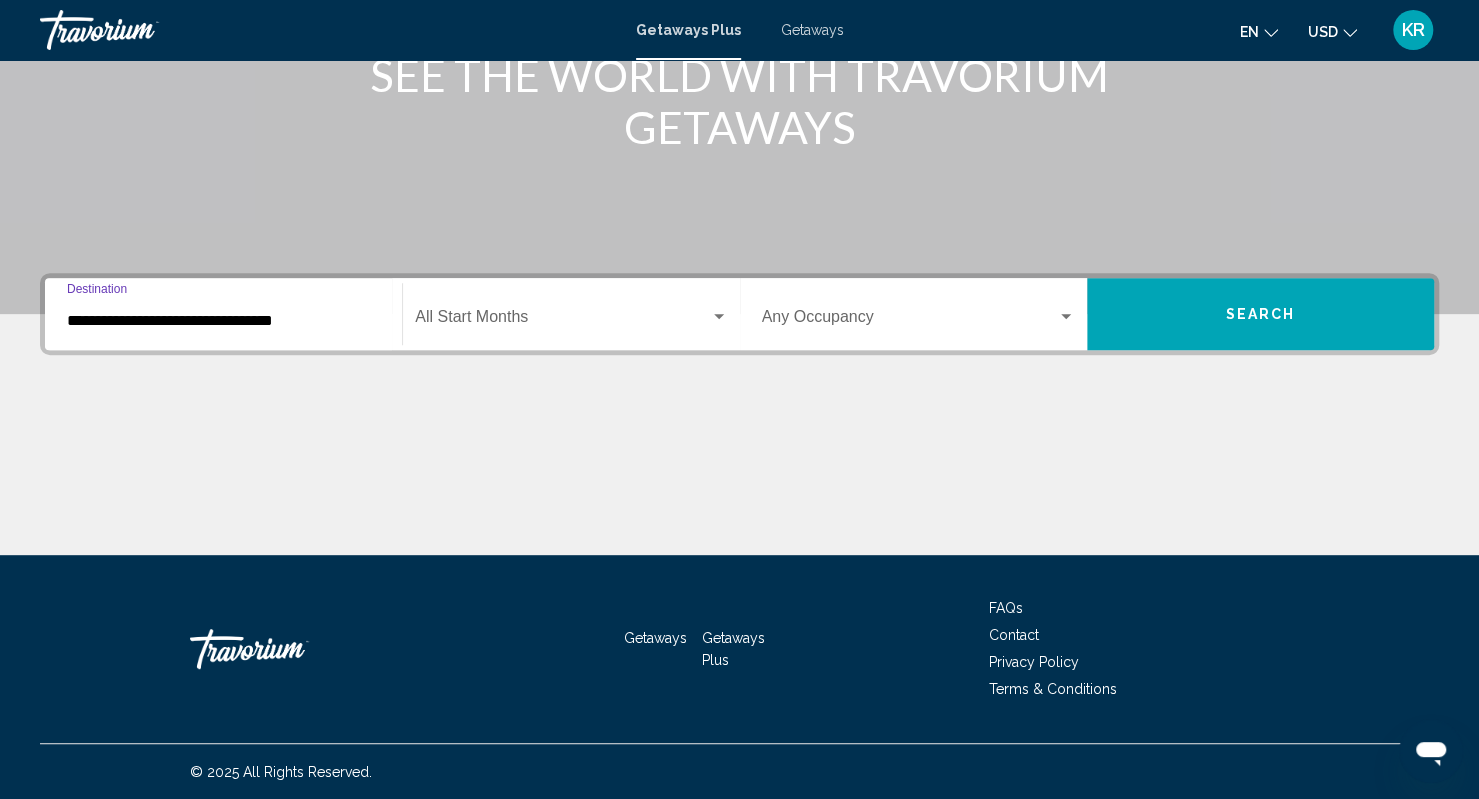 click on "**********" at bounding box center (223, 321) 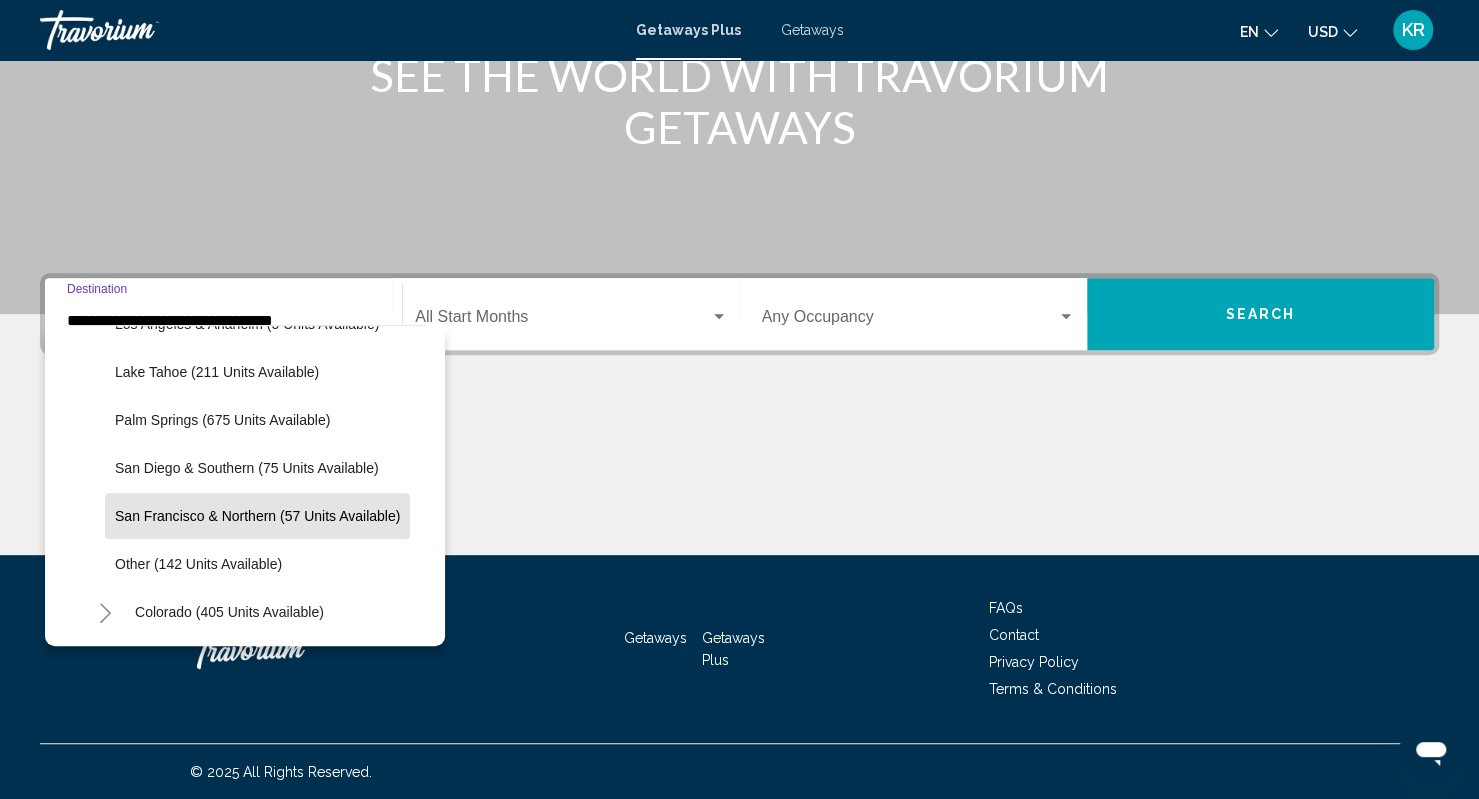 scroll, scrollTop: 278, scrollLeft: 0, axis: vertical 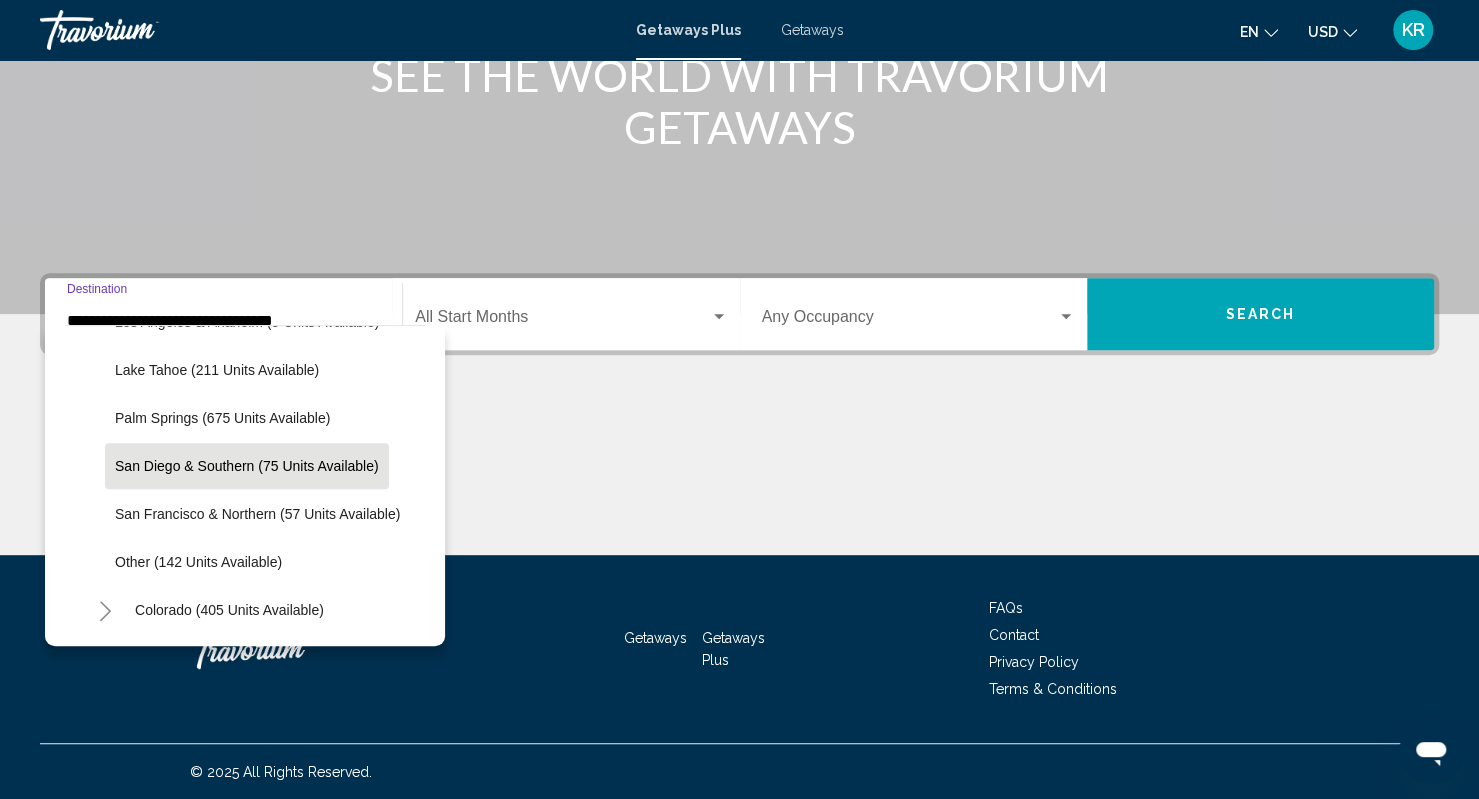 click on "San Diego & Southern (75 units available)" 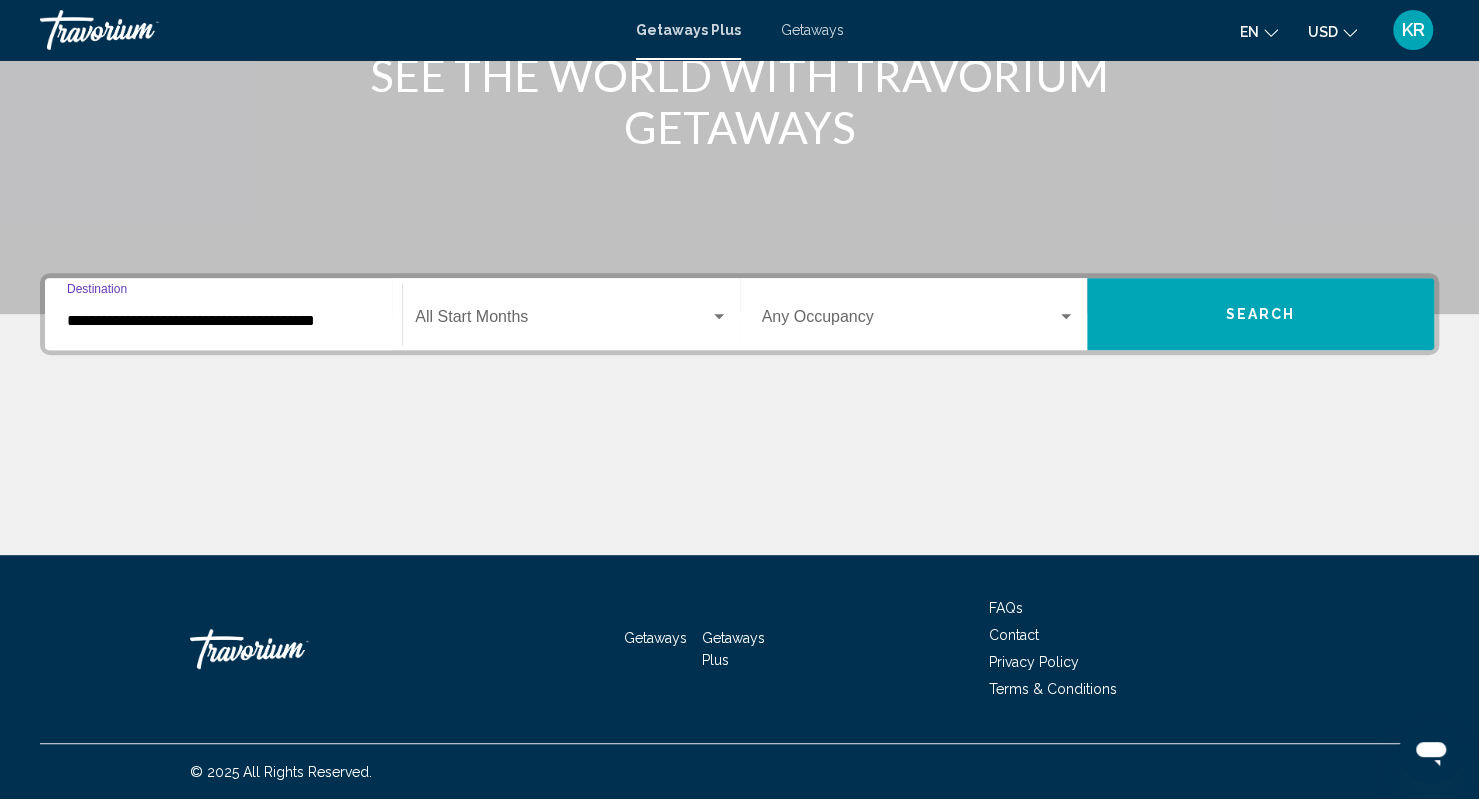 click at bounding box center [562, 321] 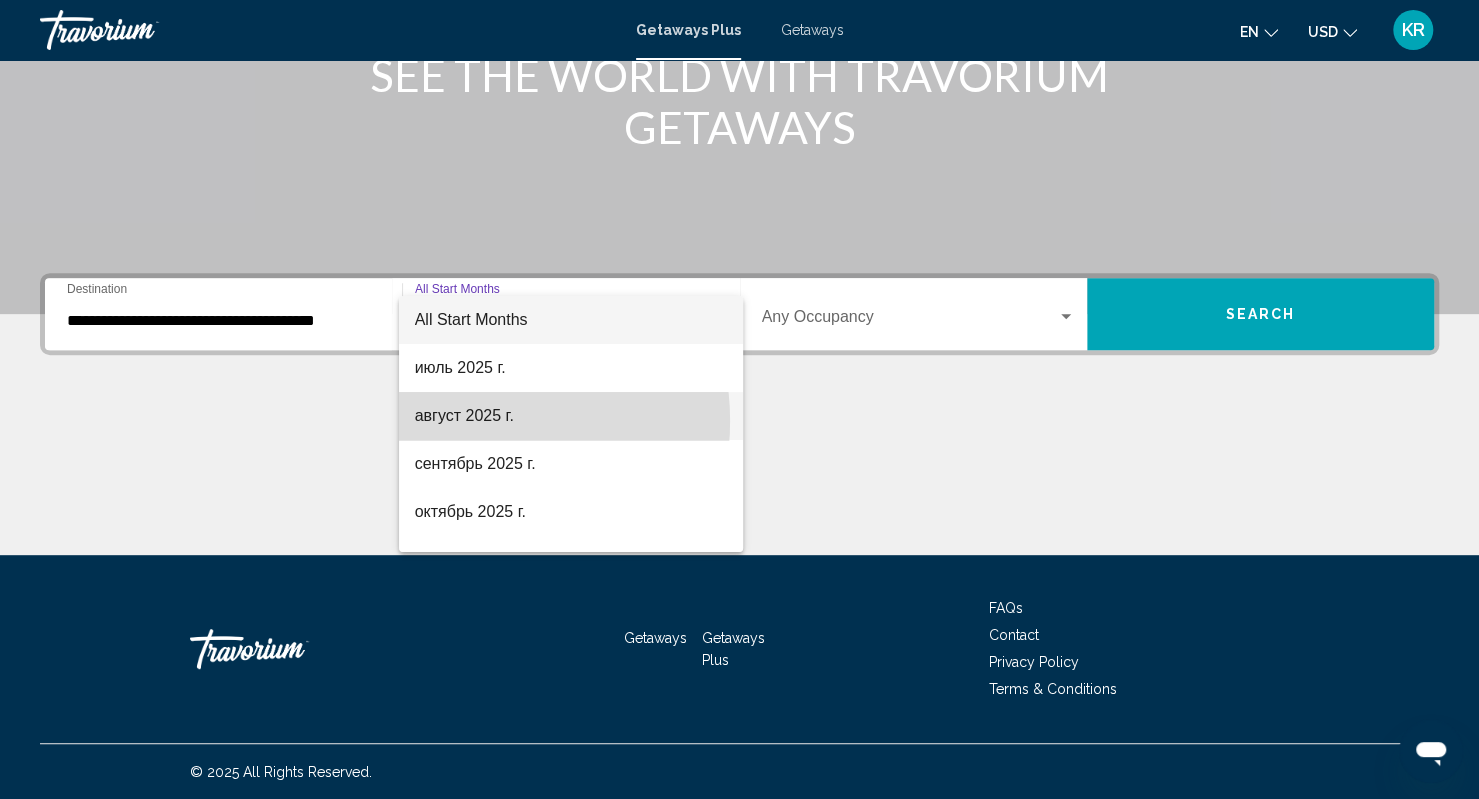 click on "август 2025 г." at bounding box center (571, 416) 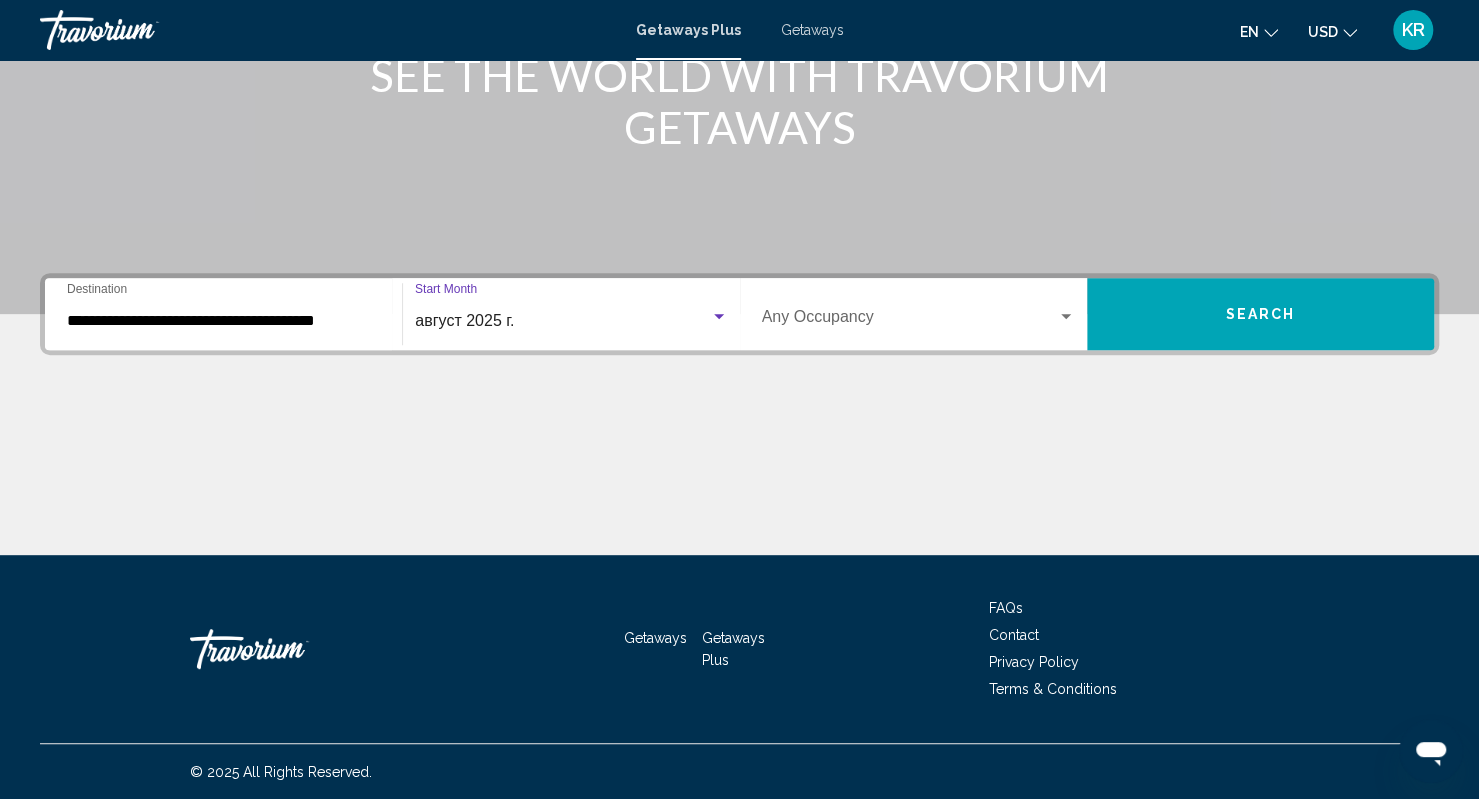 click on "Occupancy Any Occupancy" at bounding box center (918, 314) 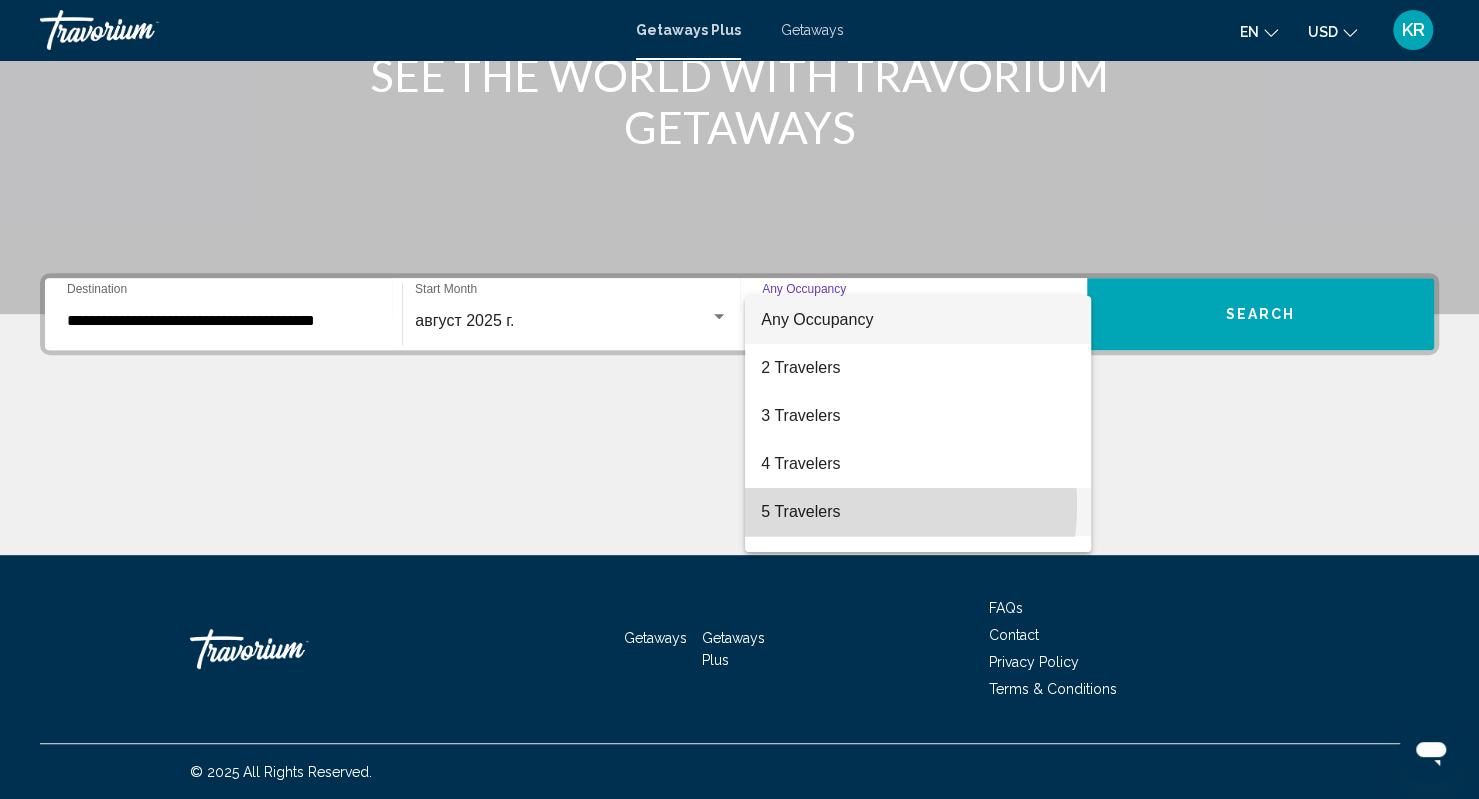 click on "5 Travelers" at bounding box center [917, 512] 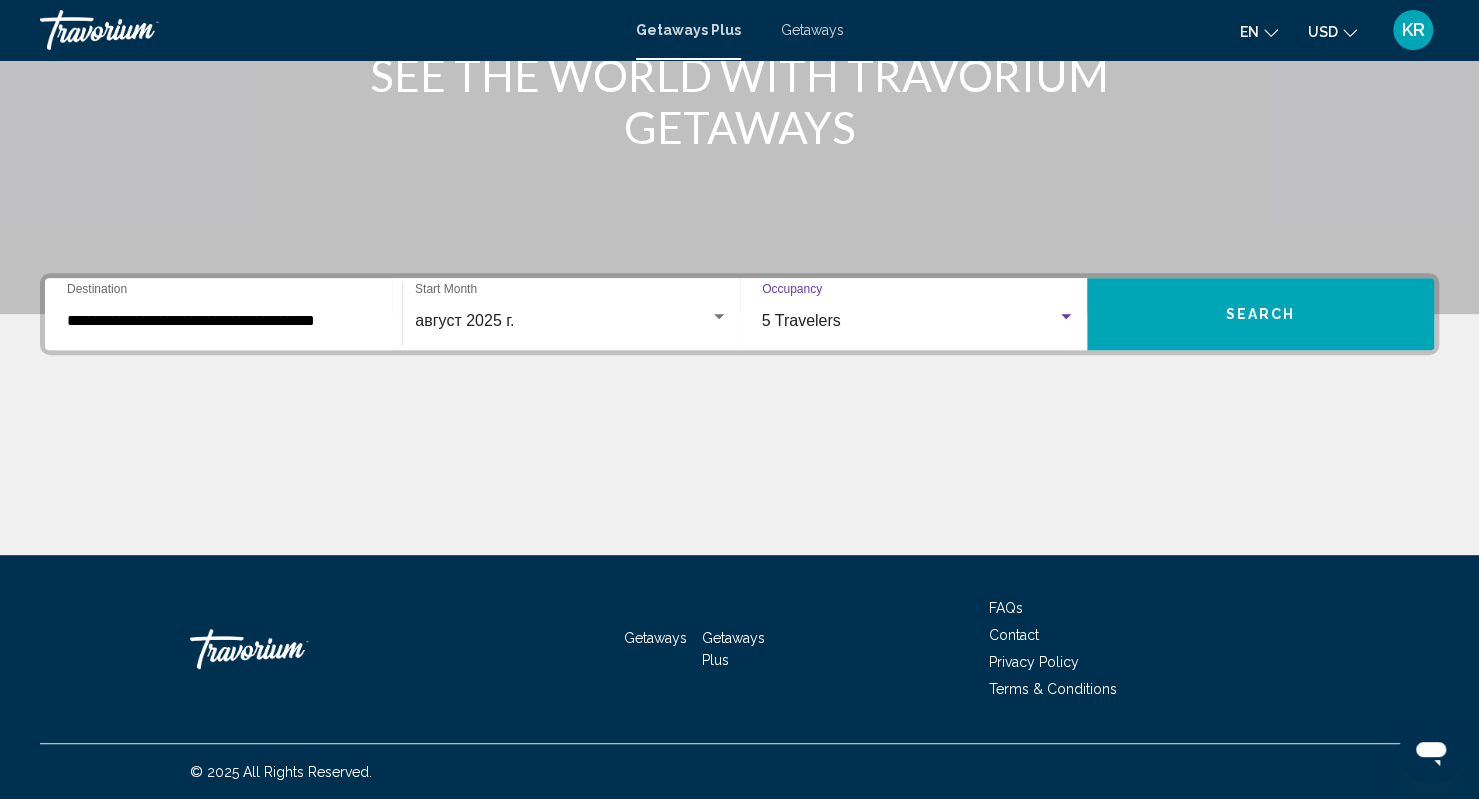 click on "Search" at bounding box center (1261, 315) 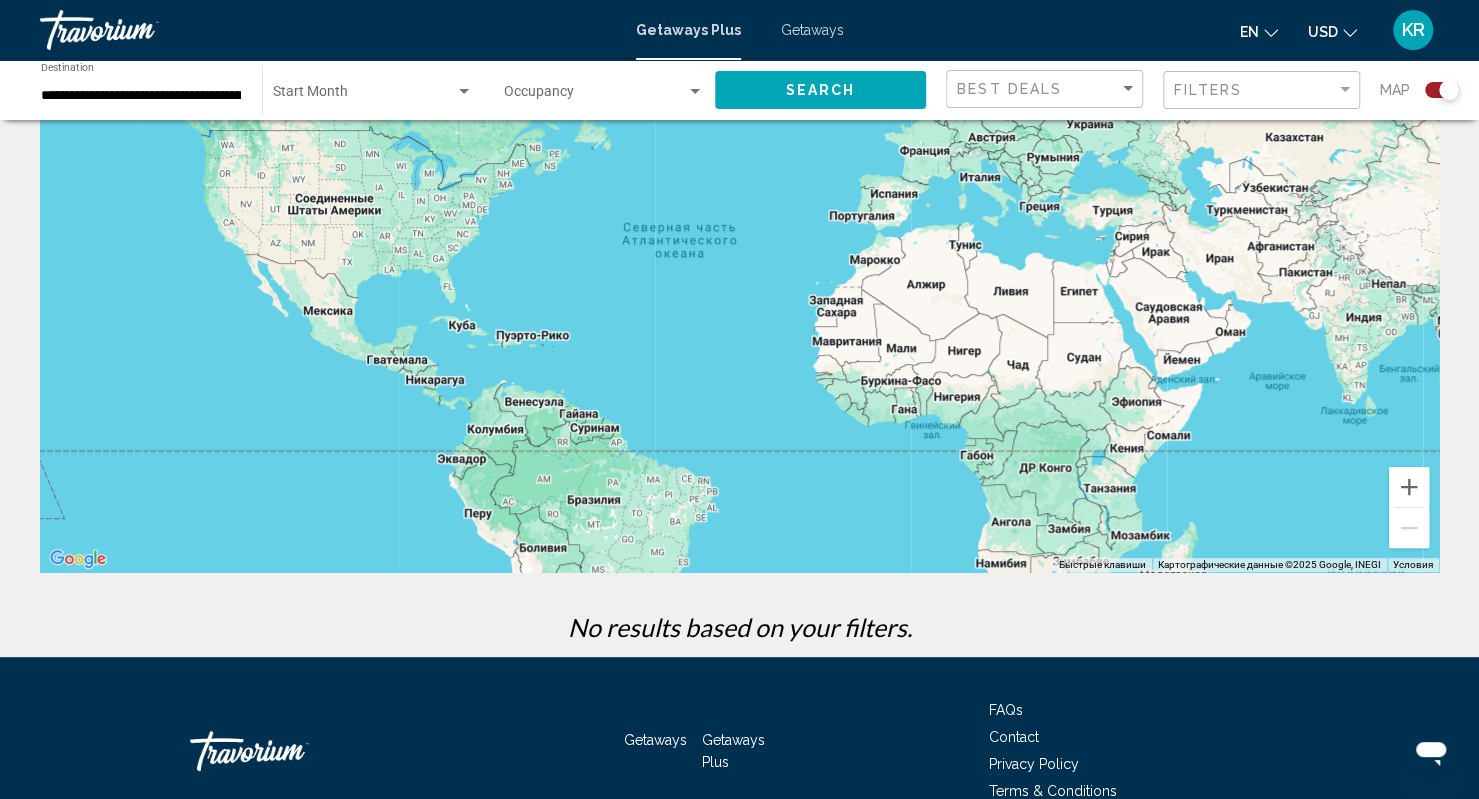 scroll, scrollTop: 0, scrollLeft: 0, axis: both 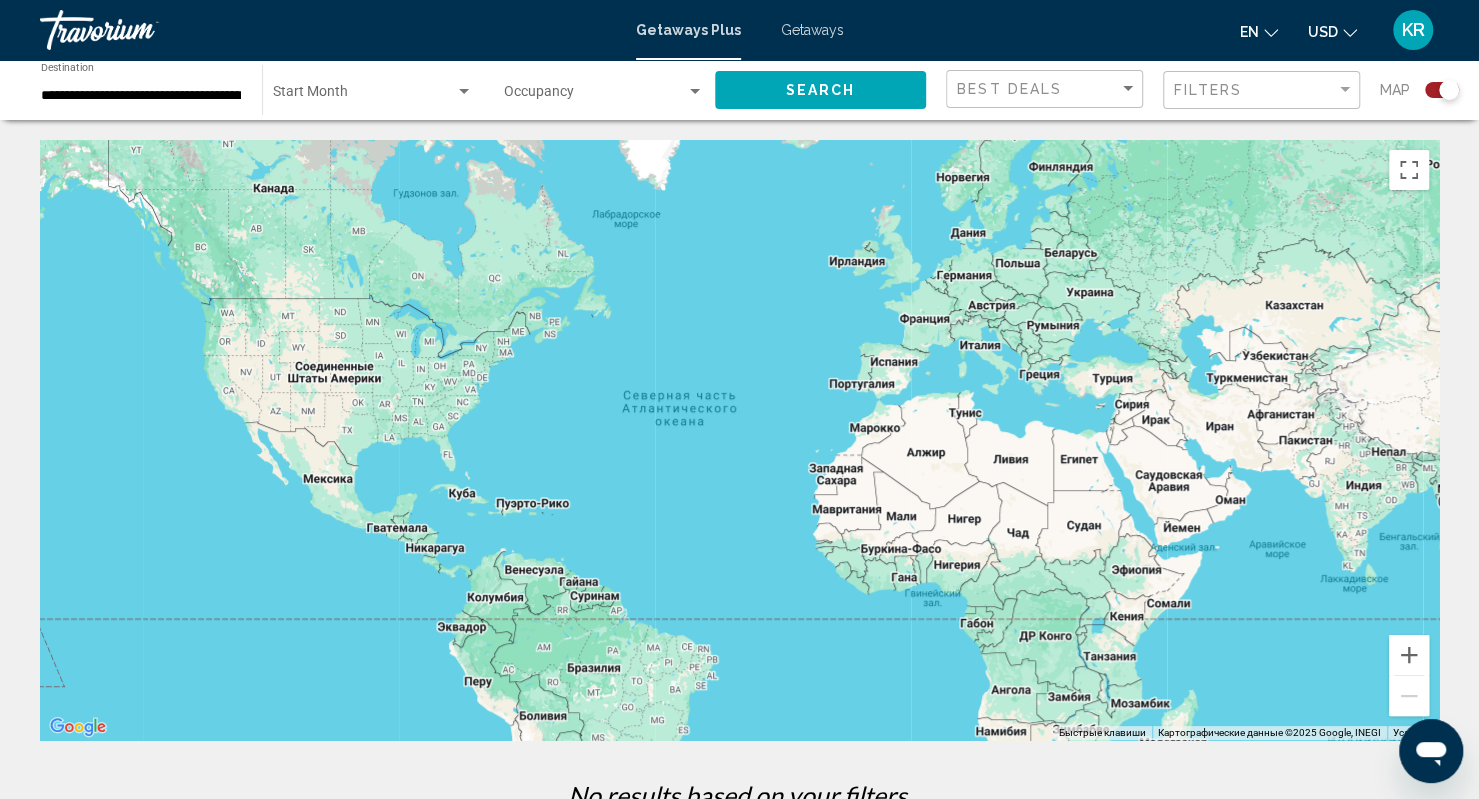 click on "**********" at bounding box center (141, 96) 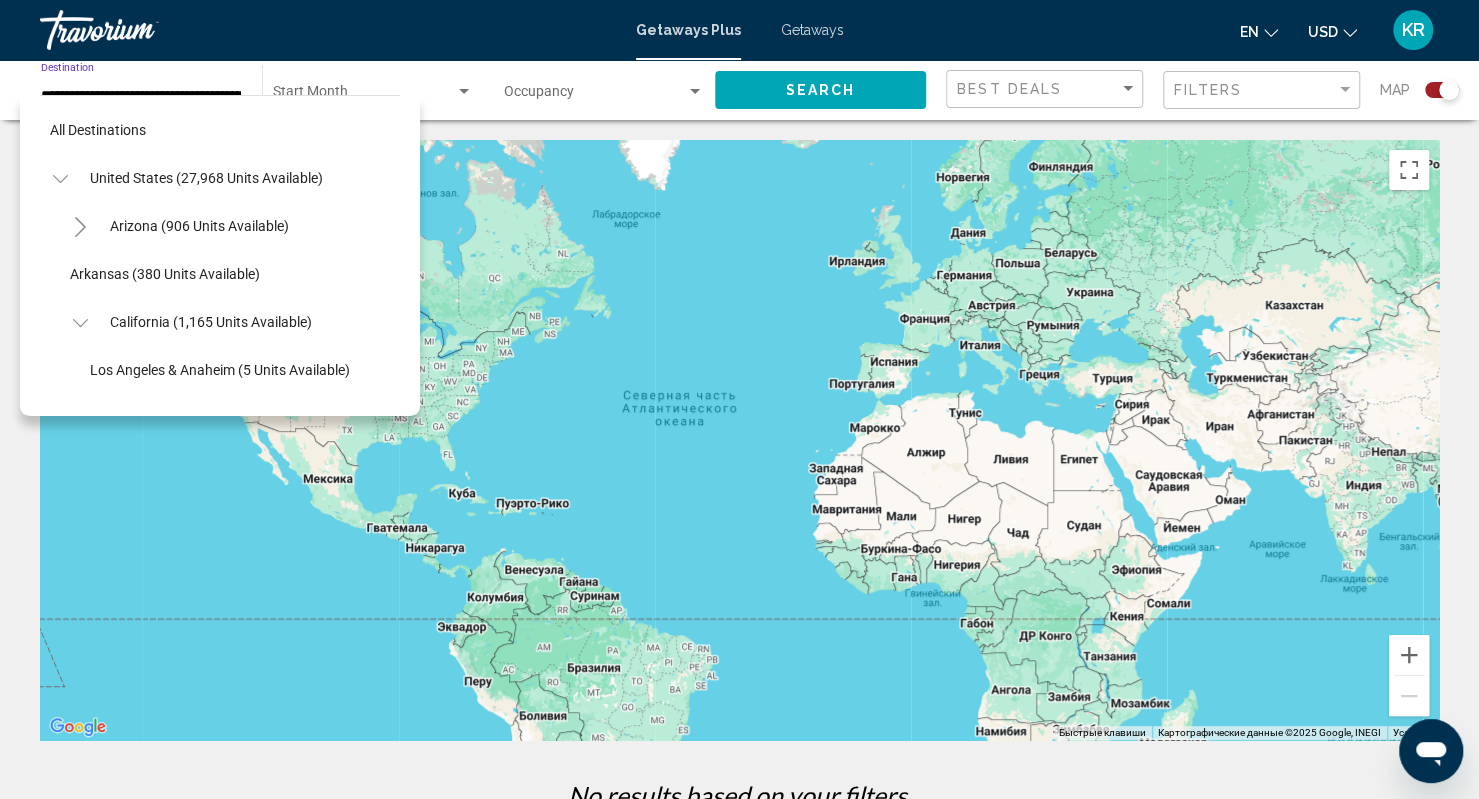scroll, scrollTop: 270, scrollLeft: 0, axis: vertical 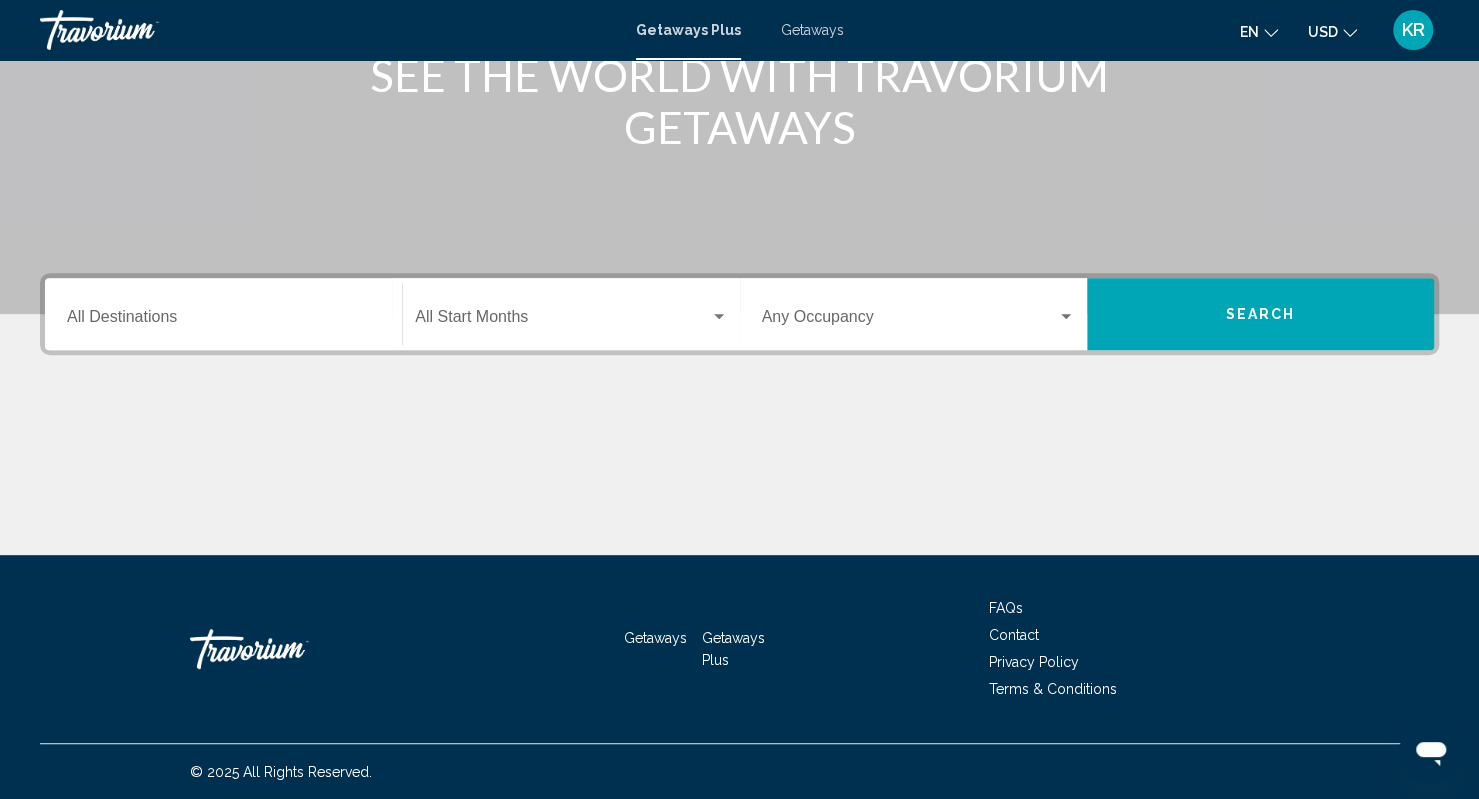 click on "Destination All Destinations" at bounding box center (223, 321) 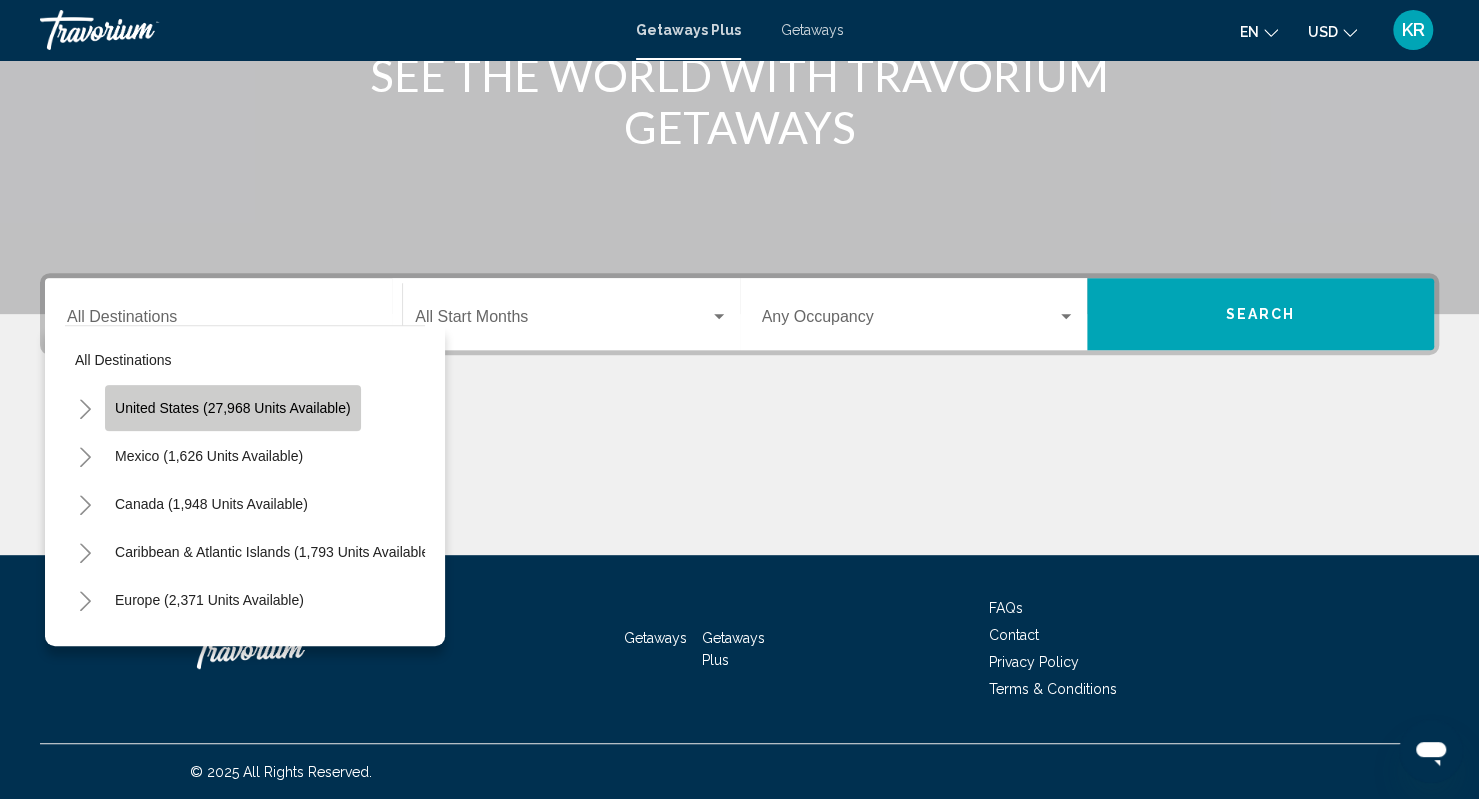 click on "United States (27,968 units available)" 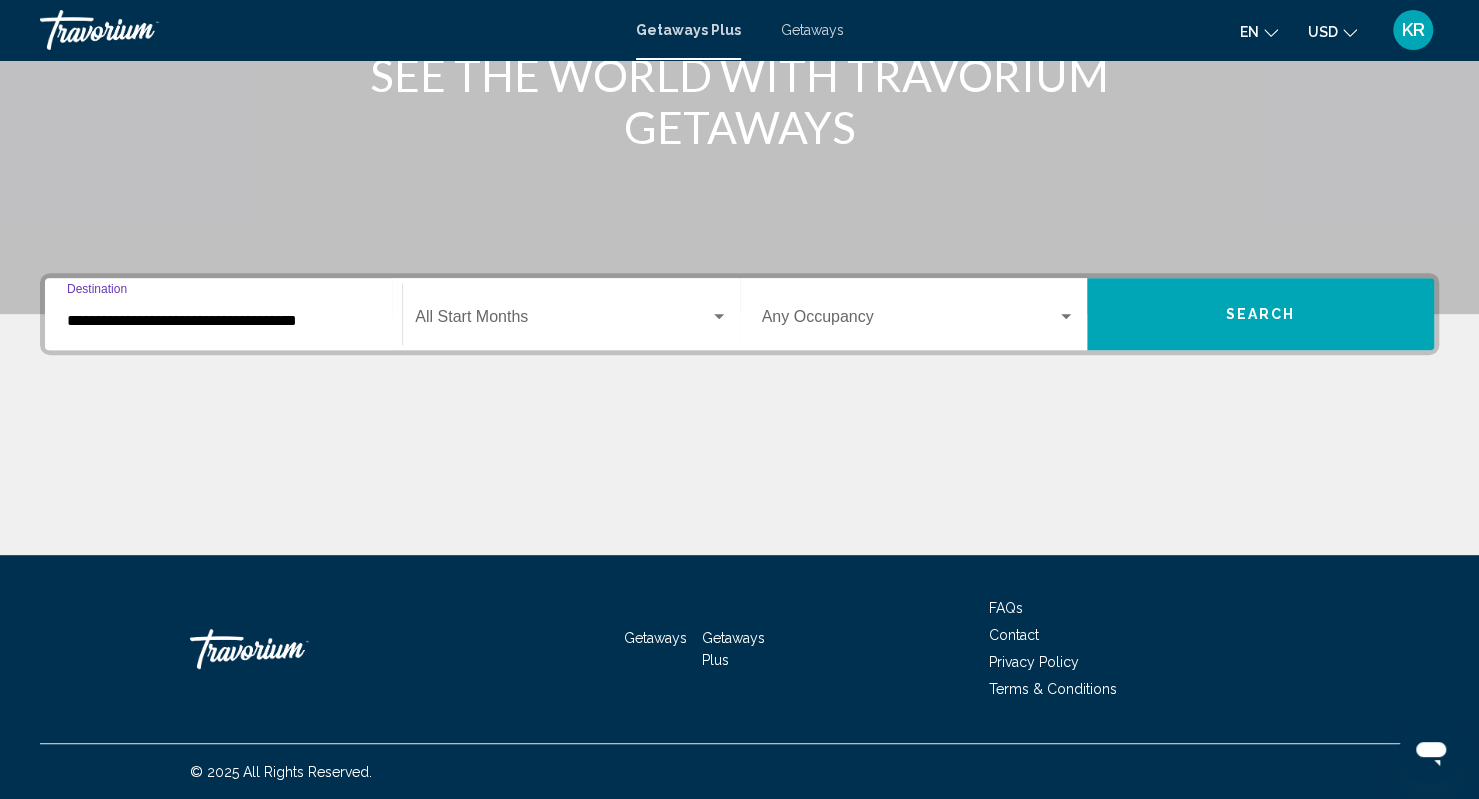 click on "**********" at bounding box center (223, 314) 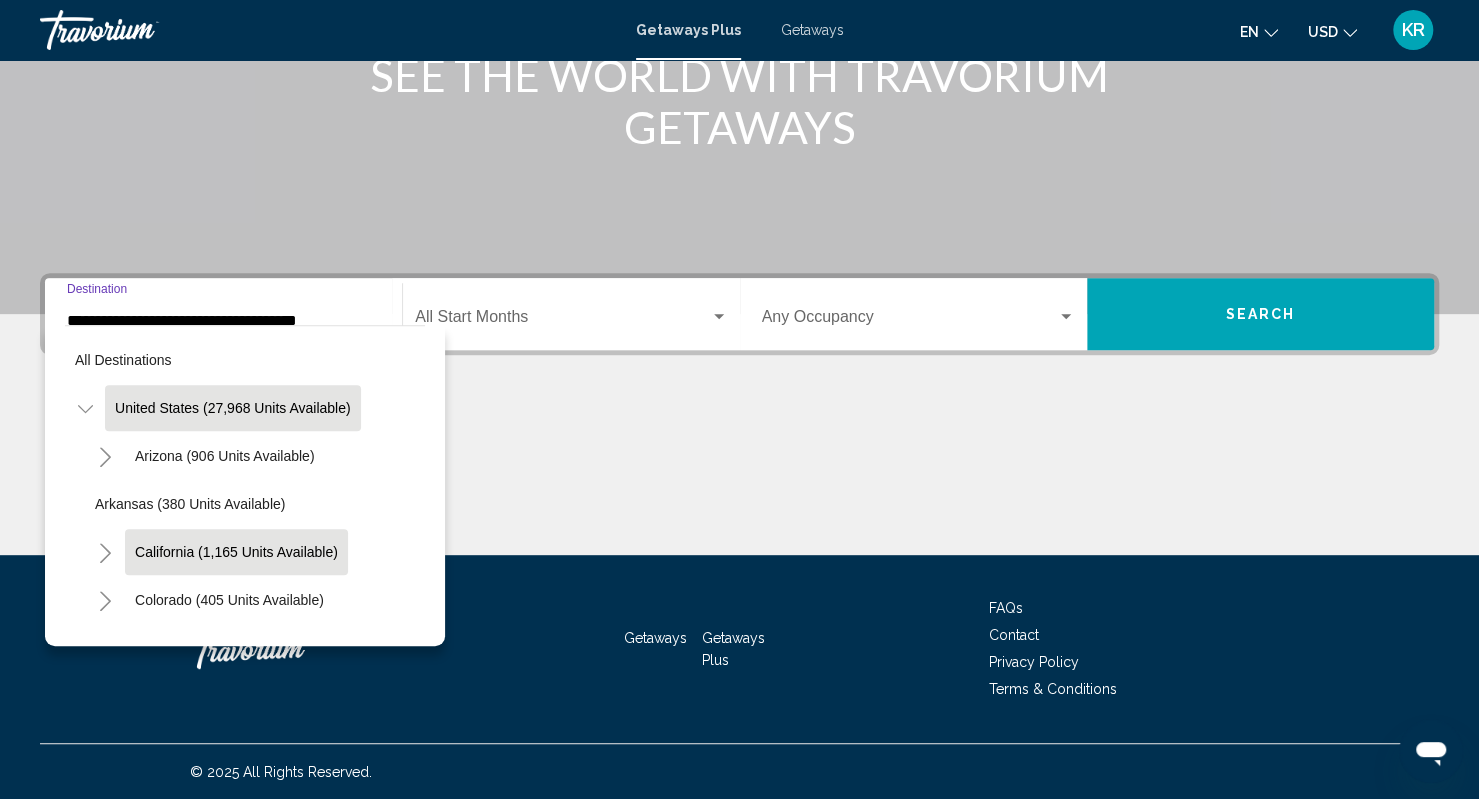 click on "California (1,165 units available)" 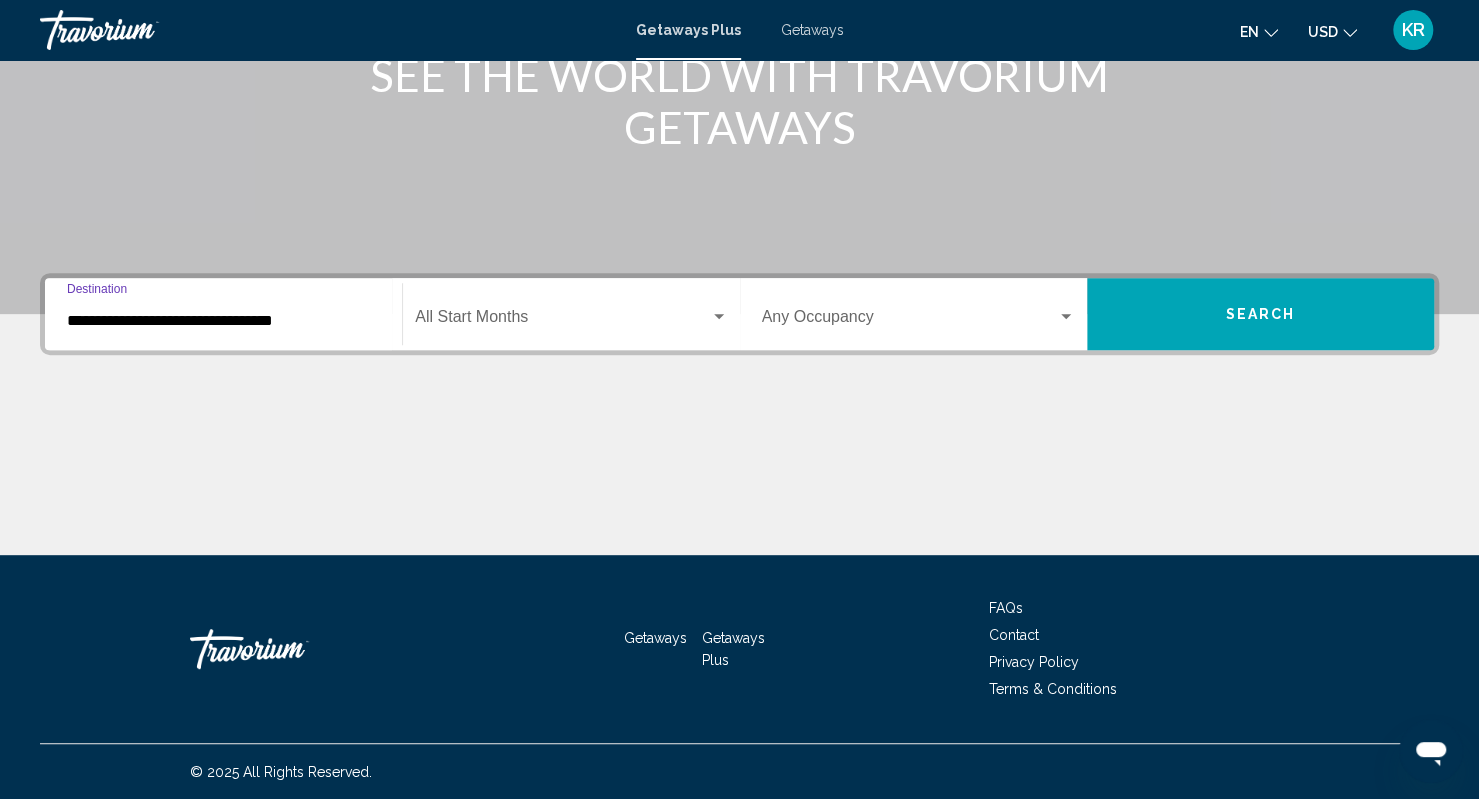 click on "**********" at bounding box center (223, 314) 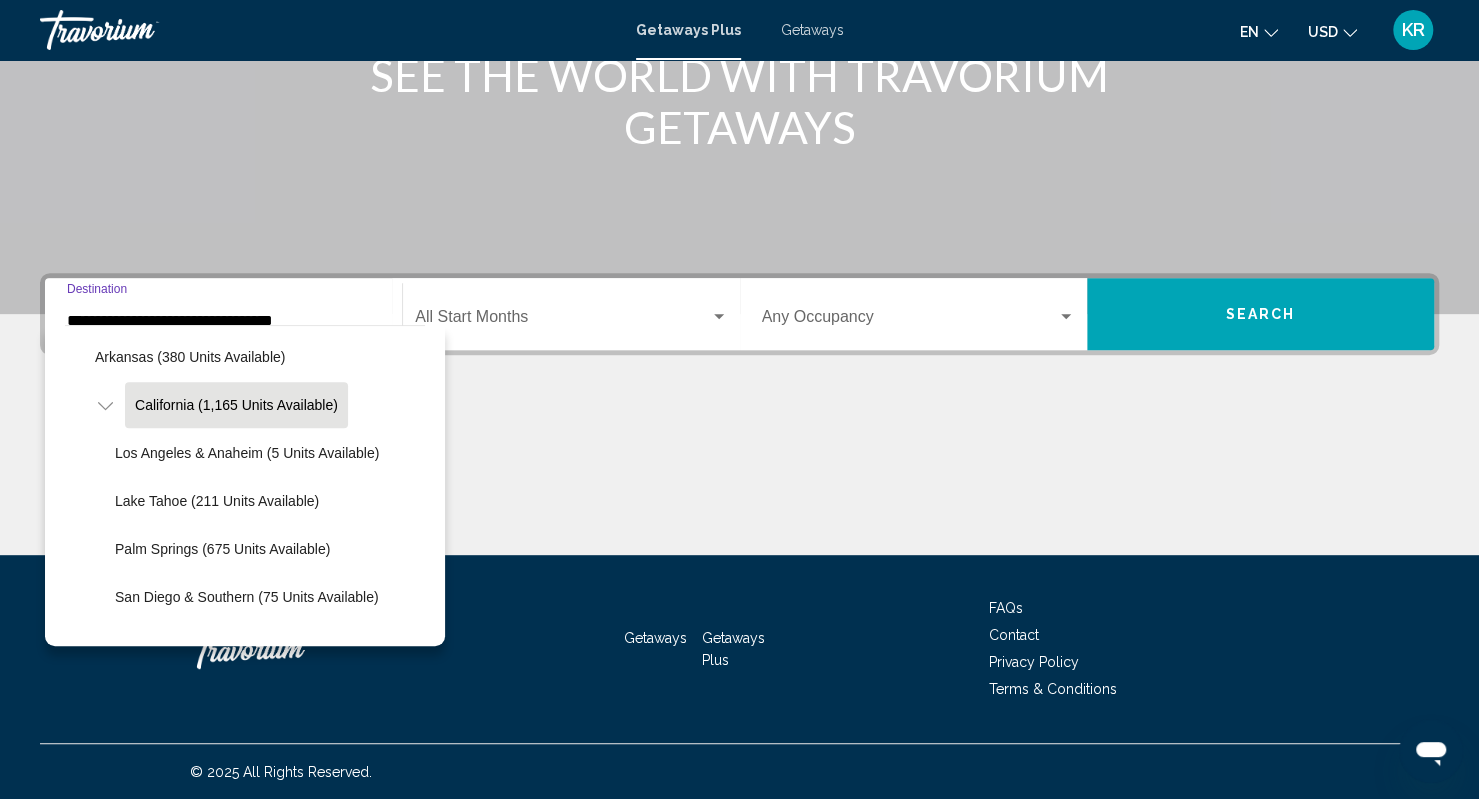 scroll, scrollTop: 178, scrollLeft: 0, axis: vertical 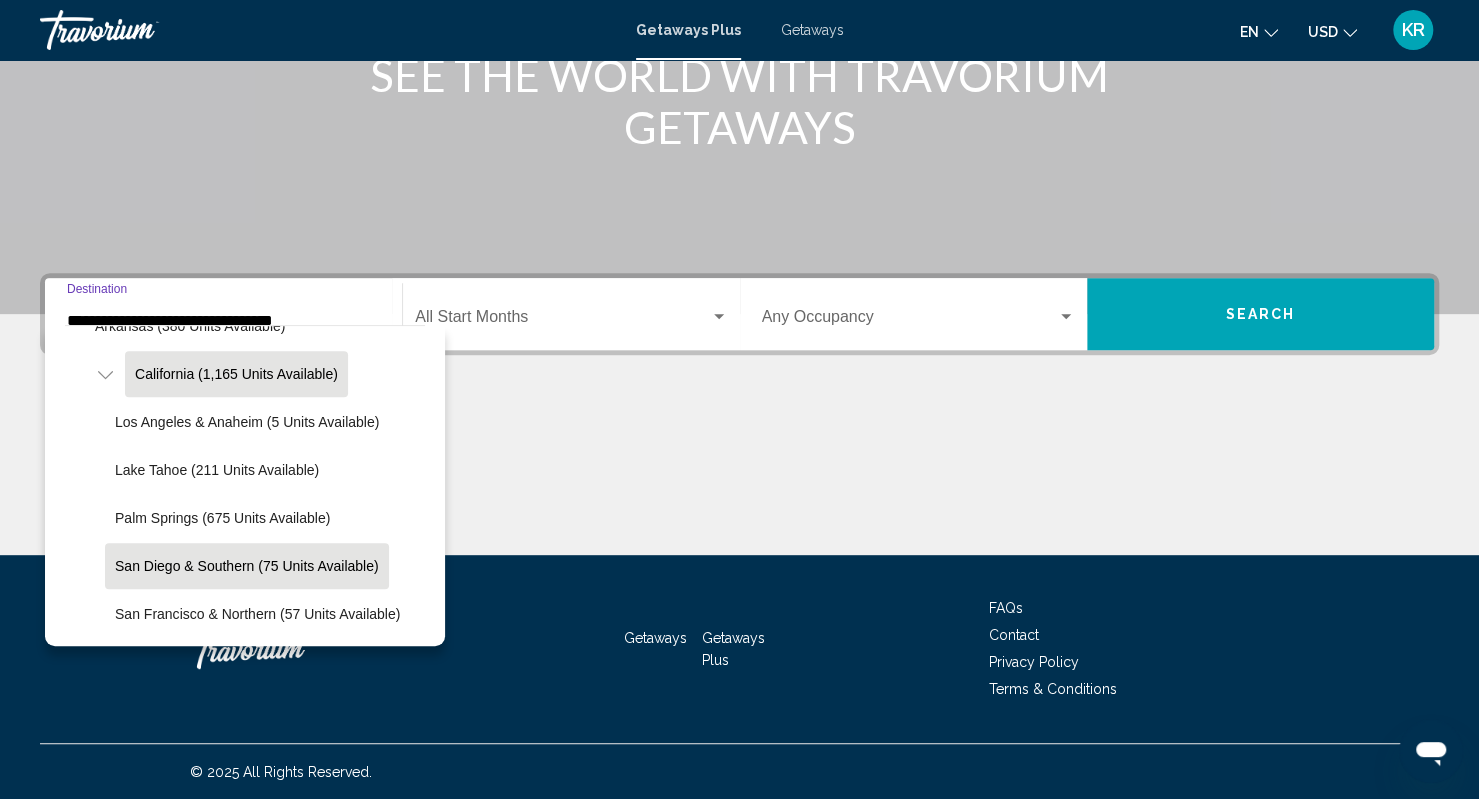 click on "San Diego & Southern (75 units available)" 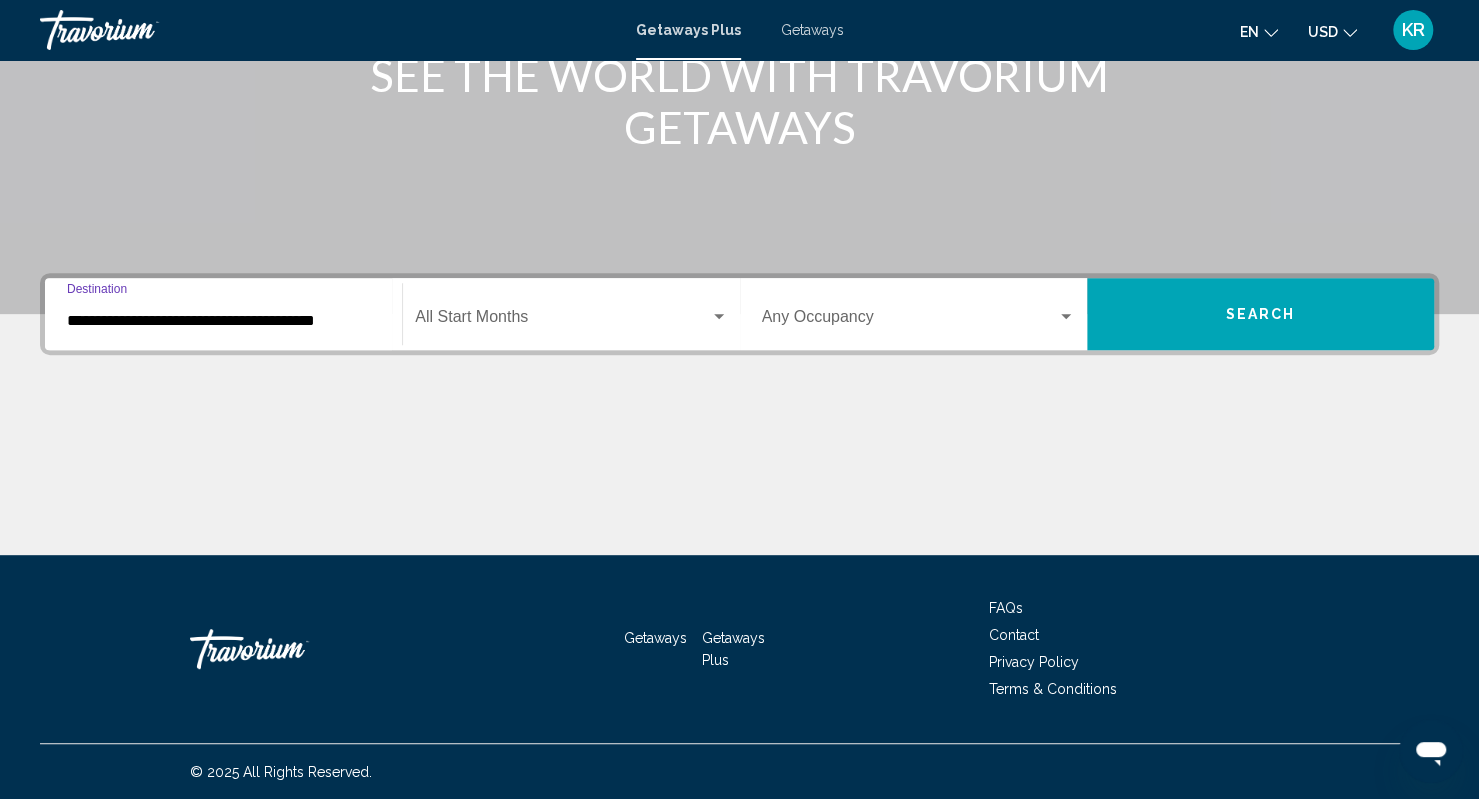 click at bounding box center (562, 321) 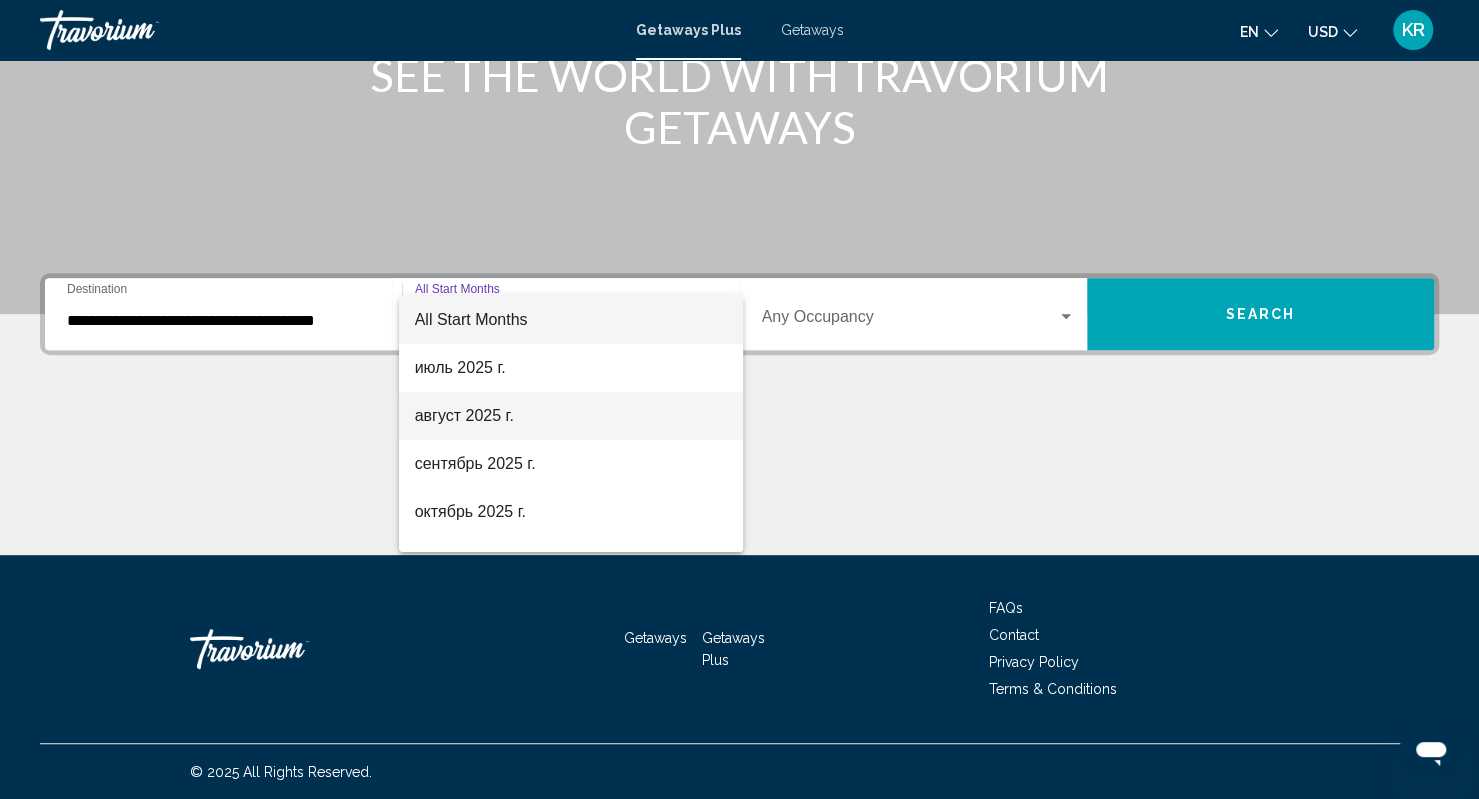 click on "август 2025 г." at bounding box center [571, 416] 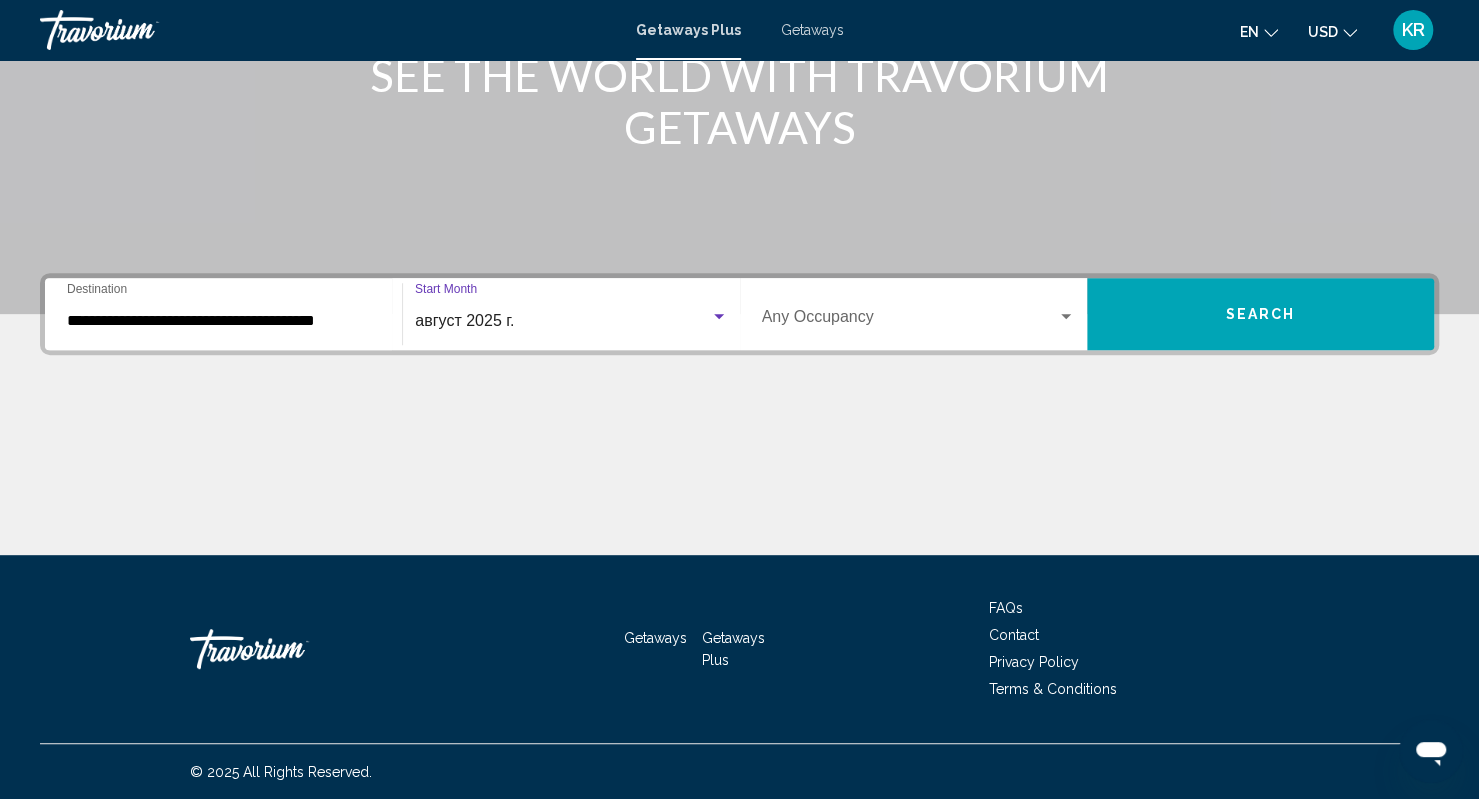 click on "Occupancy Any Occupancy" at bounding box center (918, 314) 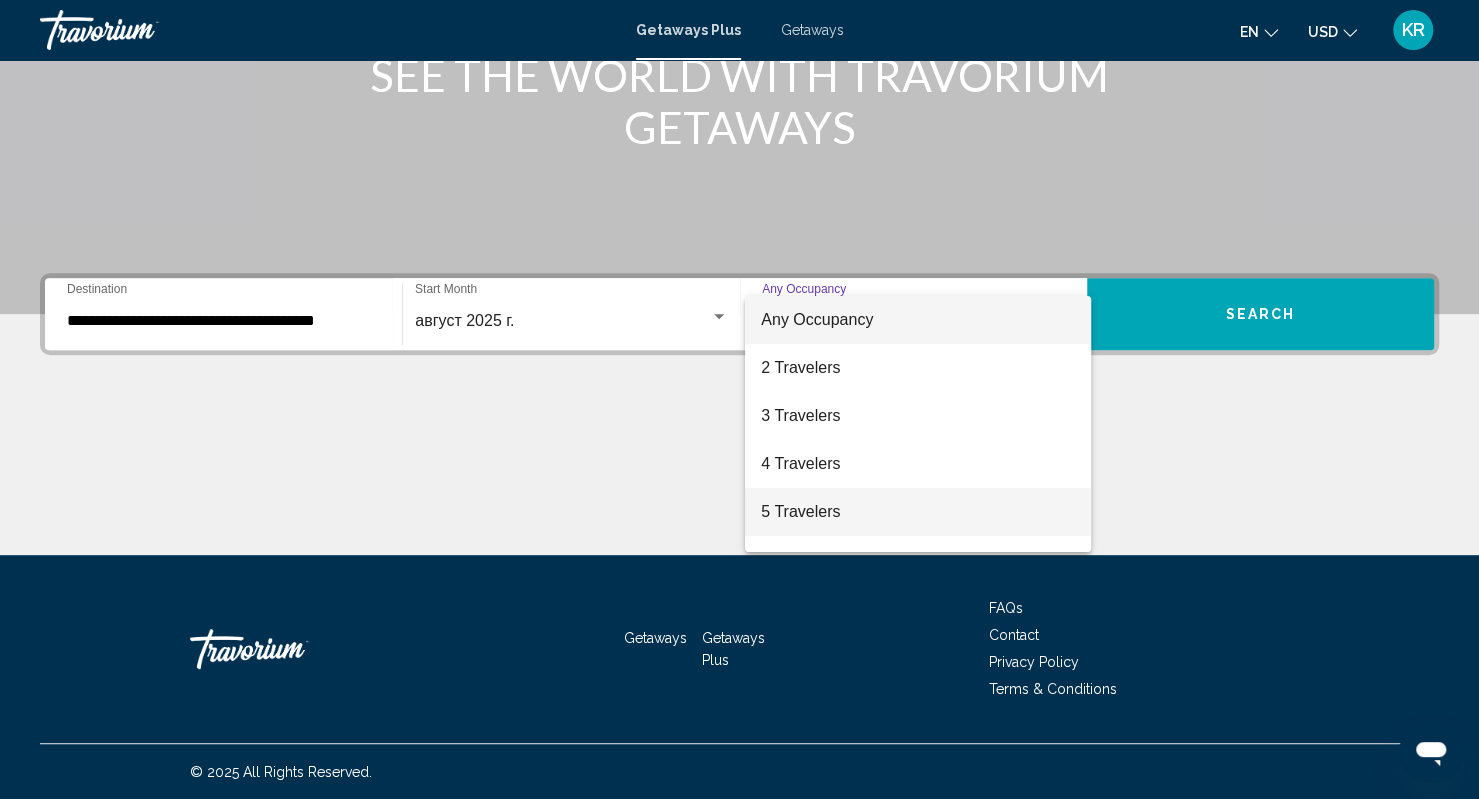 click on "5 Travelers" at bounding box center [917, 512] 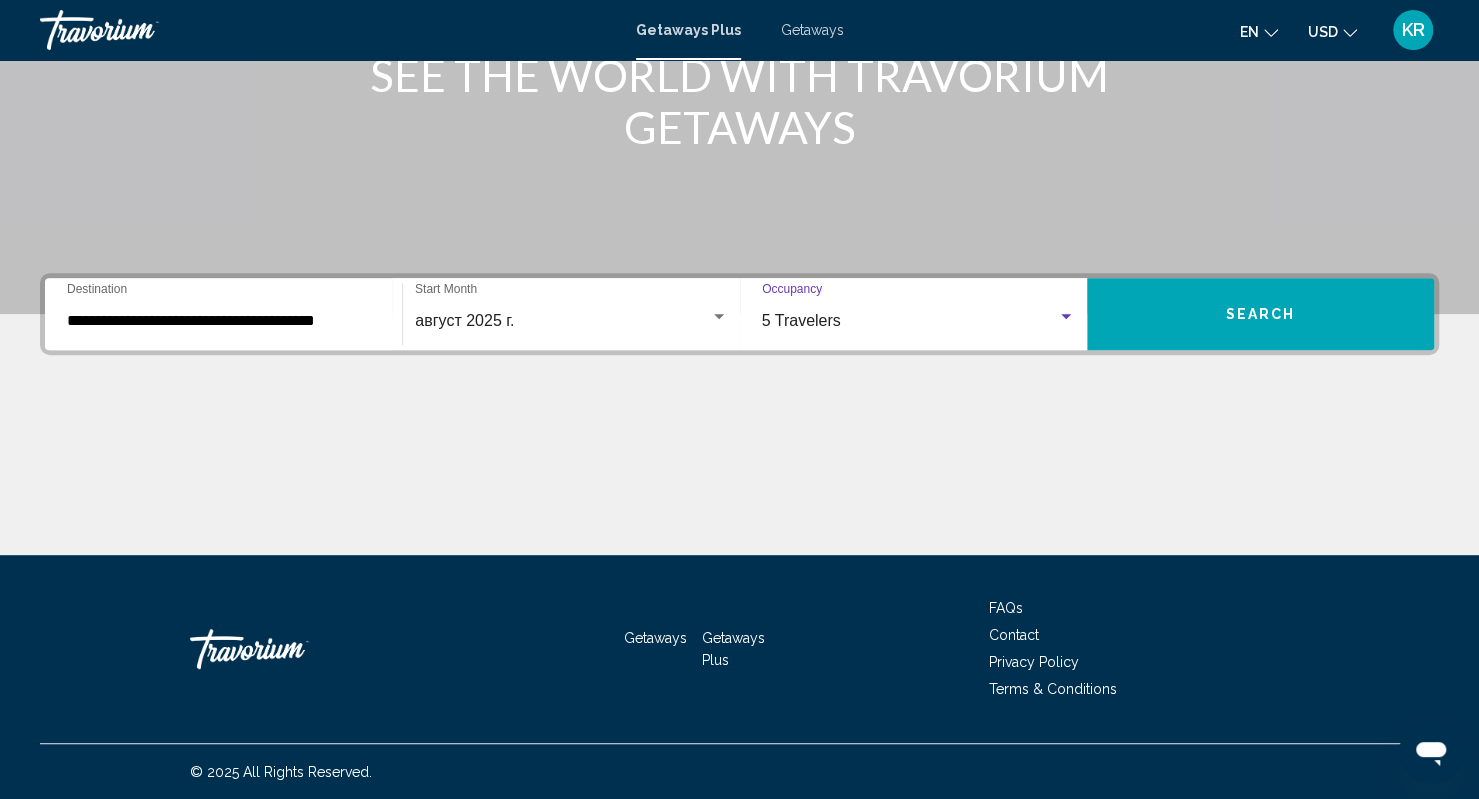 click on "Search" at bounding box center (1260, 314) 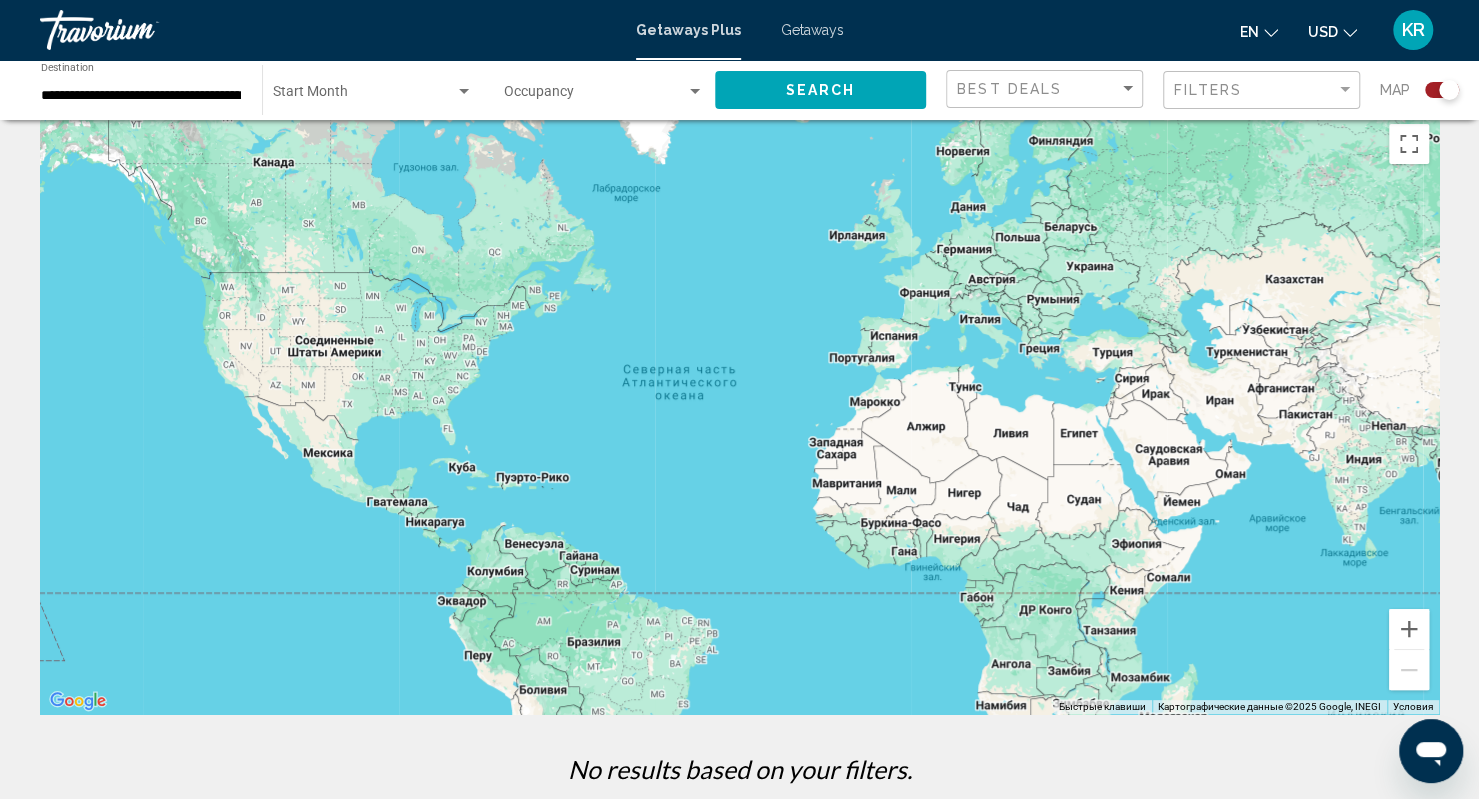 scroll, scrollTop: 0, scrollLeft: 0, axis: both 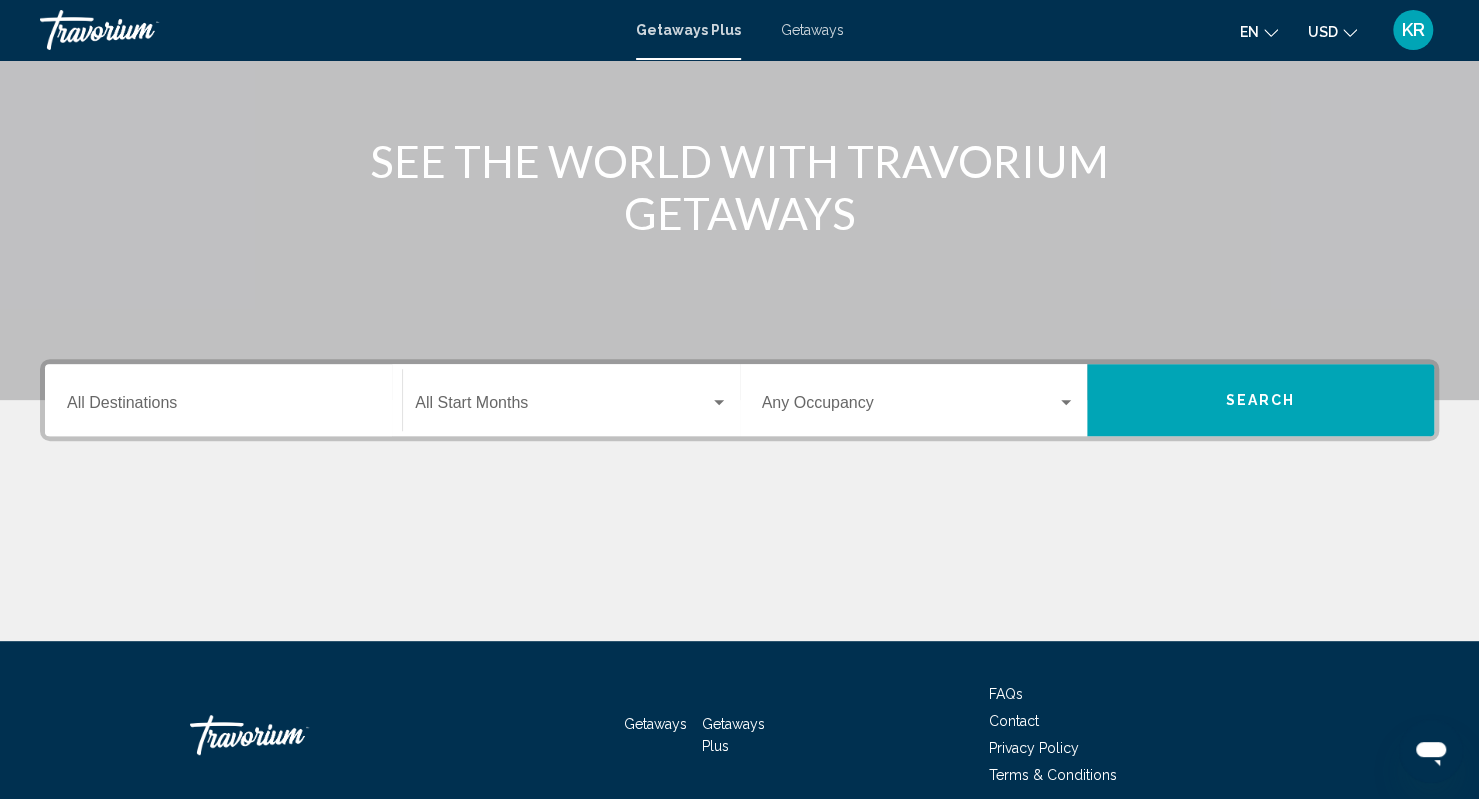 click on "Destination All Destinations" at bounding box center (223, 400) 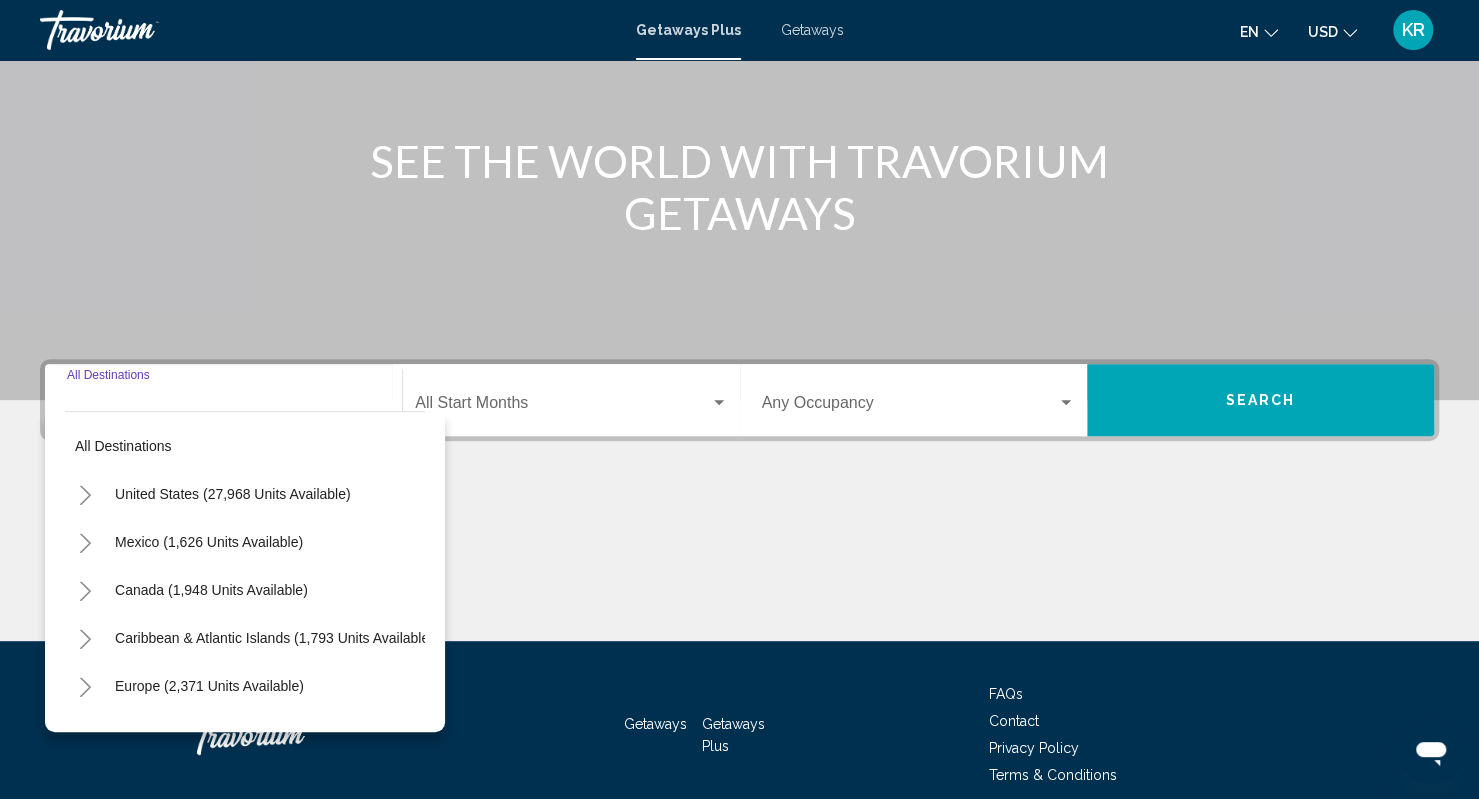 scroll, scrollTop: 286, scrollLeft: 0, axis: vertical 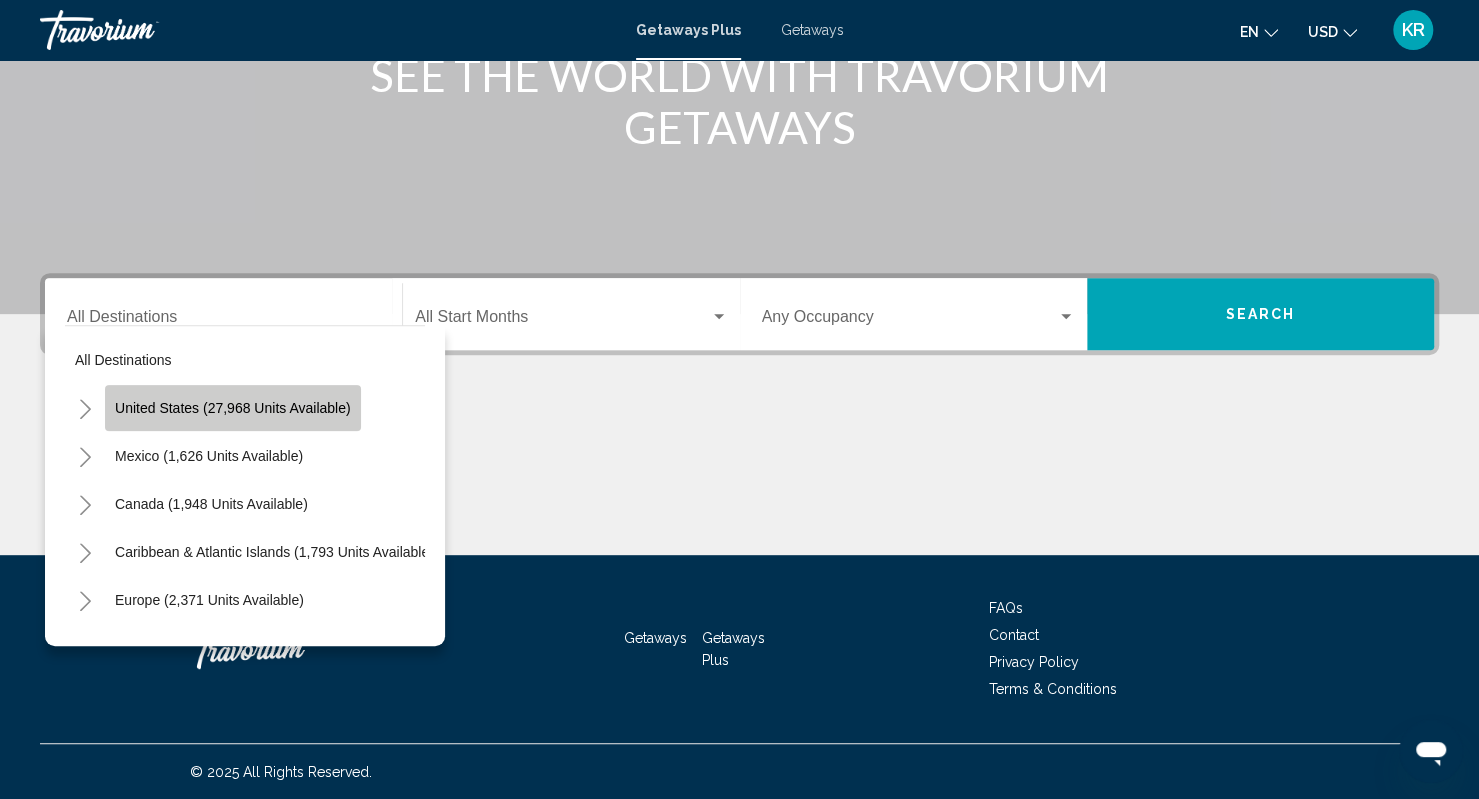 click on "United States (27,968 units available)" 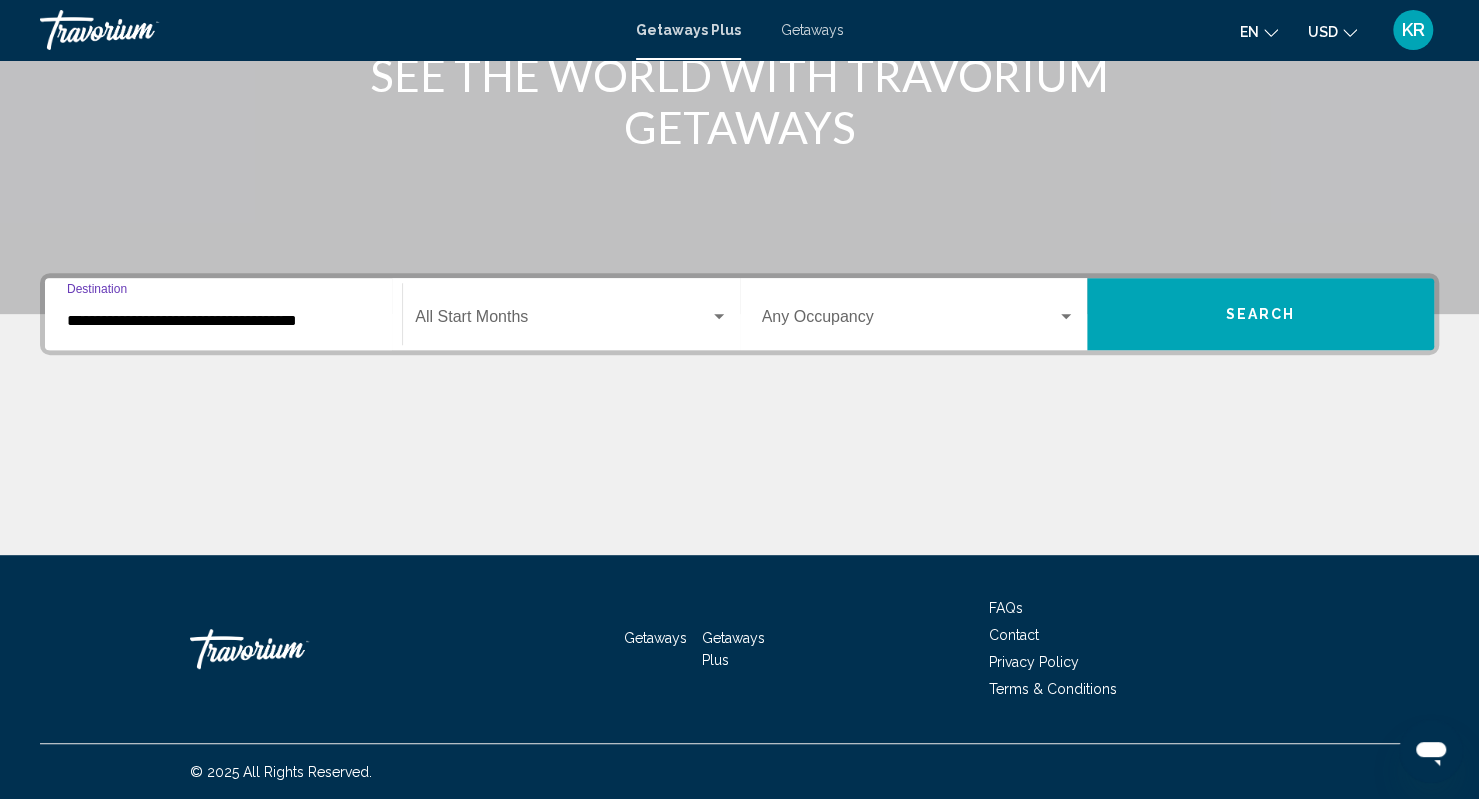click on "**********" at bounding box center [223, 314] 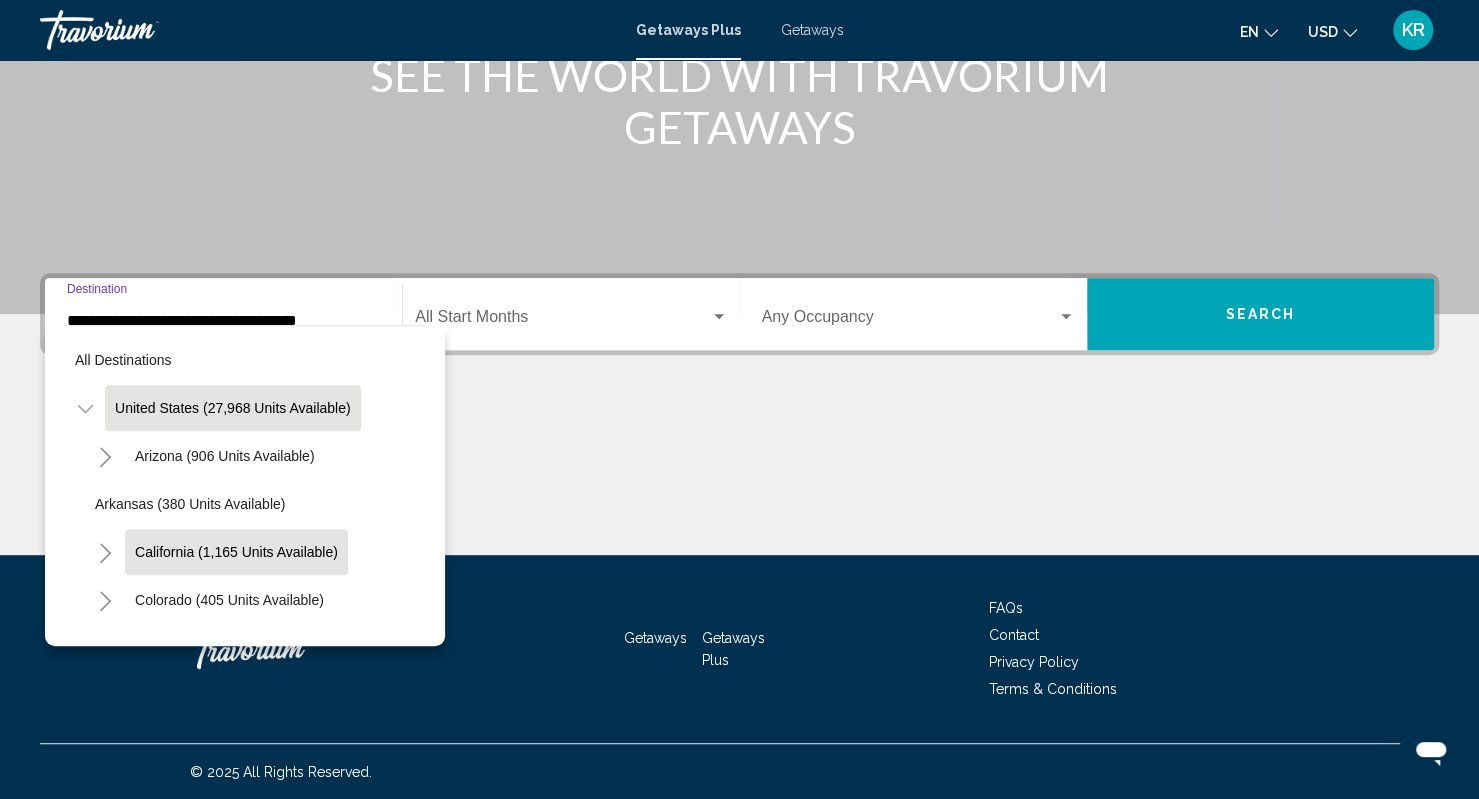 click on "California (1,165 units available)" 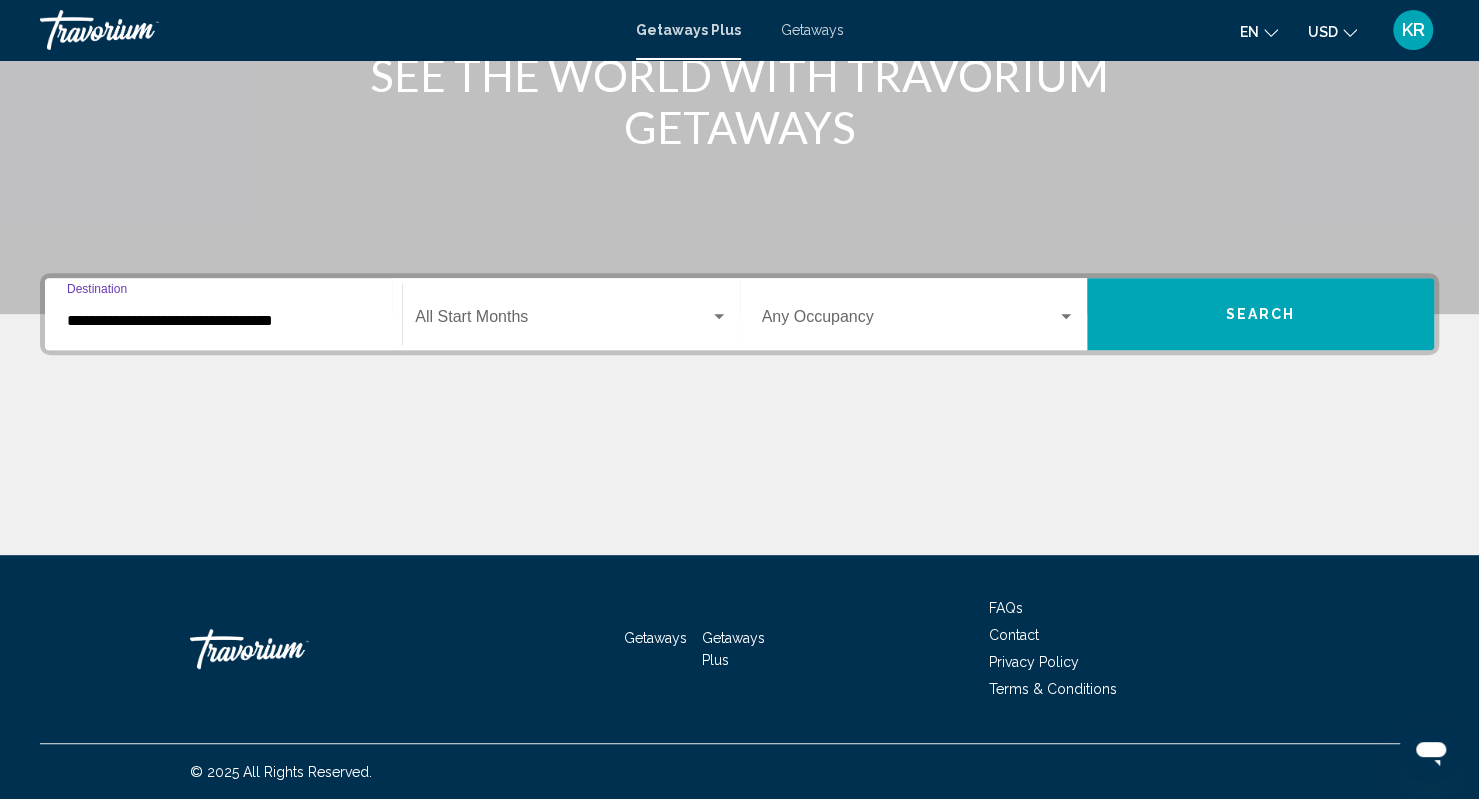 click on "**********" at bounding box center (223, 321) 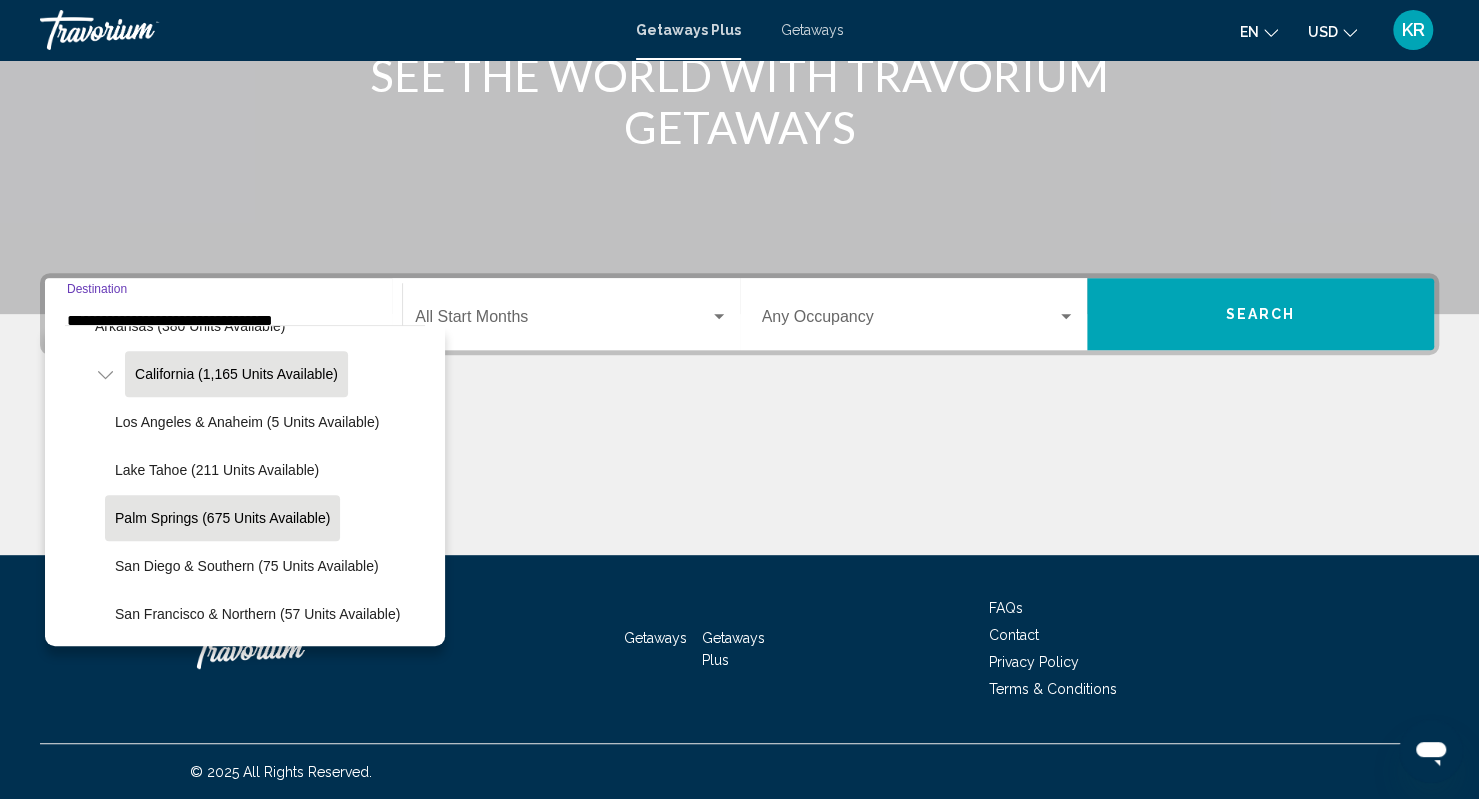 scroll, scrollTop: 278, scrollLeft: 0, axis: vertical 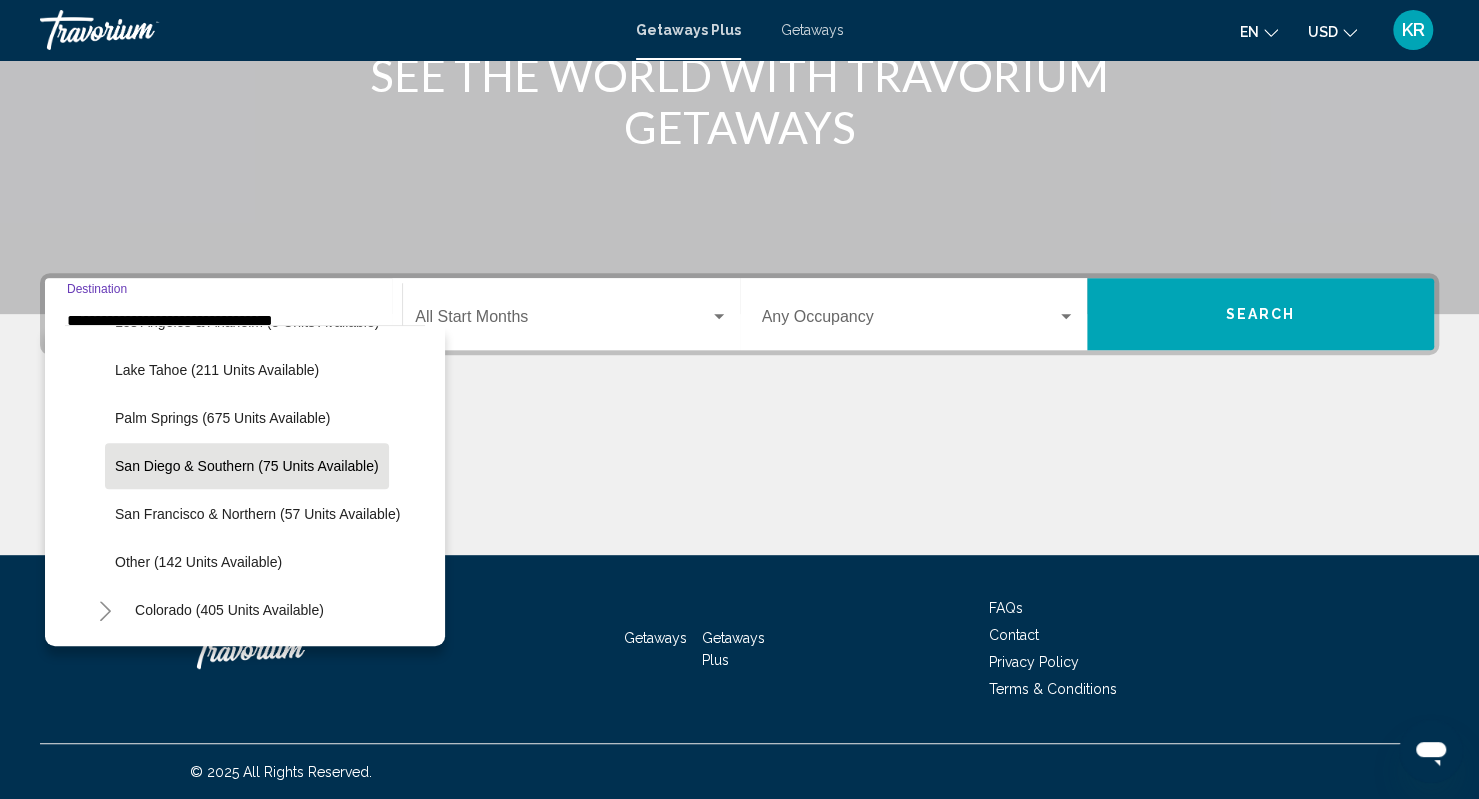 click on "San Diego & Southern (75 units available)" 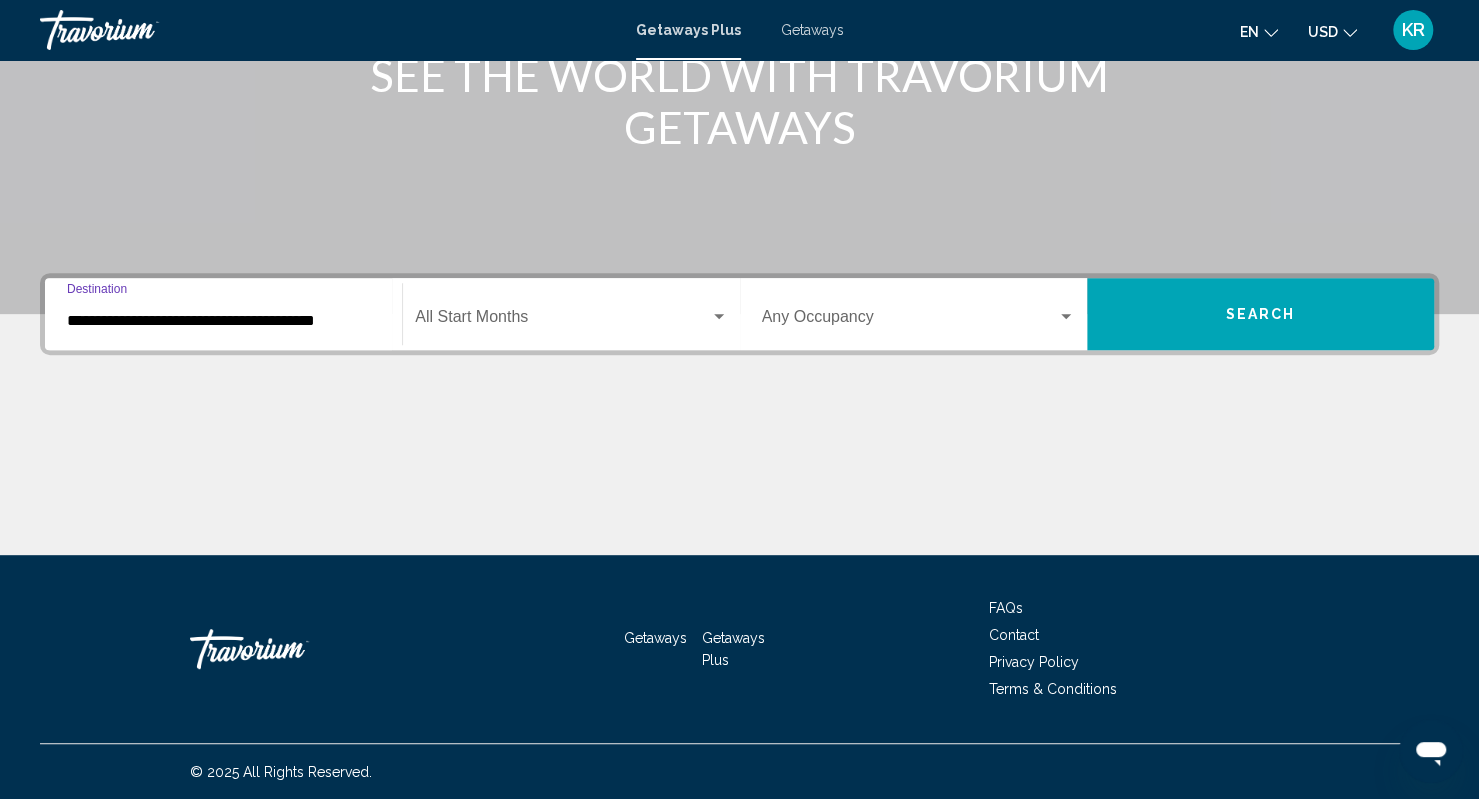 click at bounding box center (562, 321) 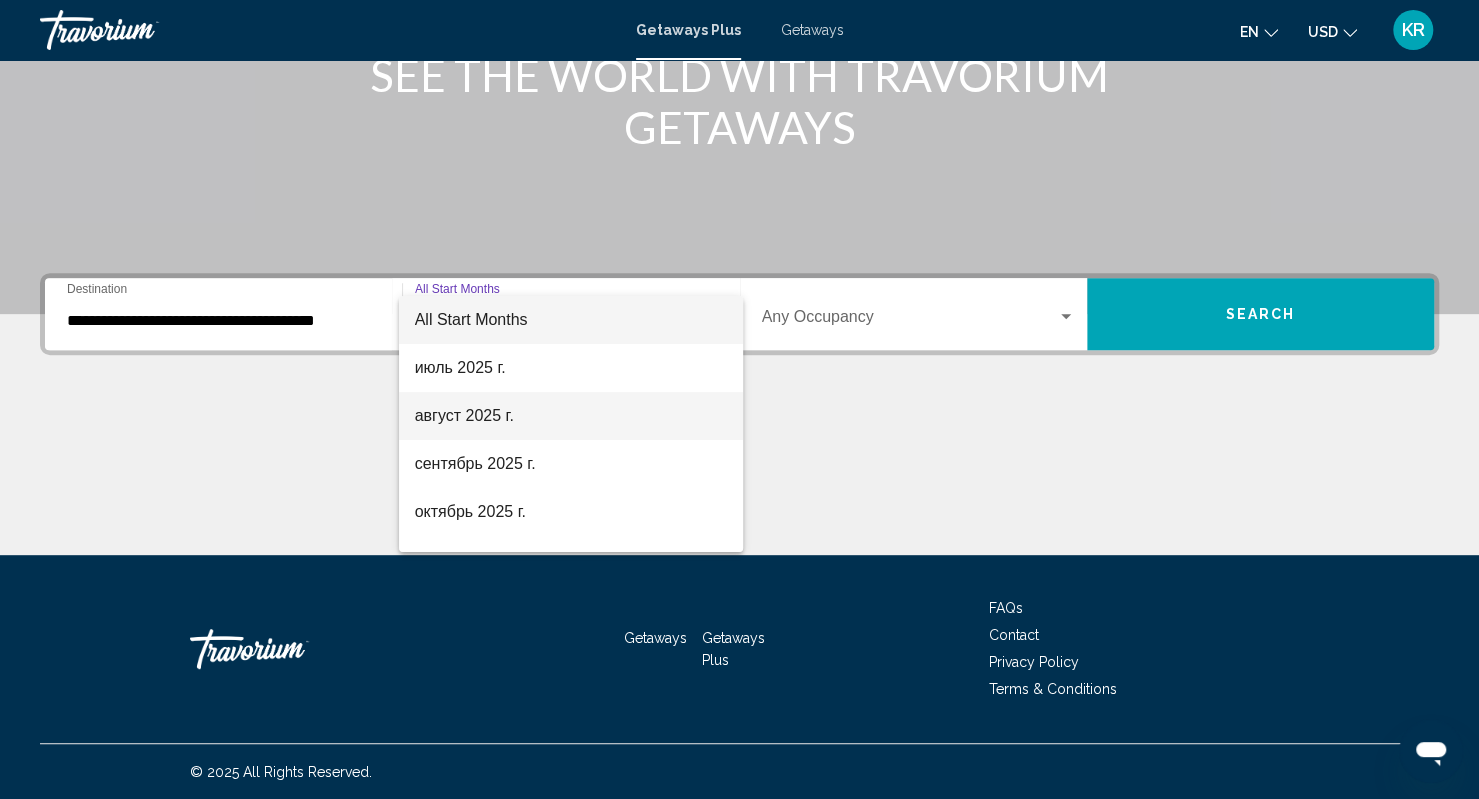 click on "август 2025 г." at bounding box center [571, 416] 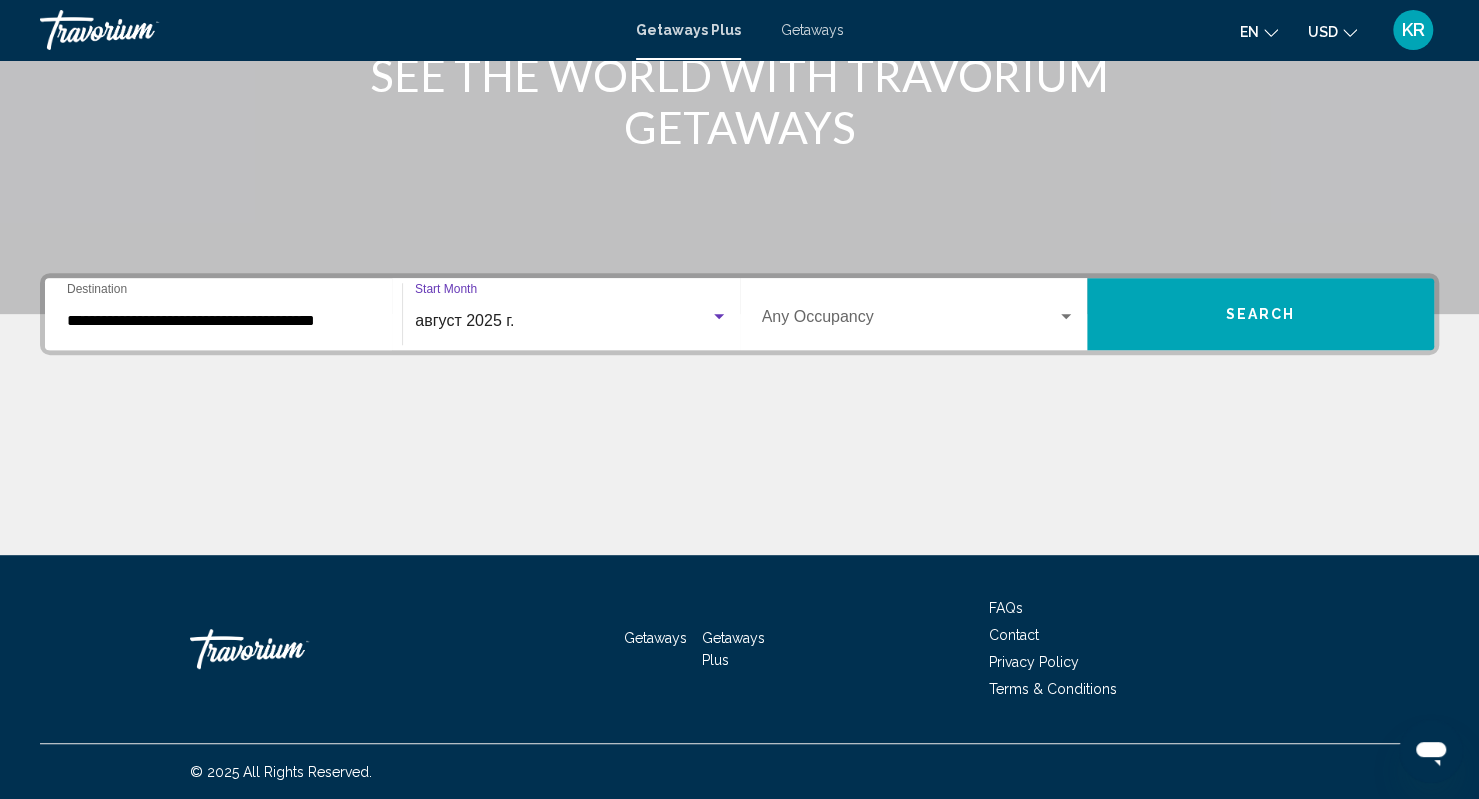 click at bounding box center (909, 321) 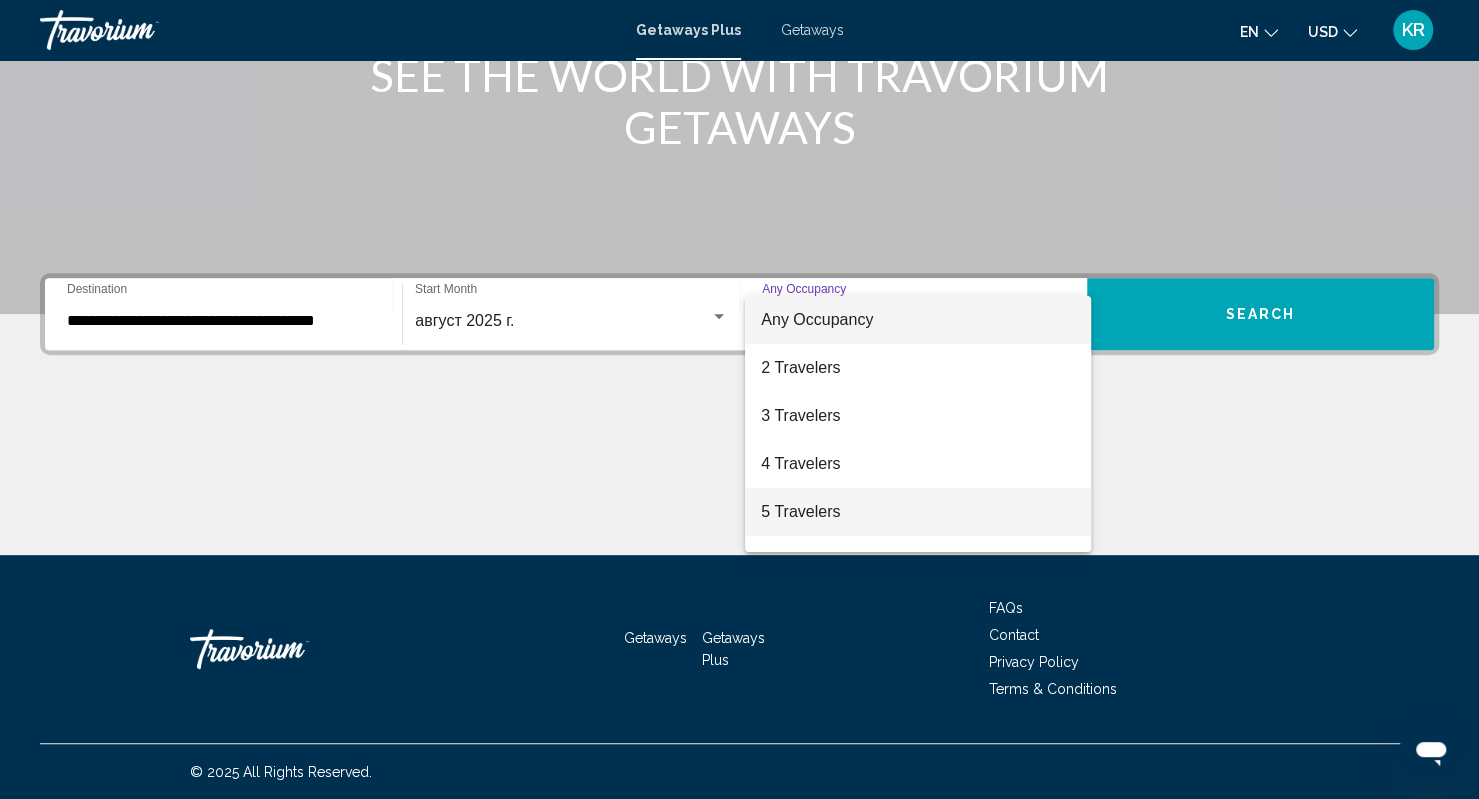 click on "5 Travelers" at bounding box center (917, 512) 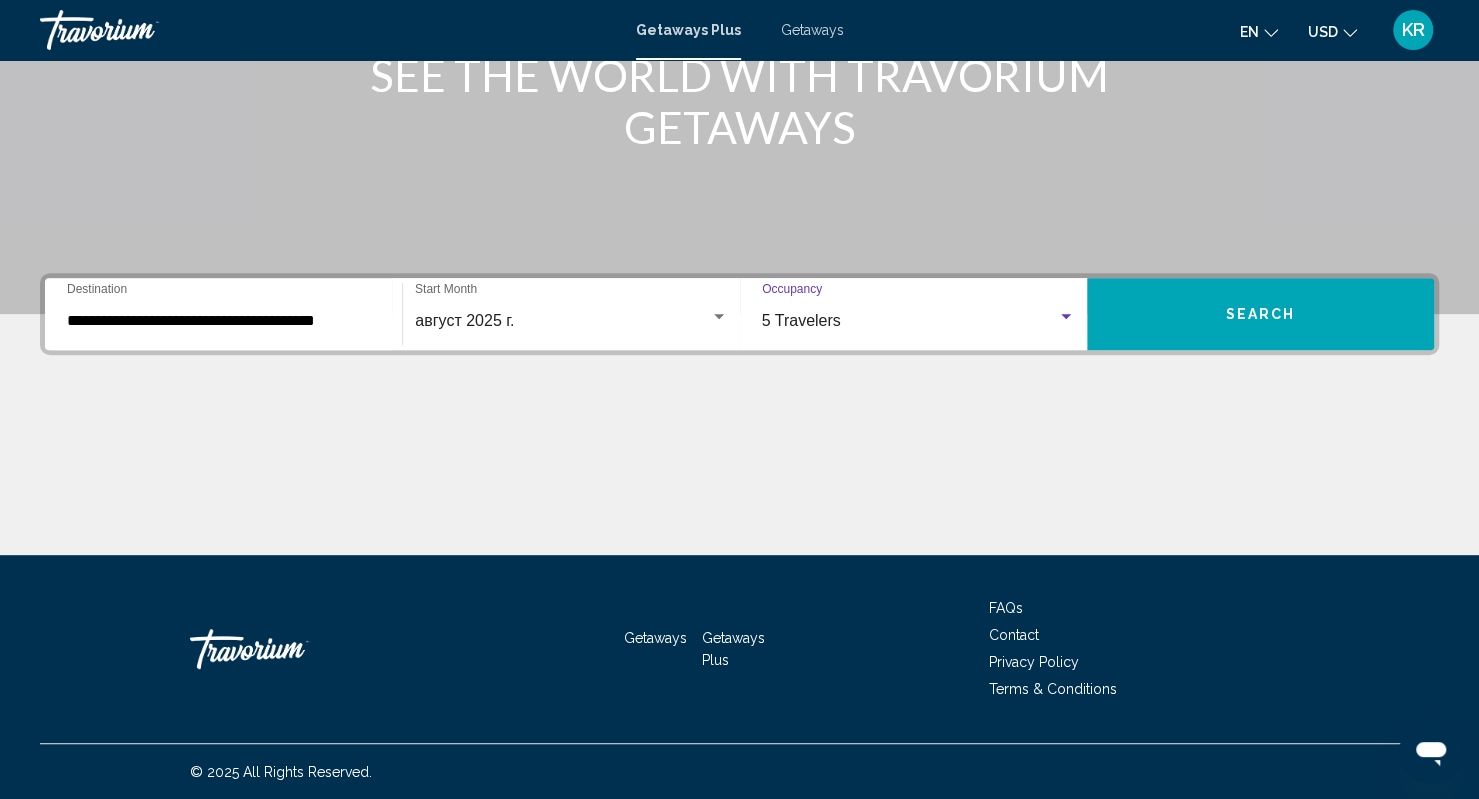 click on "5 Travelers" at bounding box center (801, 320) 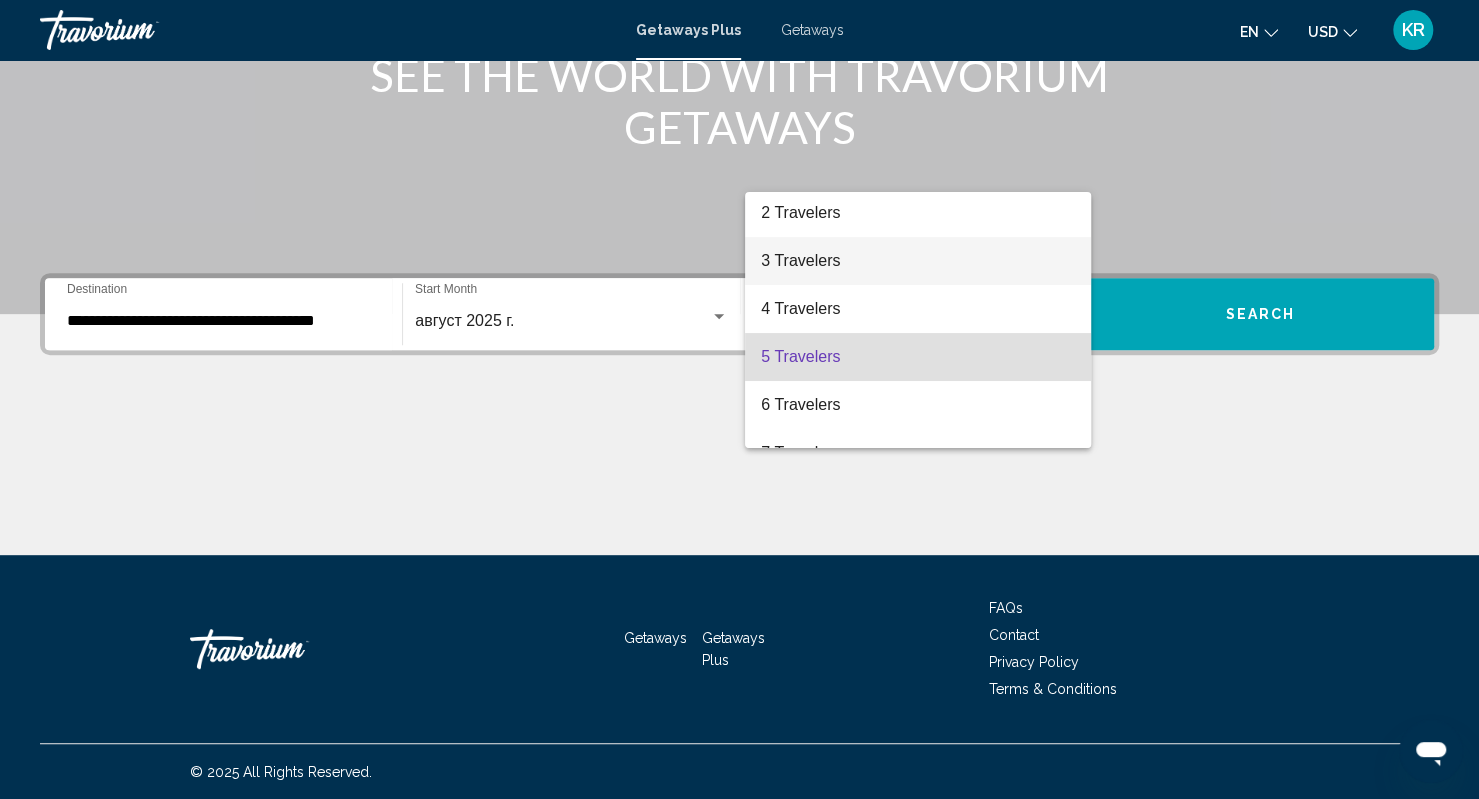scroll, scrollTop: 0, scrollLeft: 0, axis: both 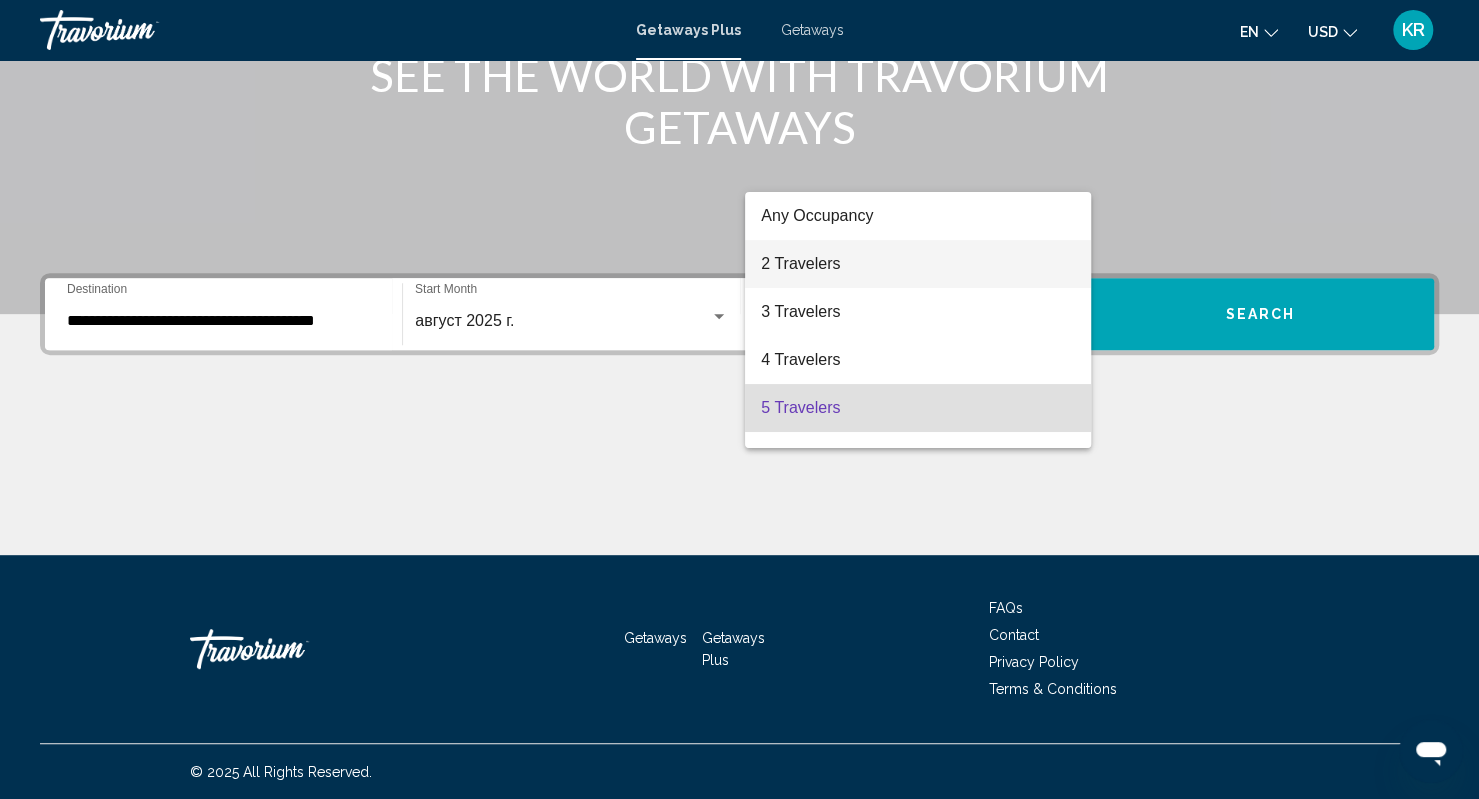 click on "2 Travelers" at bounding box center (917, 264) 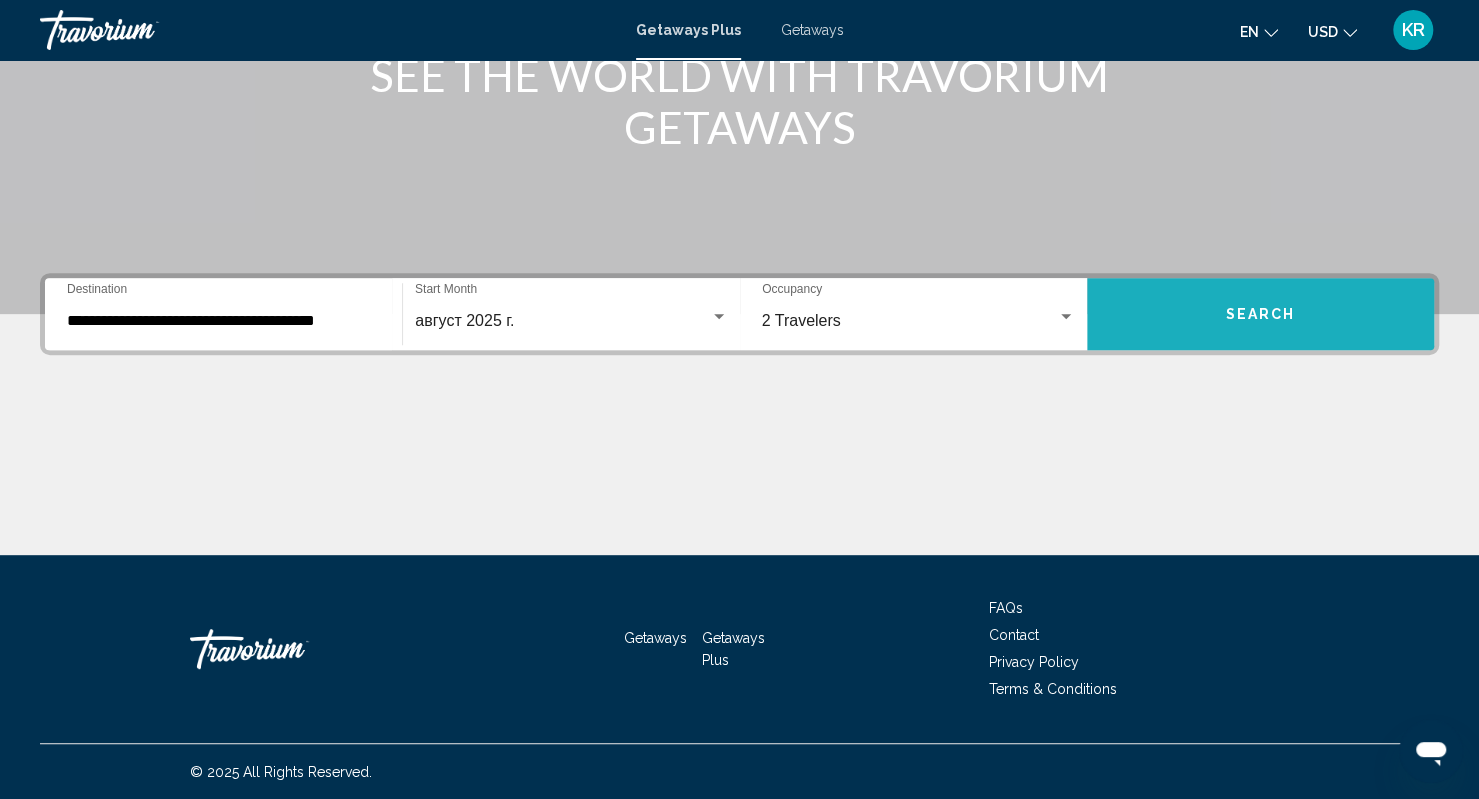 click on "Search" at bounding box center [1260, 314] 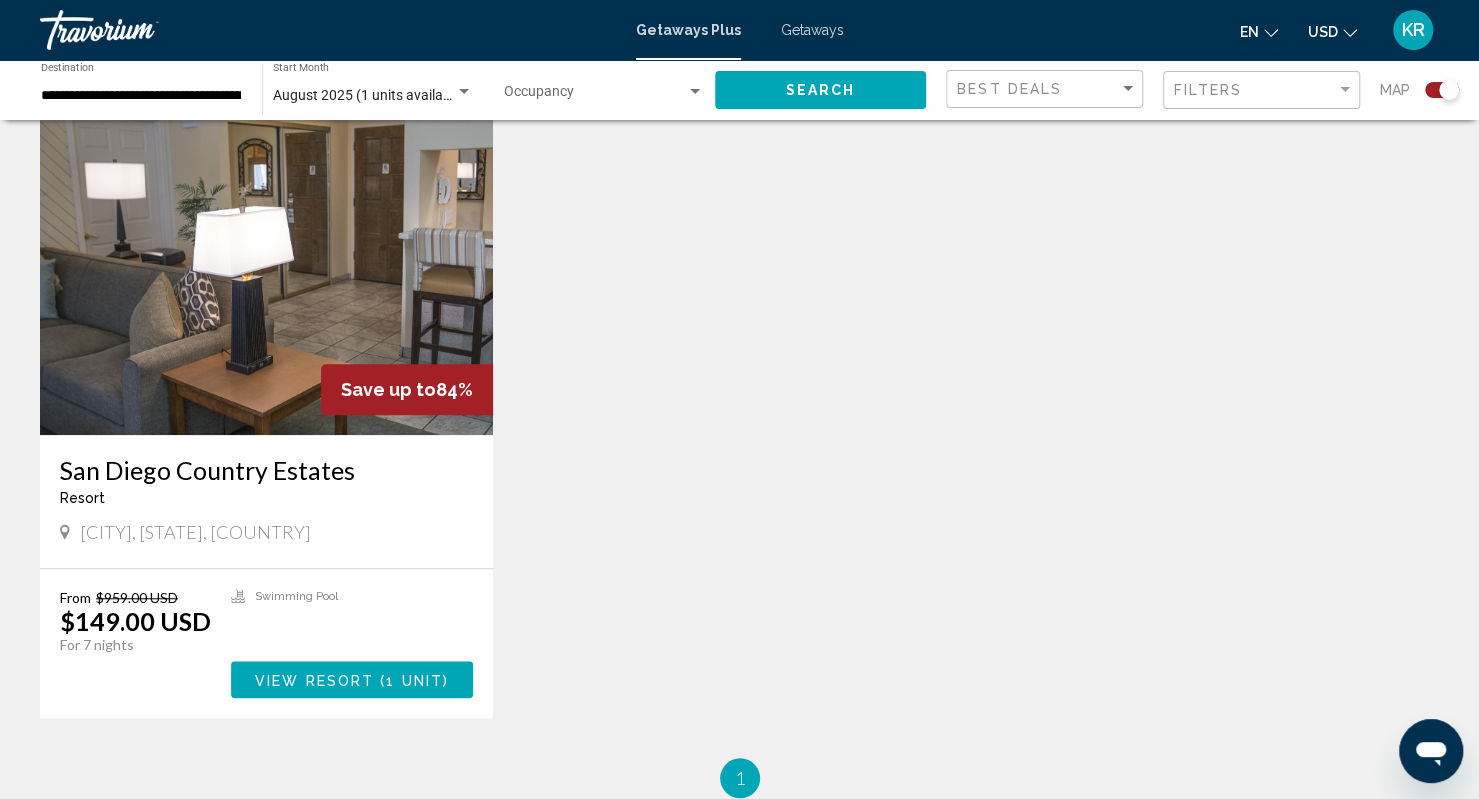 scroll, scrollTop: 900, scrollLeft: 0, axis: vertical 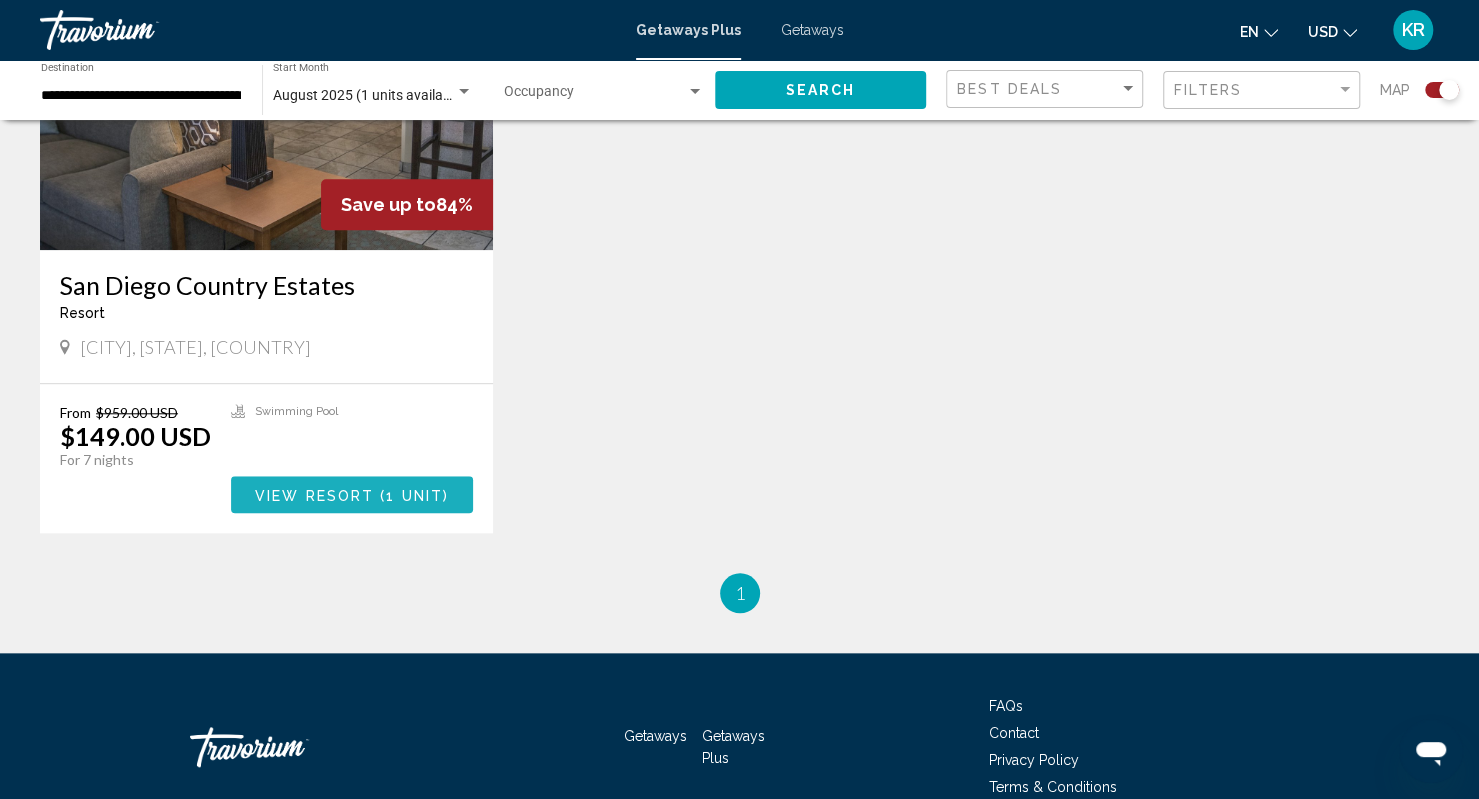 click on "View Resort" at bounding box center [314, 495] 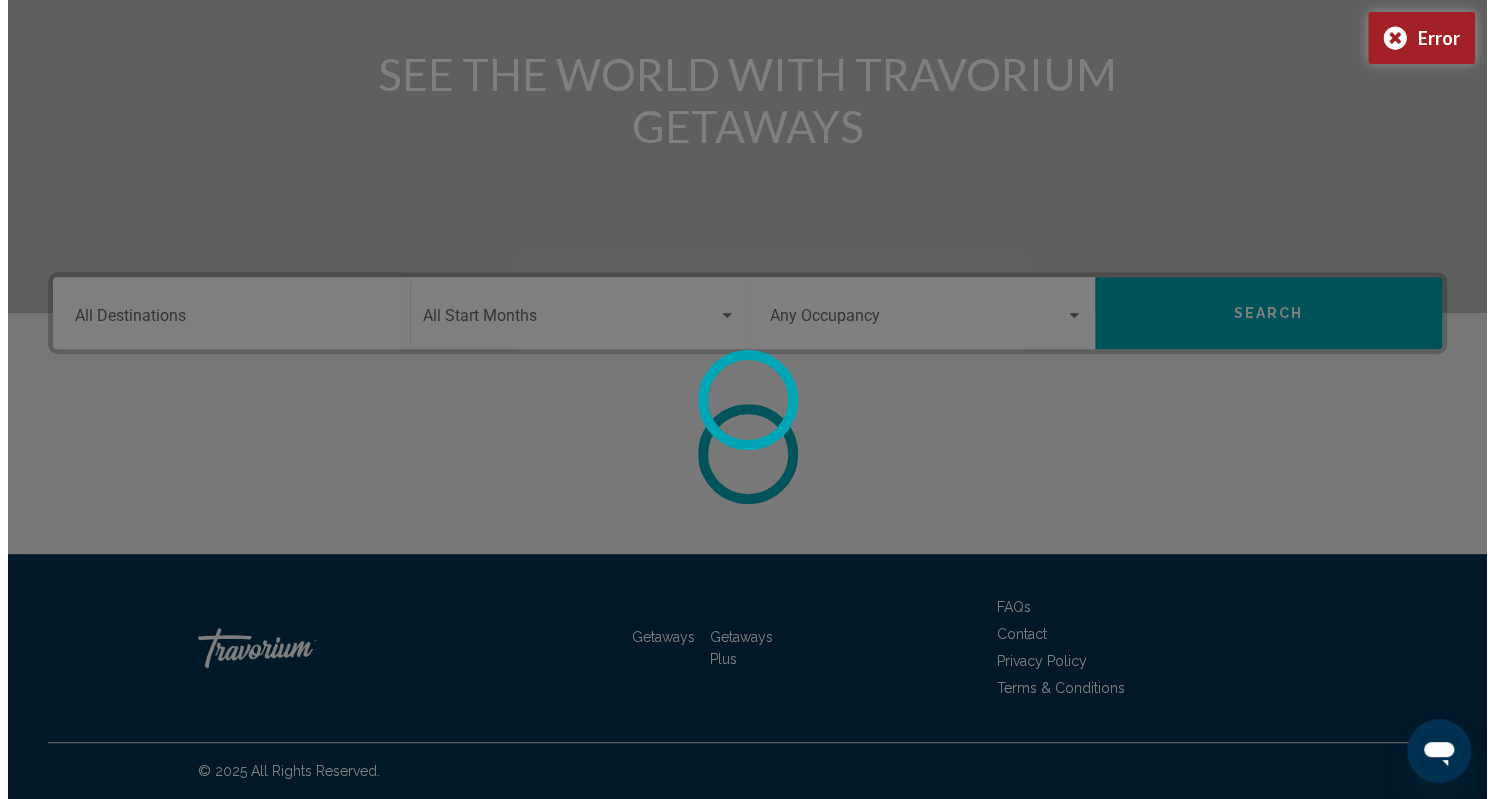 scroll, scrollTop: 0, scrollLeft: 0, axis: both 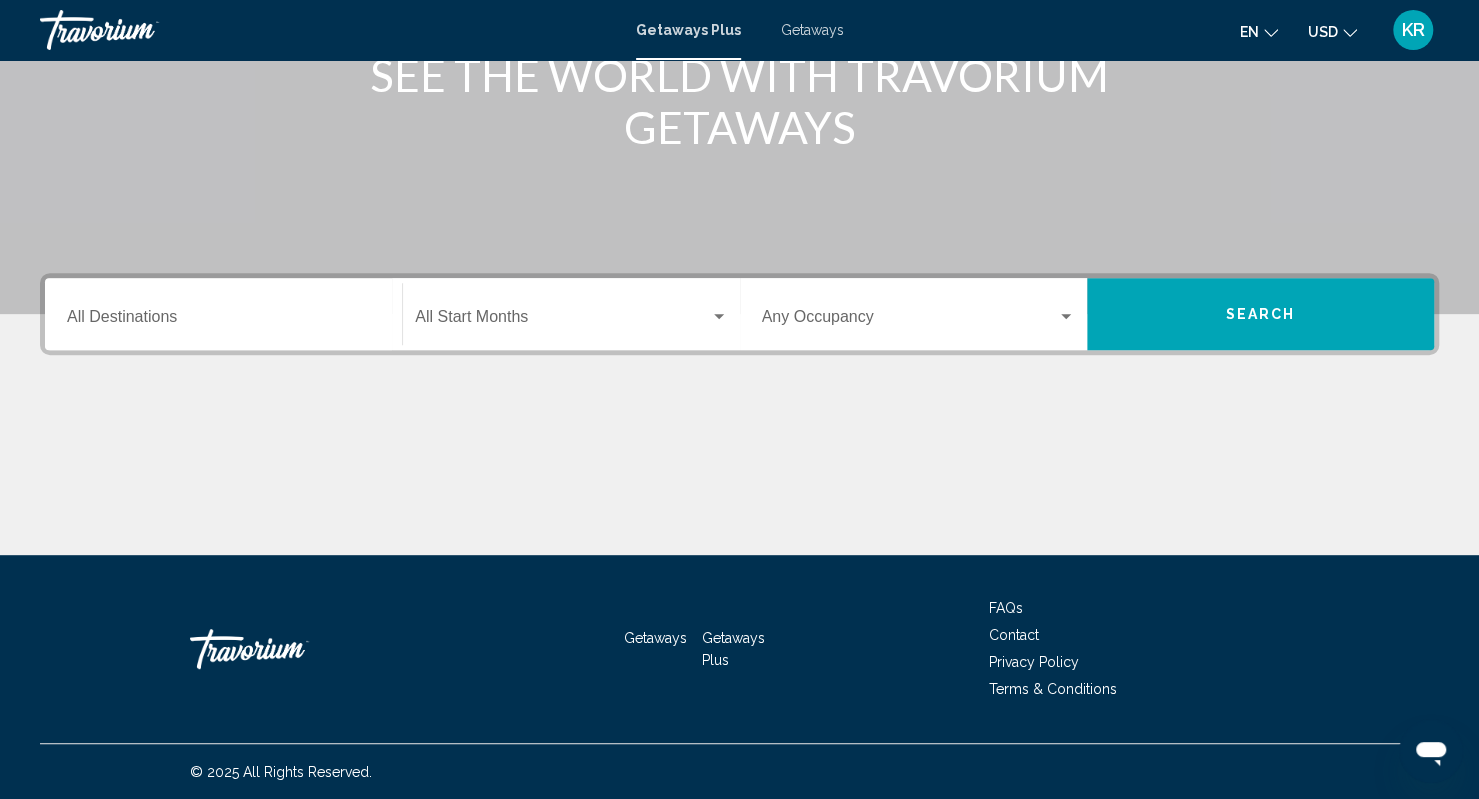 click on "Destination All Destinations" at bounding box center (223, 321) 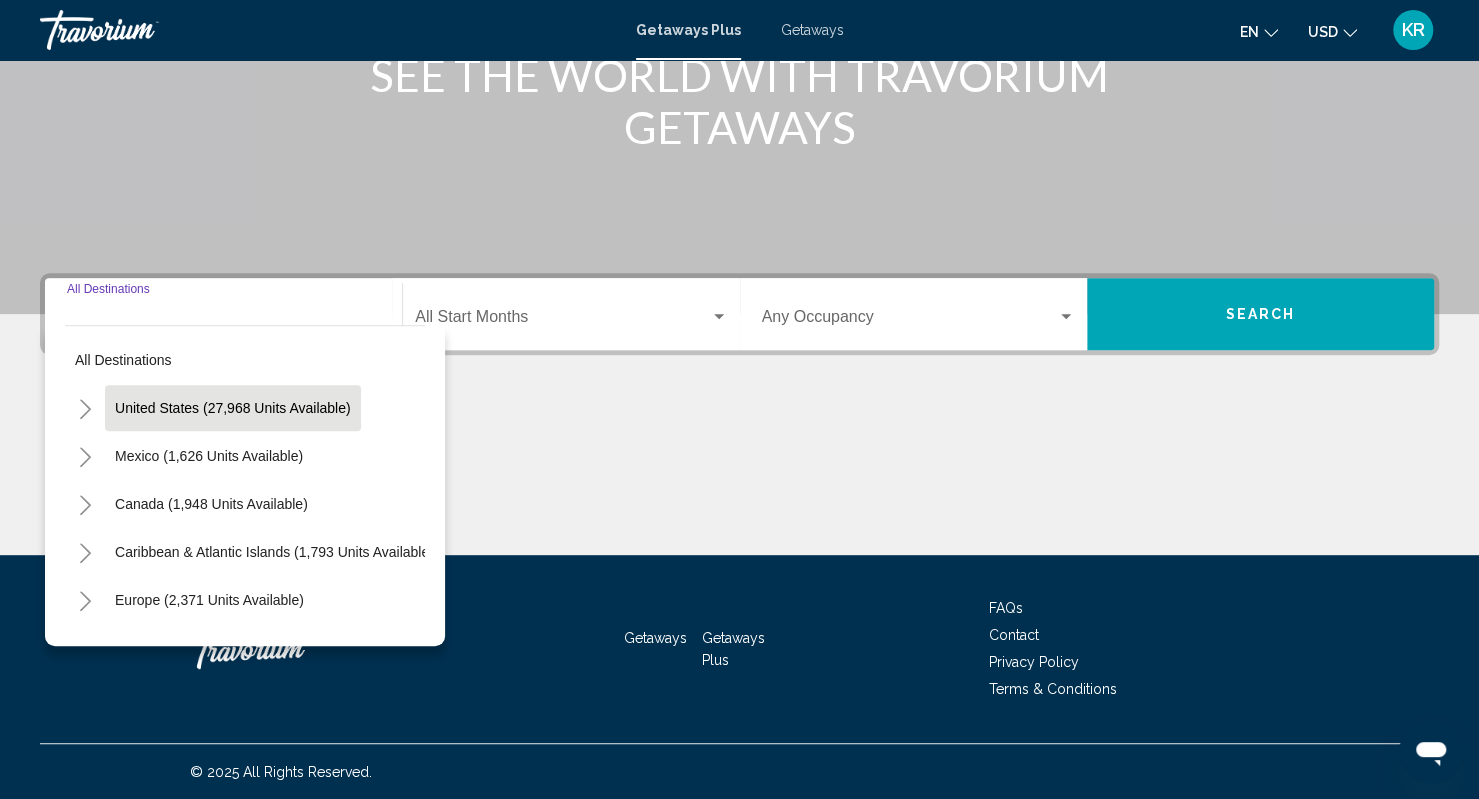 click on "United States (27,968 units available)" at bounding box center [209, 456] 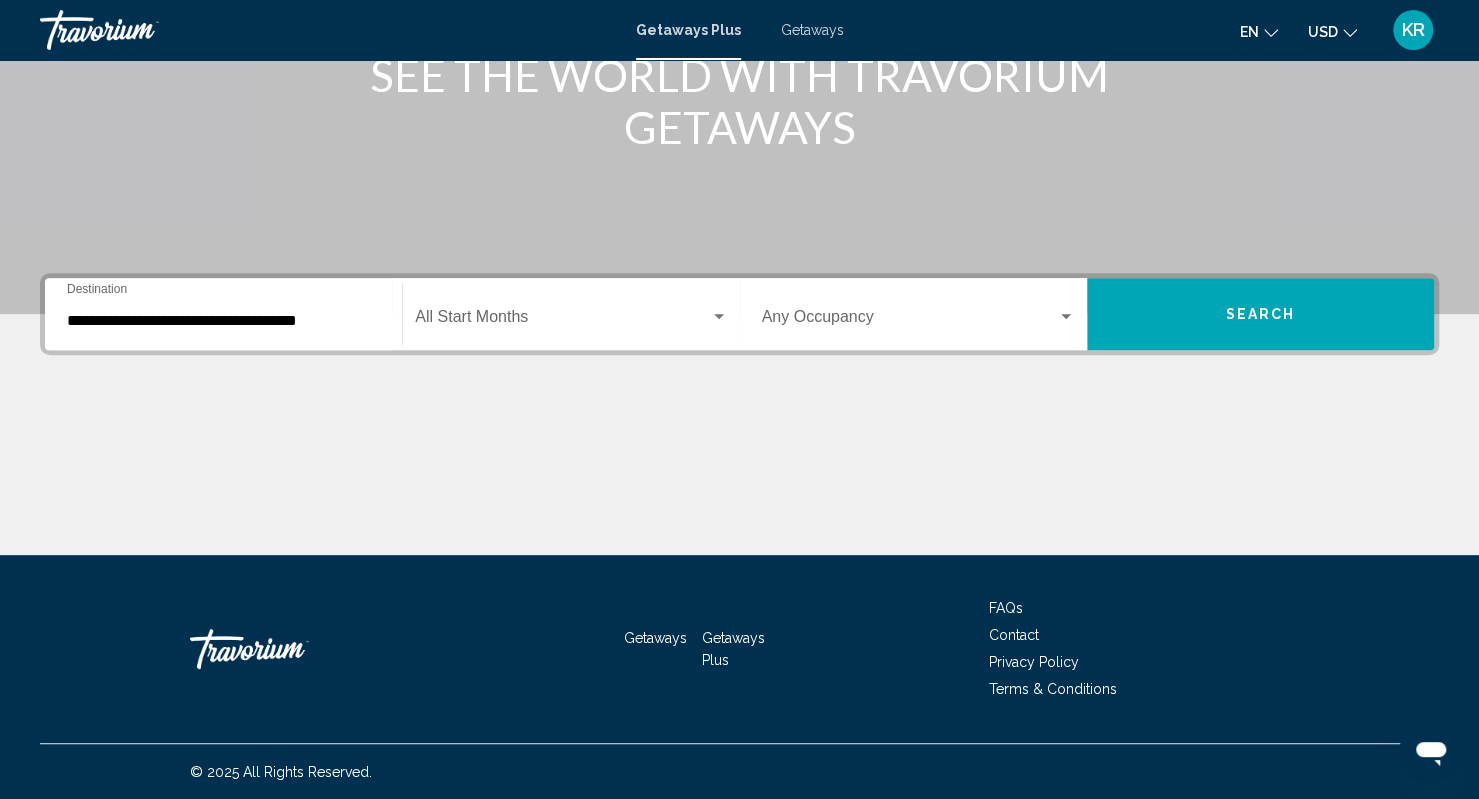 click on "**********" at bounding box center [223, 314] 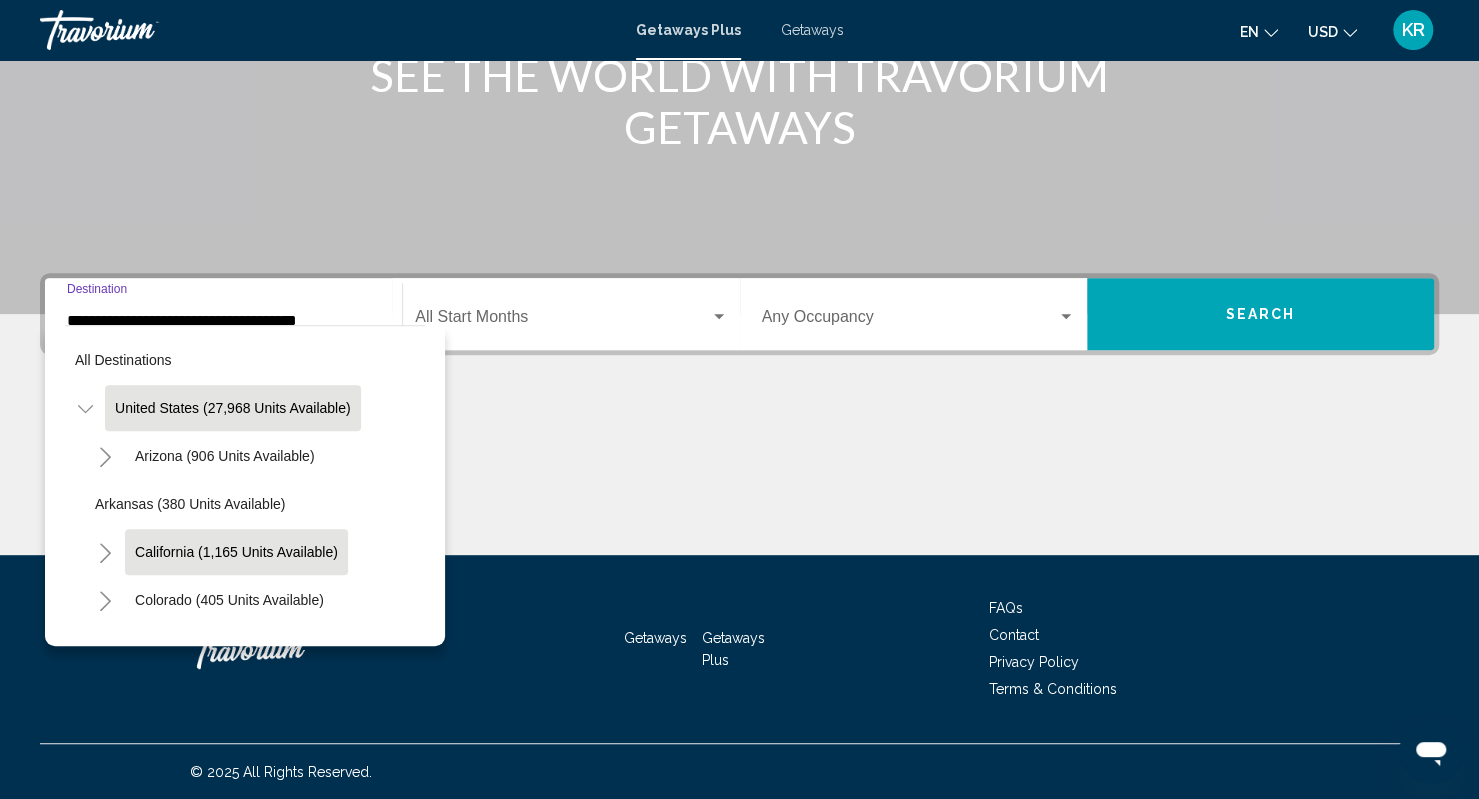 click on "California (1,165 units available)" 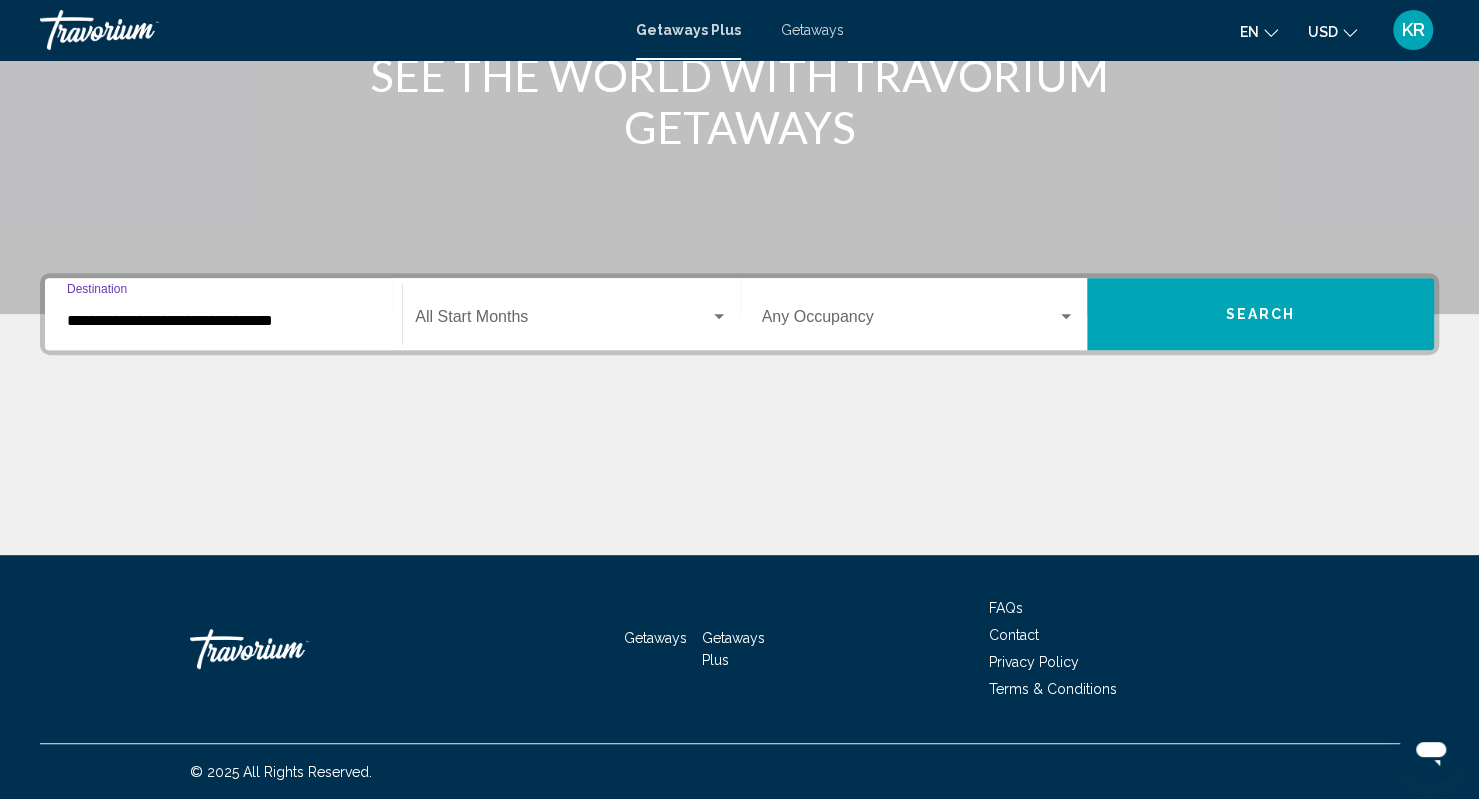 click on "**********" at bounding box center [223, 321] 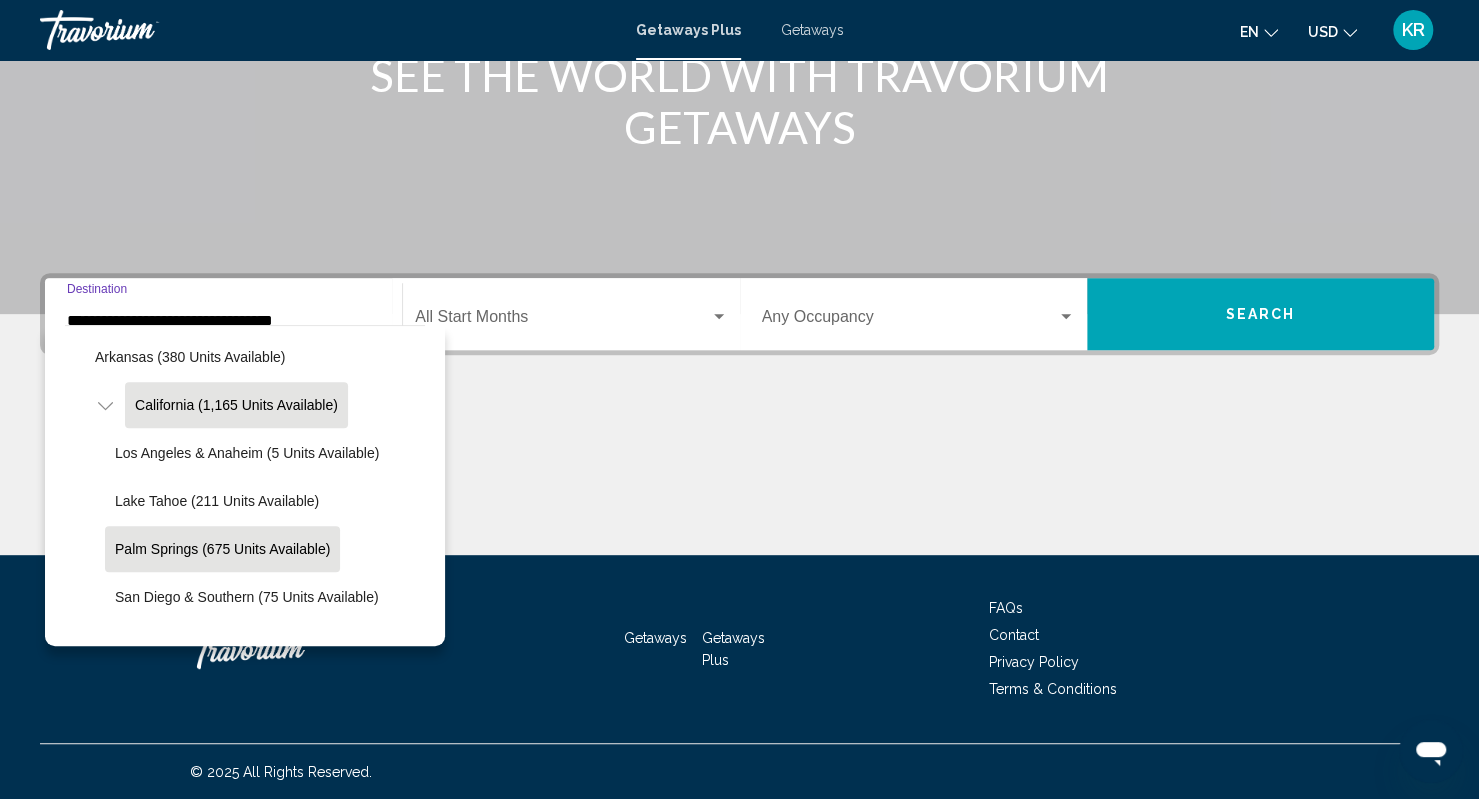 scroll, scrollTop: 178, scrollLeft: 0, axis: vertical 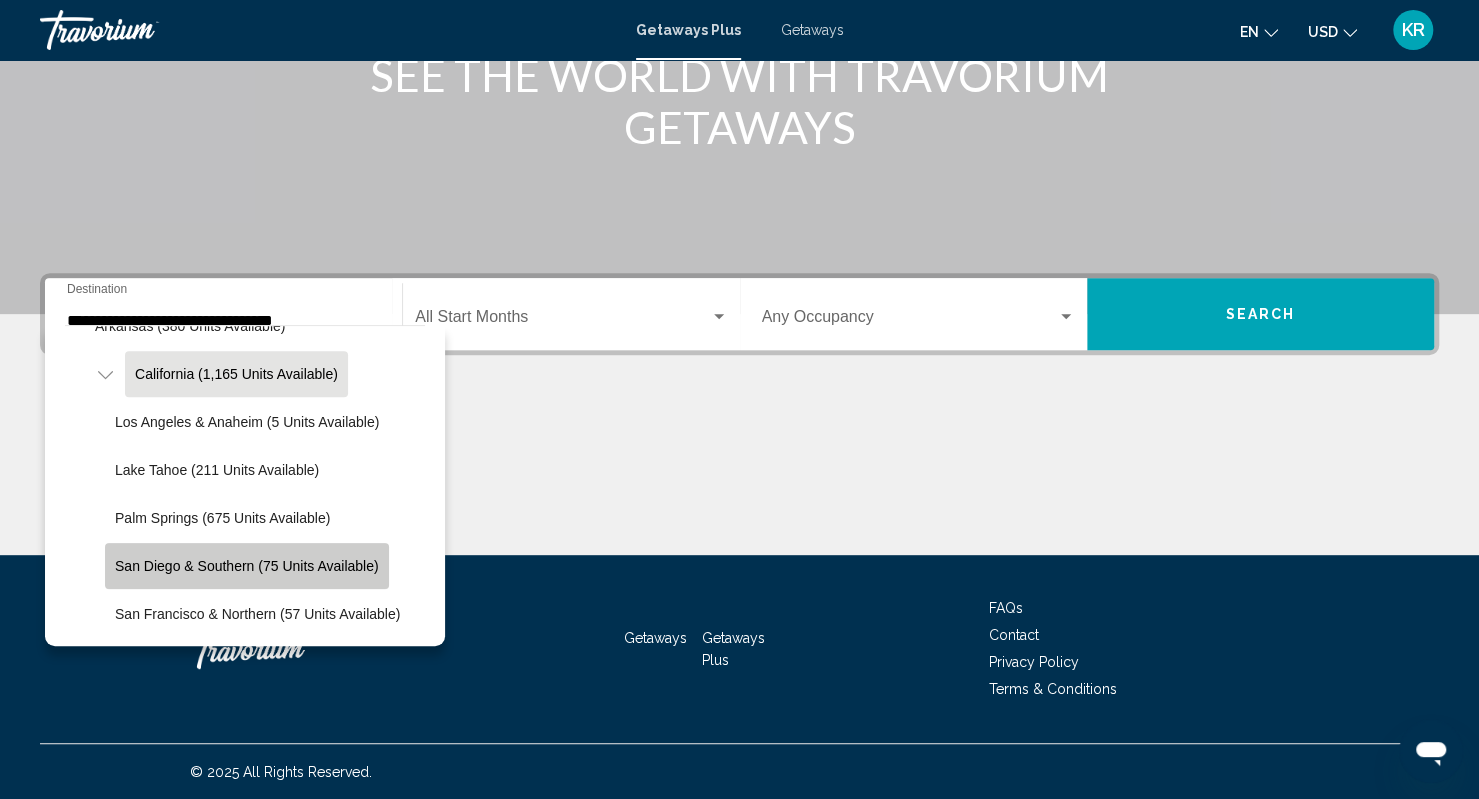 click on "San Diego & Southern (75 units available)" 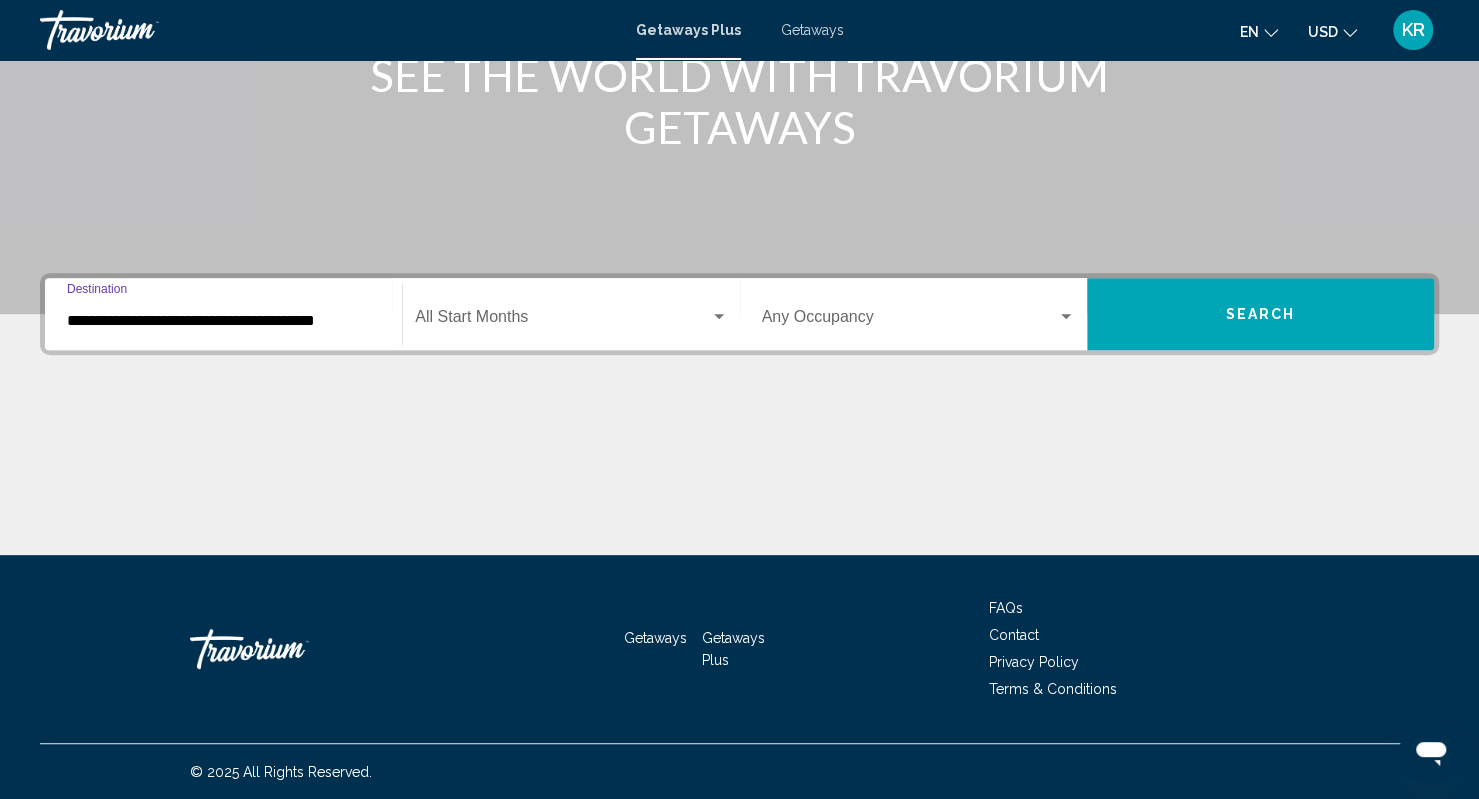 click on "Start Month All Start Months" 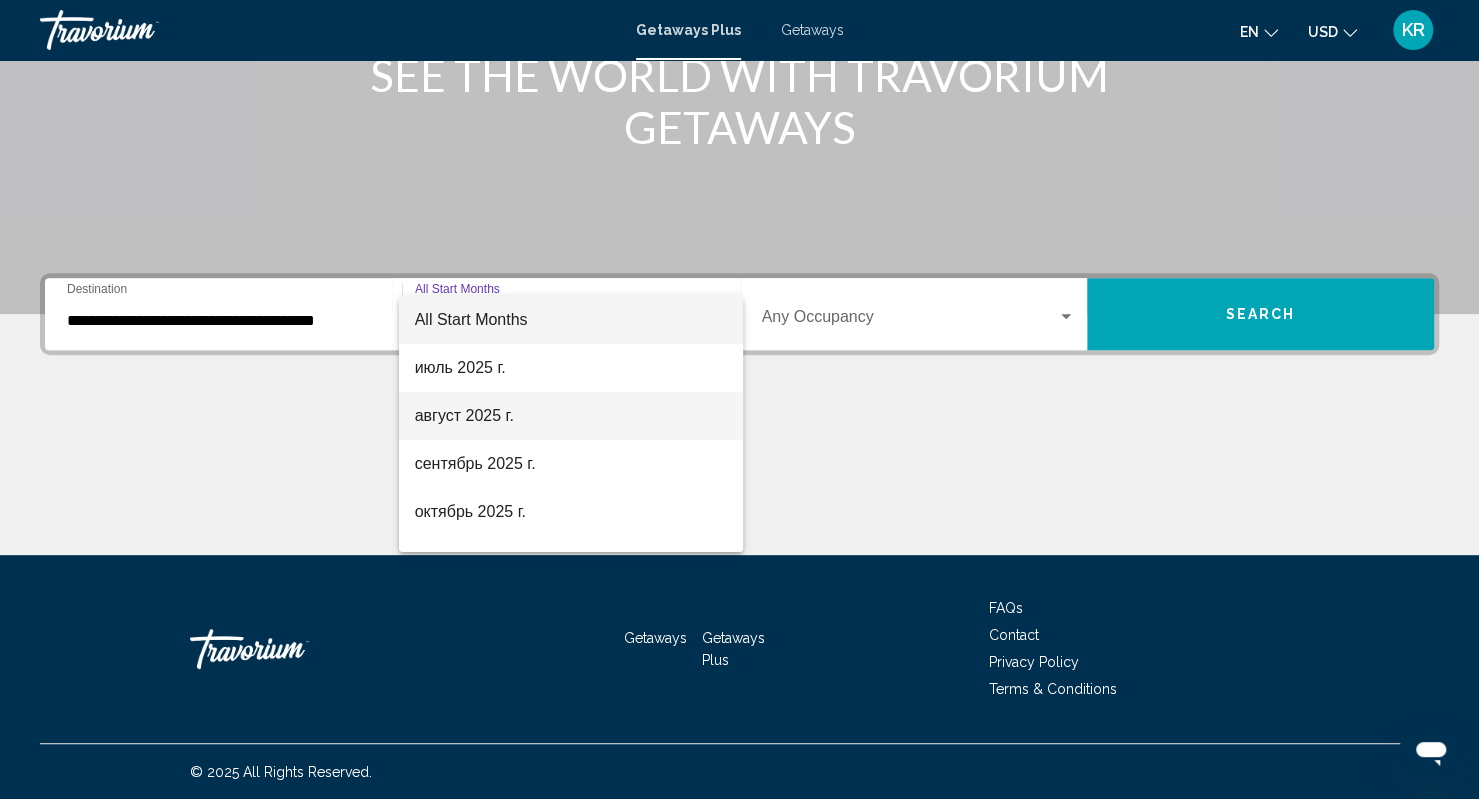 click on "август 2025 г." at bounding box center (571, 416) 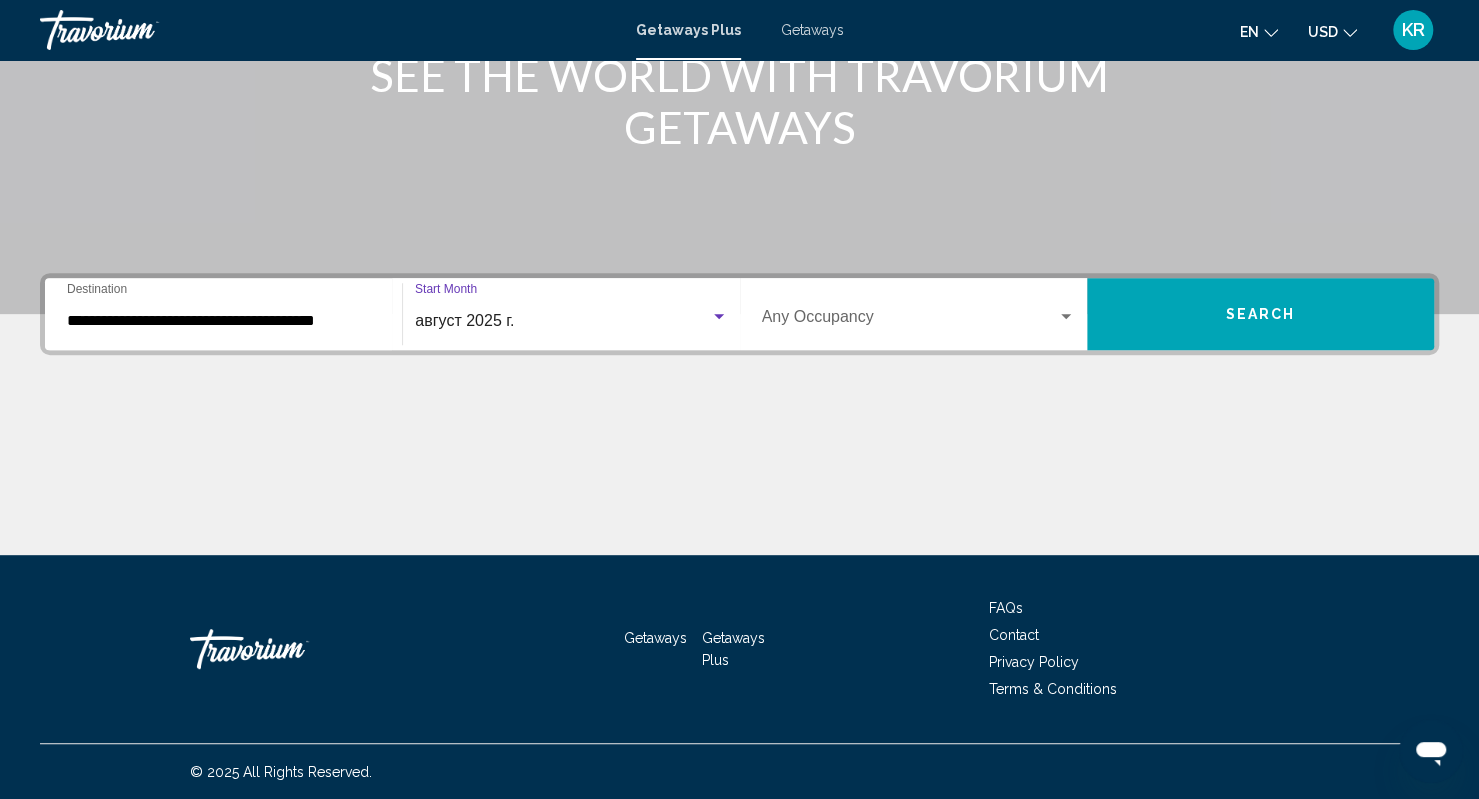 click on "Occupancy Any Occupancy" at bounding box center [918, 314] 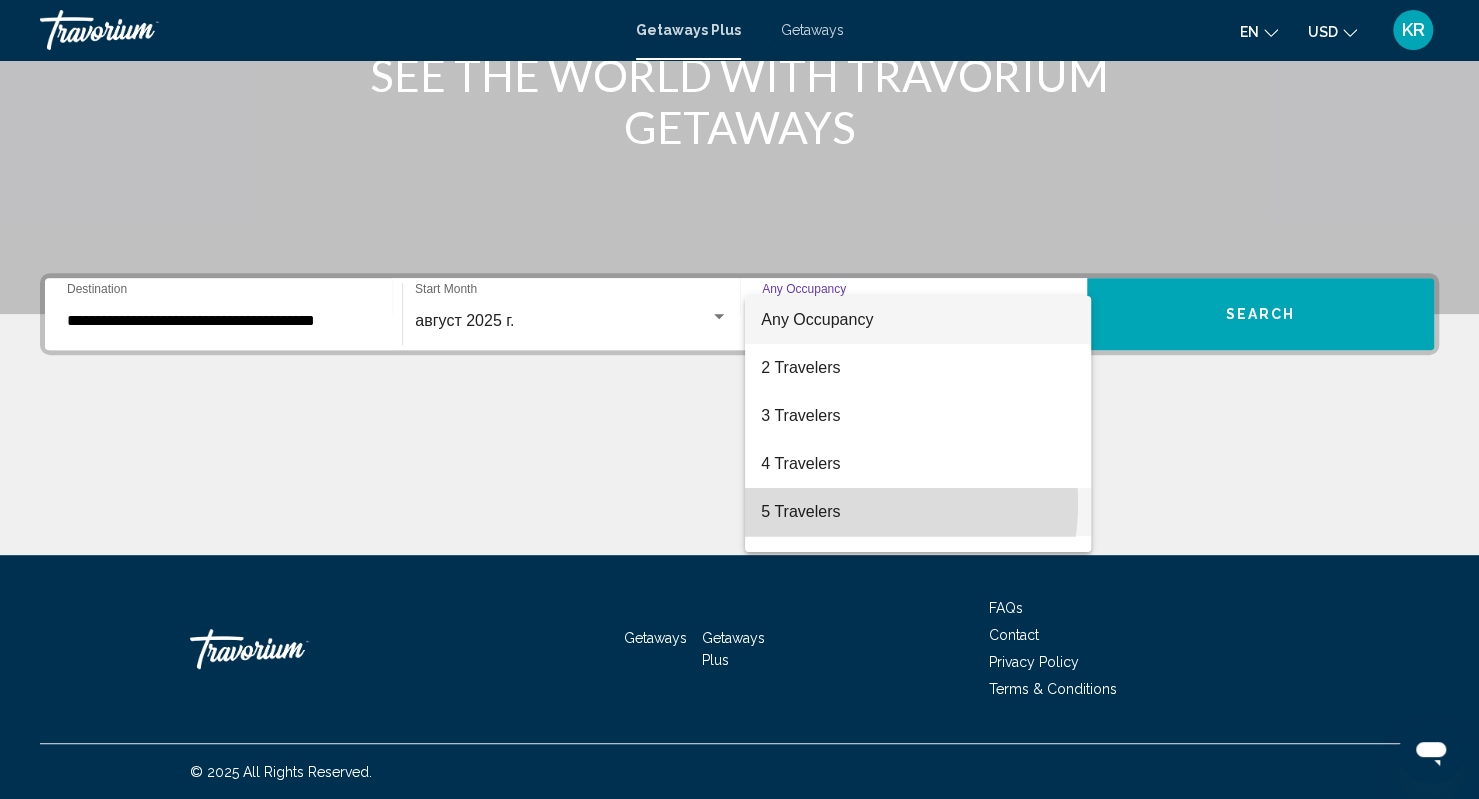 click on "5 Travelers" at bounding box center (917, 512) 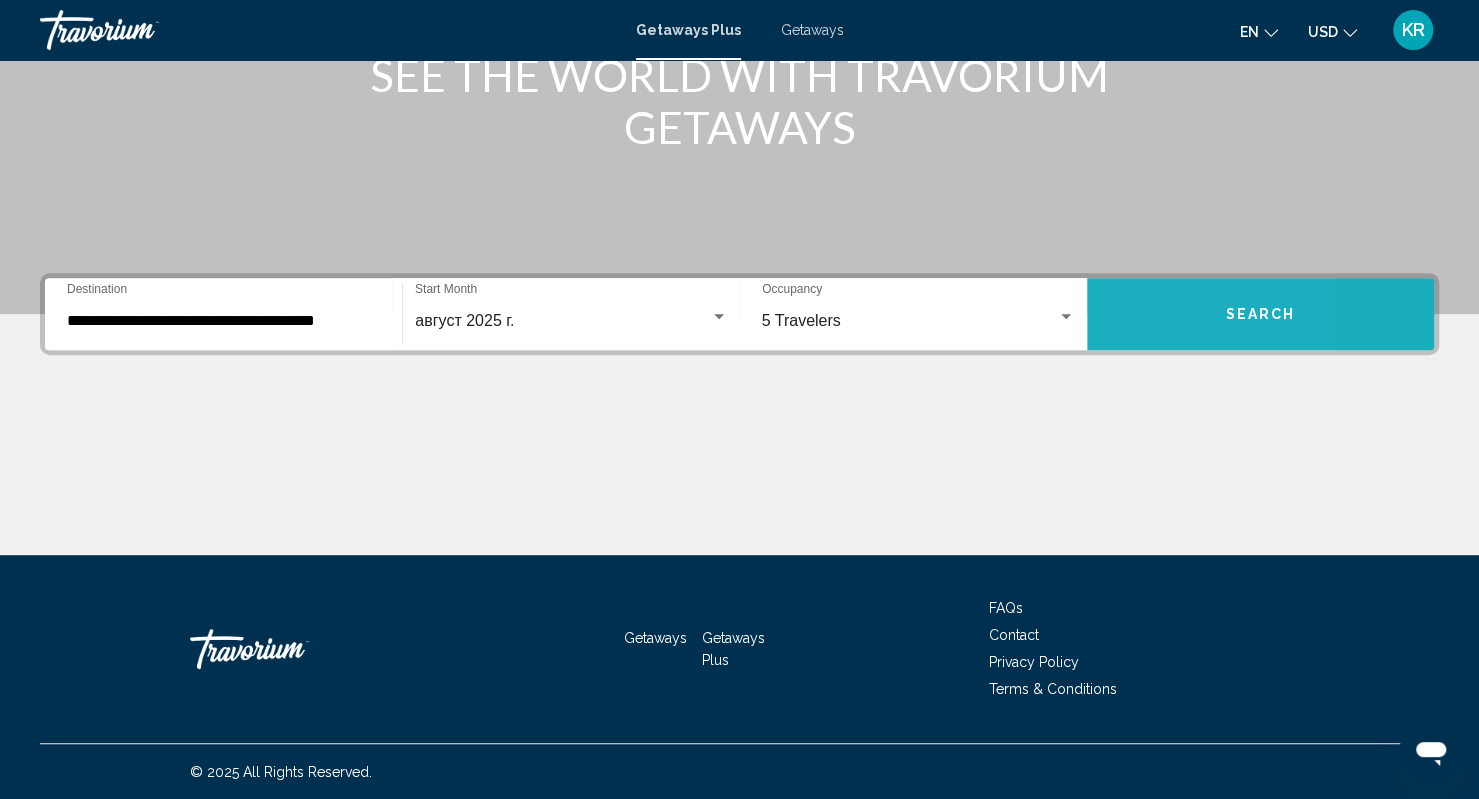 click on "Search" at bounding box center [1260, 314] 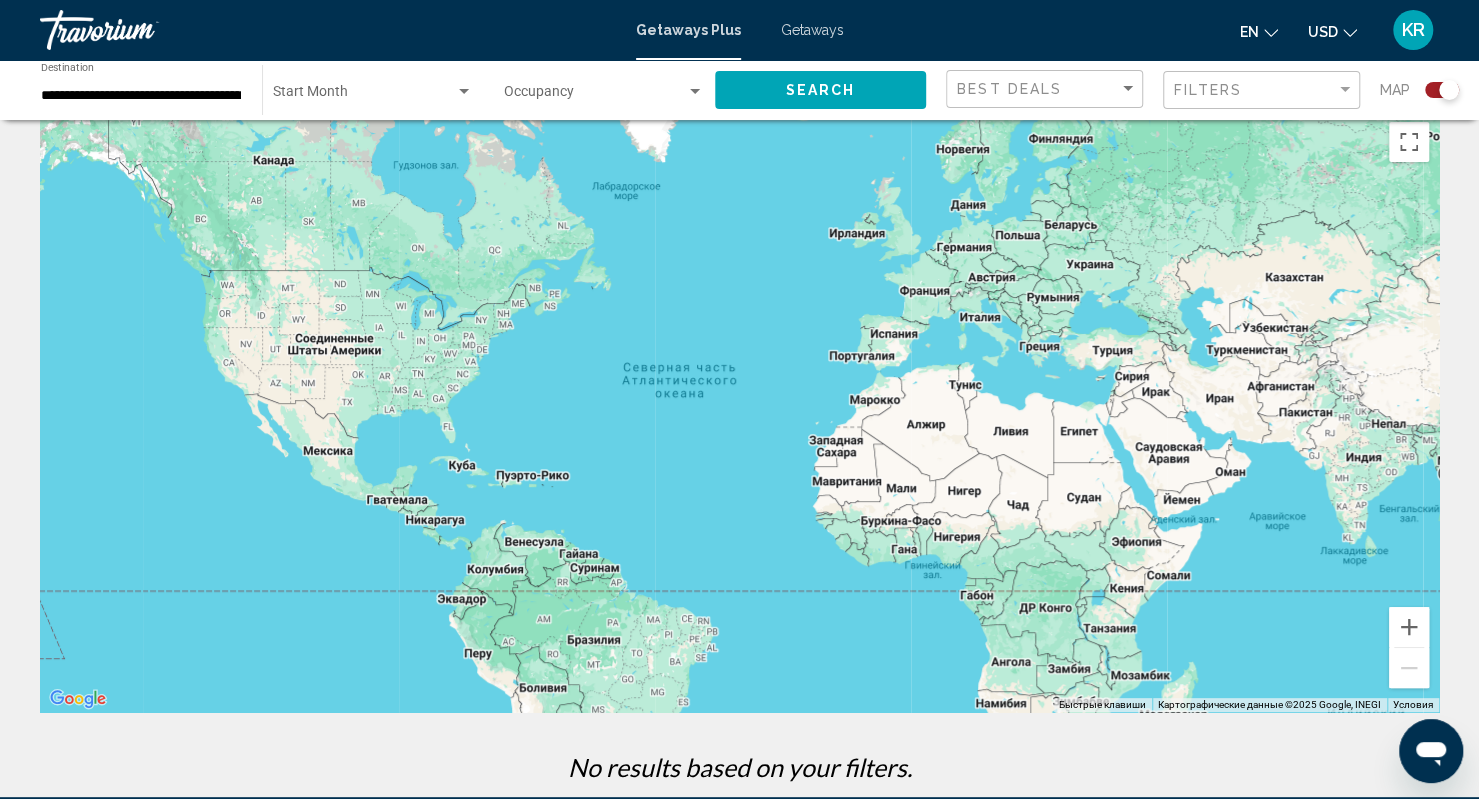 scroll, scrollTop: 0, scrollLeft: 0, axis: both 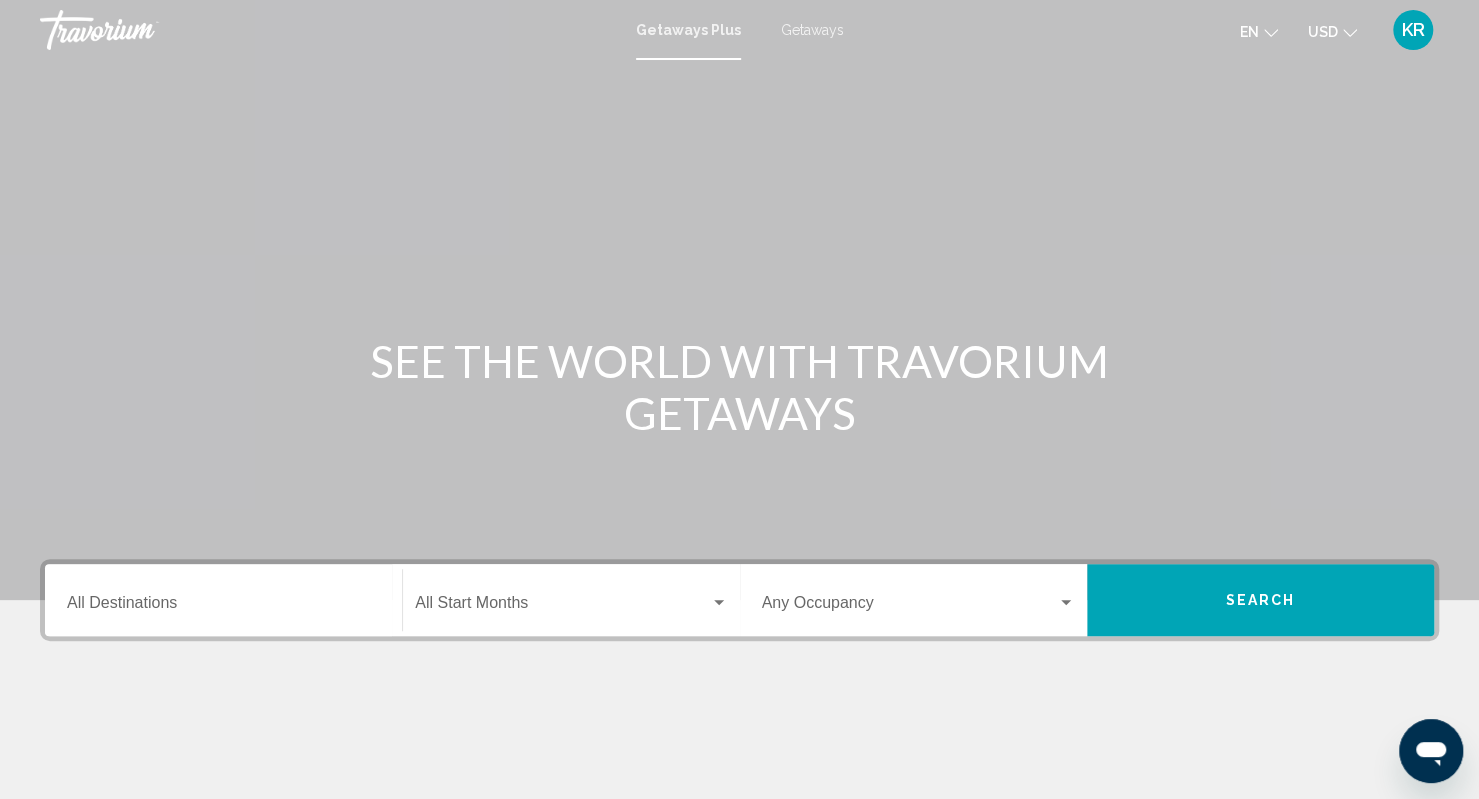click on "Destination All Destinations" at bounding box center [223, 600] 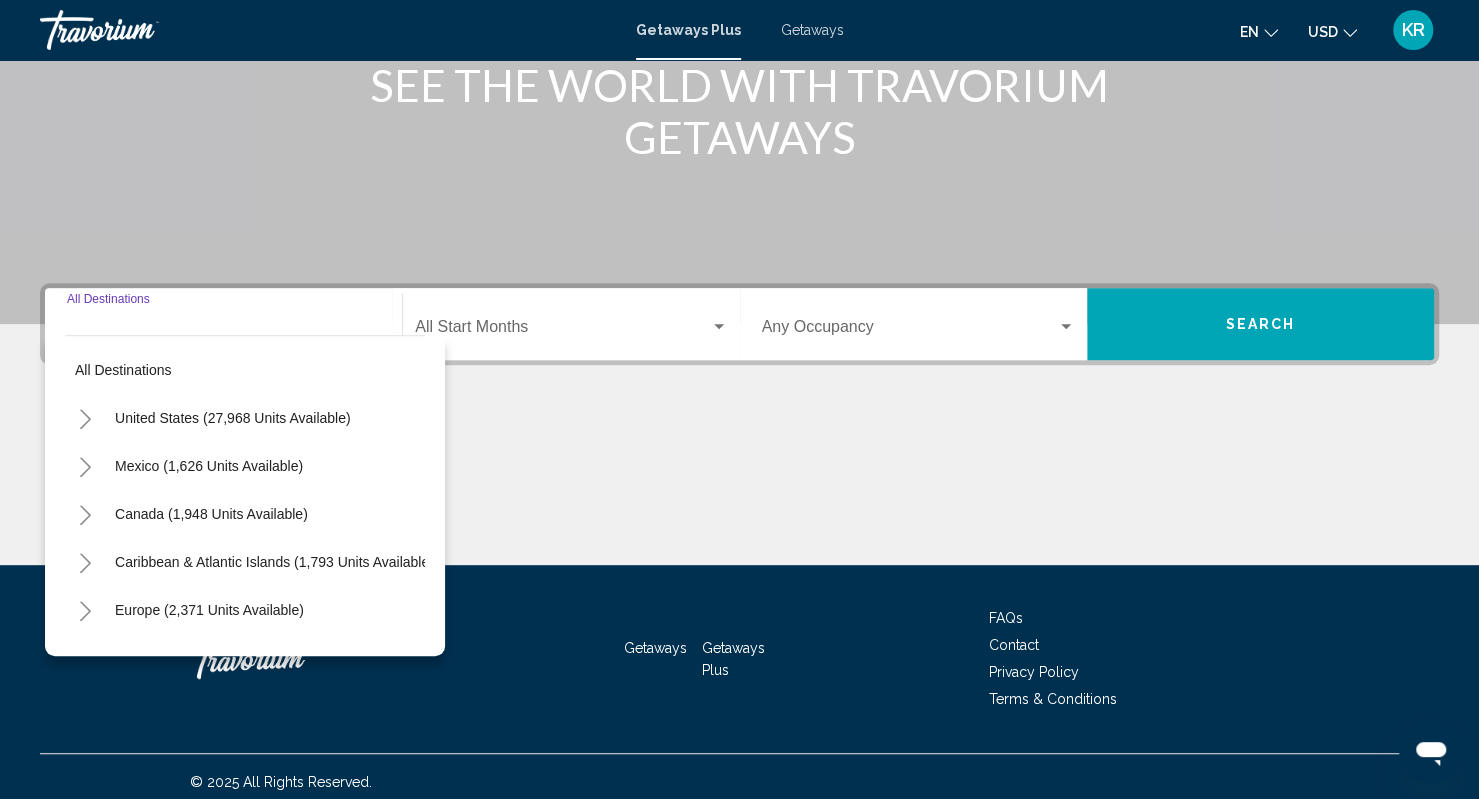 scroll, scrollTop: 286, scrollLeft: 0, axis: vertical 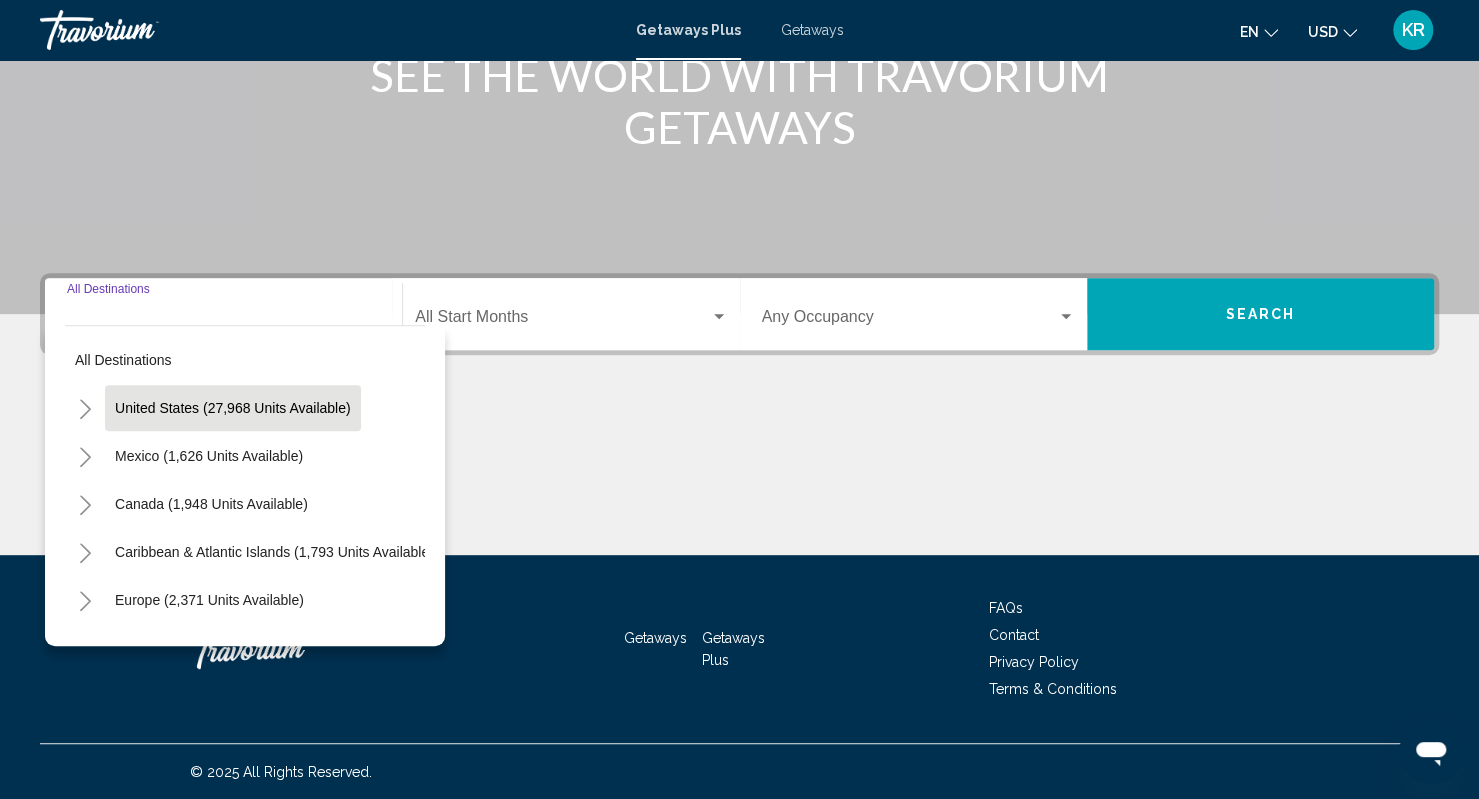 click on "United States (27,968 units available)" at bounding box center [209, 456] 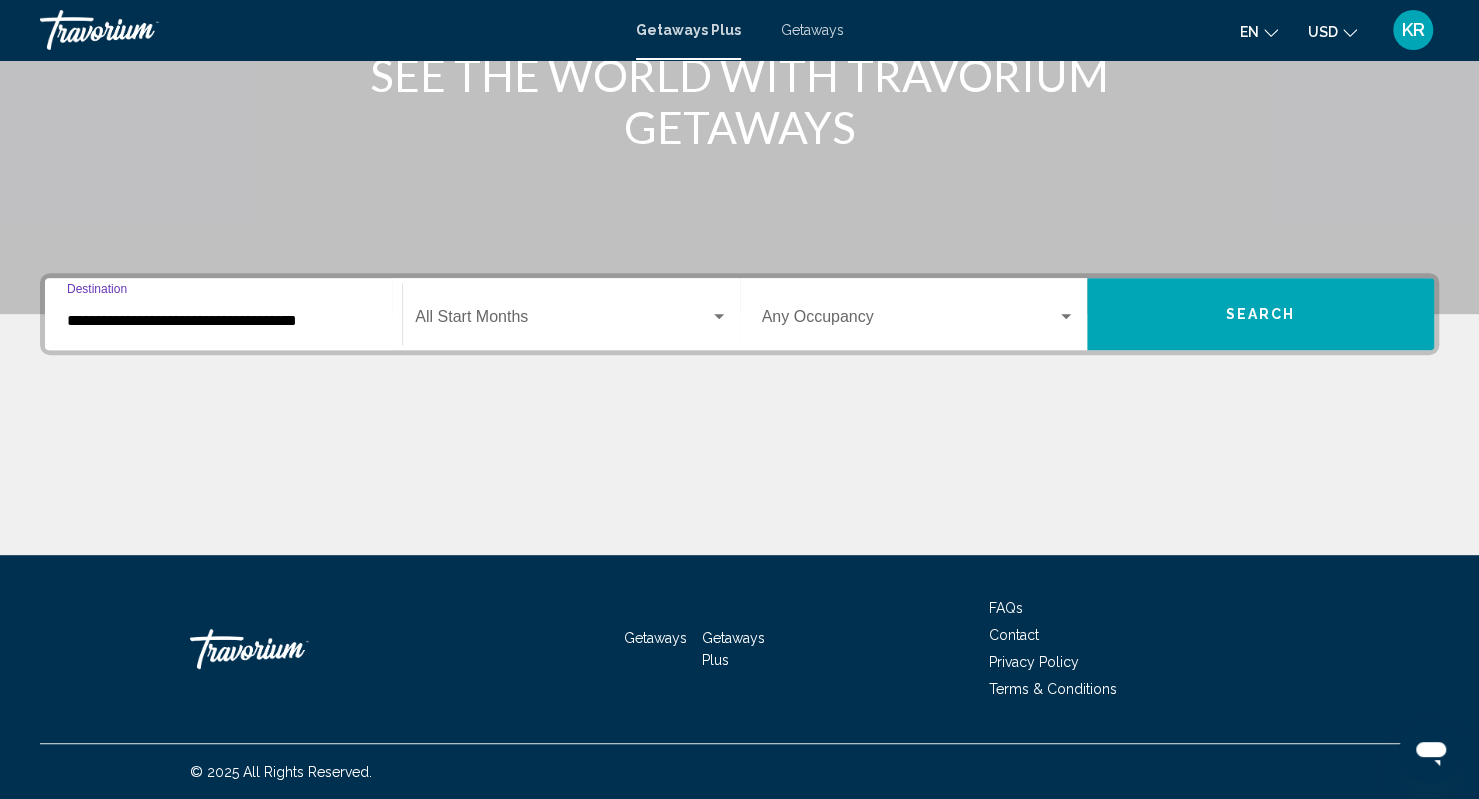 click on "**********" at bounding box center (223, 321) 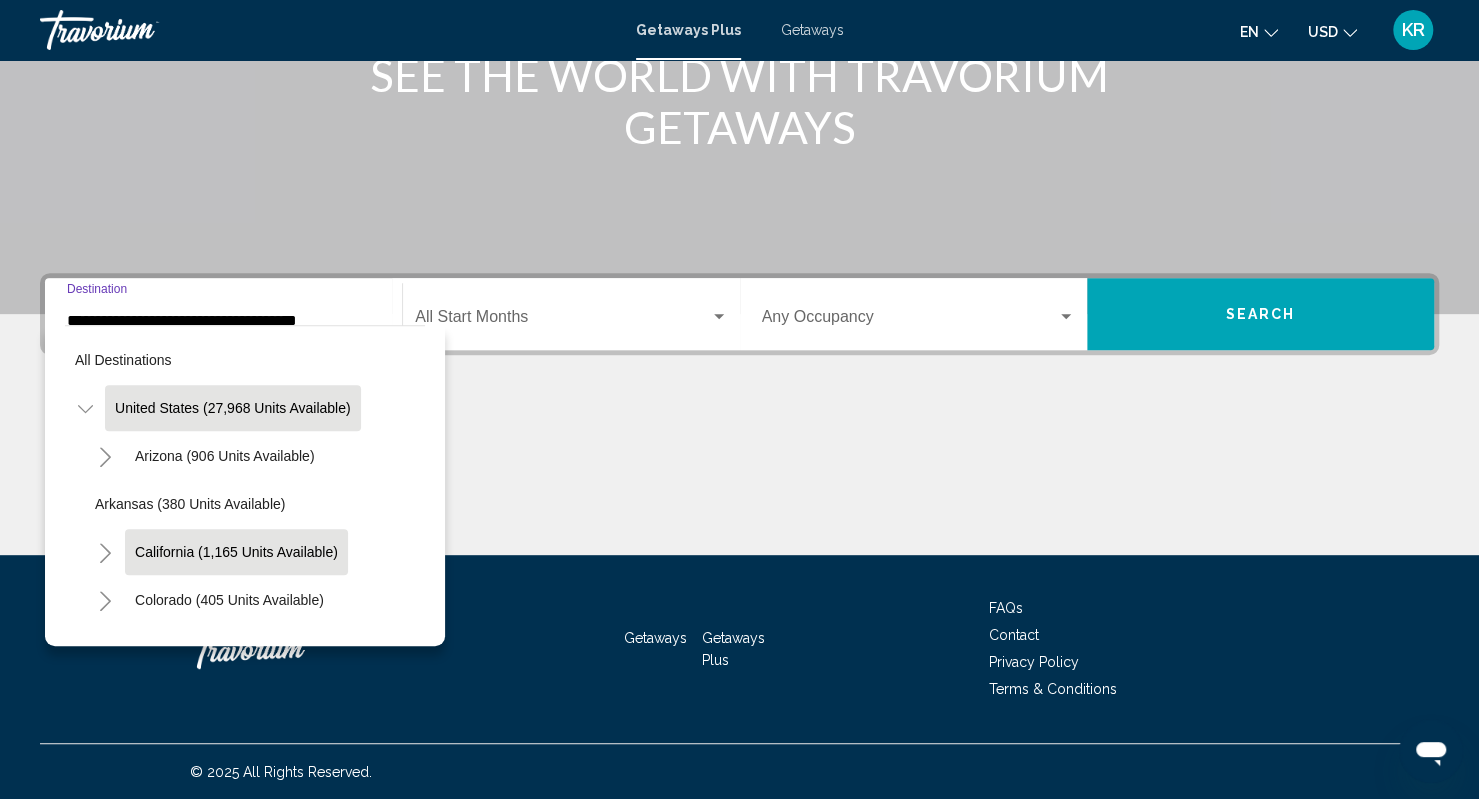 click on "California (1,165 units available)" 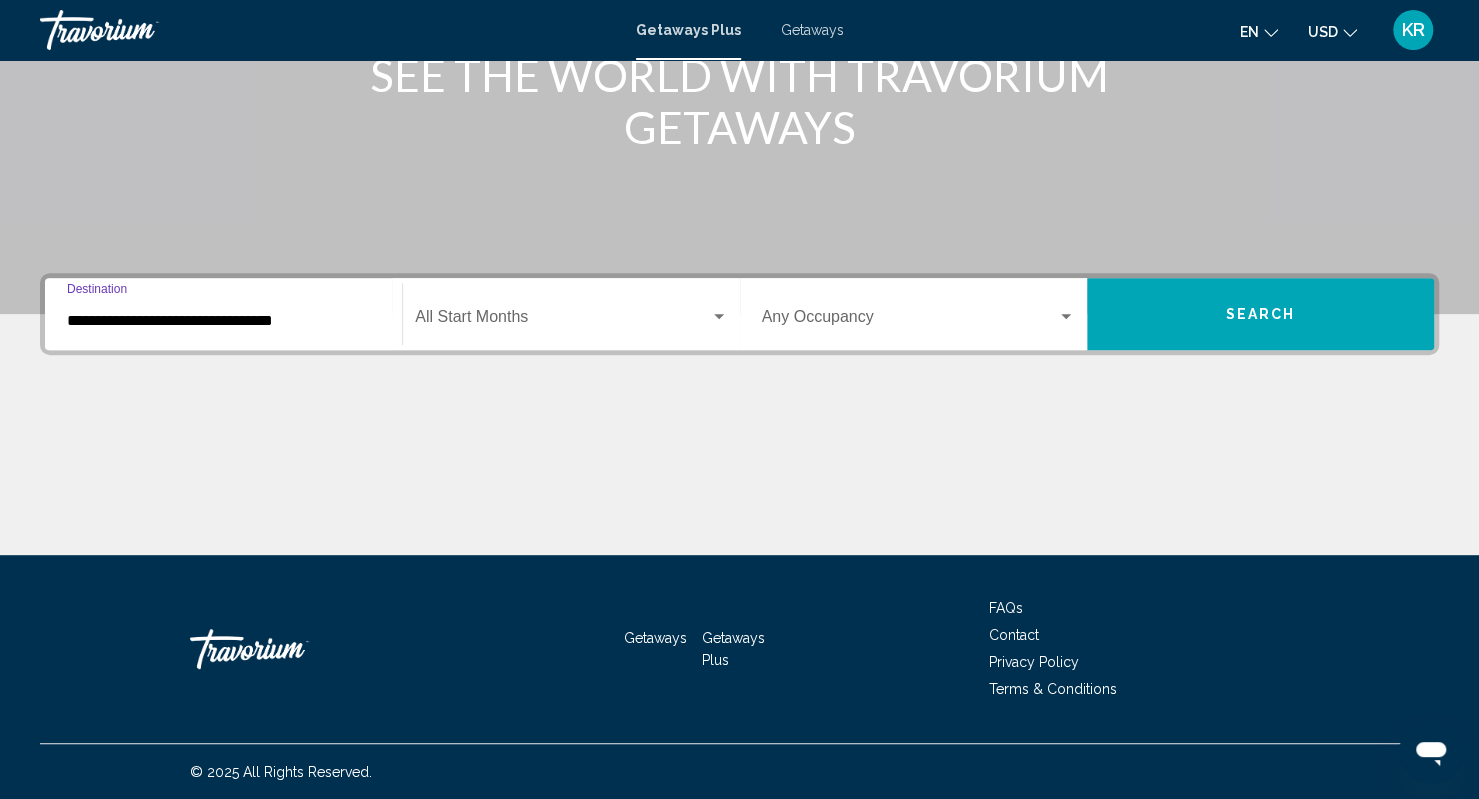 click on "**********" at bounding box center (223, 321) 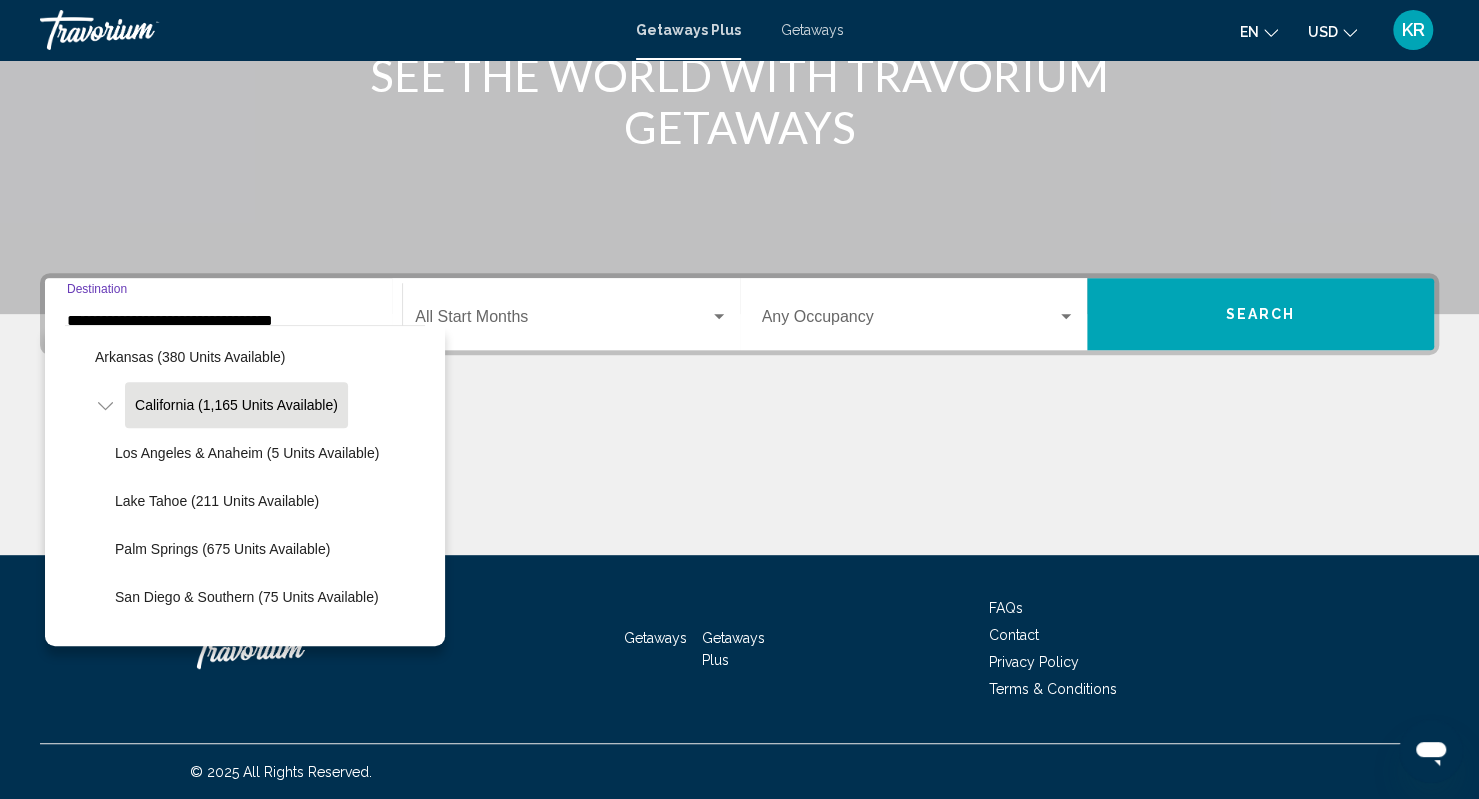 scroll, scrollTop: 178, scrollLeft: 0, axis: vertical 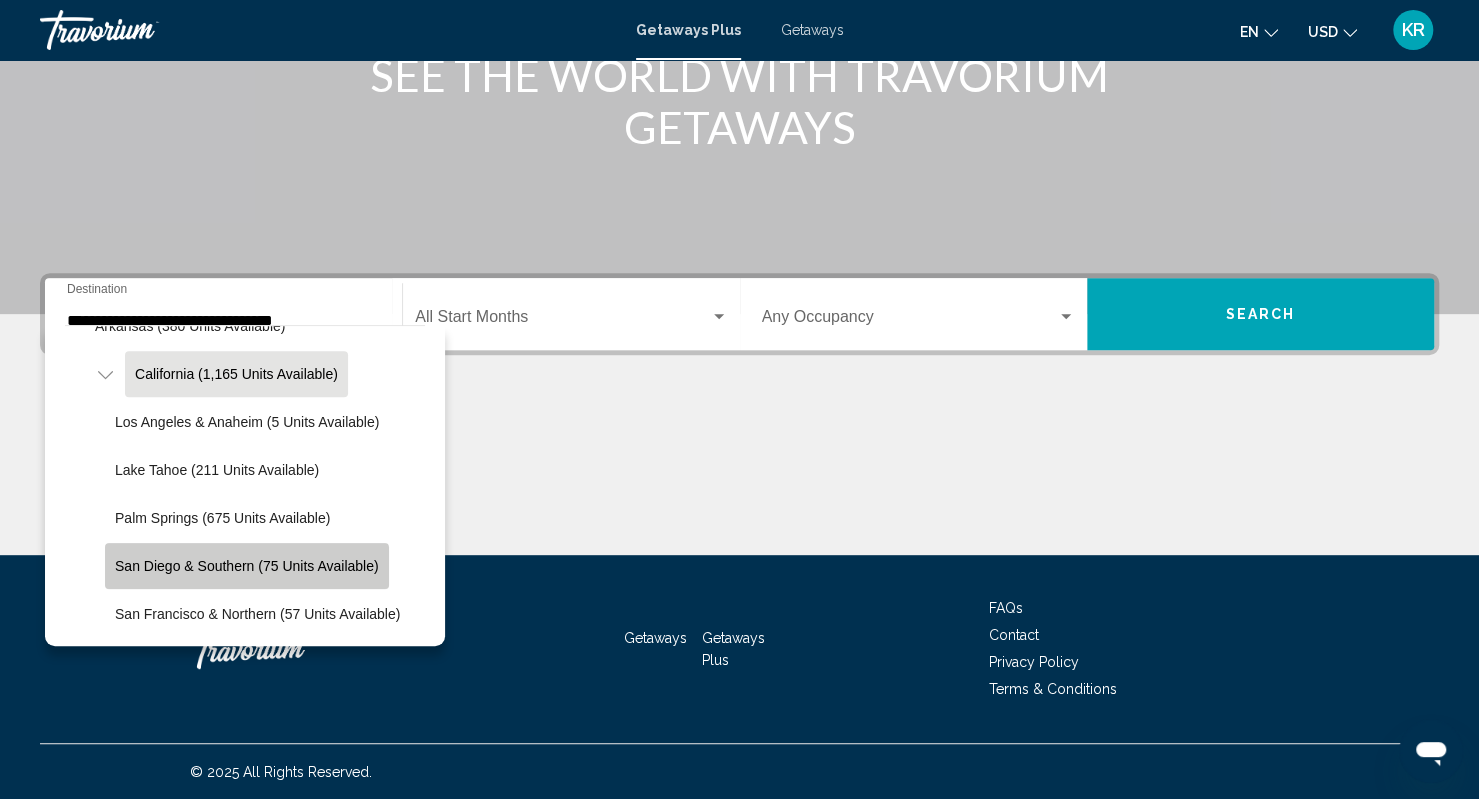 click on "San Diego & Southern (75 units available)" 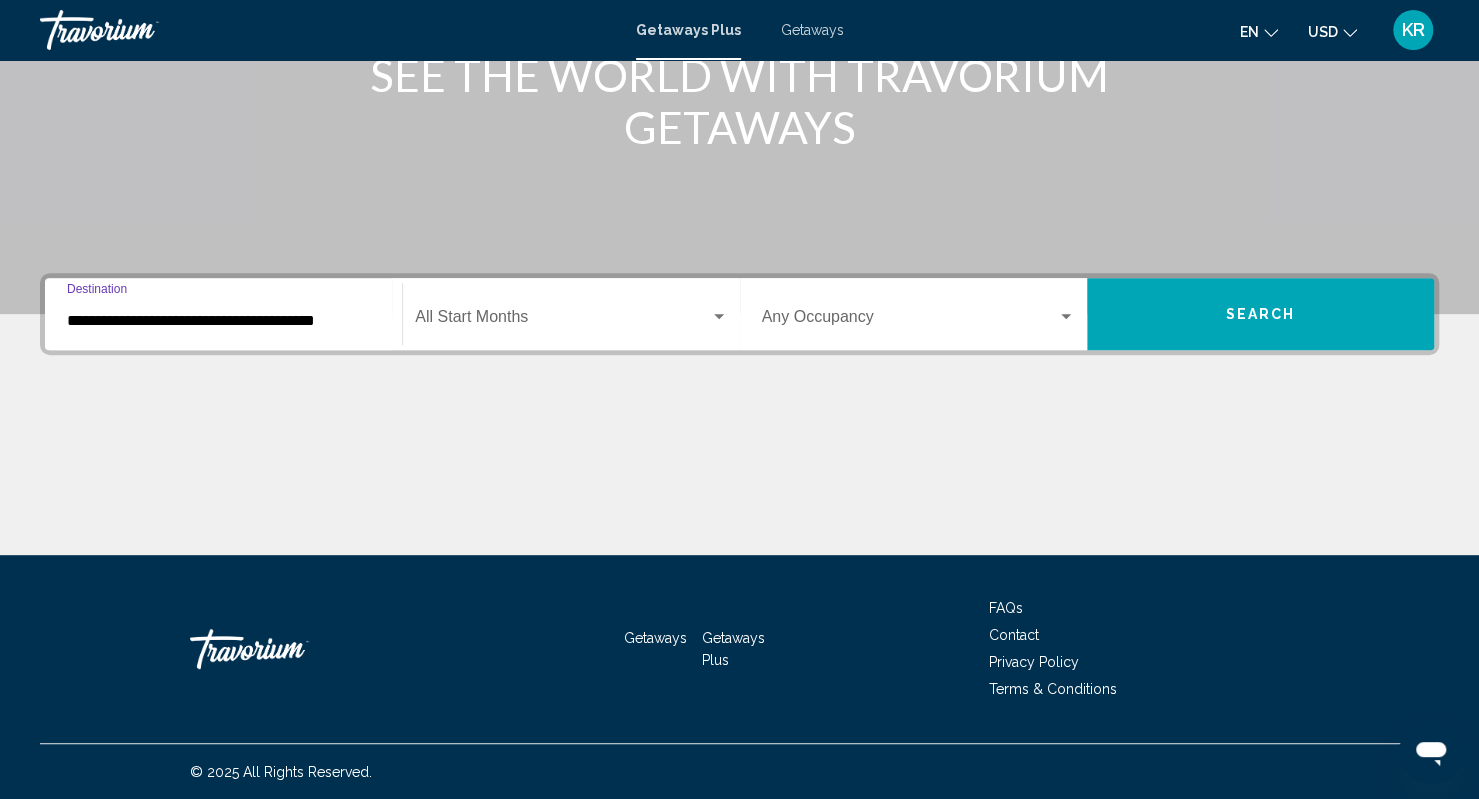 click at bounding box center [562, 321] 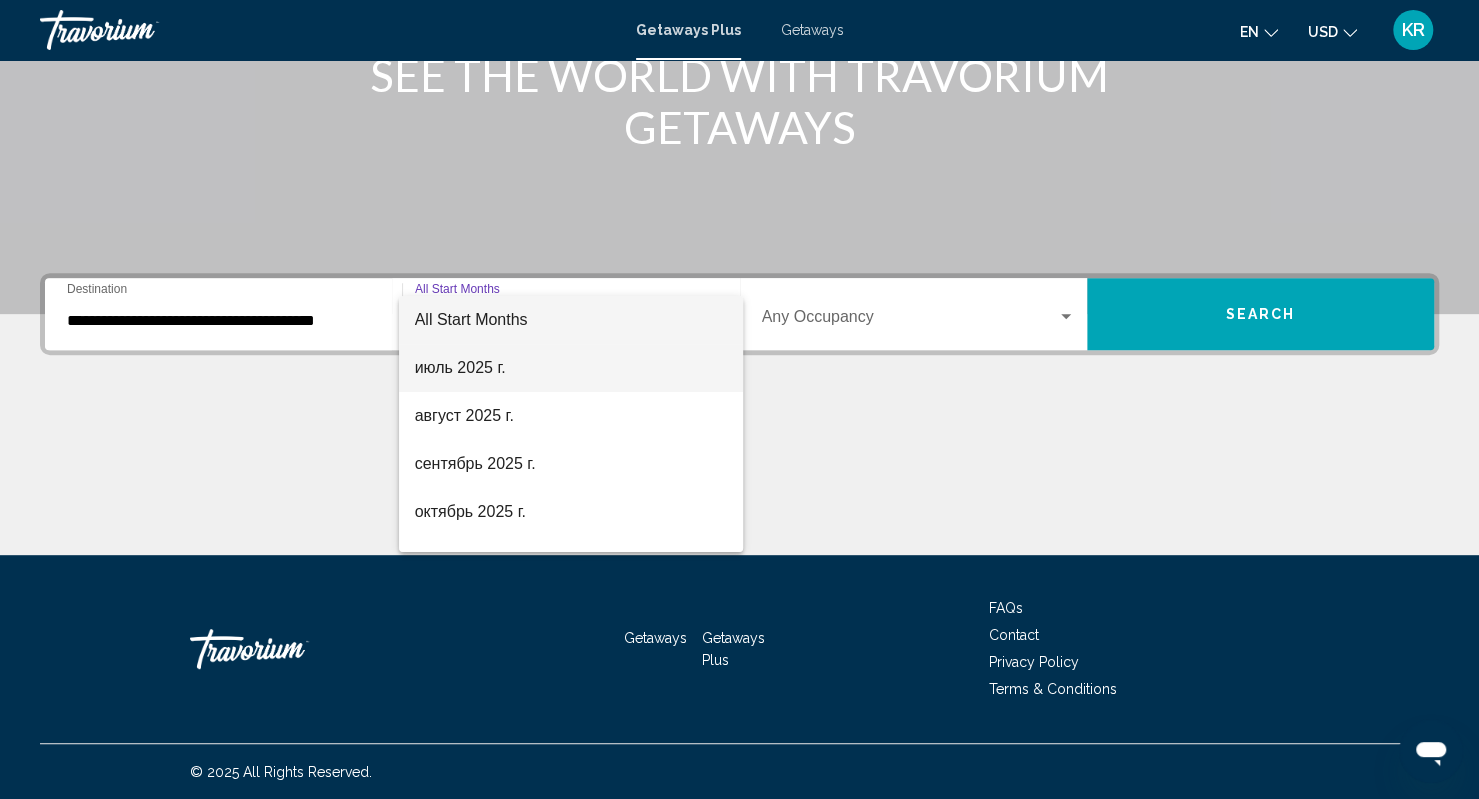 click on "июль 2025 г." at bounding box center [571, 368] 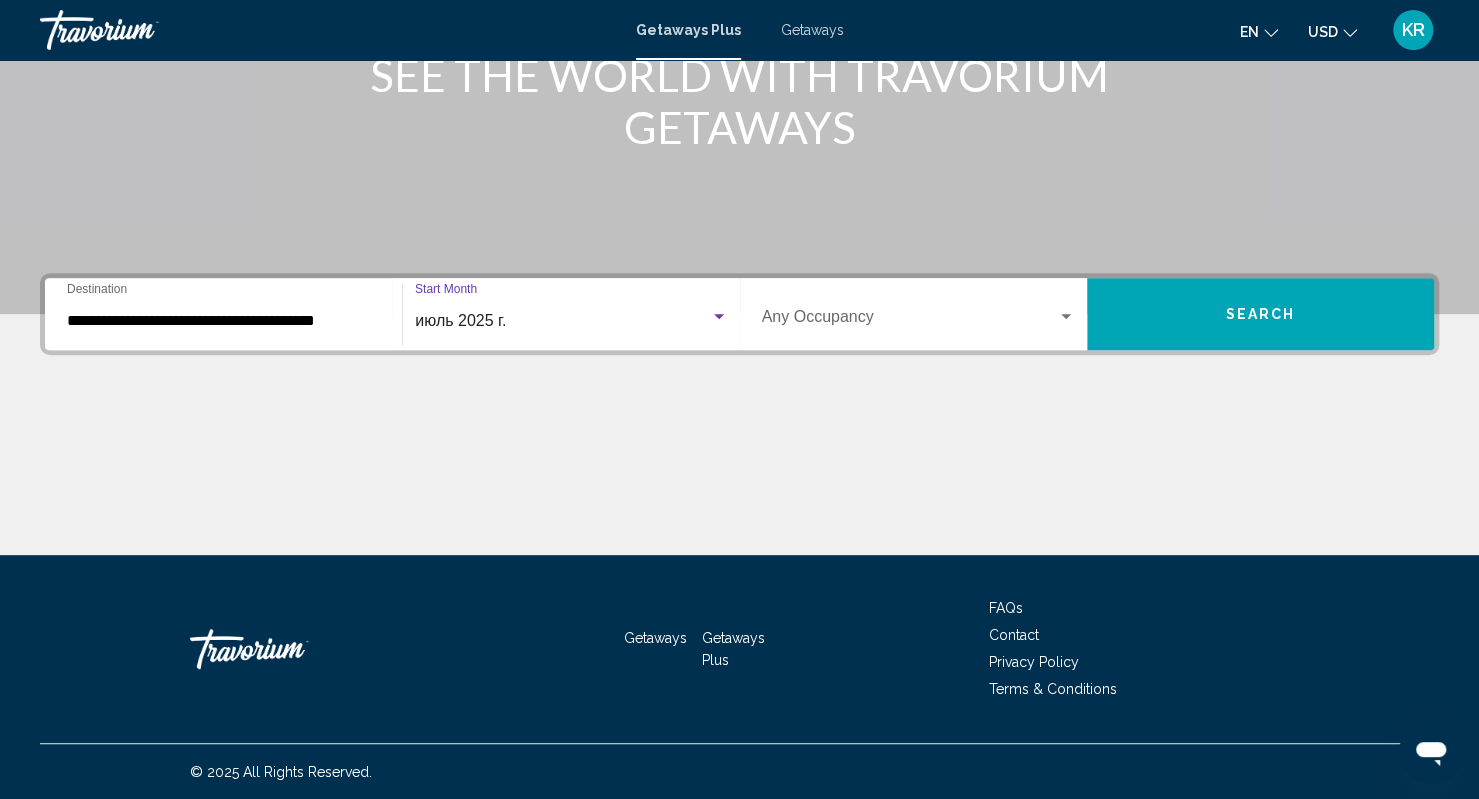 click on "Occupancy Any Occupancy" at bounding box center [918, 314] 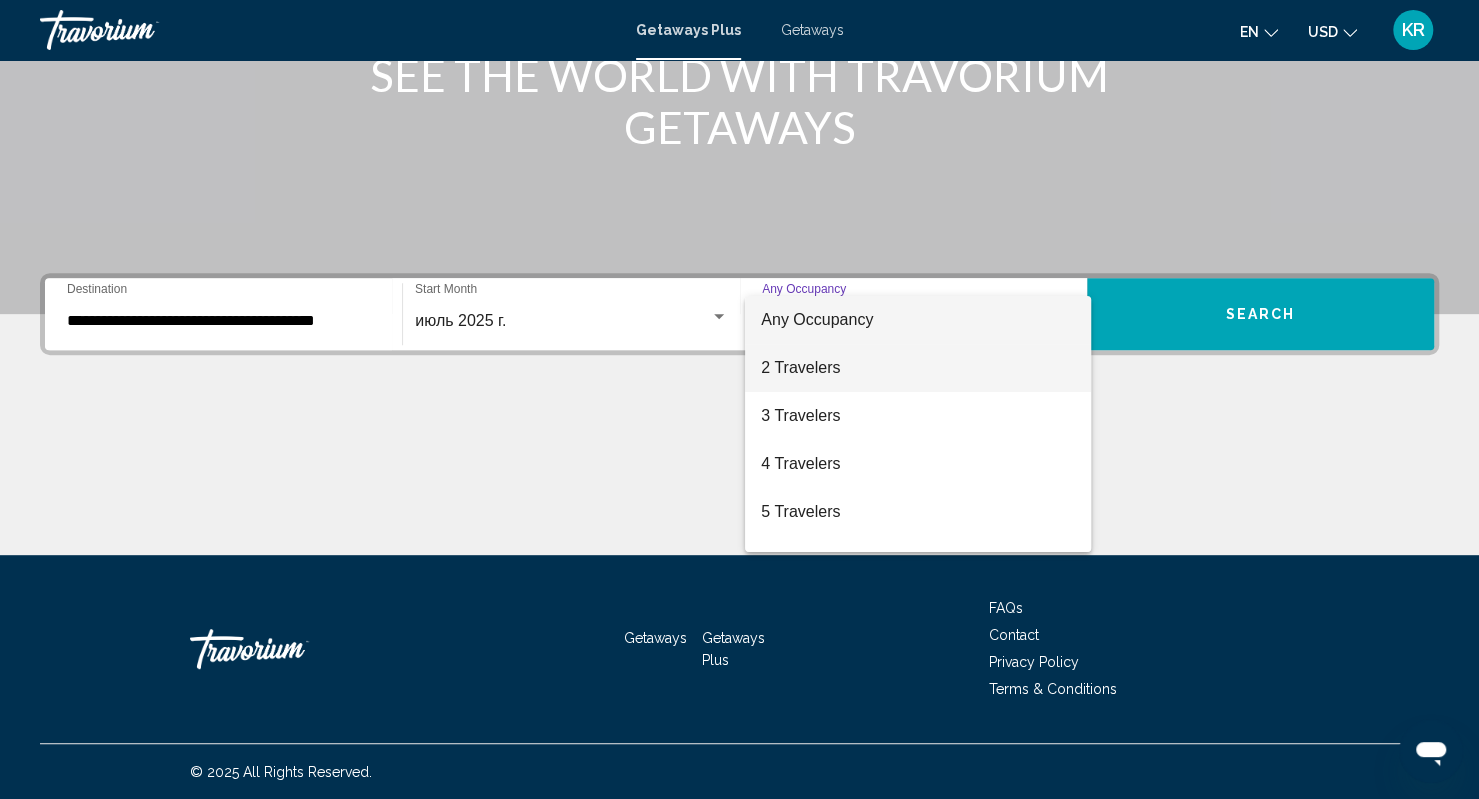 click on "2 Travelers" at bounding box center [917, 368] 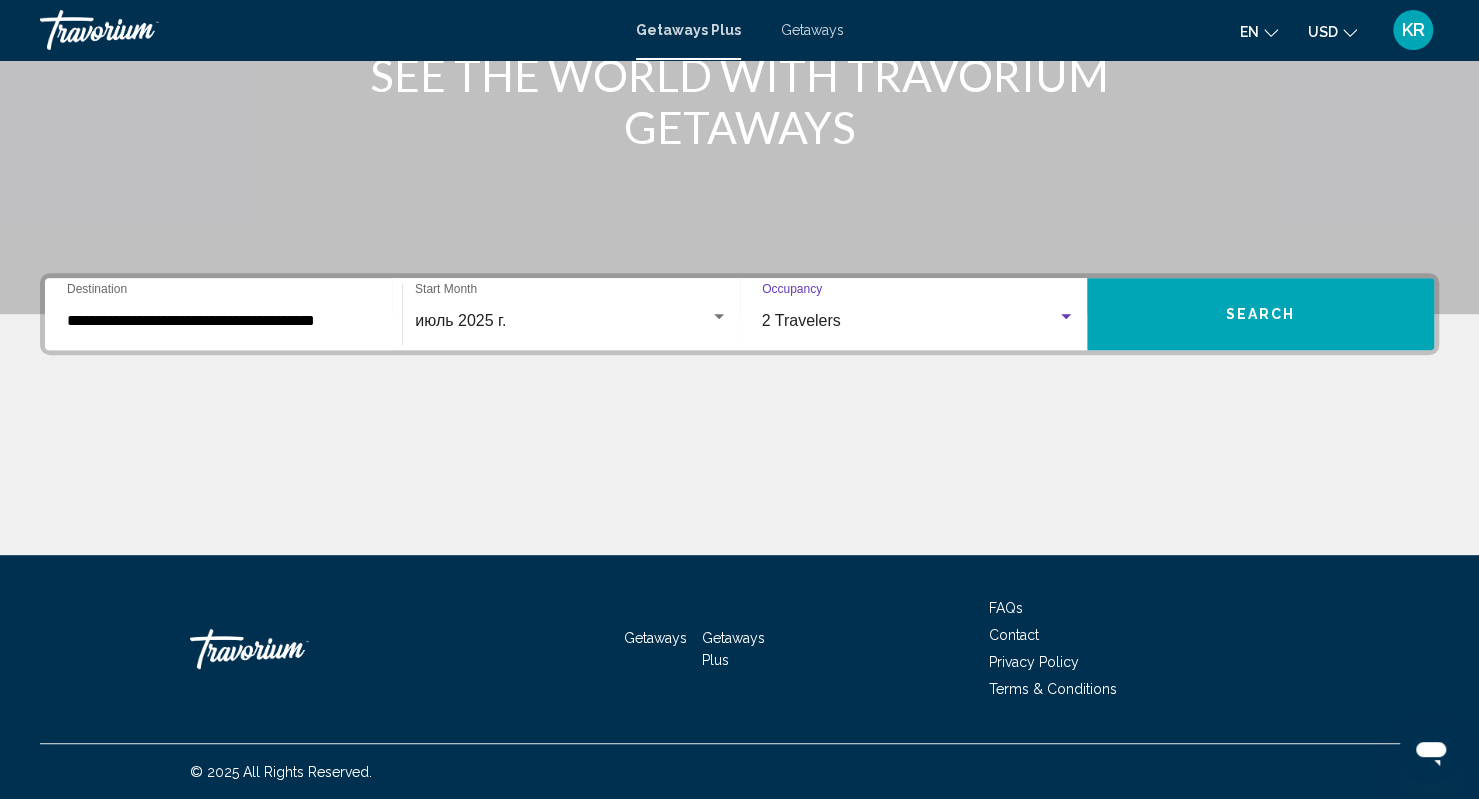click on "Search" at bounding box center [1260, 314] 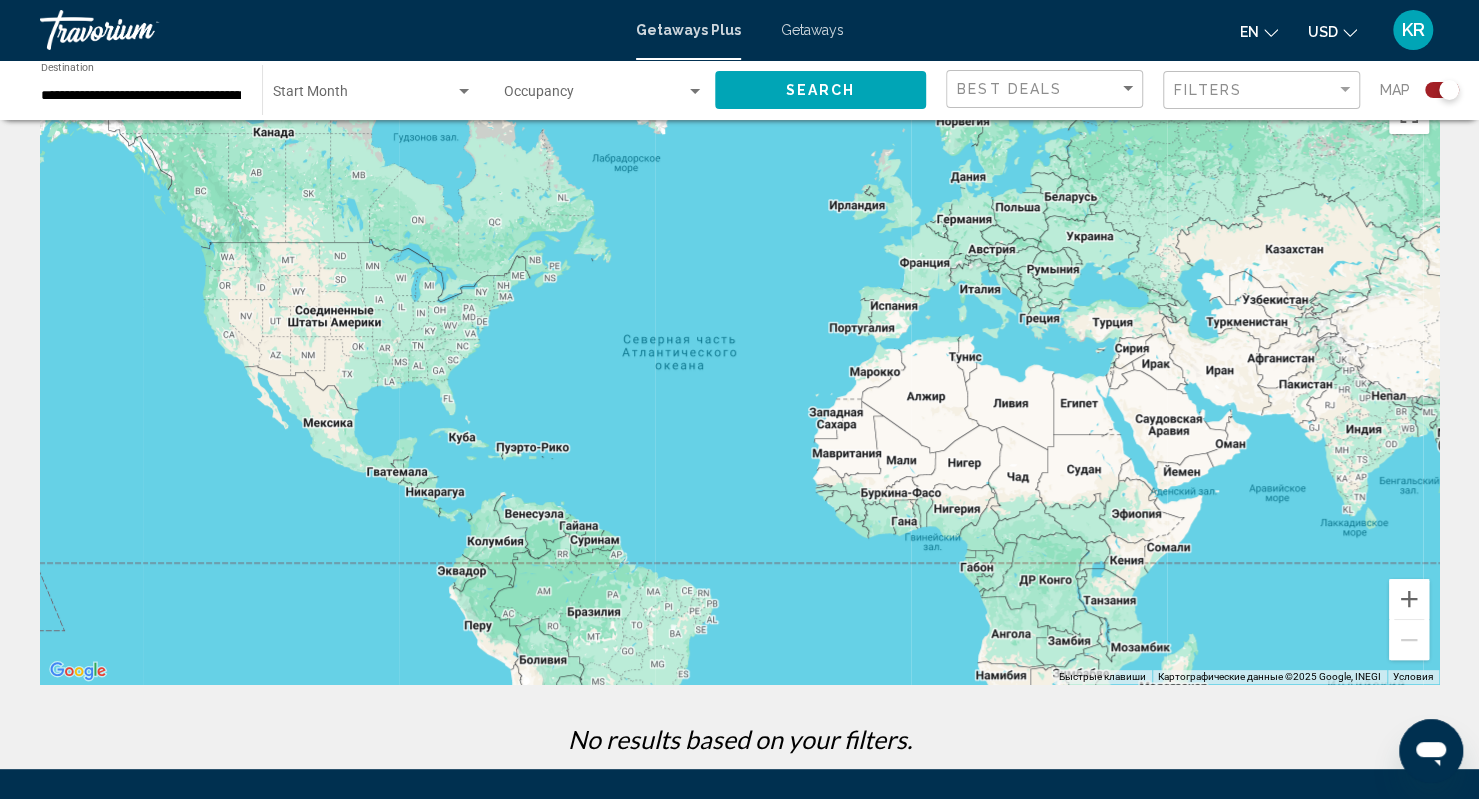 scroll, scrollTop: 0, scrollLeft: 0, axis: both 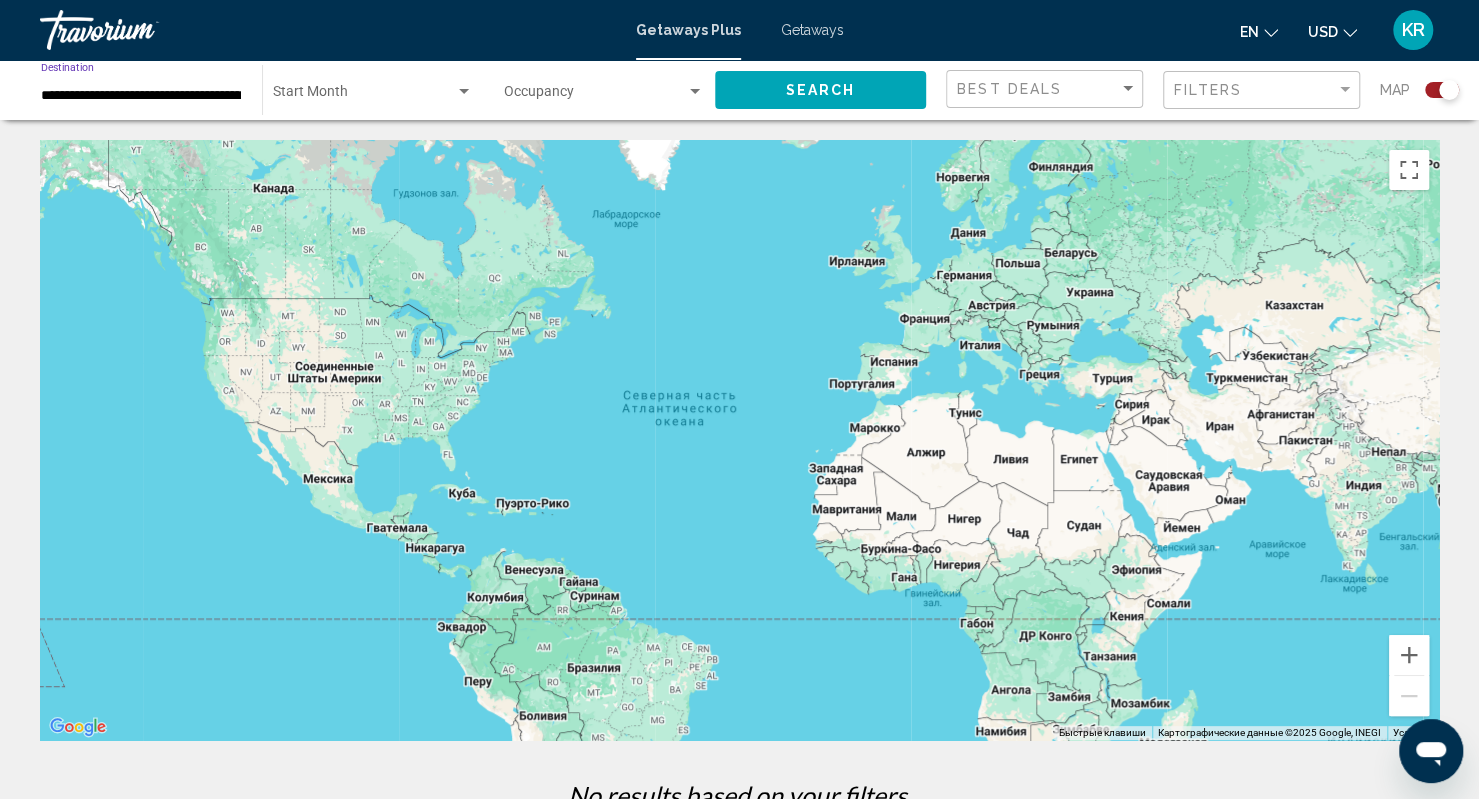 click on "**********" at bounding box center [141, 96] 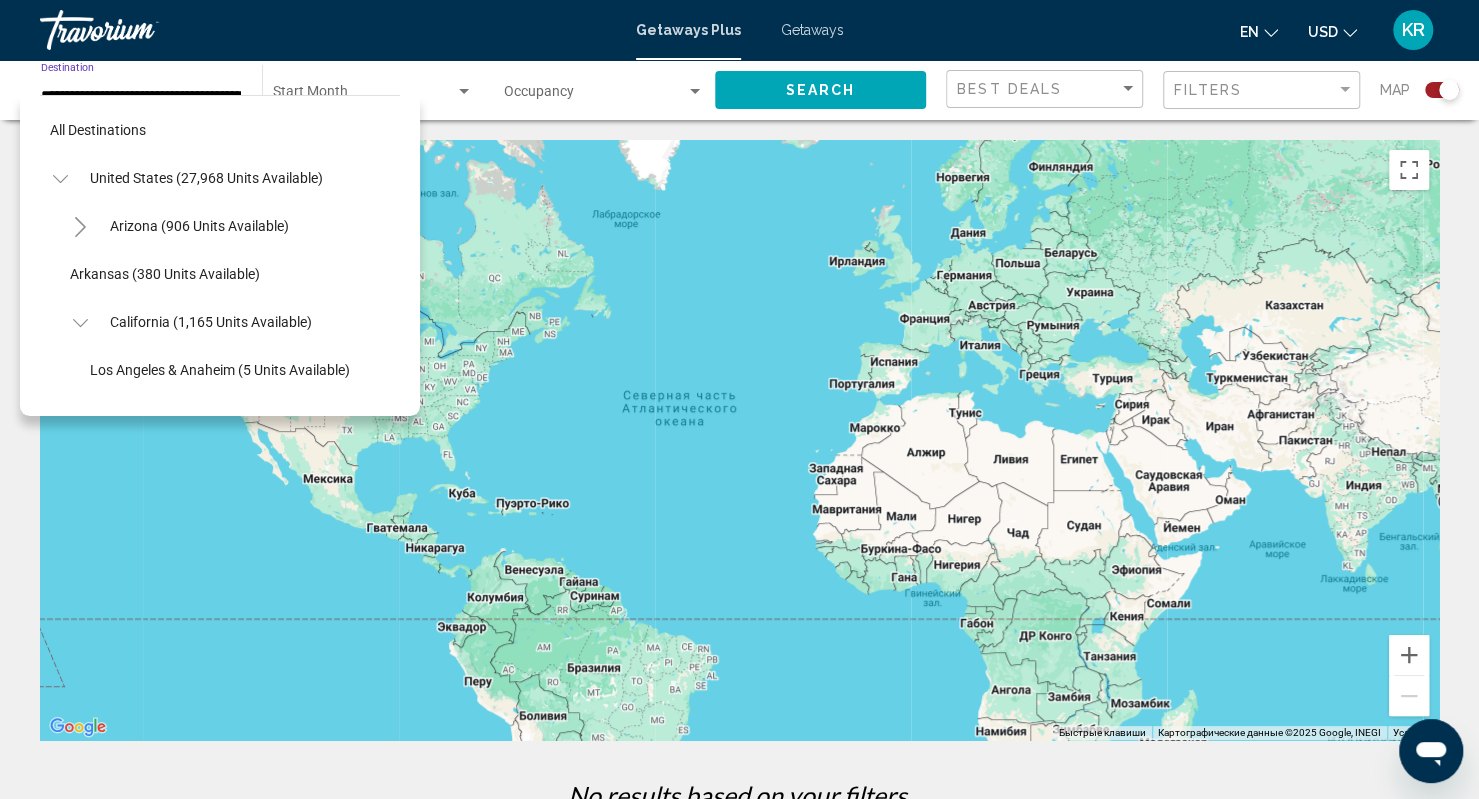 scroll, scrollTop: 270, scrollLeft: 0, axis: vertical 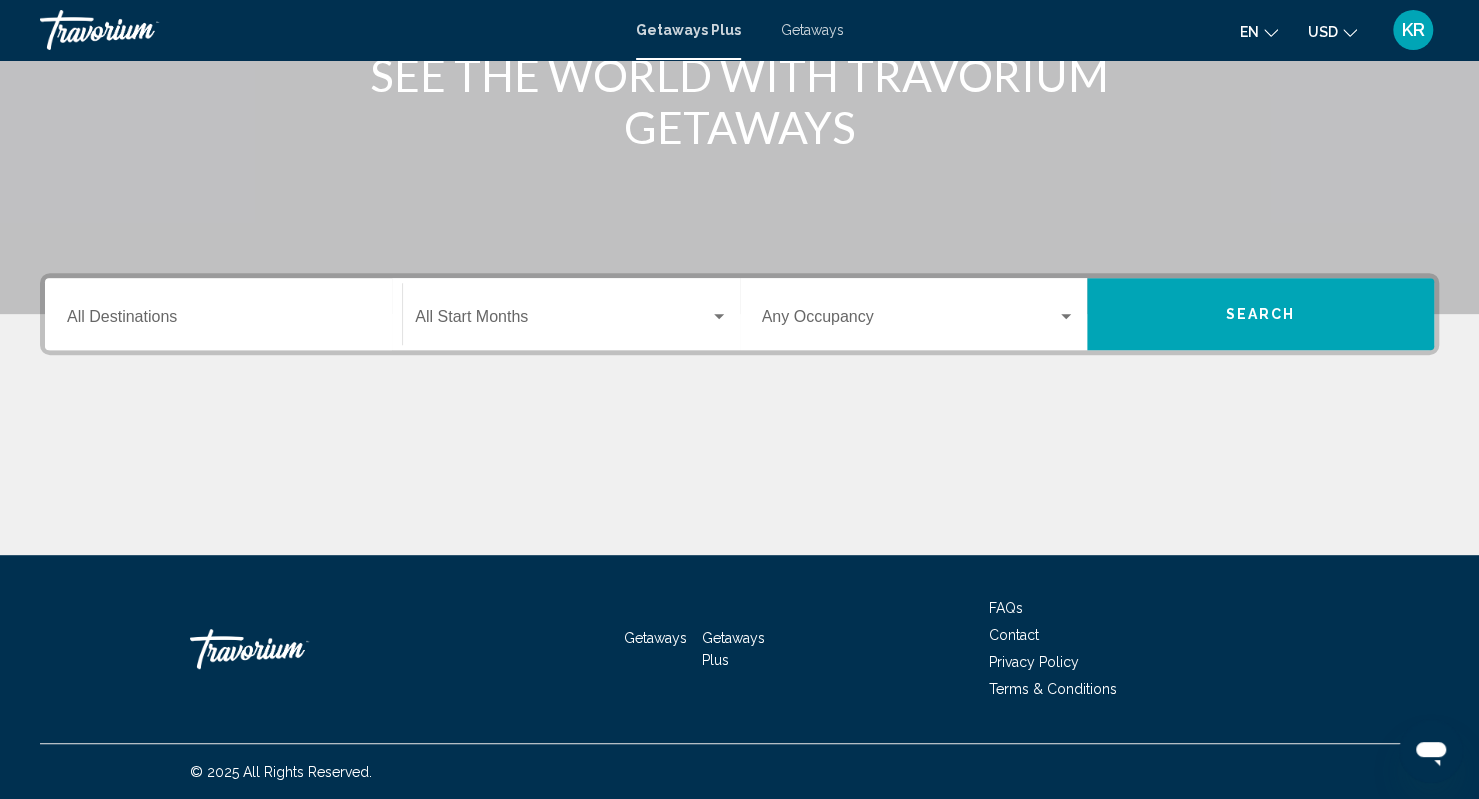click on "Destination All Destinations" at bounding box center [223, 314] 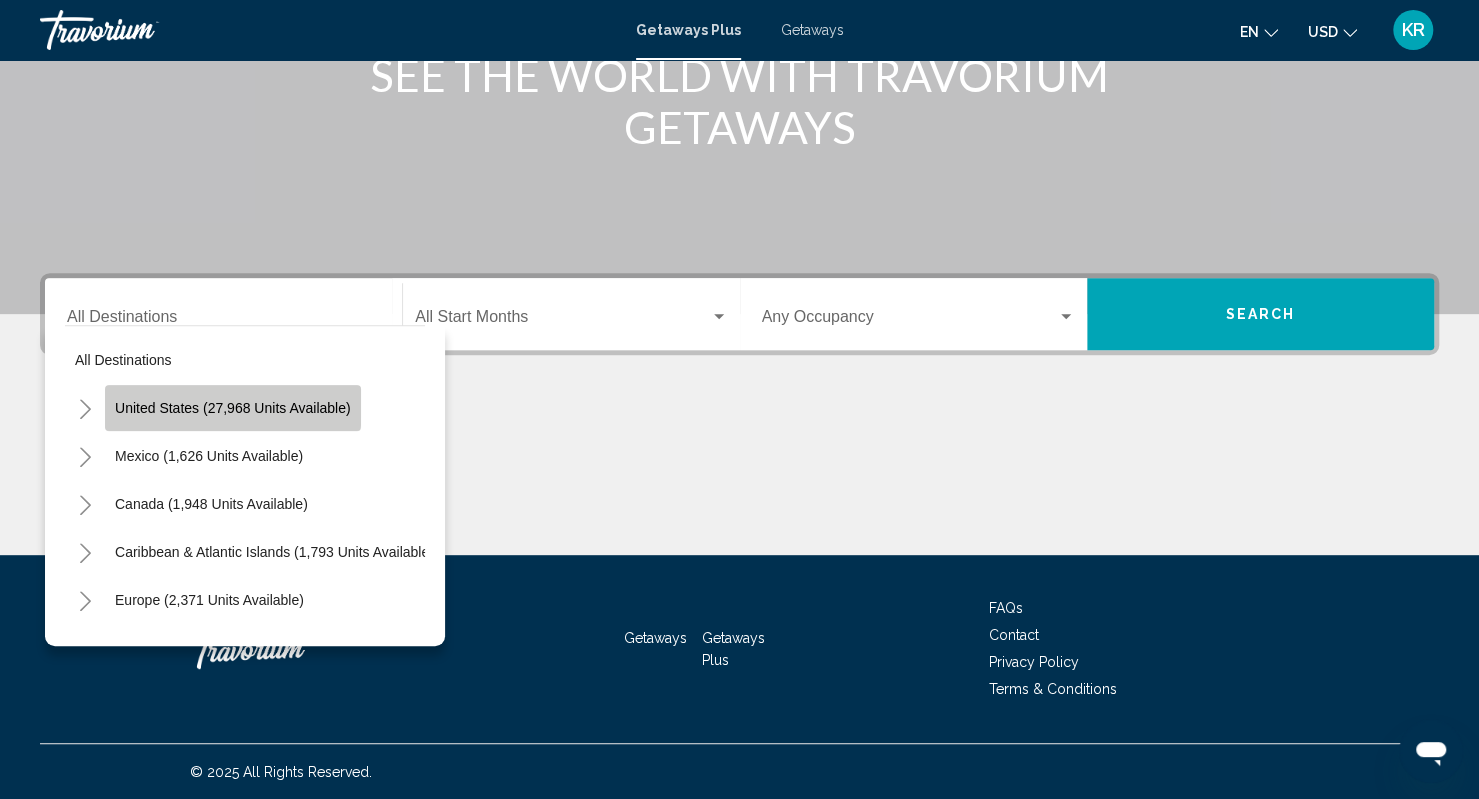click on "United States (27,968 units available)" 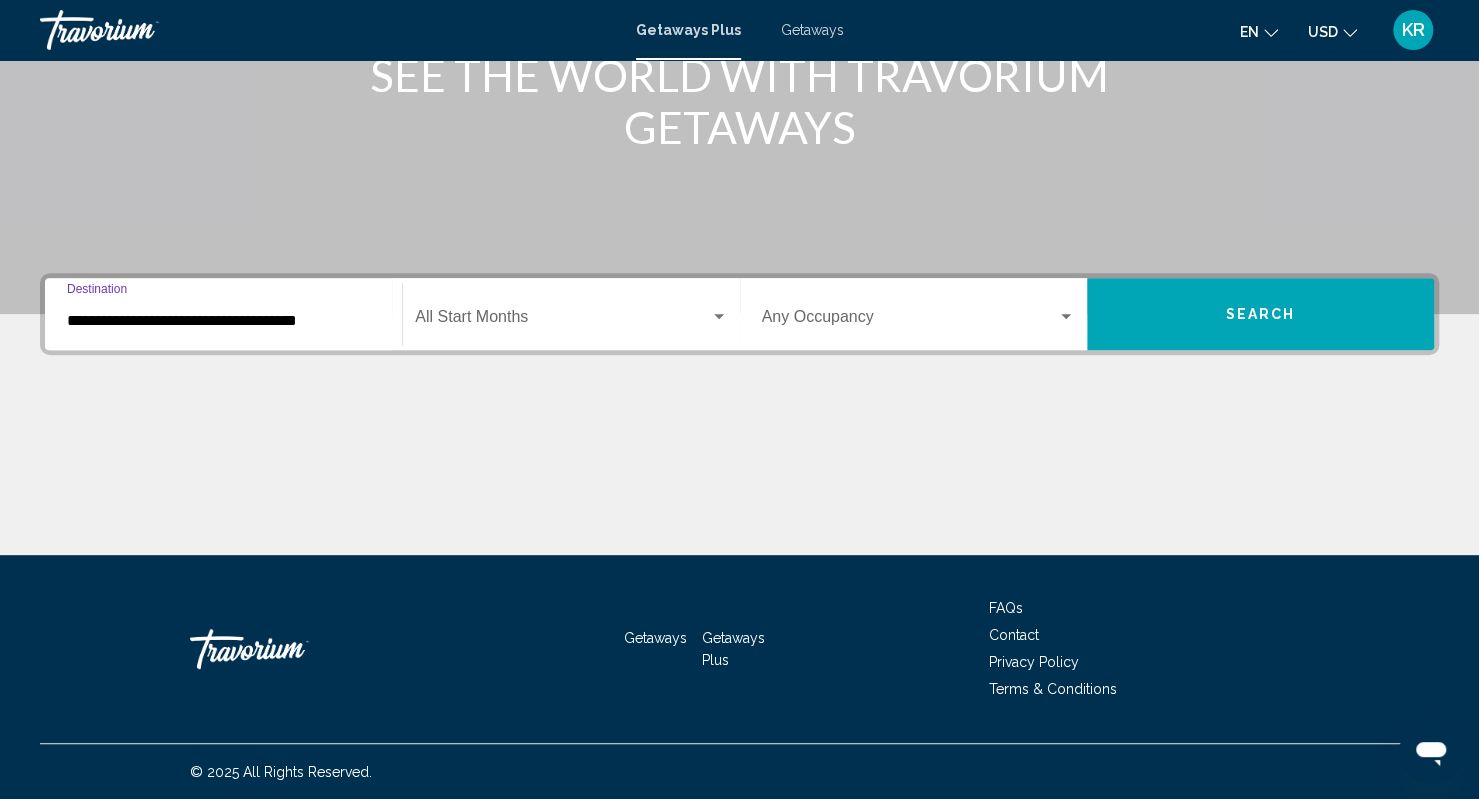 click on "**********" at bounding box center (223, 314) 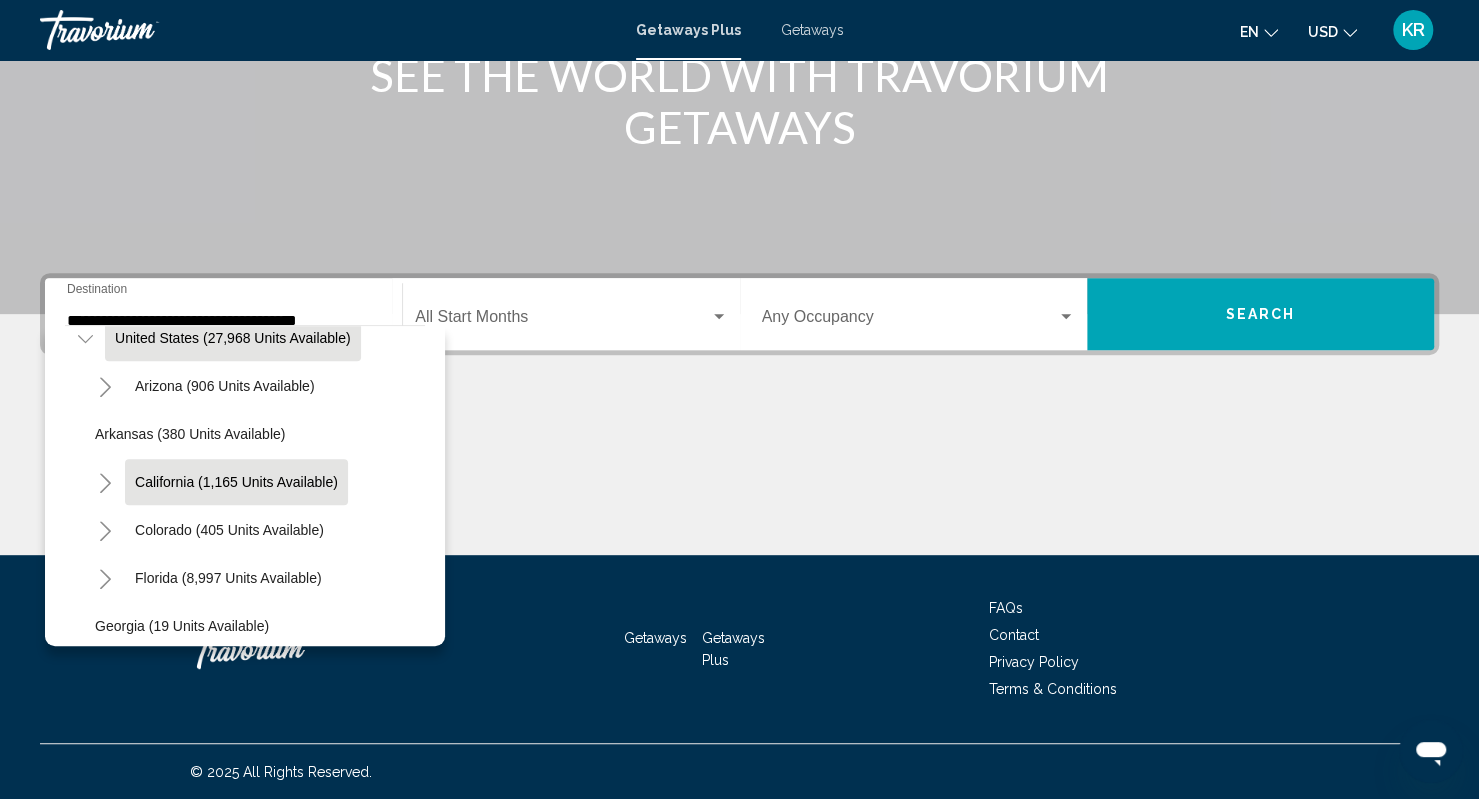 scroll, scrollTop: 100, scrollLeft: 0, axis: vertical 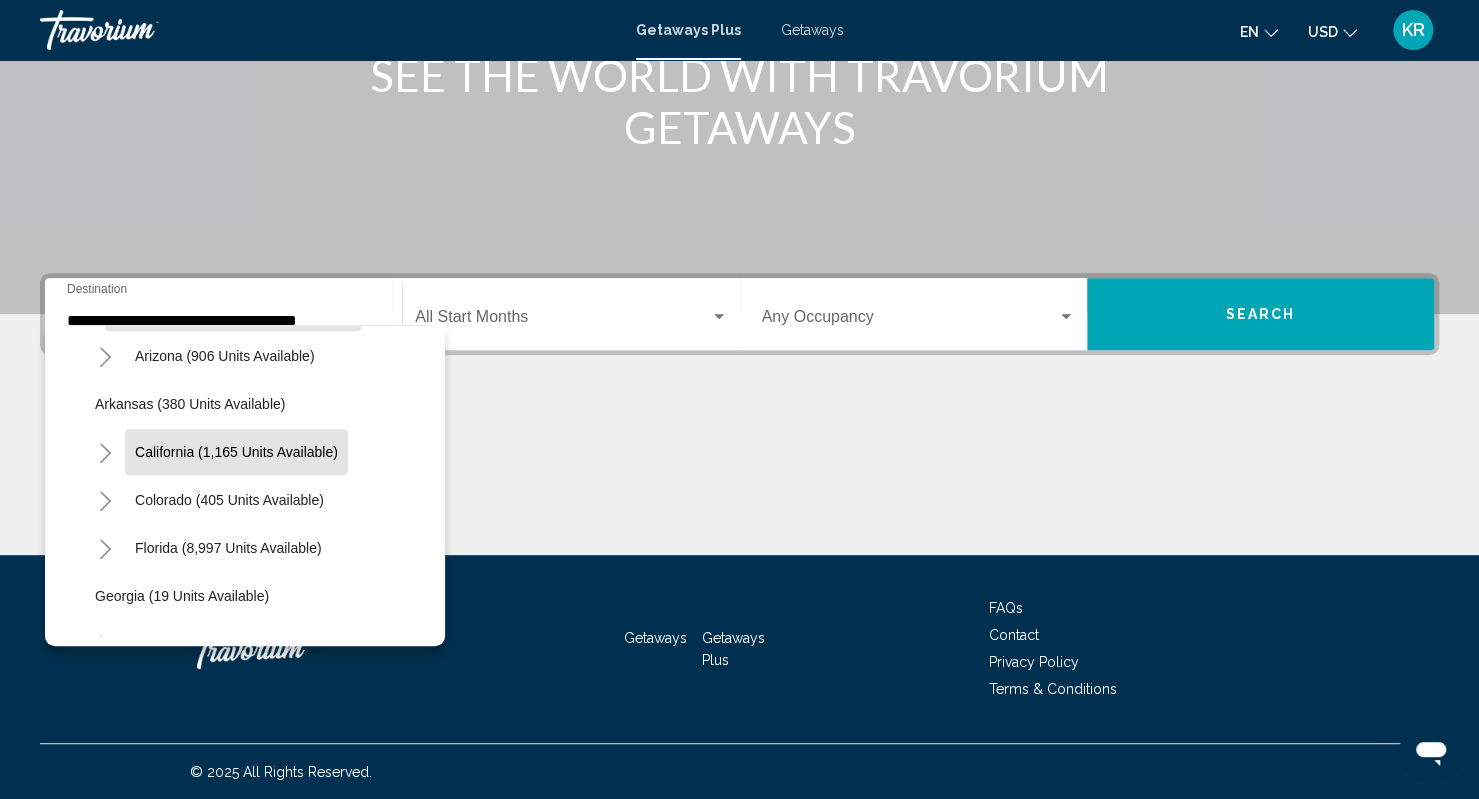 click on "California (1,165 units available)" 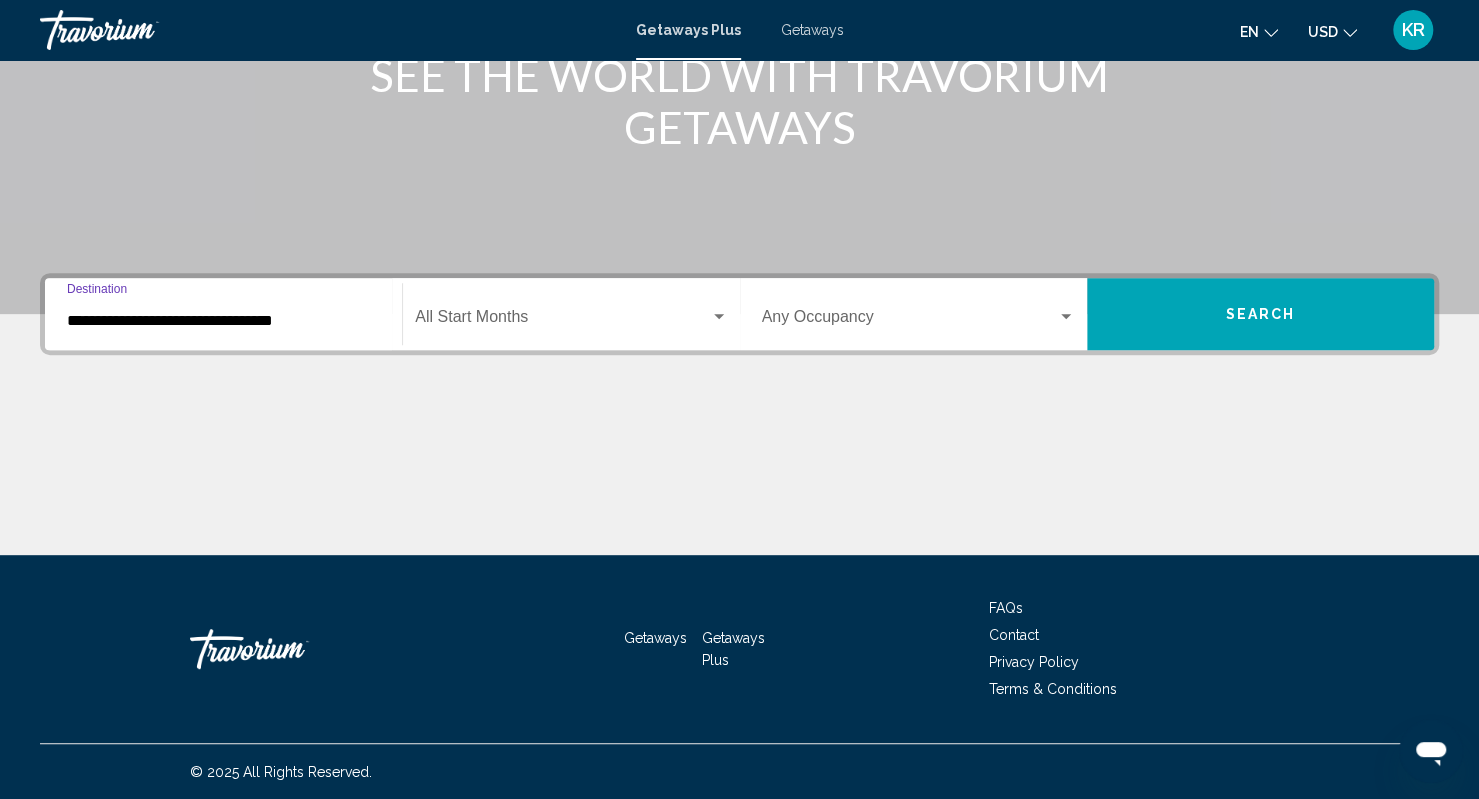 click on "**********" at bounding box center (223, 321) 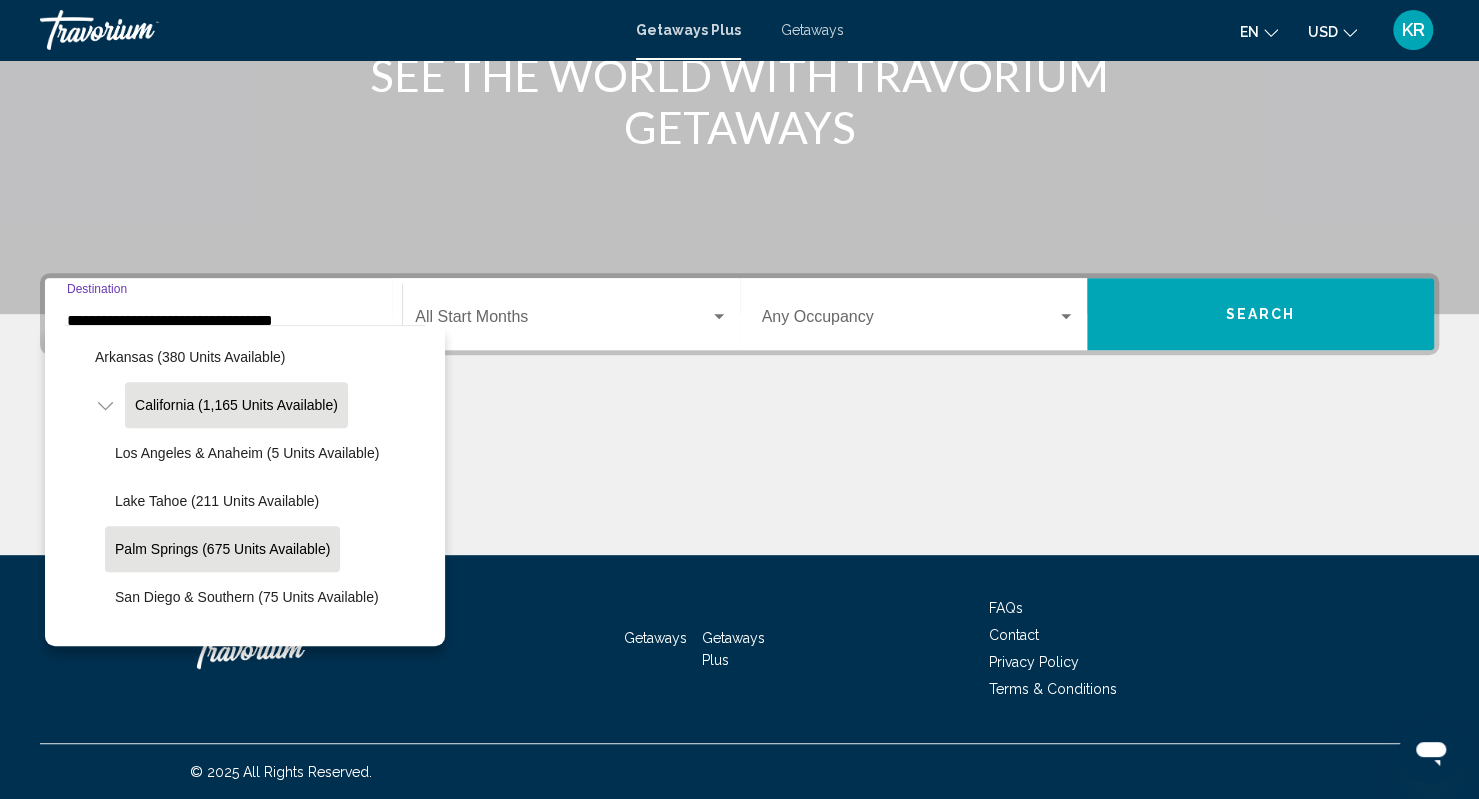 scroll, scrollTop: 178, scrollLeft: 0, axis: vertical 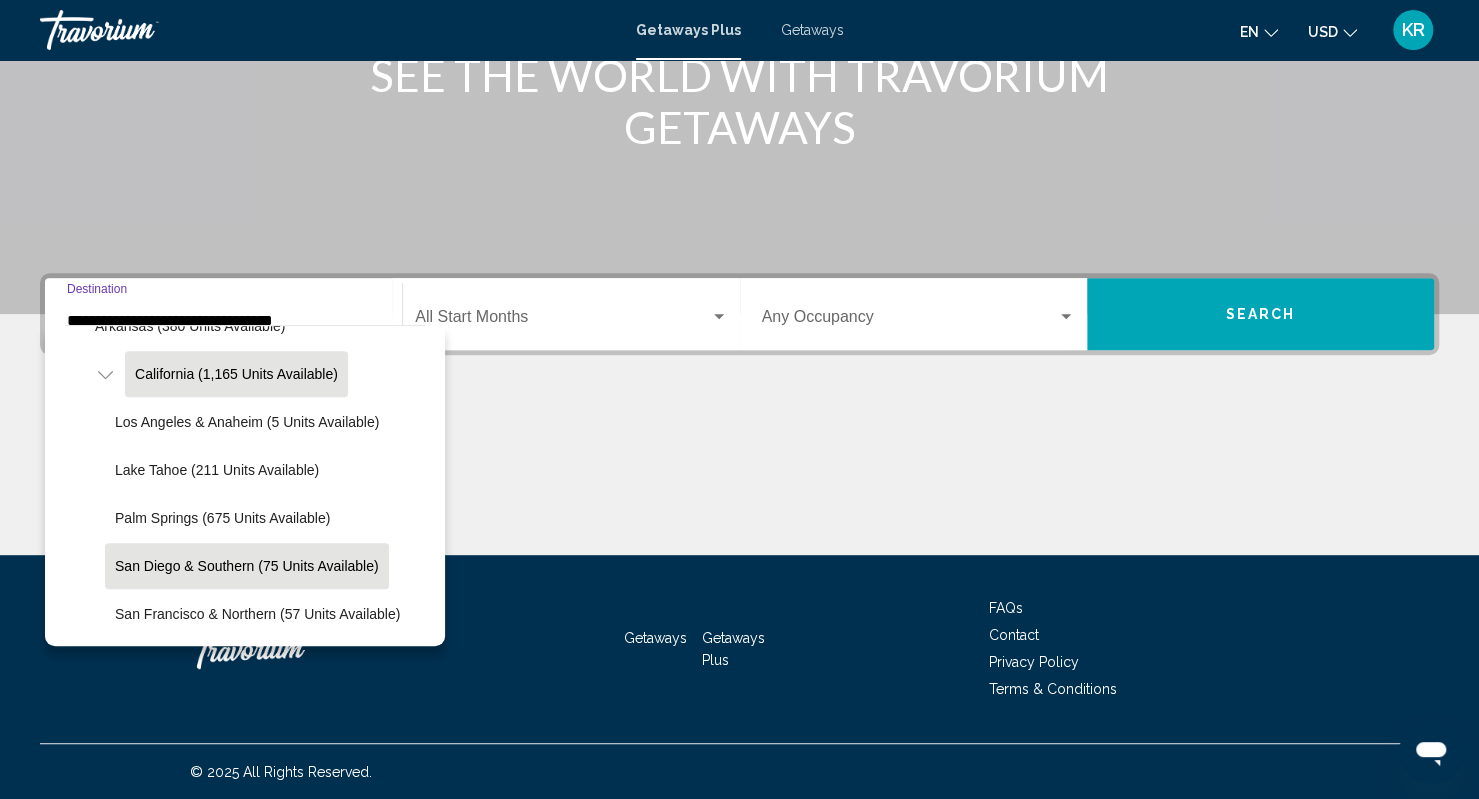 click on "San Diego & Southern (75 units available)" 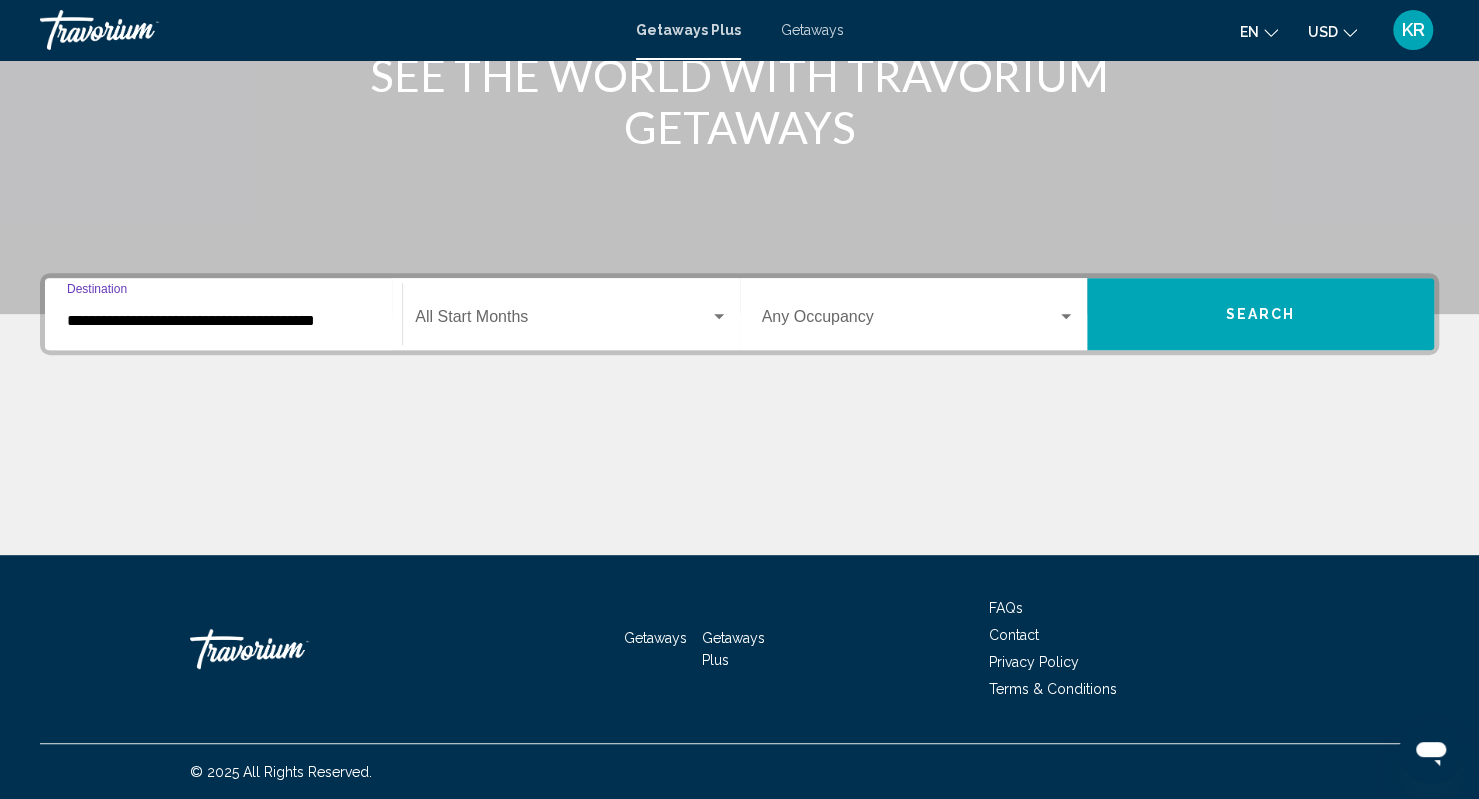 click on "Search" at bounding box center [1260, 314] 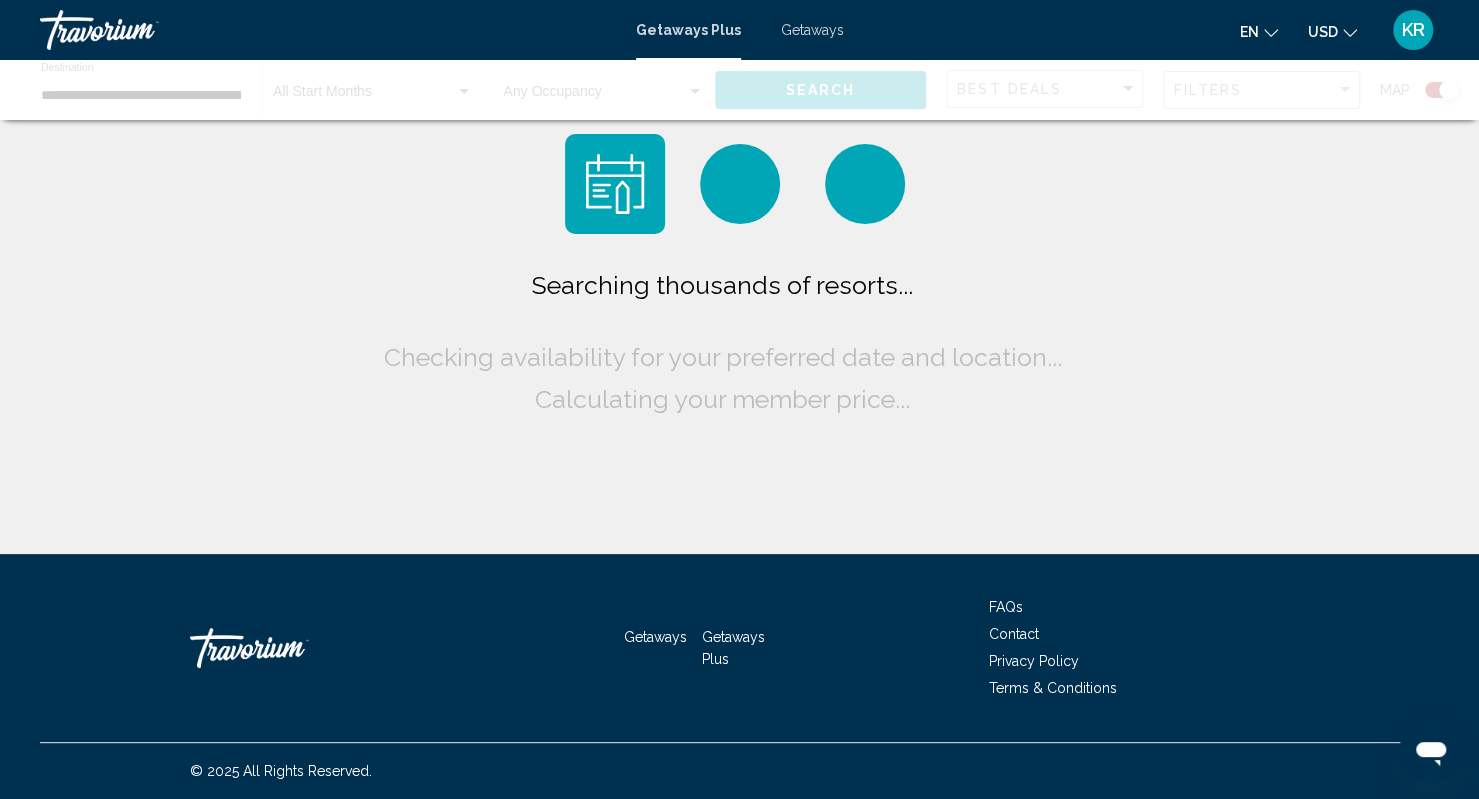 scroll, scrollTop: 0, scrollLeft: 0, axis: both 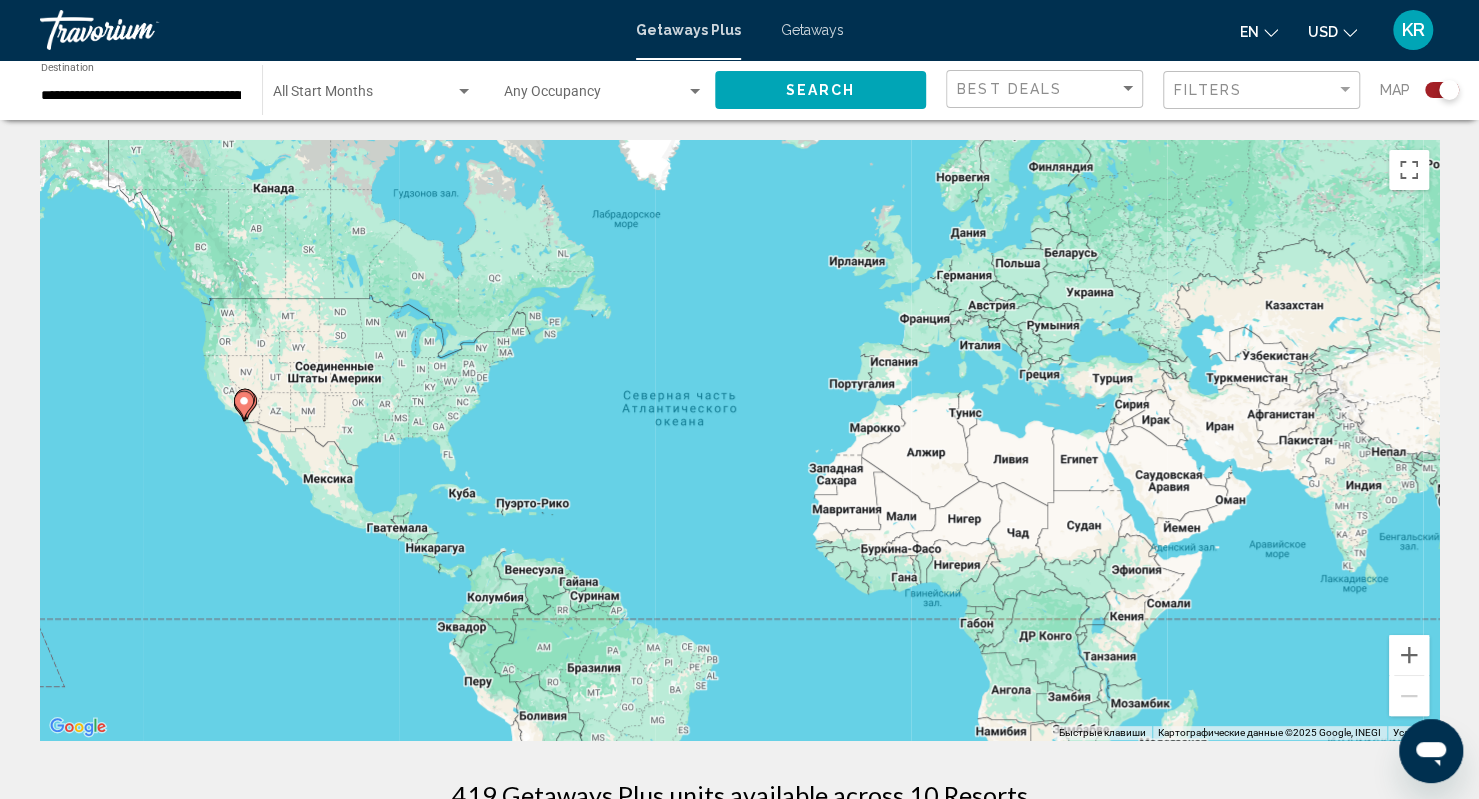 click 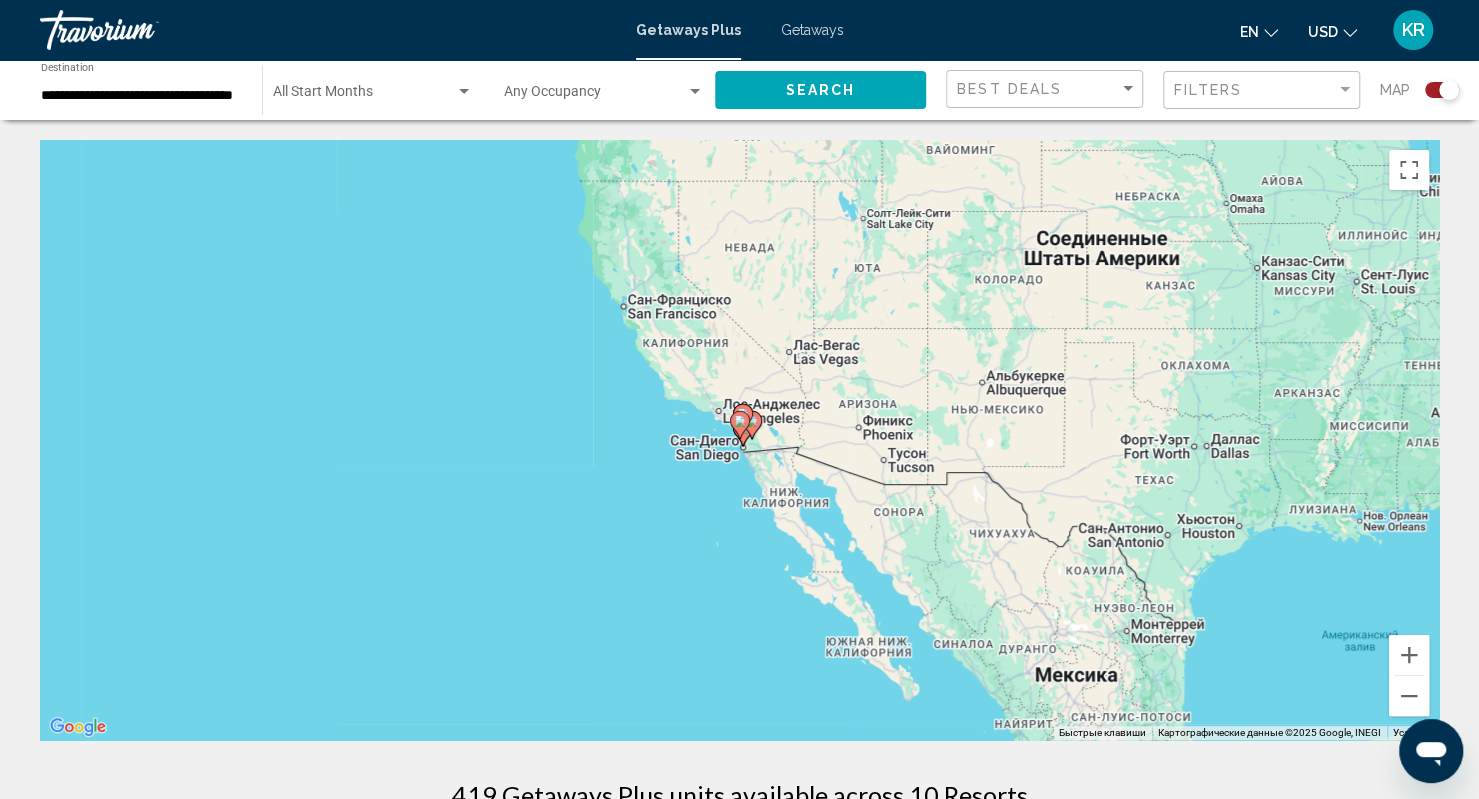 click 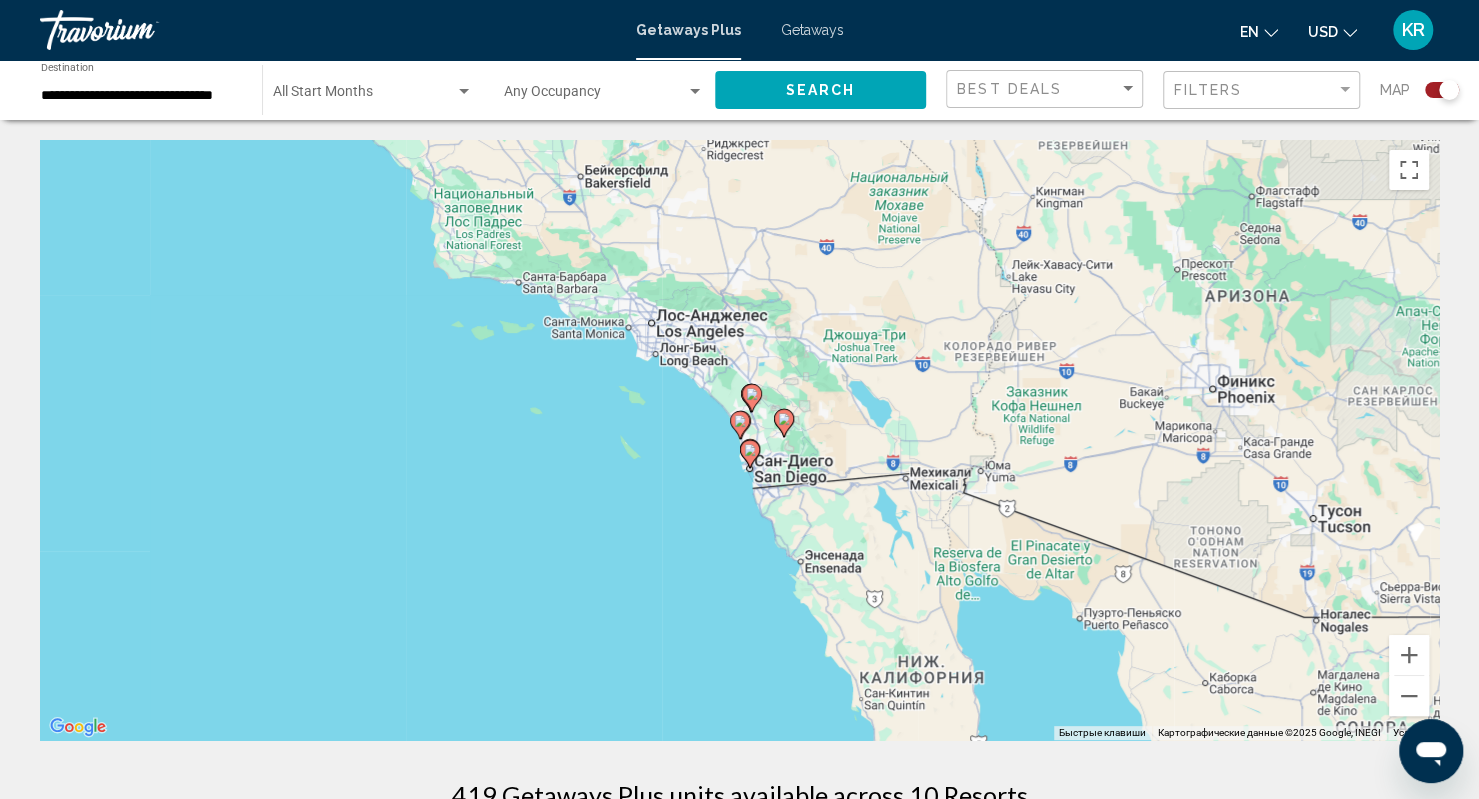 click 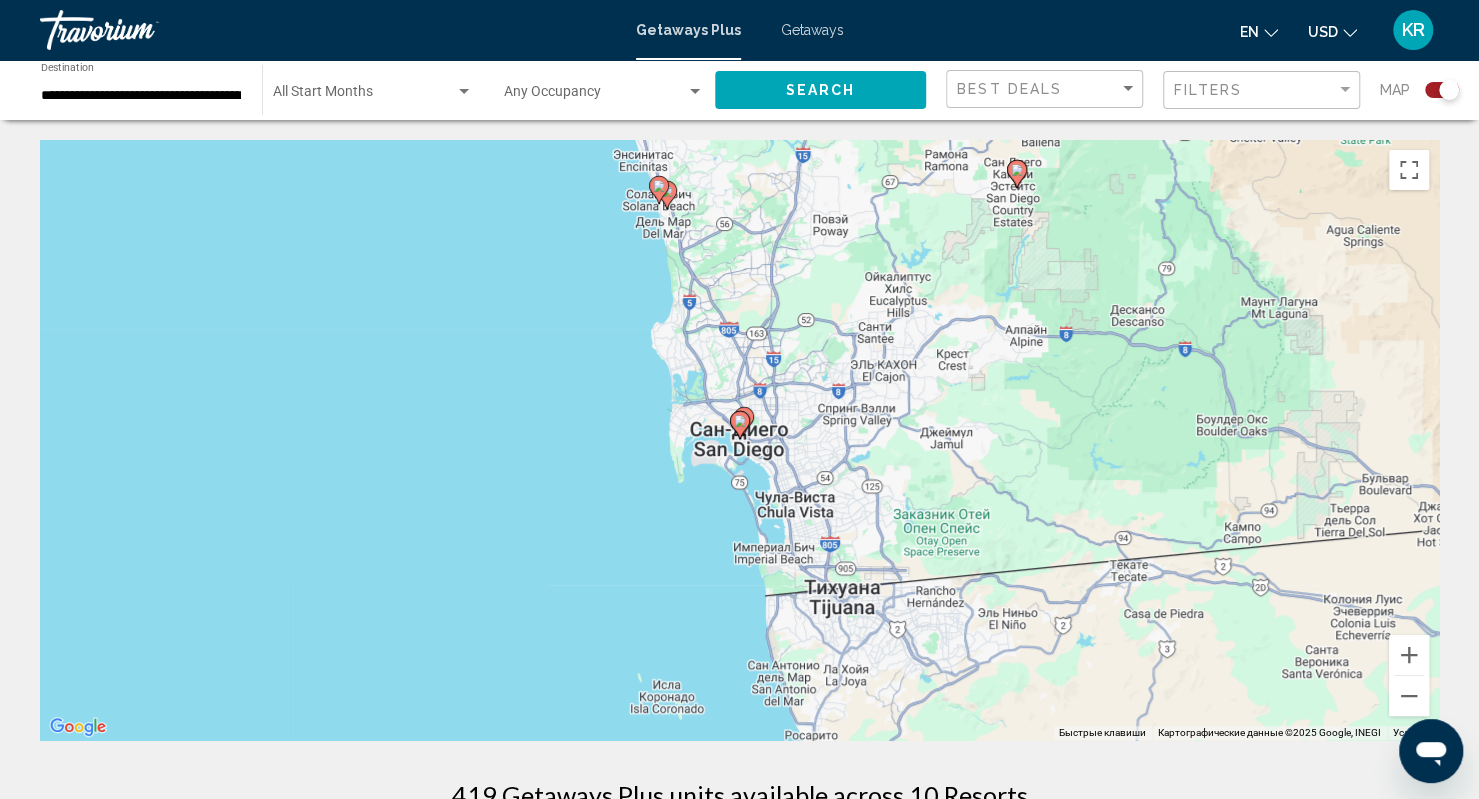 click 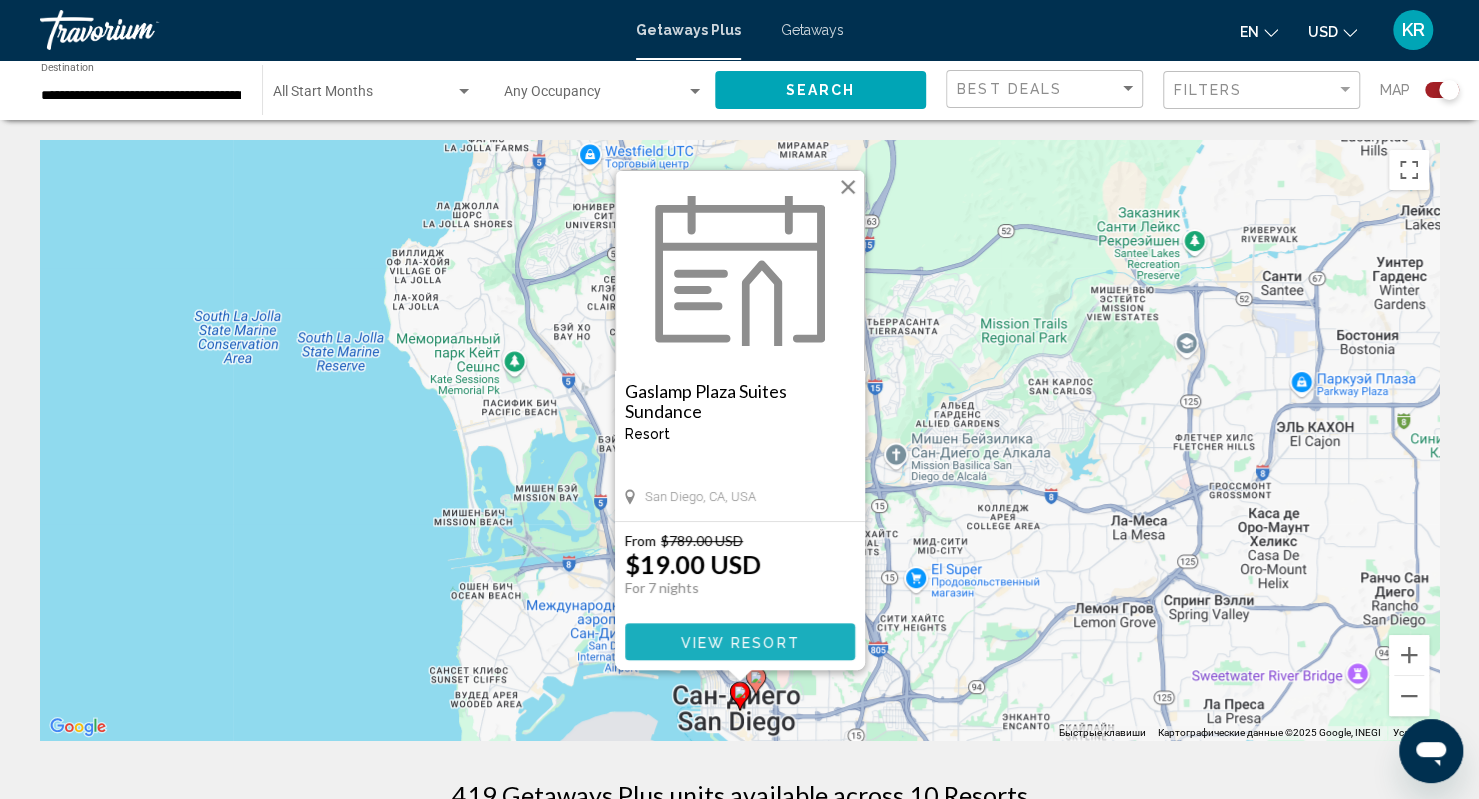 click on "View Resort" at bounding box center (739, 642) 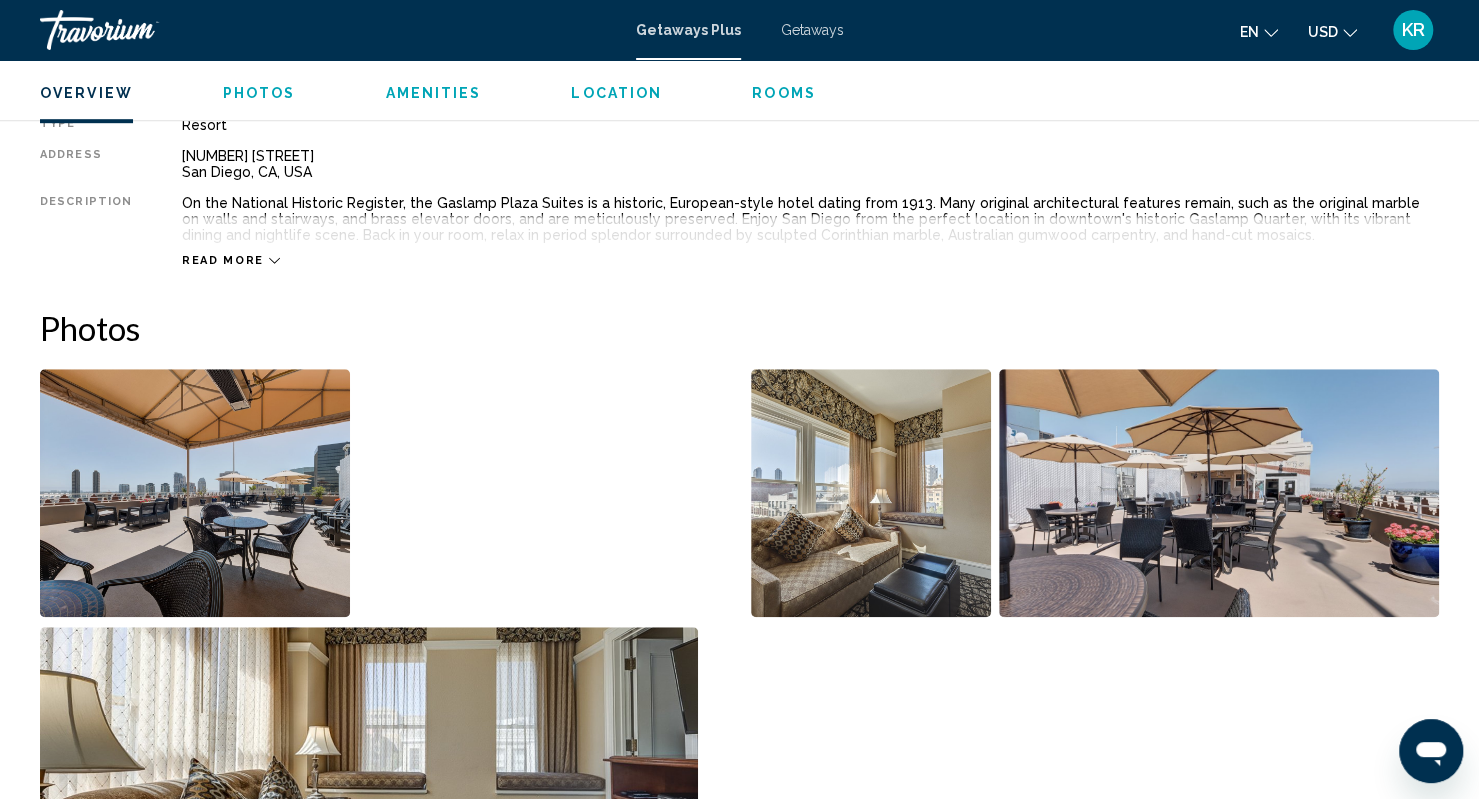 scroll, scrollTop: 500, scrollLeft: 0, axis: vertical 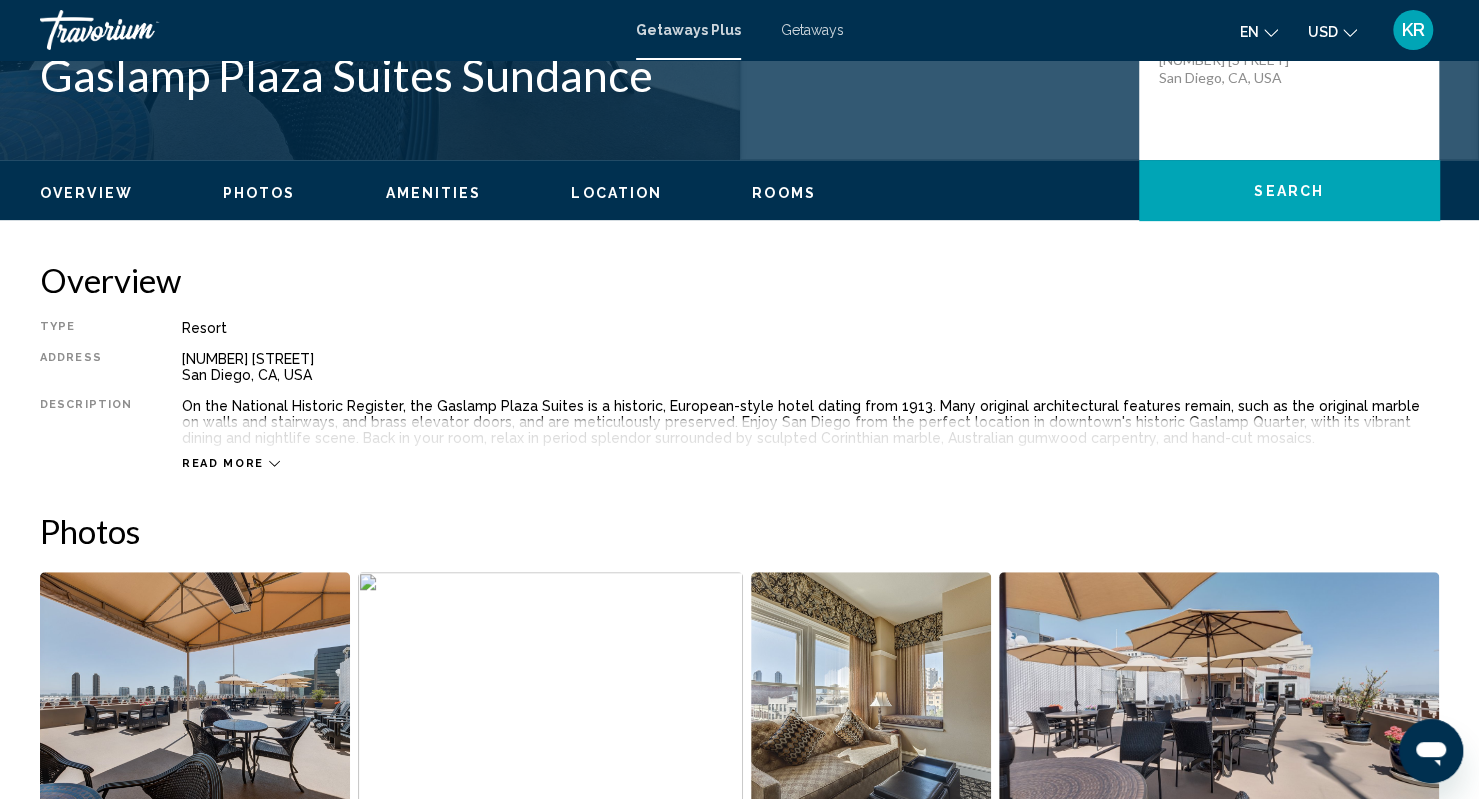 click on "Read more" at bounding box center (231, 463) 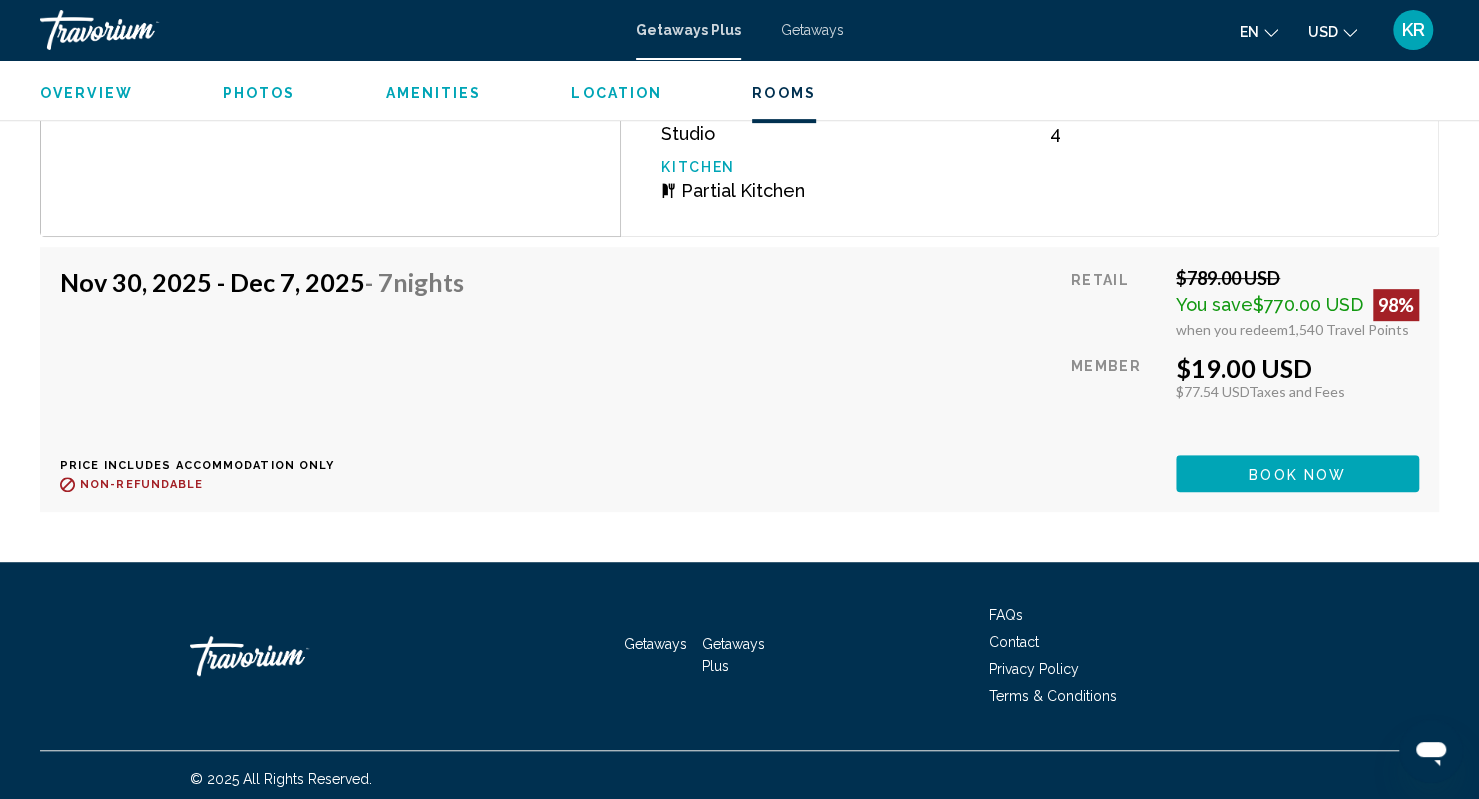 scroll, scrollTop: 4591, scrollLeft: 0, axis: vertical 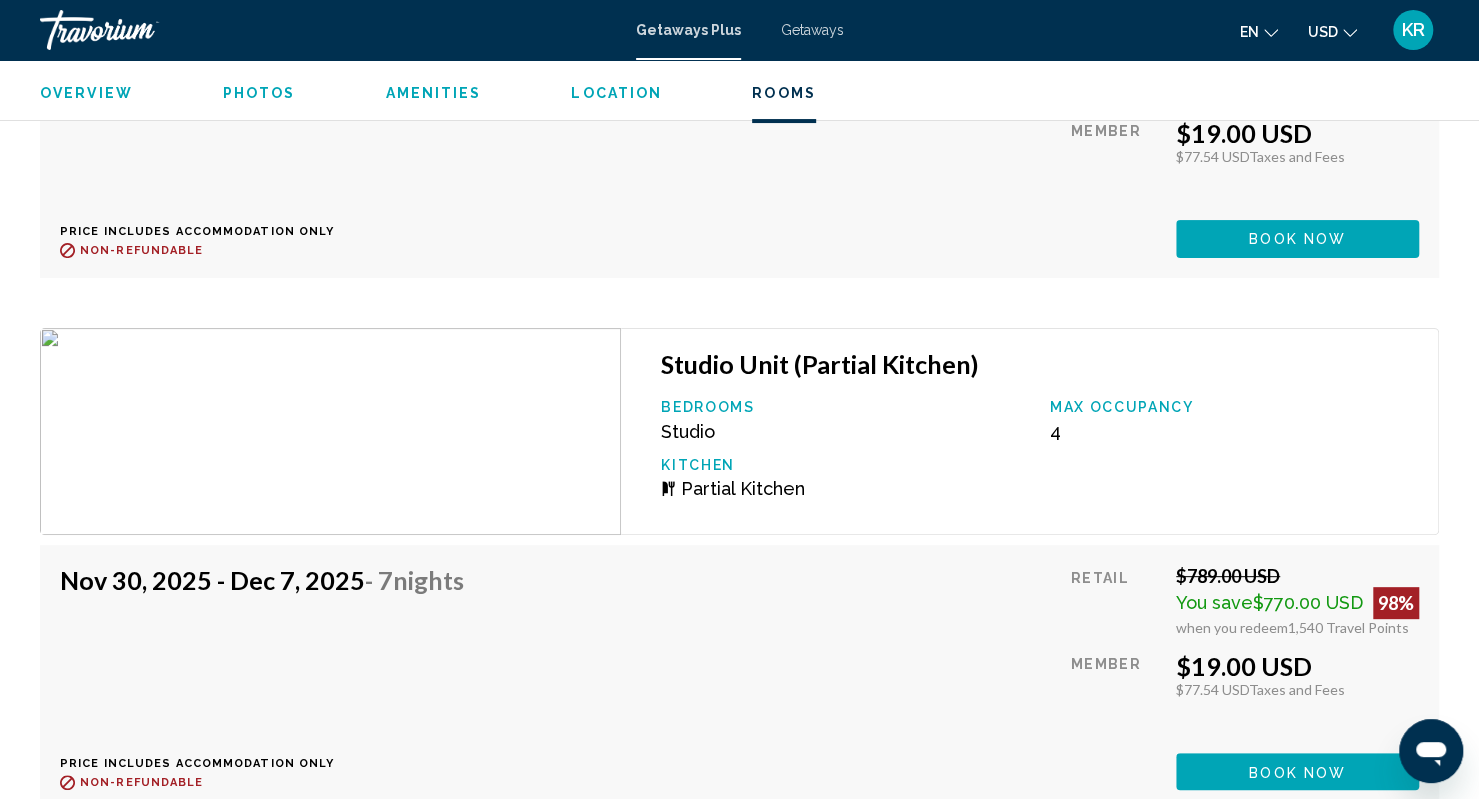 click on "Studio Unit (Partial Kitchen)" at bounding box center (1039, -1270) 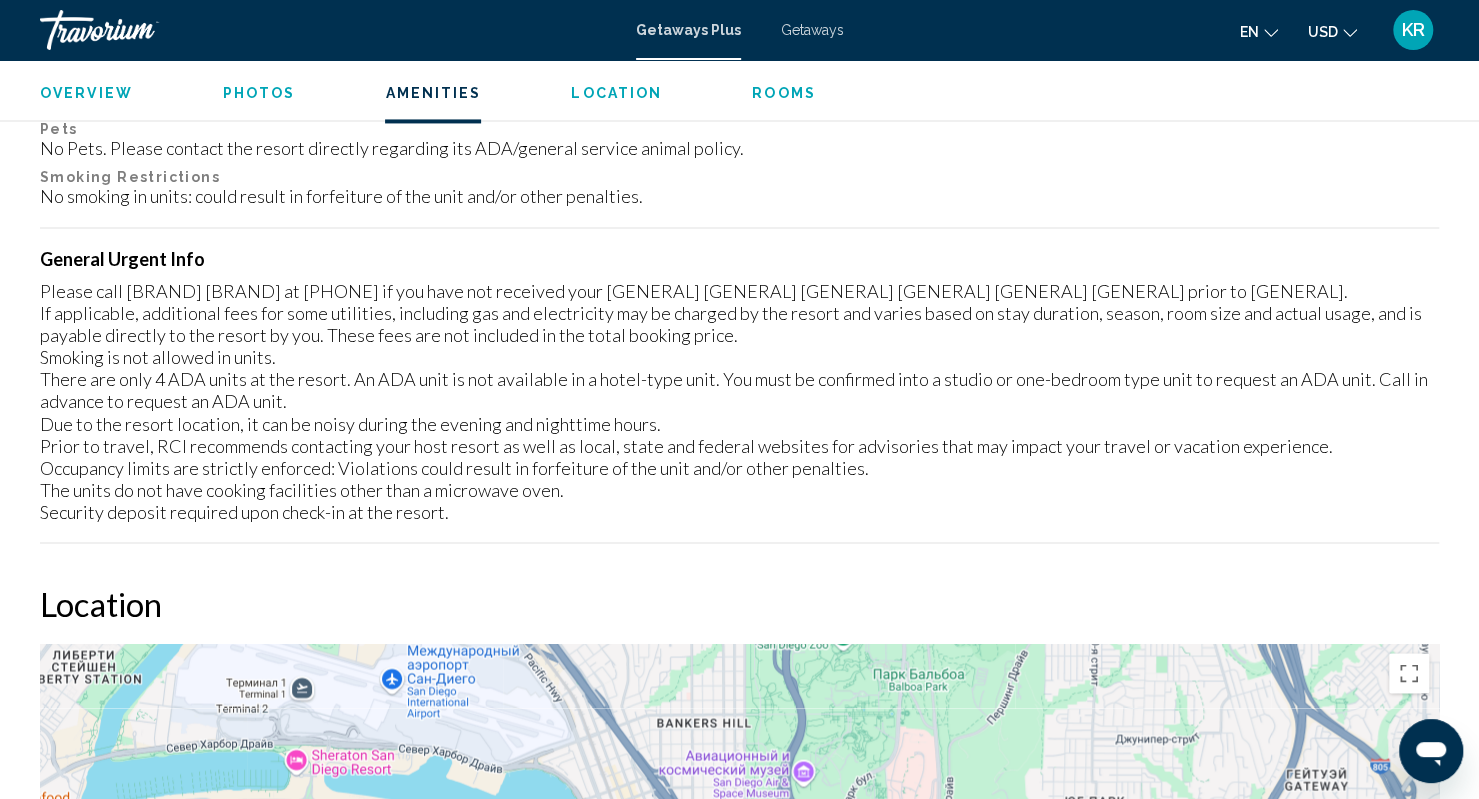 scroll, scrollTop: 1291, scrollLeft: 0, axis: vertical 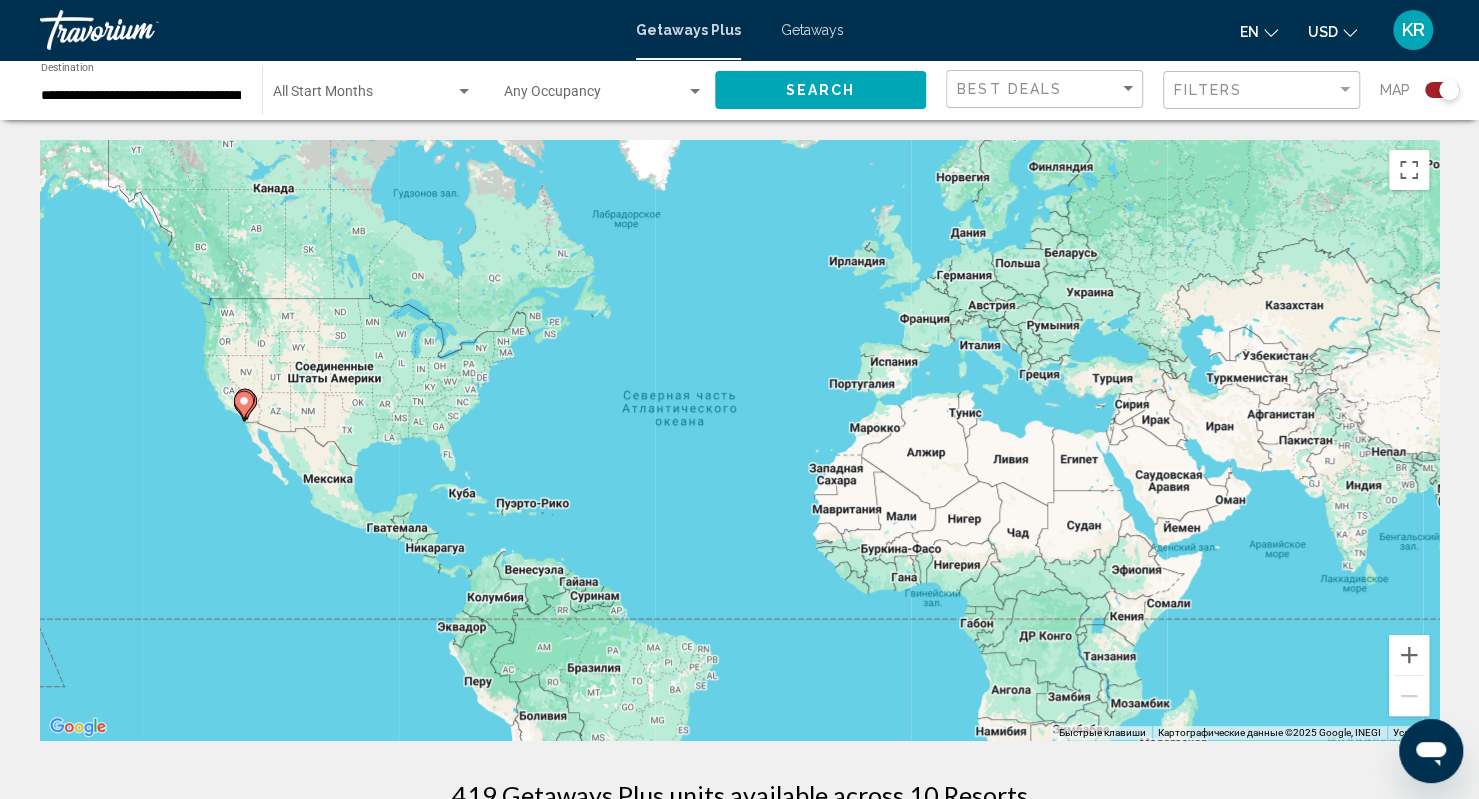 click on "Чтобы активировать перетаскивание с помощью клавиатуры, нажмите Alt + Ввод. После этого перемещайте маркер, используя клавиши со стрелками. Чтобы завершить перетаскивание, нажмите клавишу Ввод. Чтобы отменить действие, нажмите клавишу Esc." at bounding box center (739, 440) 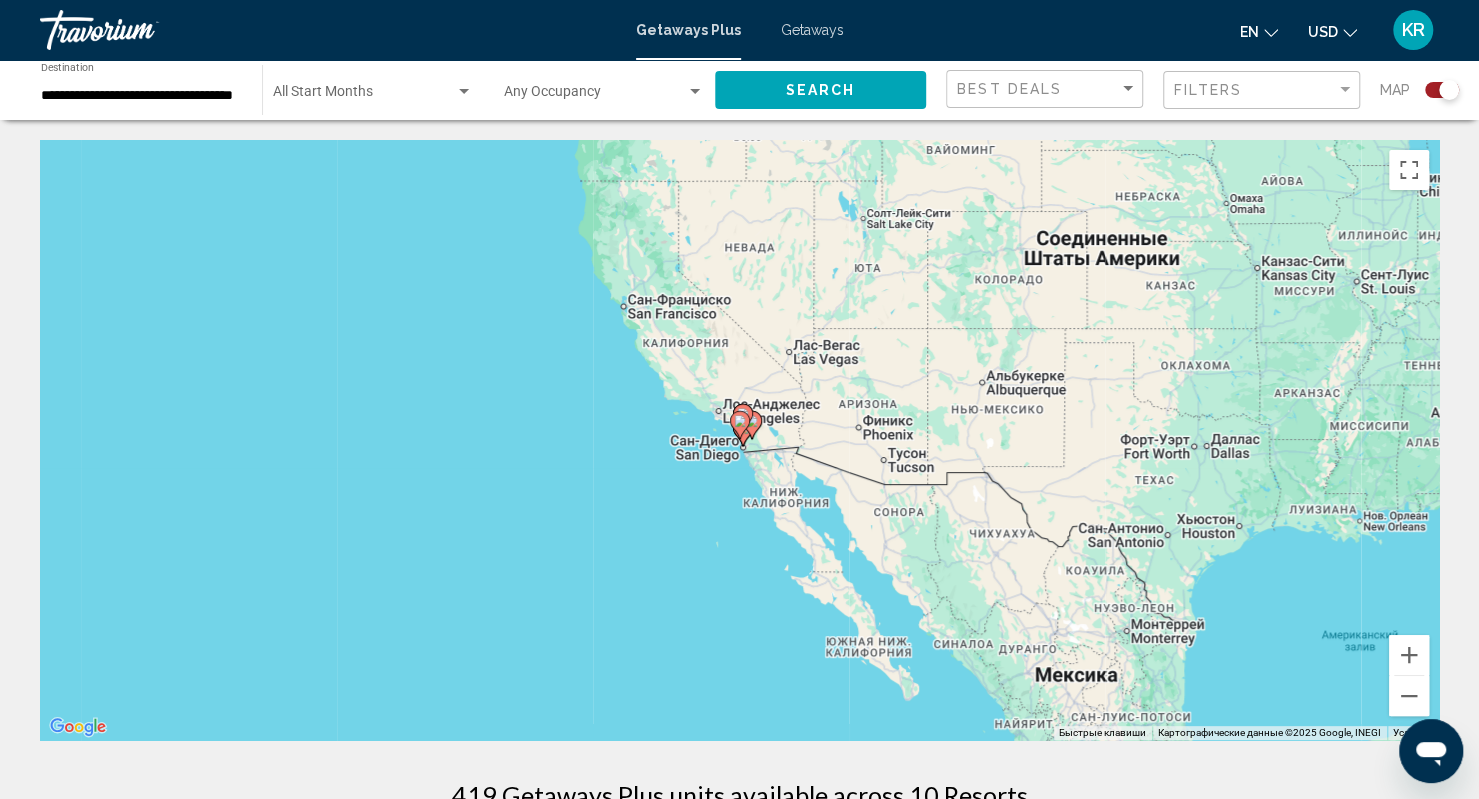 click 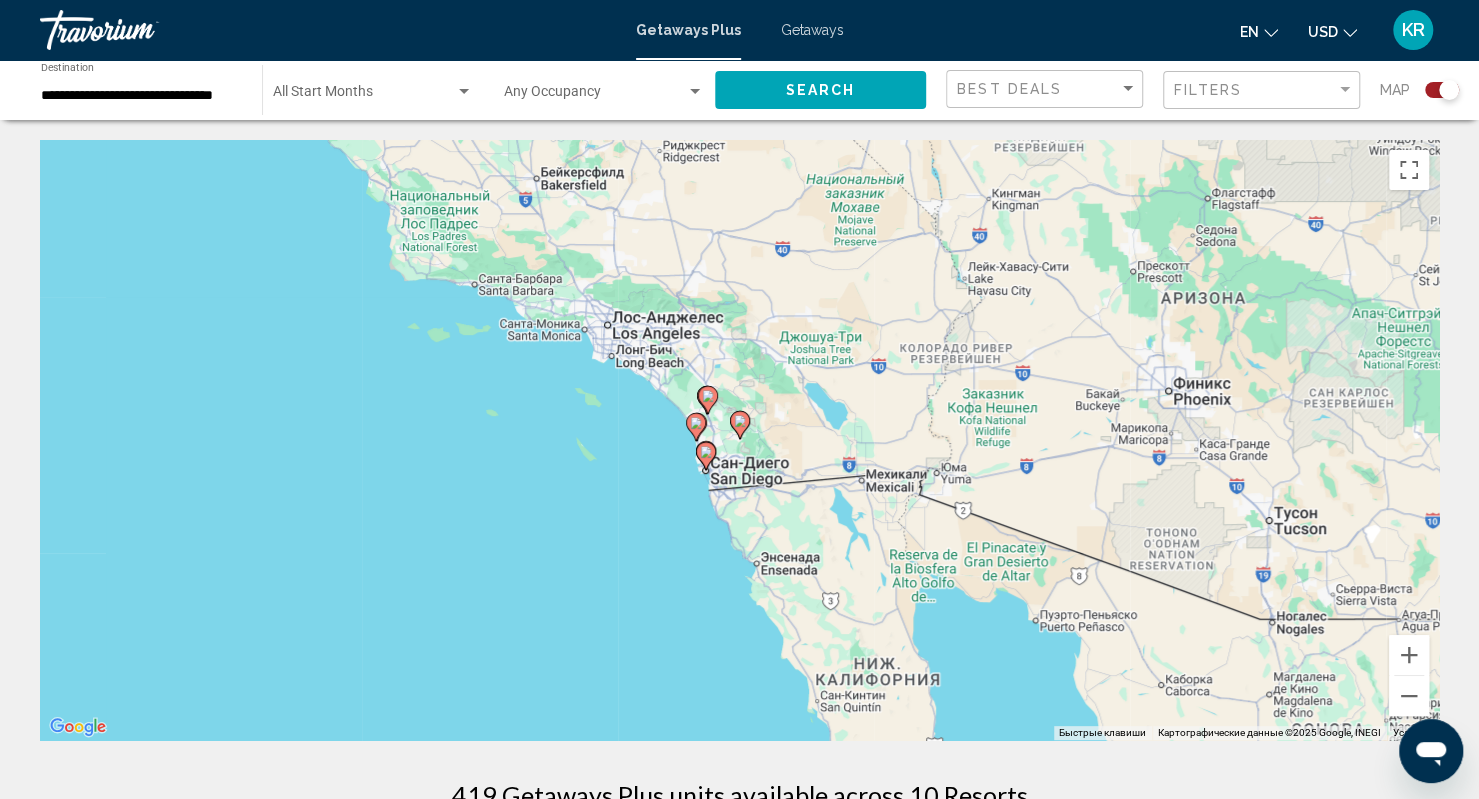 click 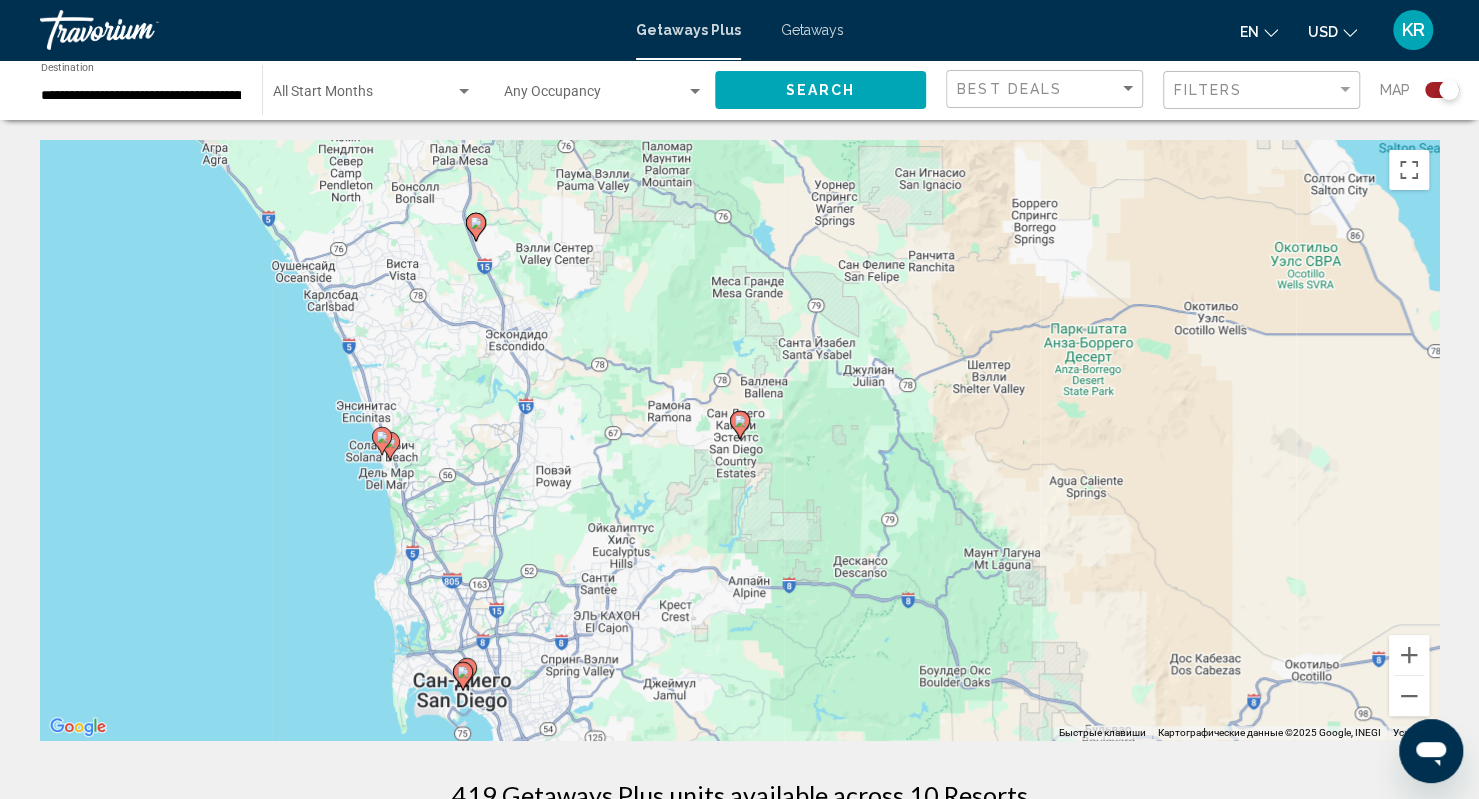 click 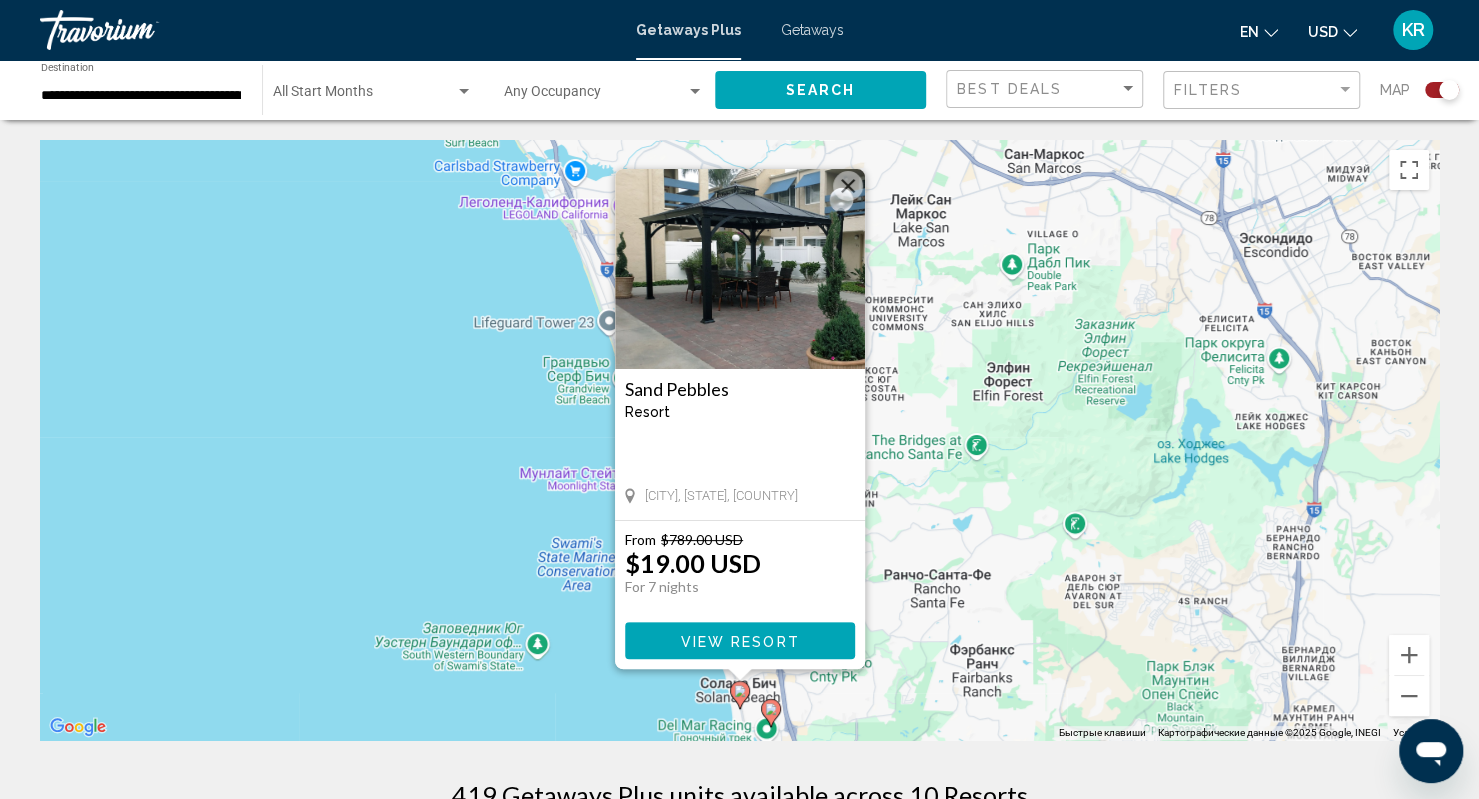 click on "View Resort" at bounding box center [739, 641] 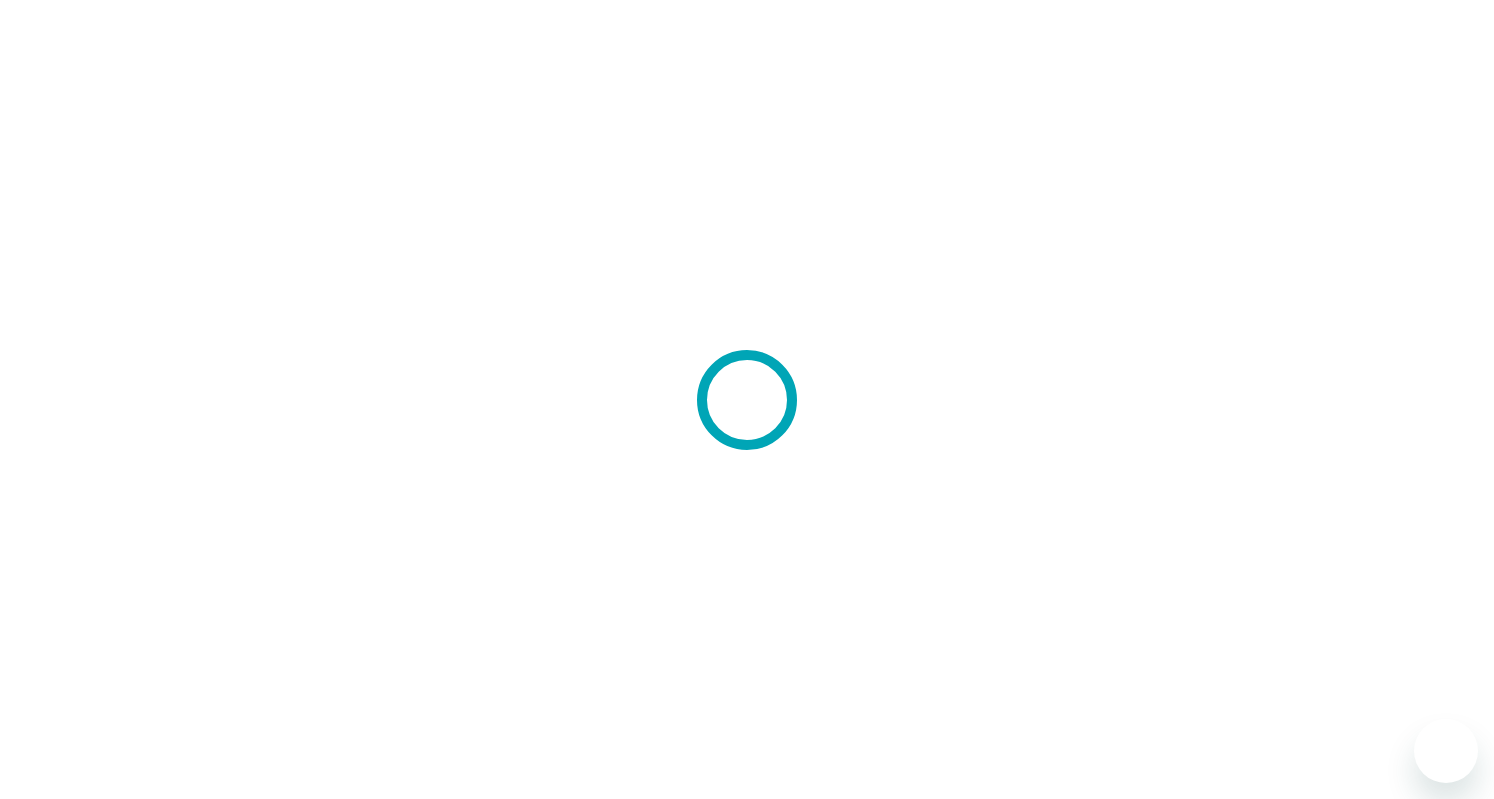 scroll, scrollTop: 0, scrollLeft: 0, axis: both 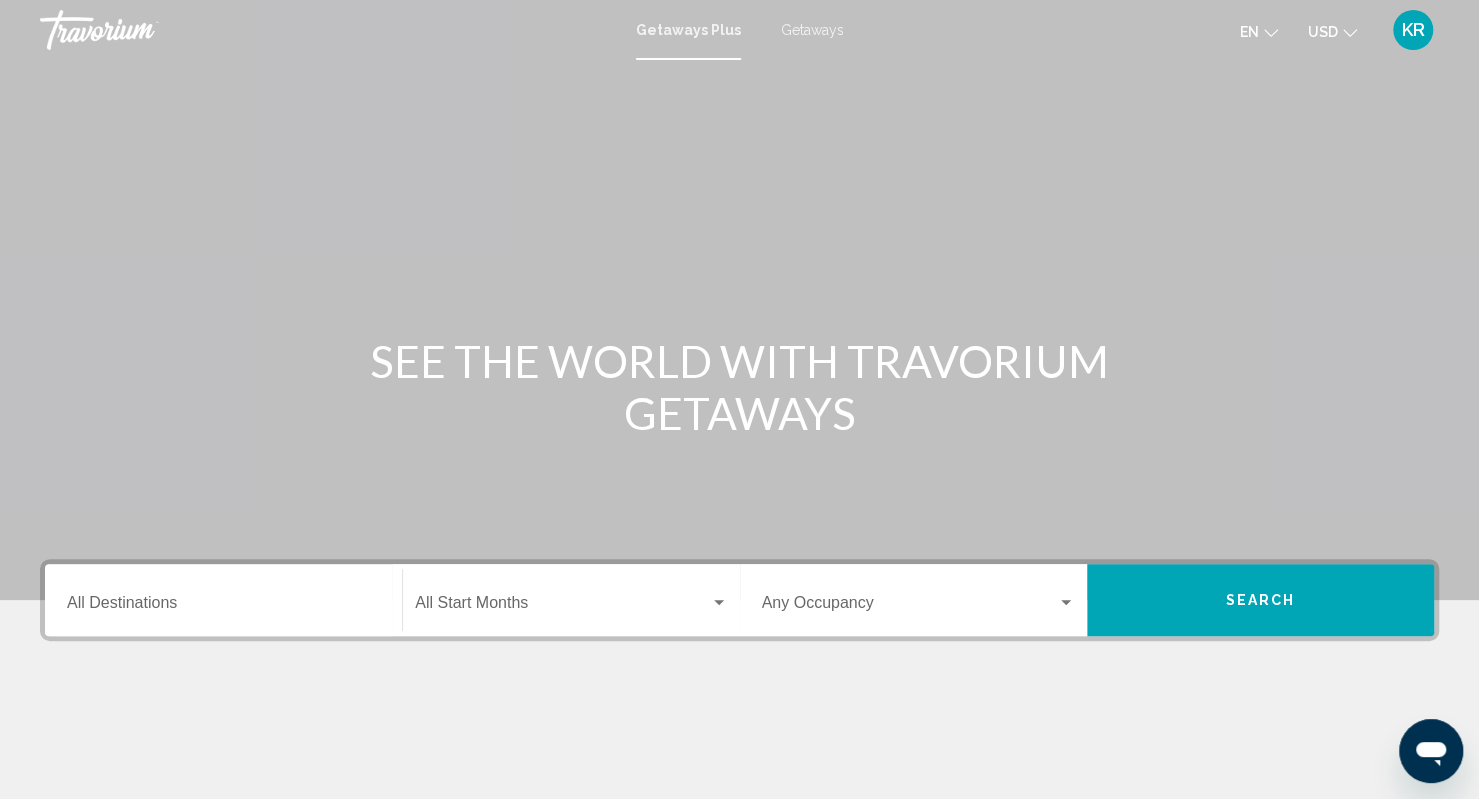 click on "Getaways" at bounding box center [812, 30] 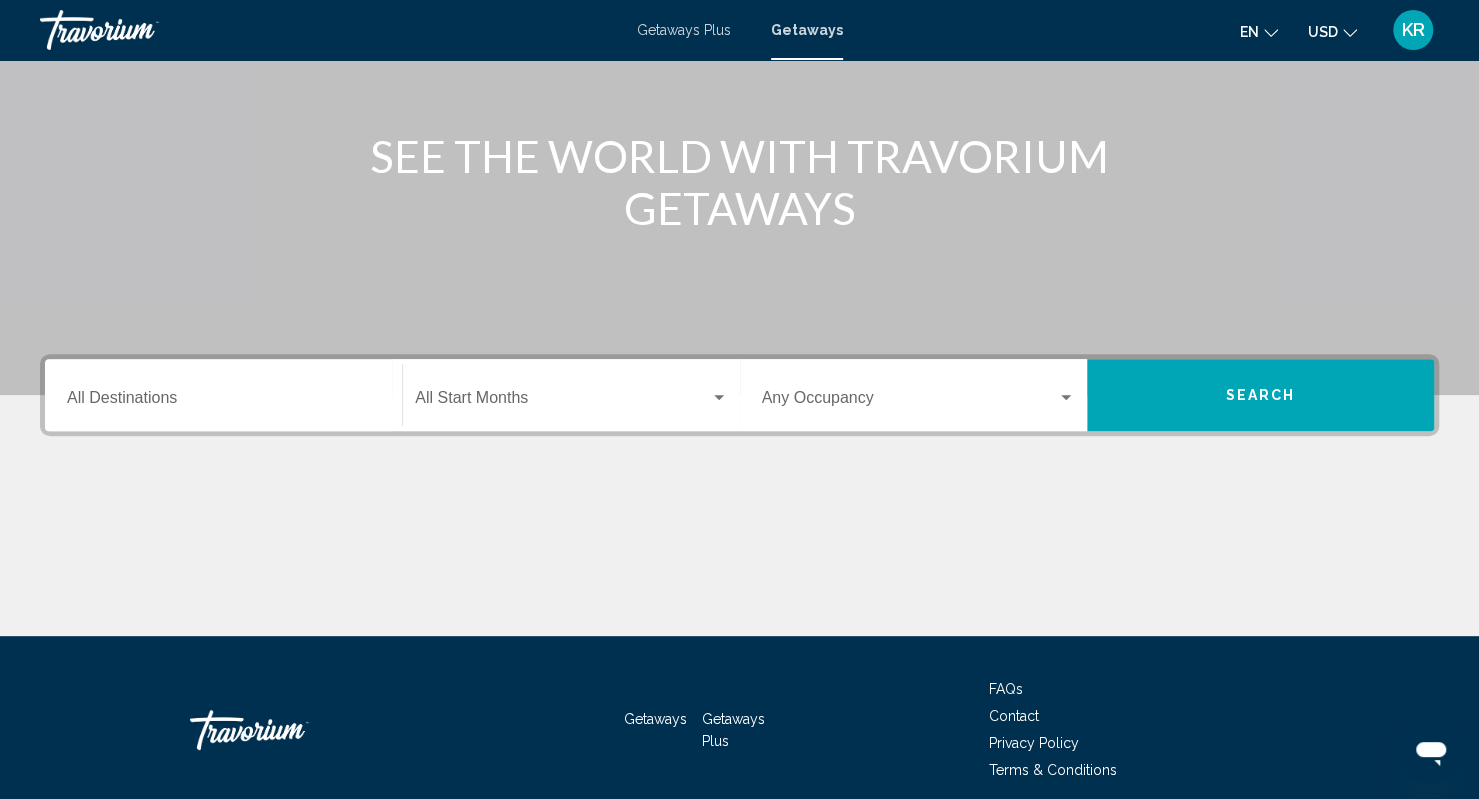 scroll, scrollTop: 286, scrollLeft: 0, axis: vertical 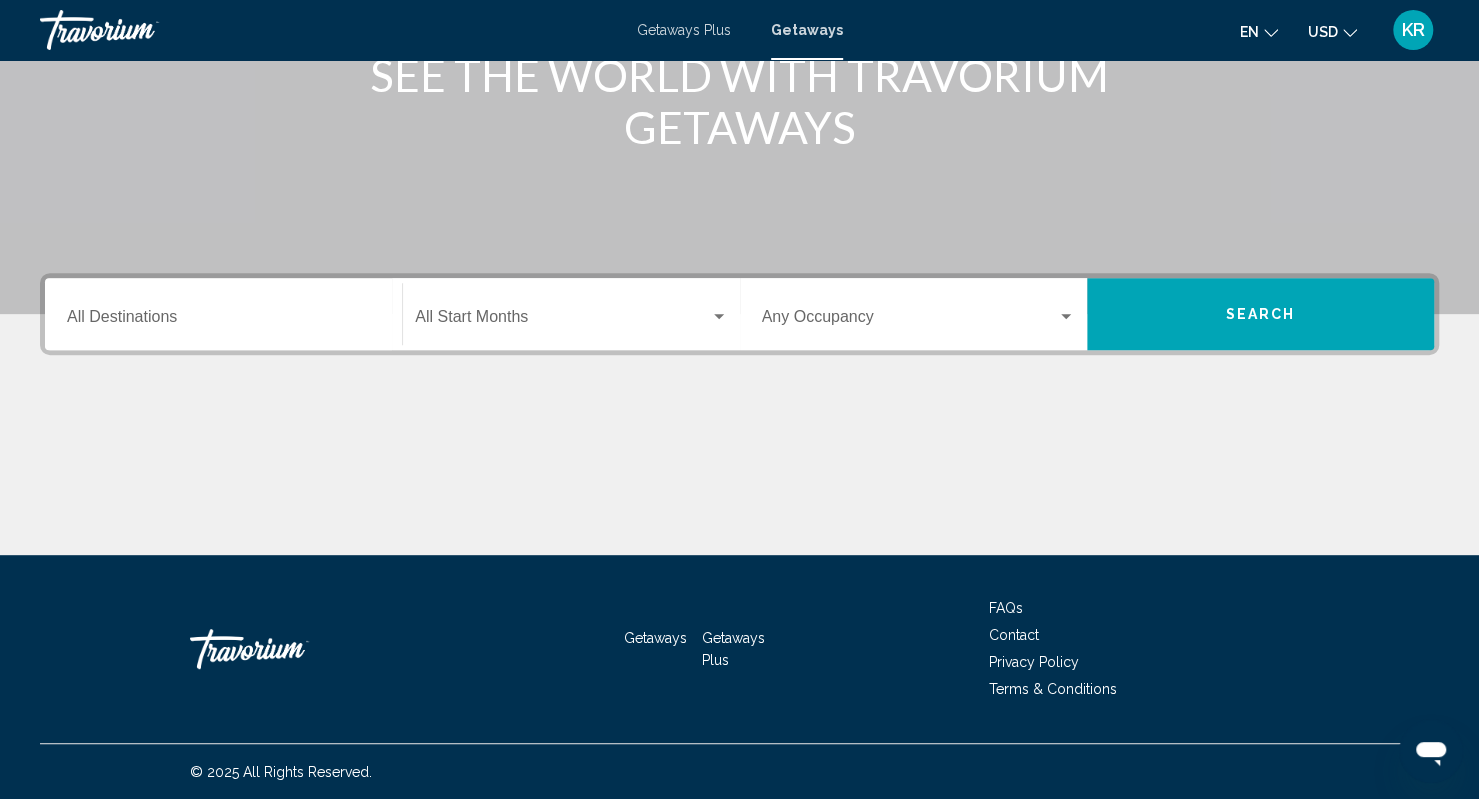 click on "Destination All Destinations" at bounding box center (223, 314) 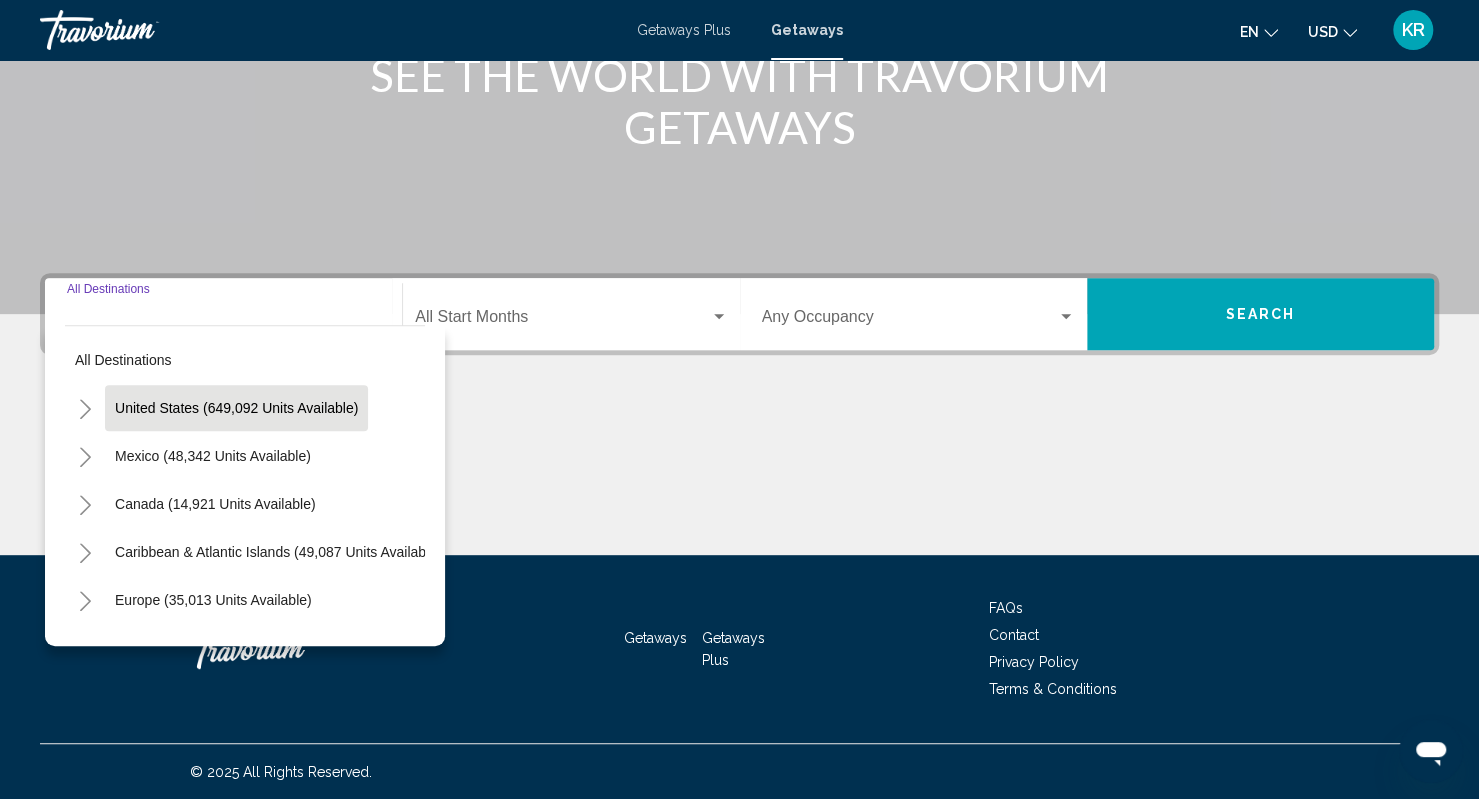 click on "United States (649,092 units available)" at bounding box center [213, 456] 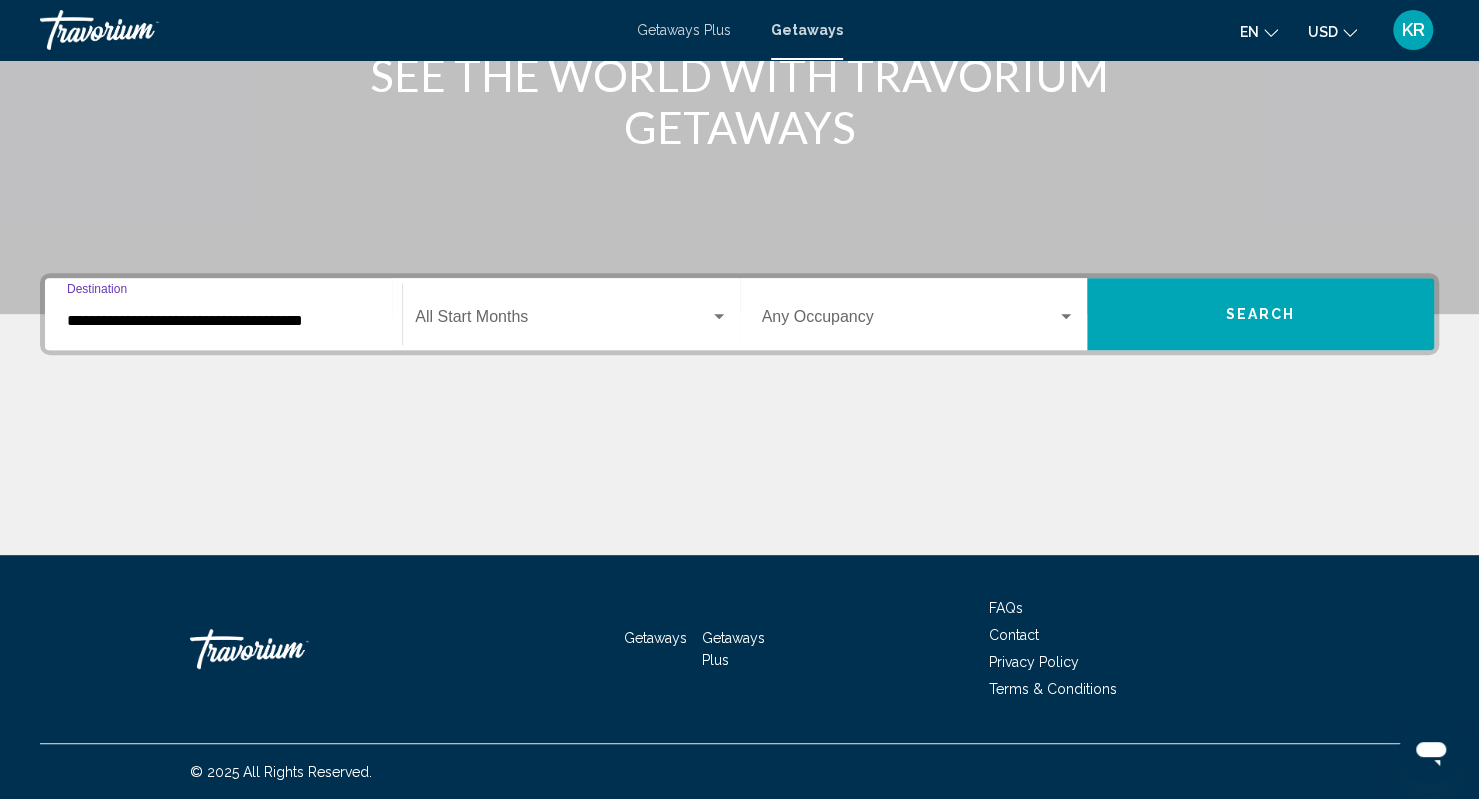 click on "**********" at bounding box center [223, 314] 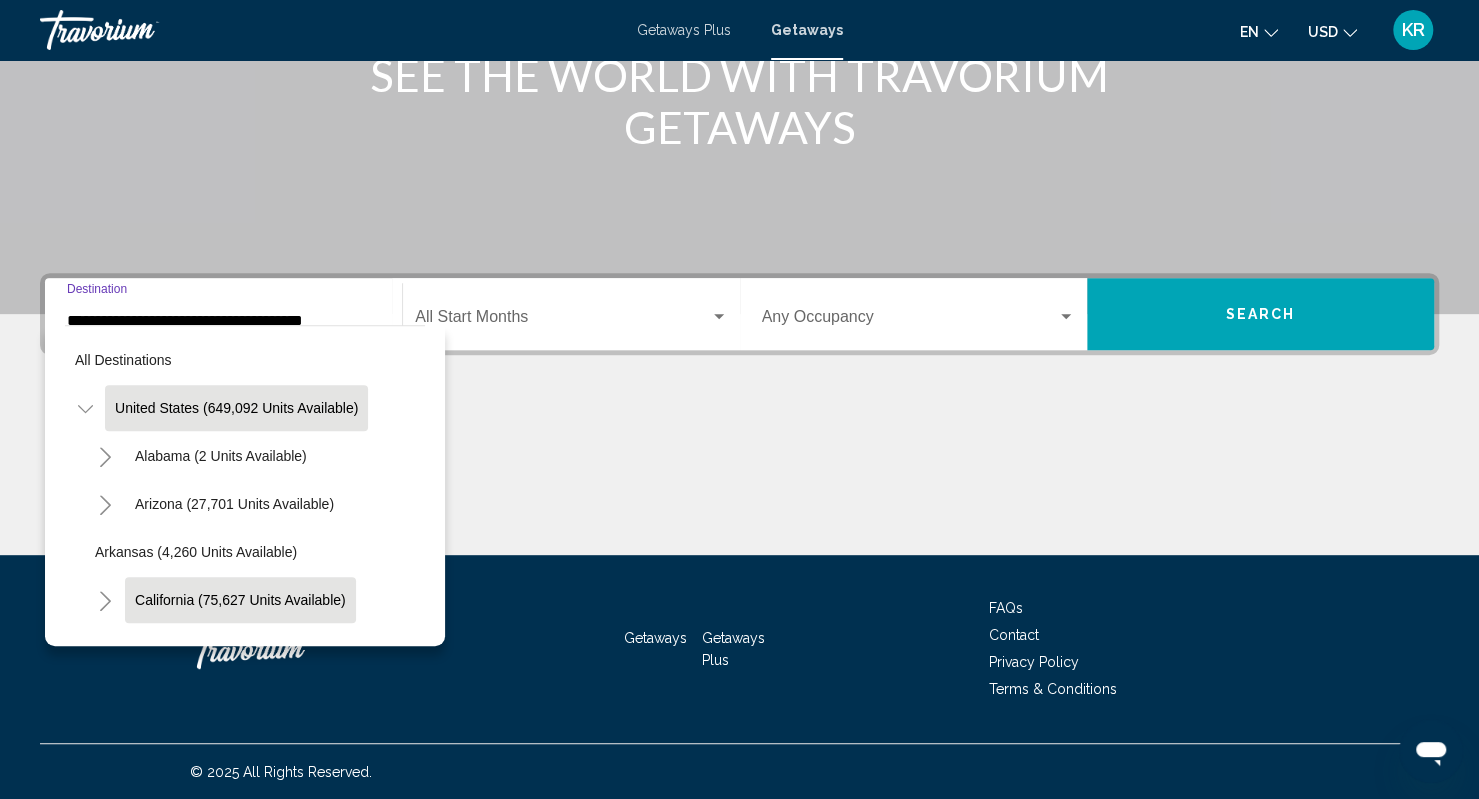 click on "California (75,627 units available)" 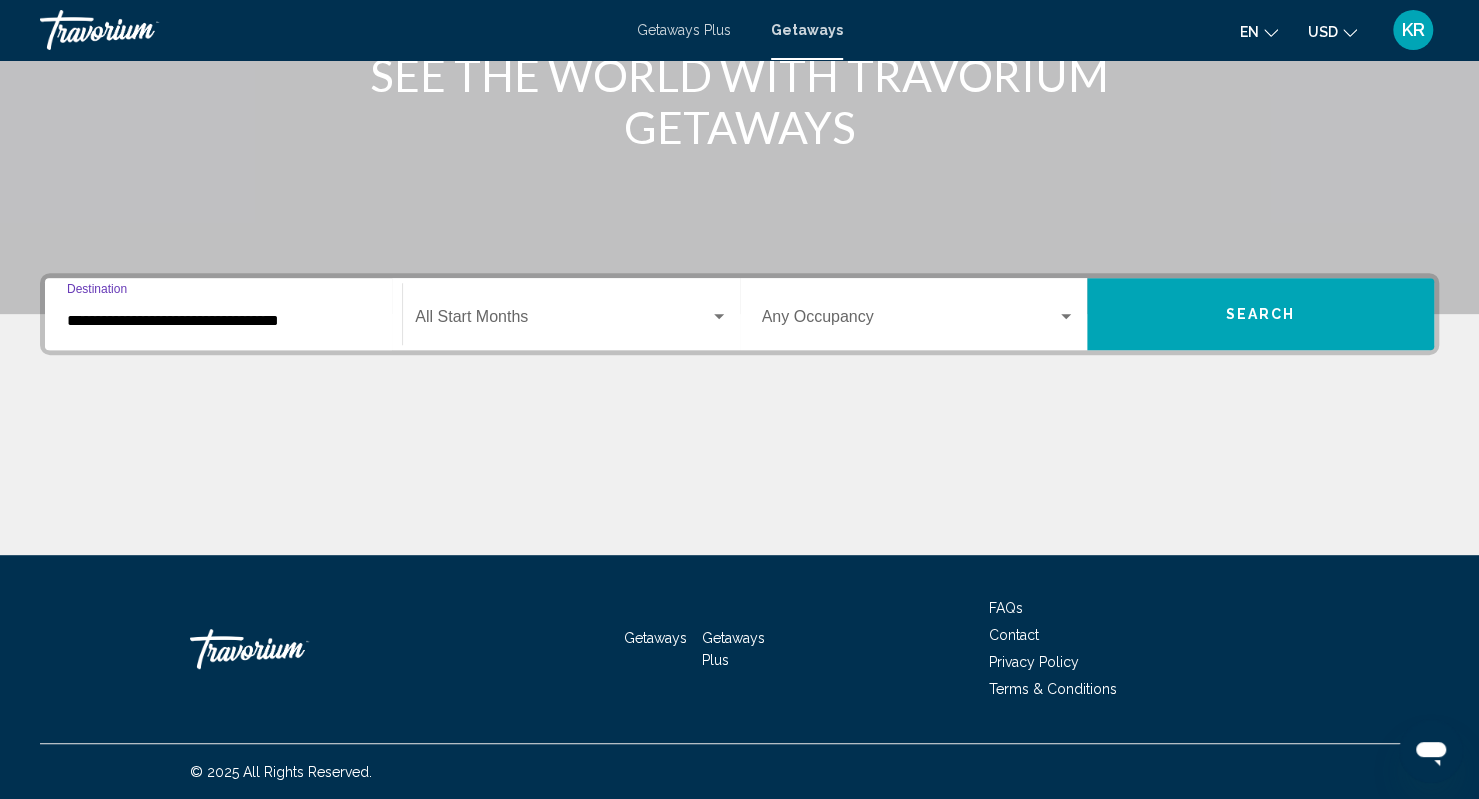 click on "**********" at bounding box center (223, 321) 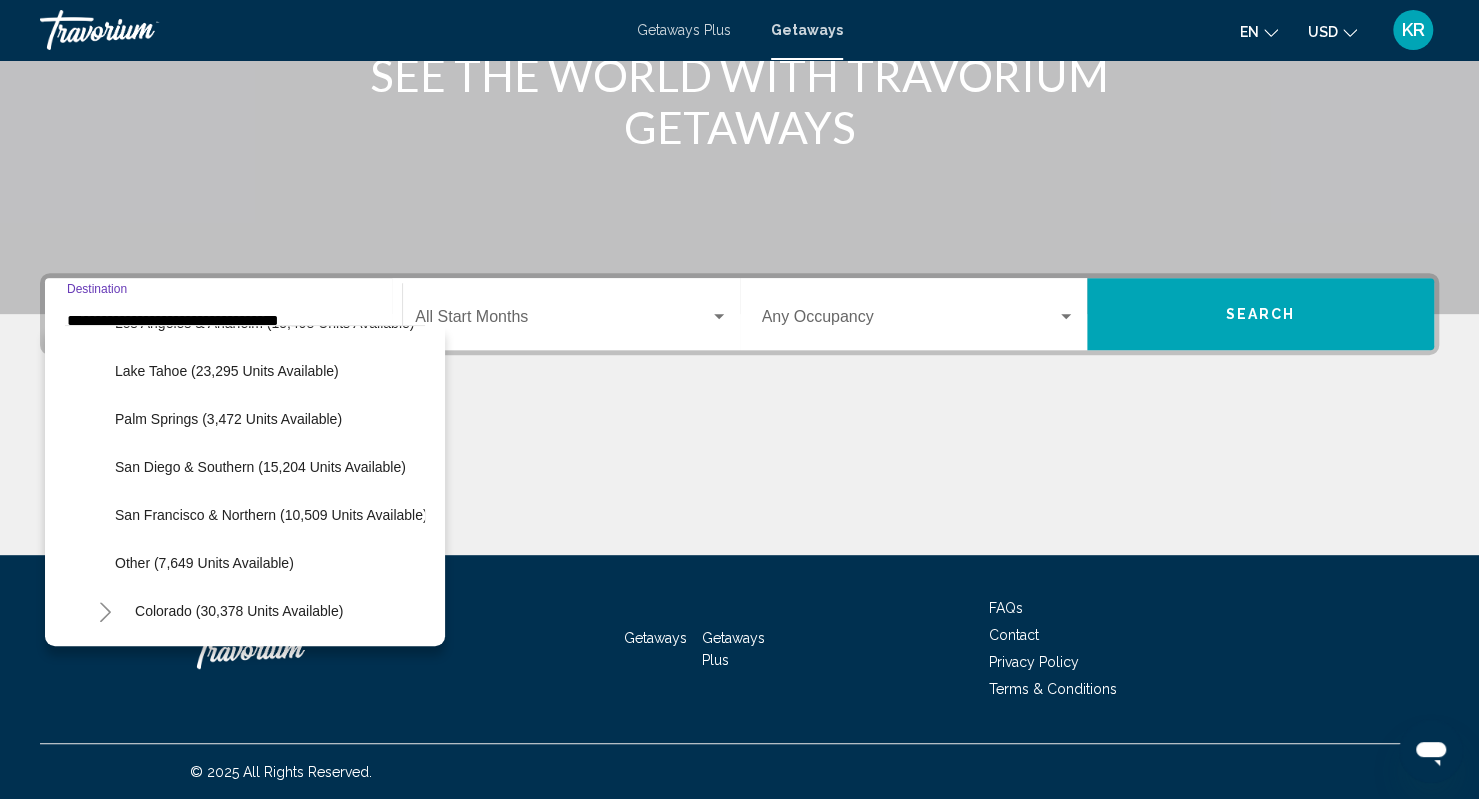 scroll, scrollTop: 326, scrollLeft: 0, axis: vertical 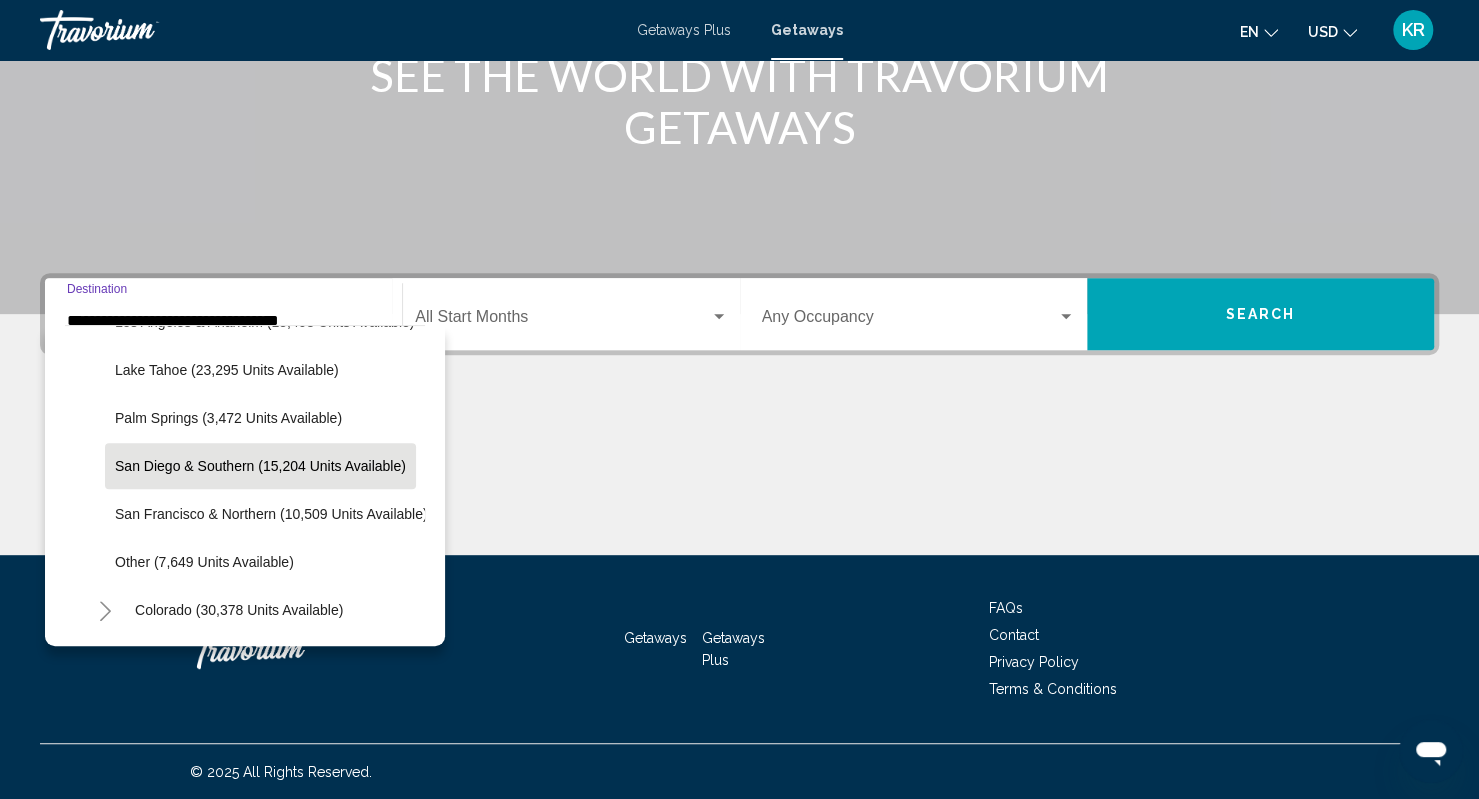 click on "San Diego & Southern (15,204 units available)" 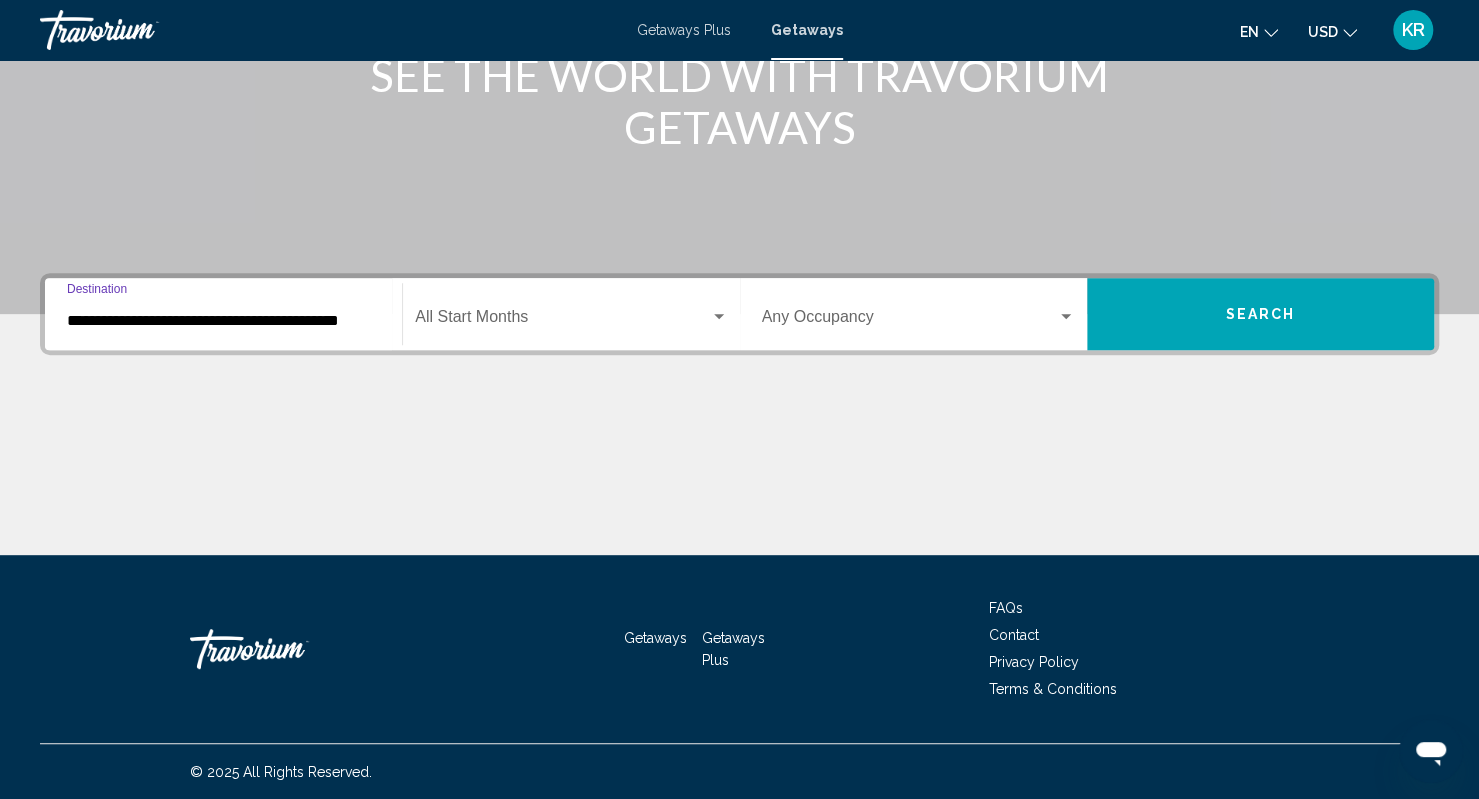 click at bounding box center [562, 321] 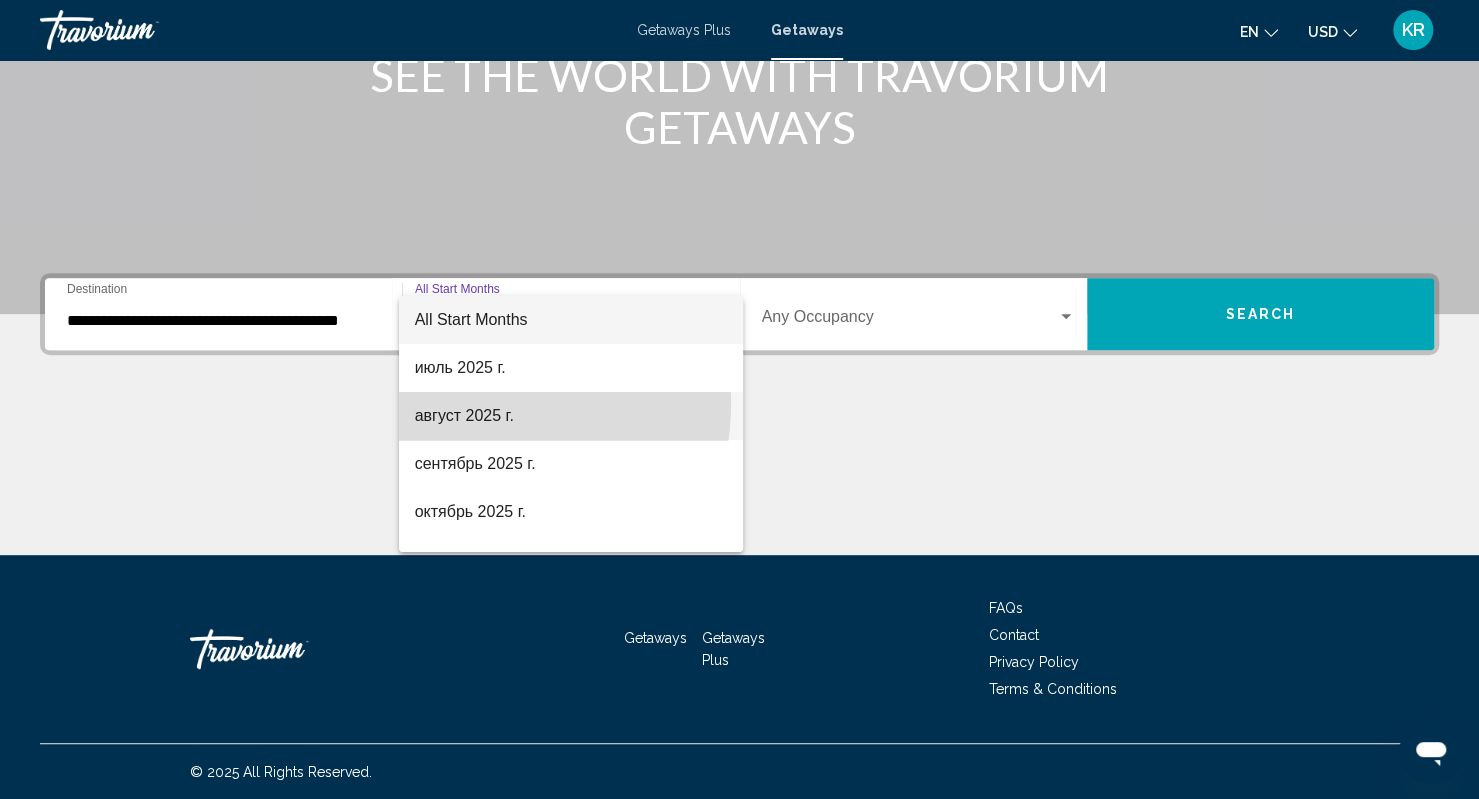 click on "август 2025 г." at bounding box center [571, 416] 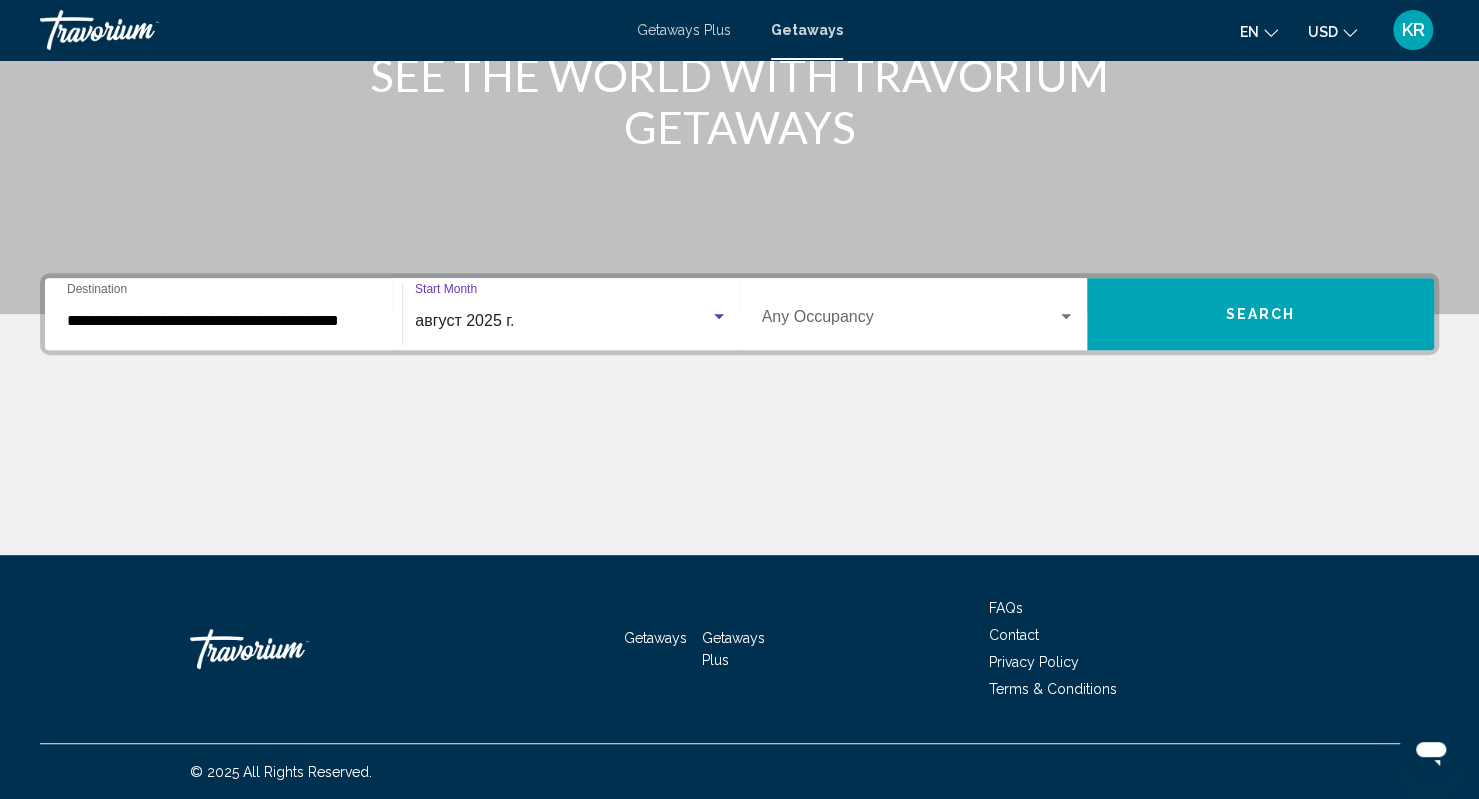 click at bounding box center (909, 321) 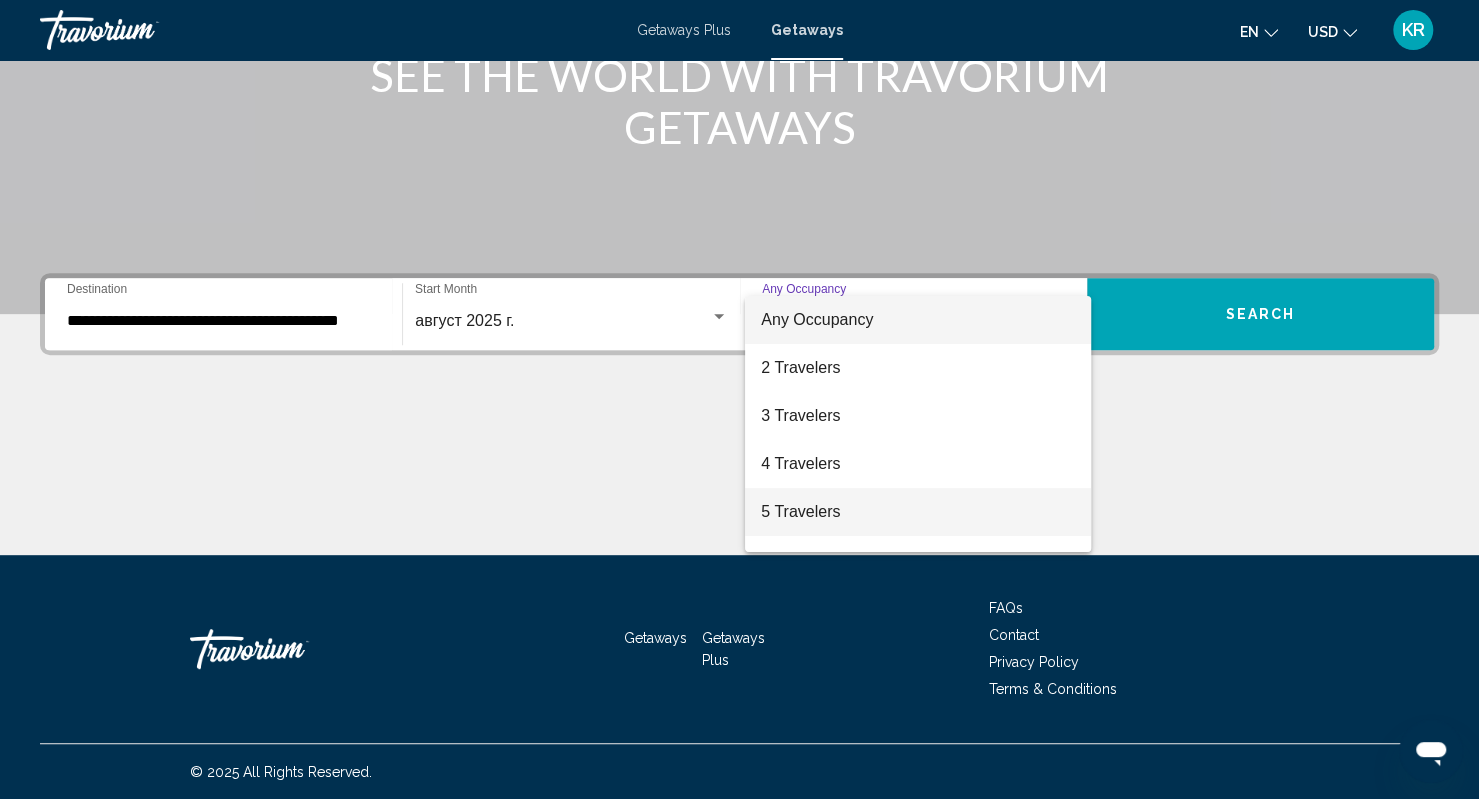 click on "5 Travelers" at bounding box center [917, 512] 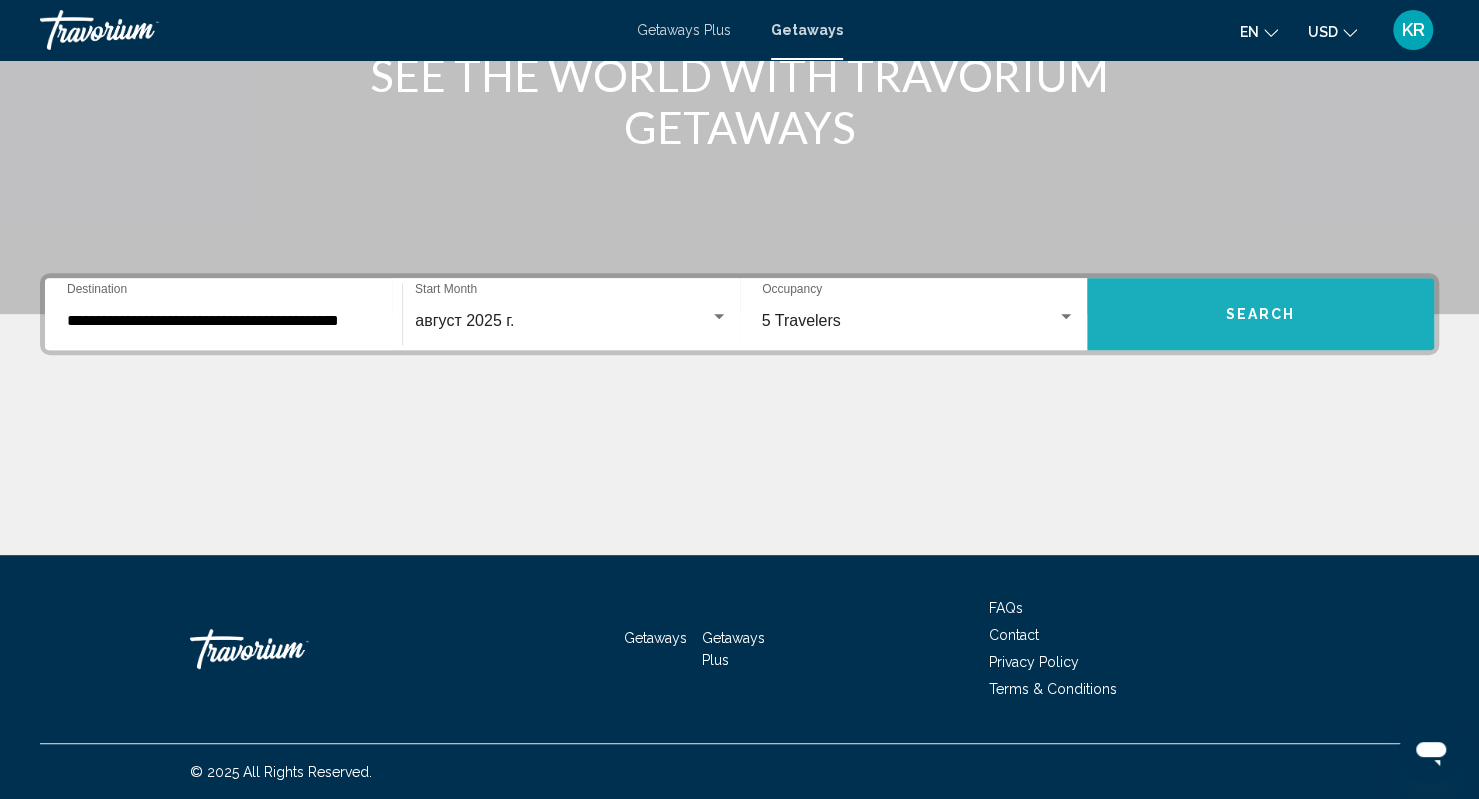 click on "Search" at bounding box center [1260, 314] 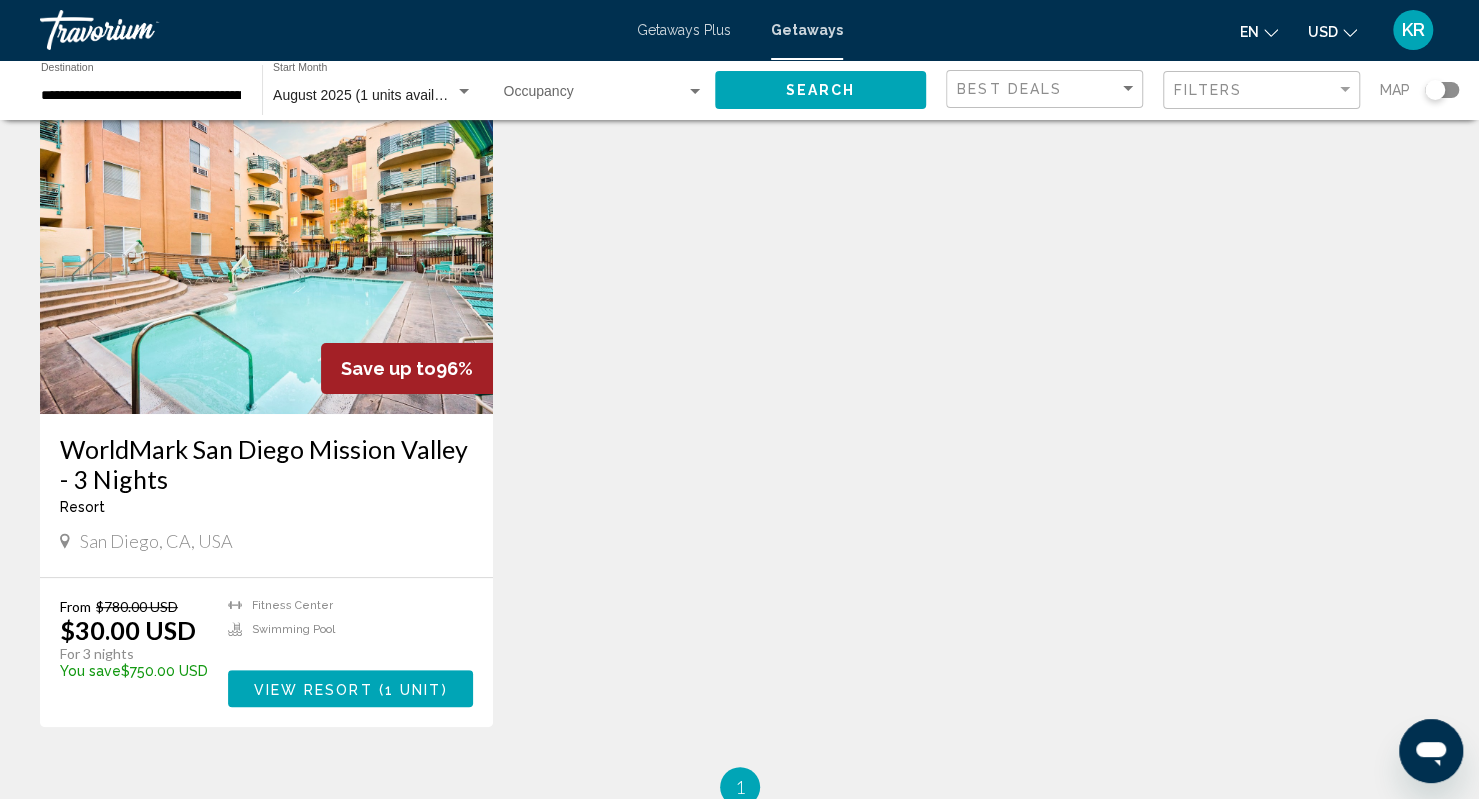 scroll, scrollTop: 200, scrollLeft: 0, axis: vertical 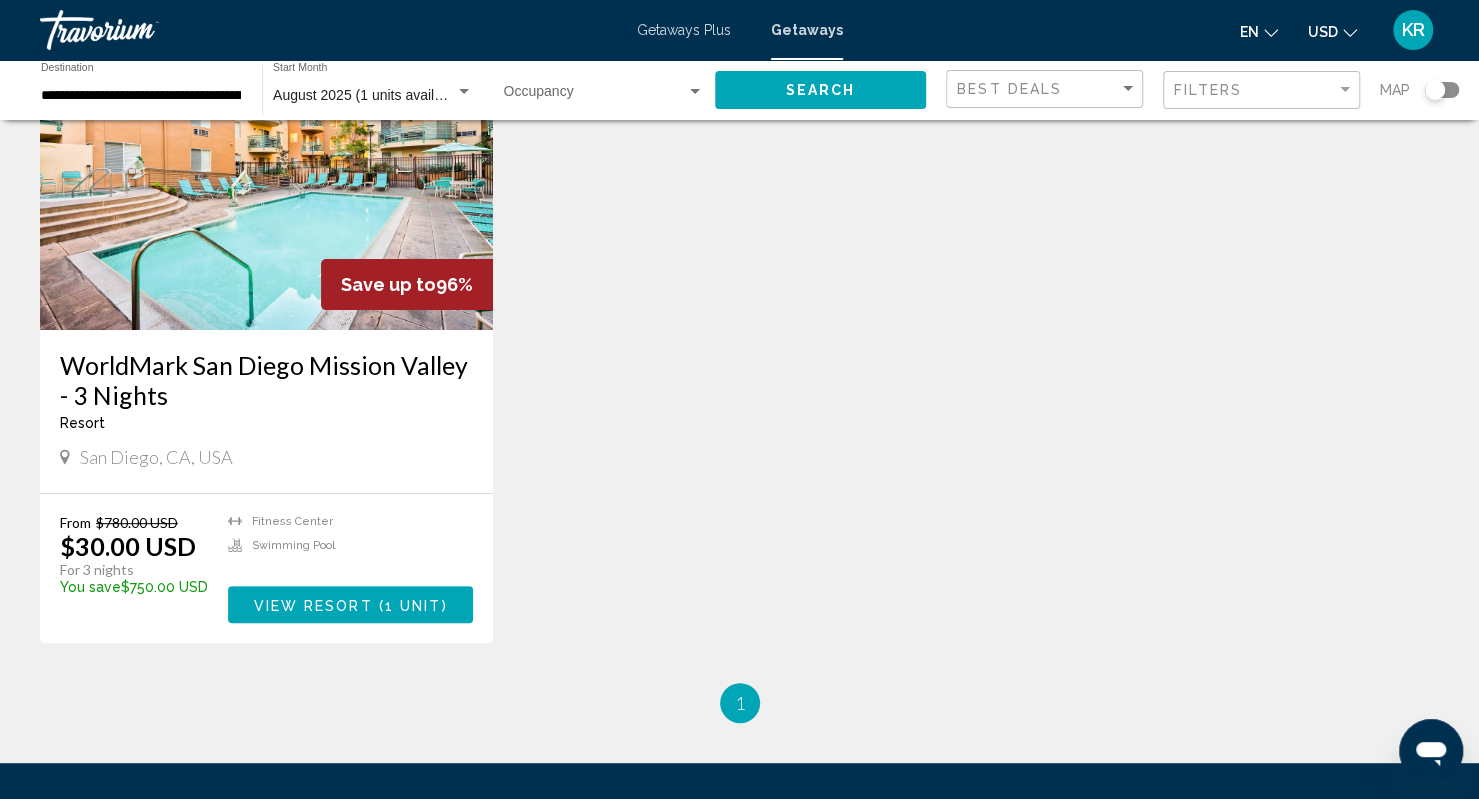 drag, startPoint x: 406, startPoint y: 601, endPoint x: 1014, endPoint y: 315, distance: 671.9077 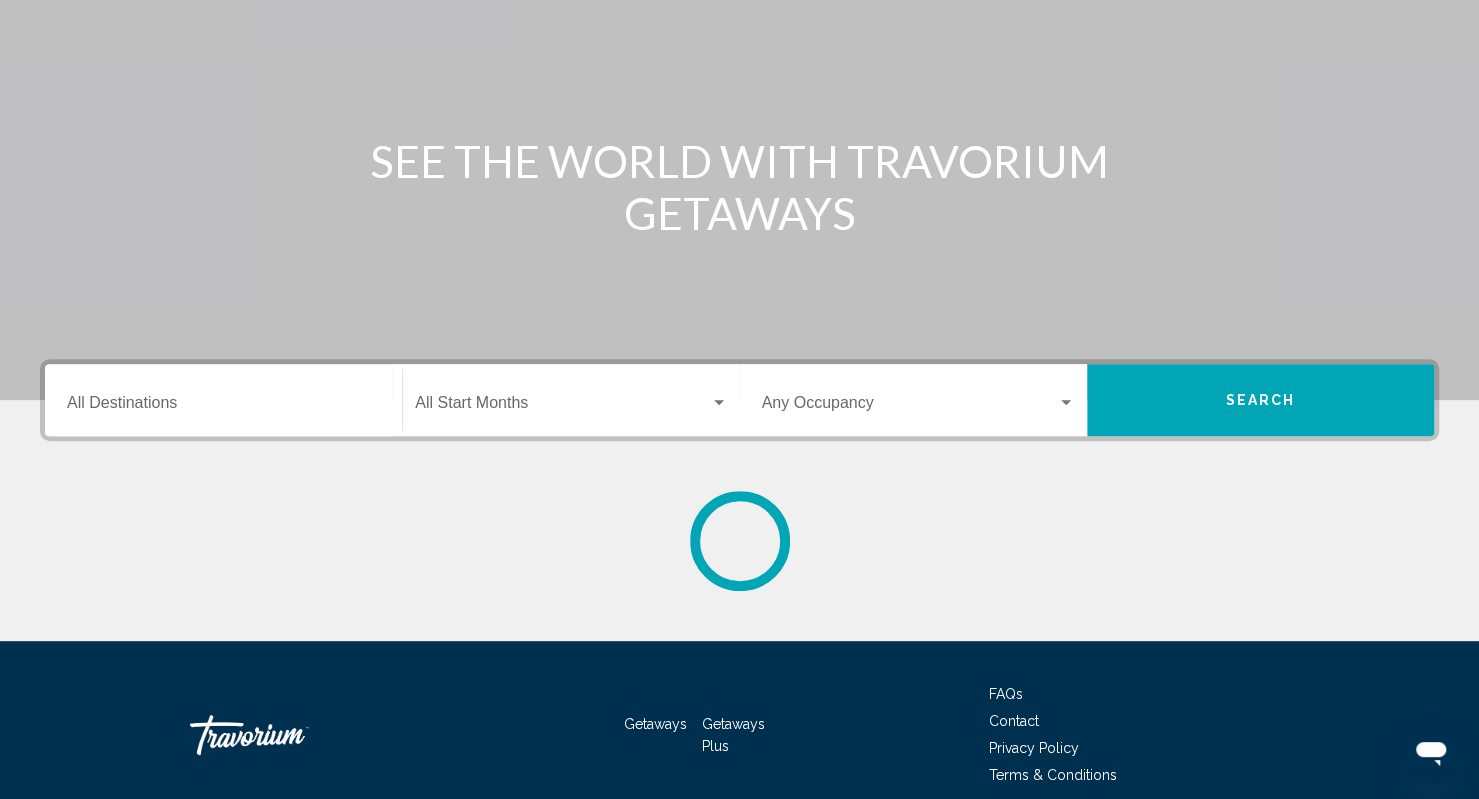 scroll, scrollTop: 0, scrollLeft: 0, axis: both 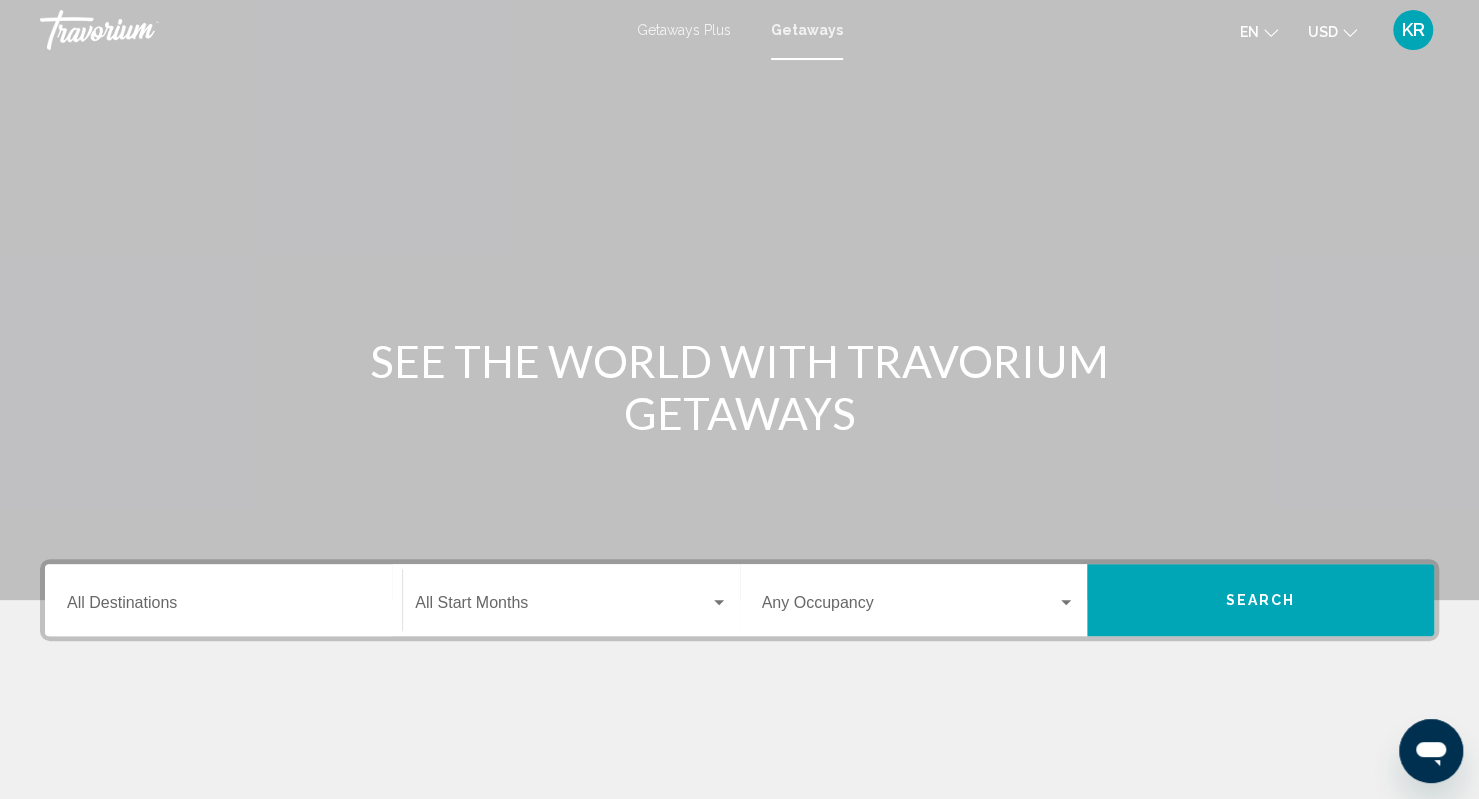 click on "Destination All Destinations" at bounding box center (223, 600) 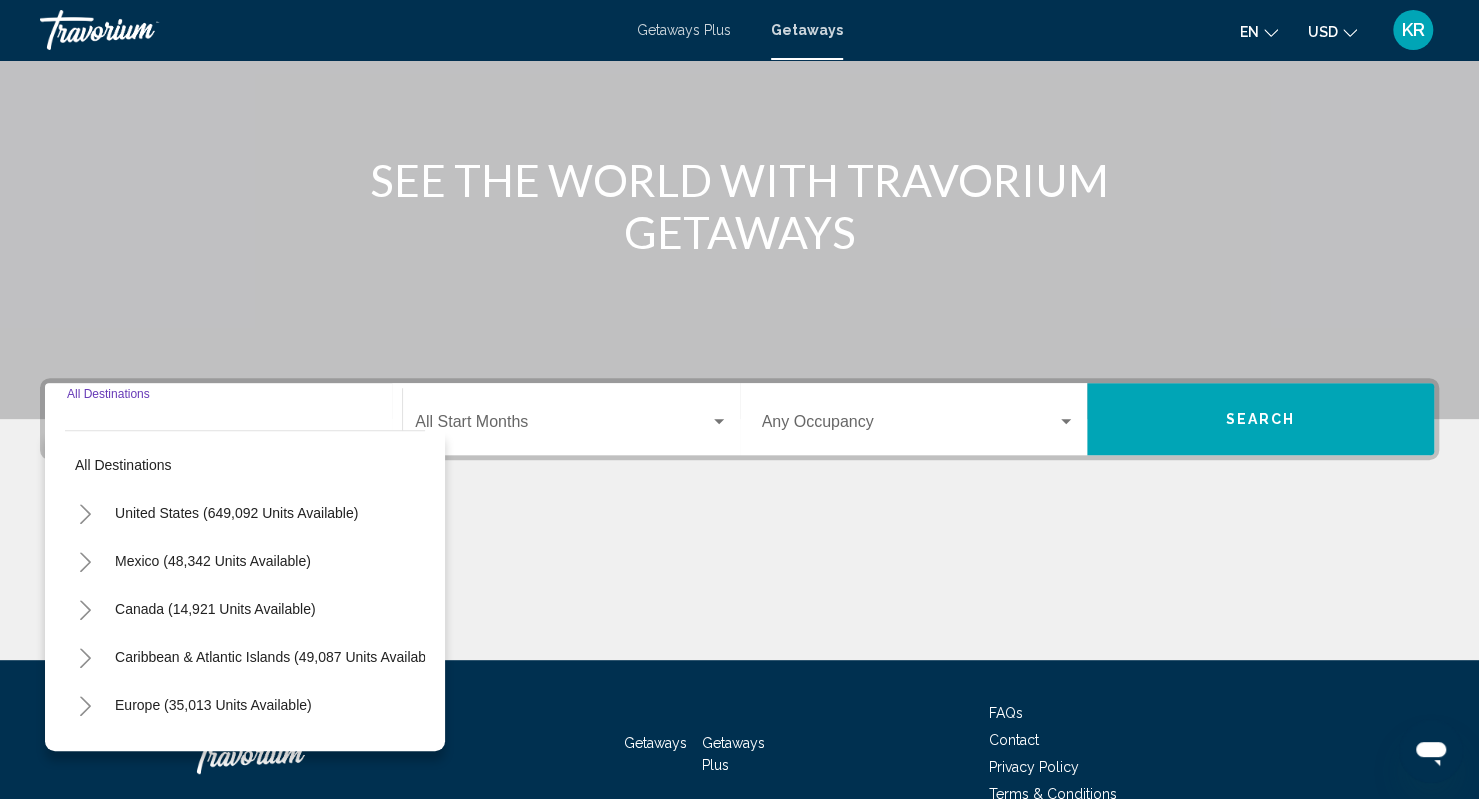 scroll, scrollTop: 286, scrollLeft: 0, axis: vertical 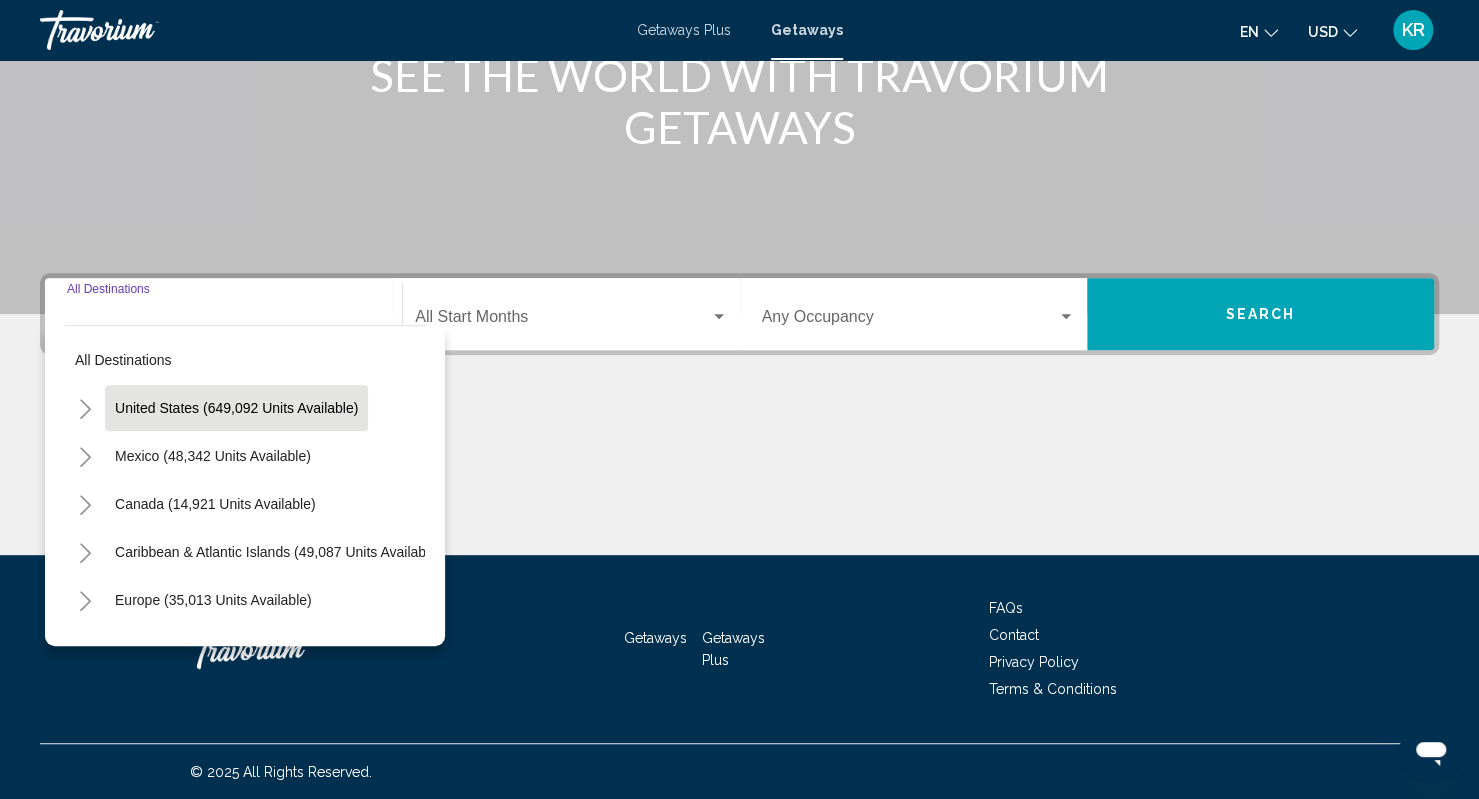 click on "United States (649,092 units available)" at bounding box center (213, 456) 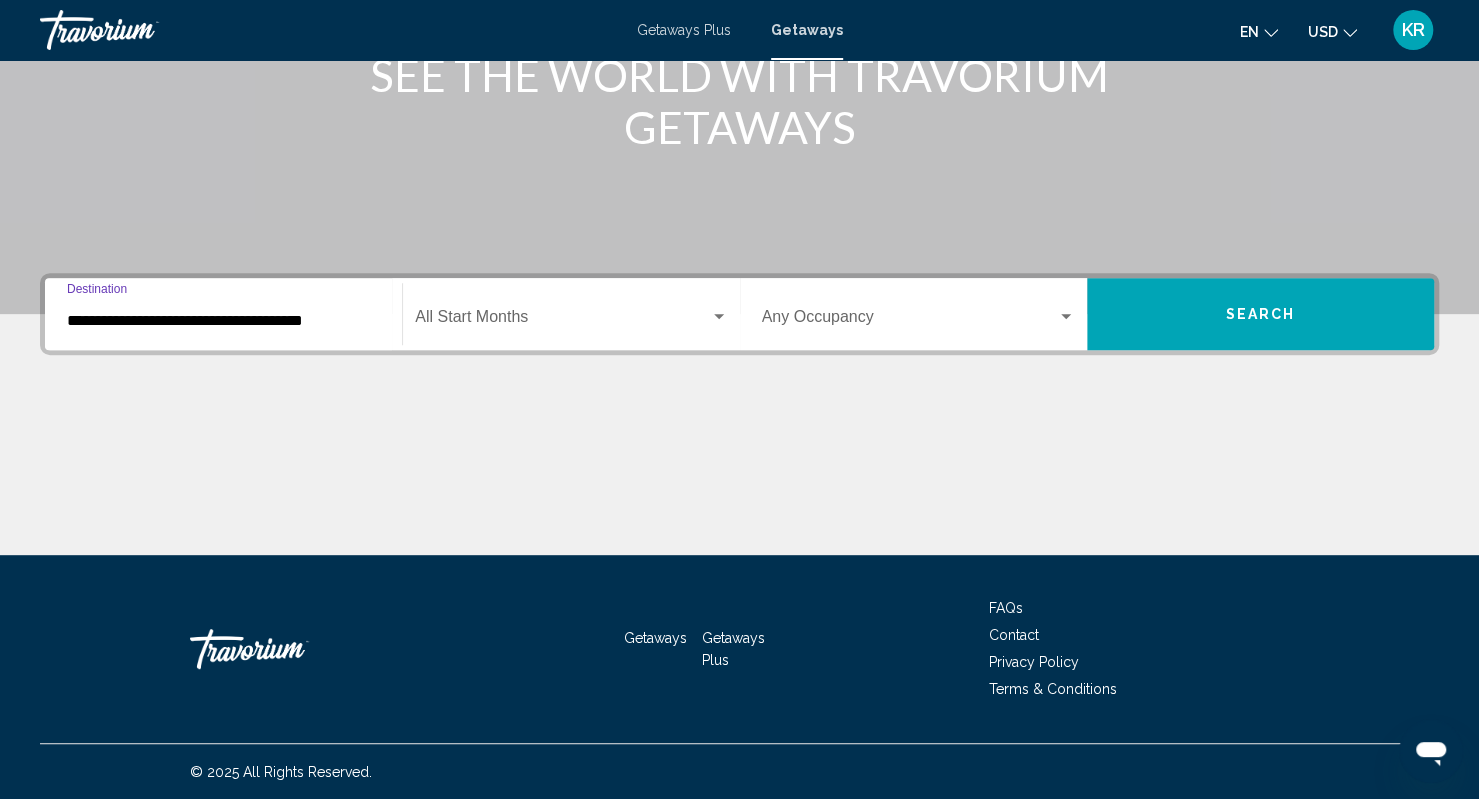 click on "**********" at bounding box center [223, 321] 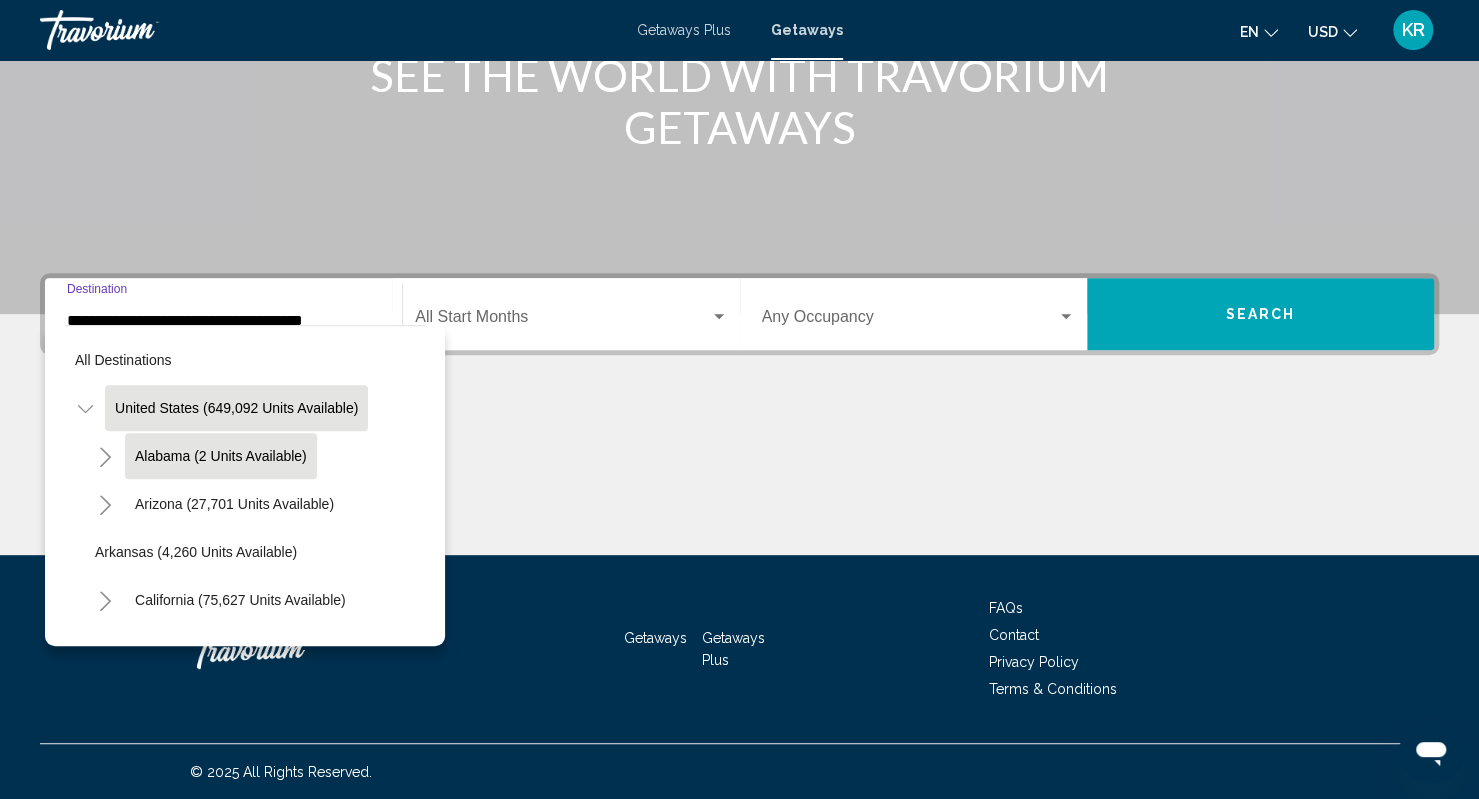 scroll, scrollTop: 100, scrollLeft: 0, axis: vertical 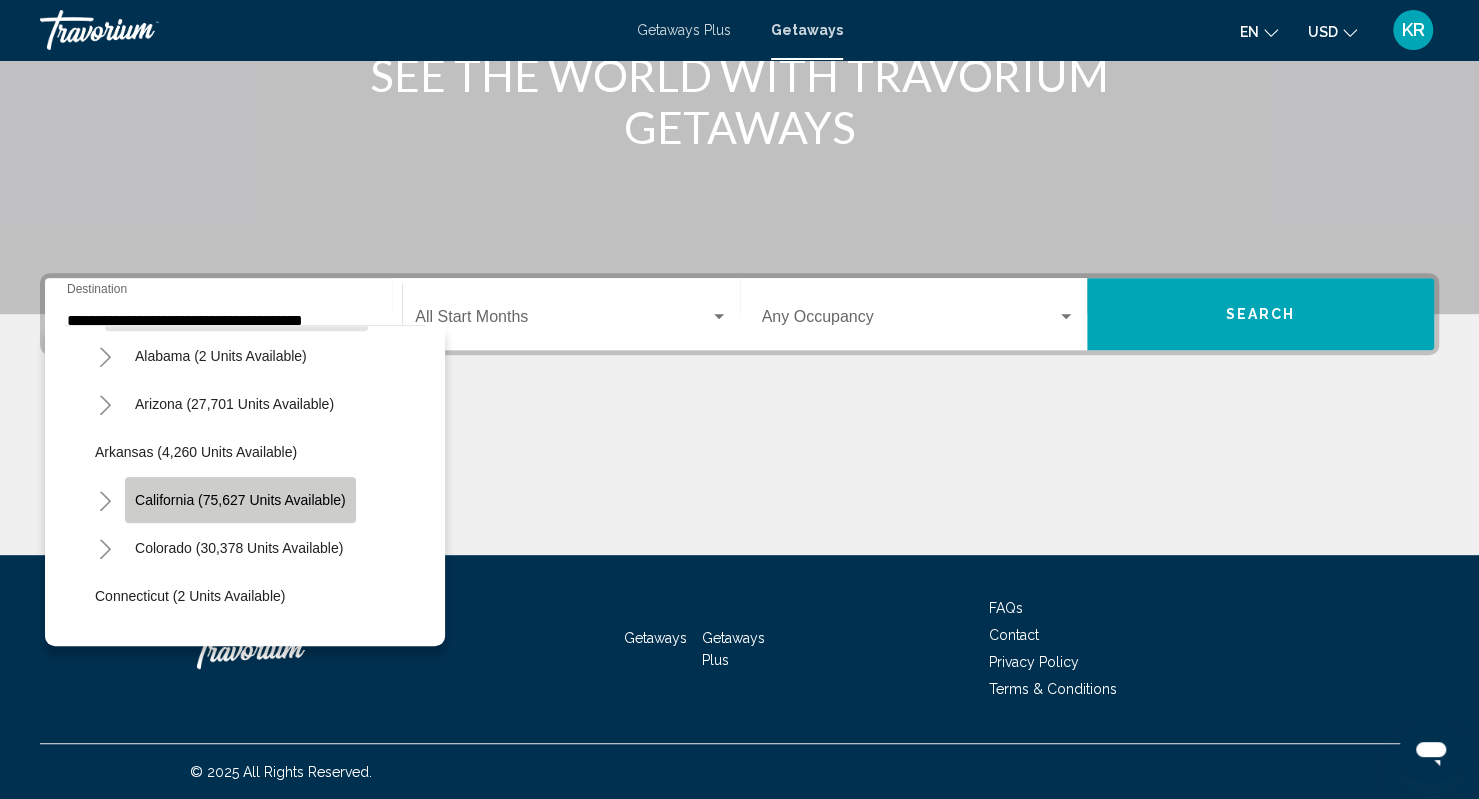 click on "California (75,627 units available)" 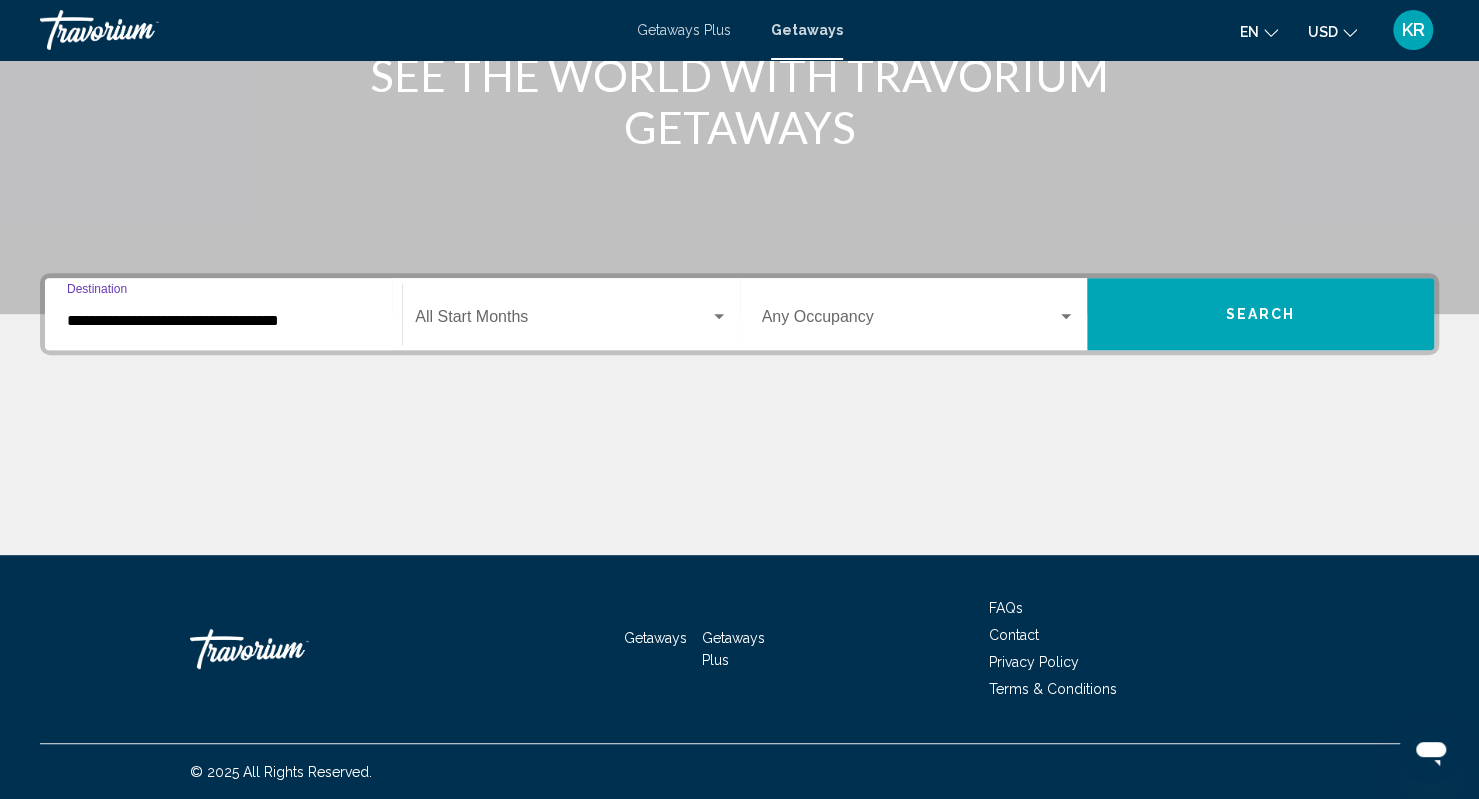 click on "**********" at bounding box center (223, 321) 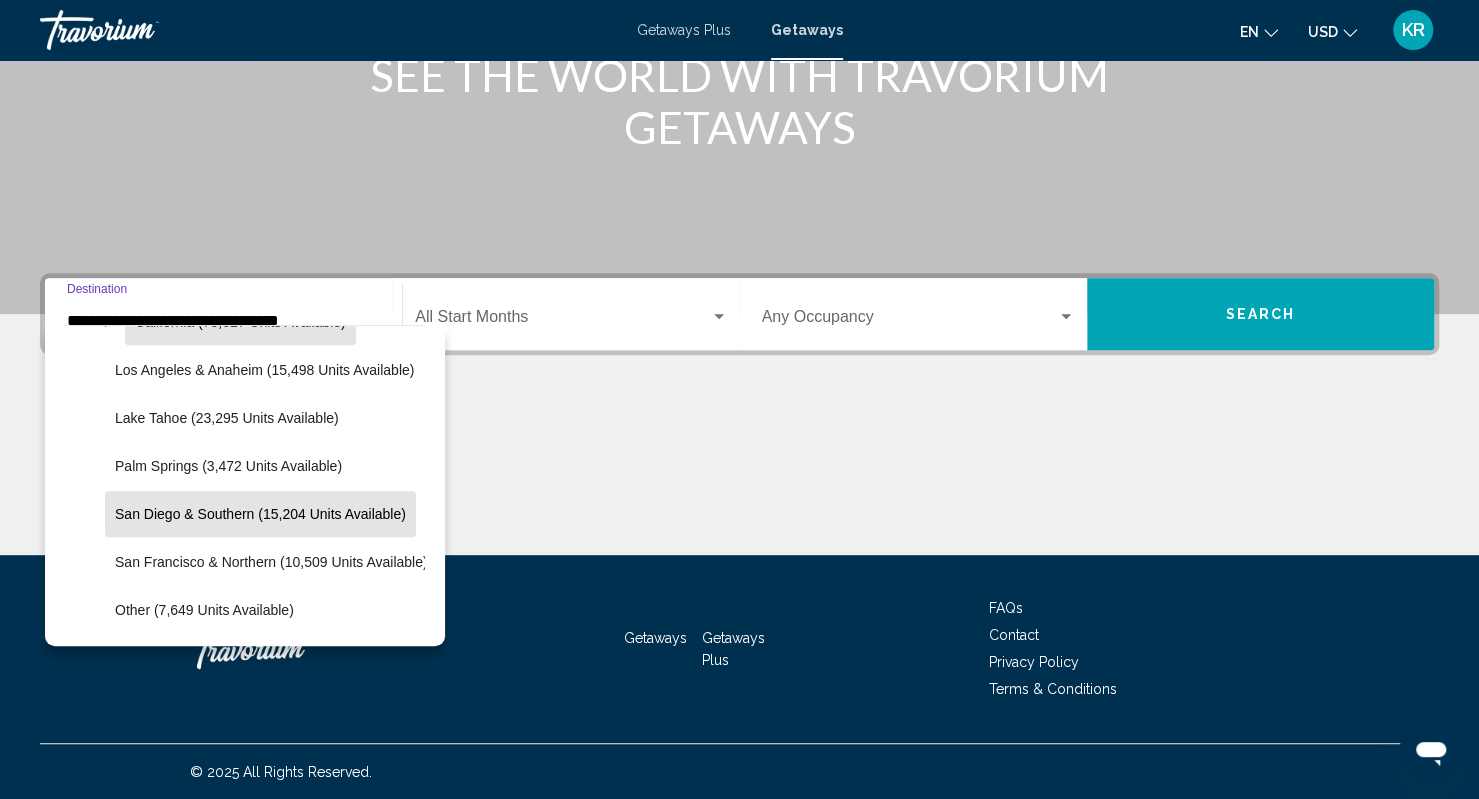 scroll, scrollTop: 326, scrollLeft: 0, axis: vertical 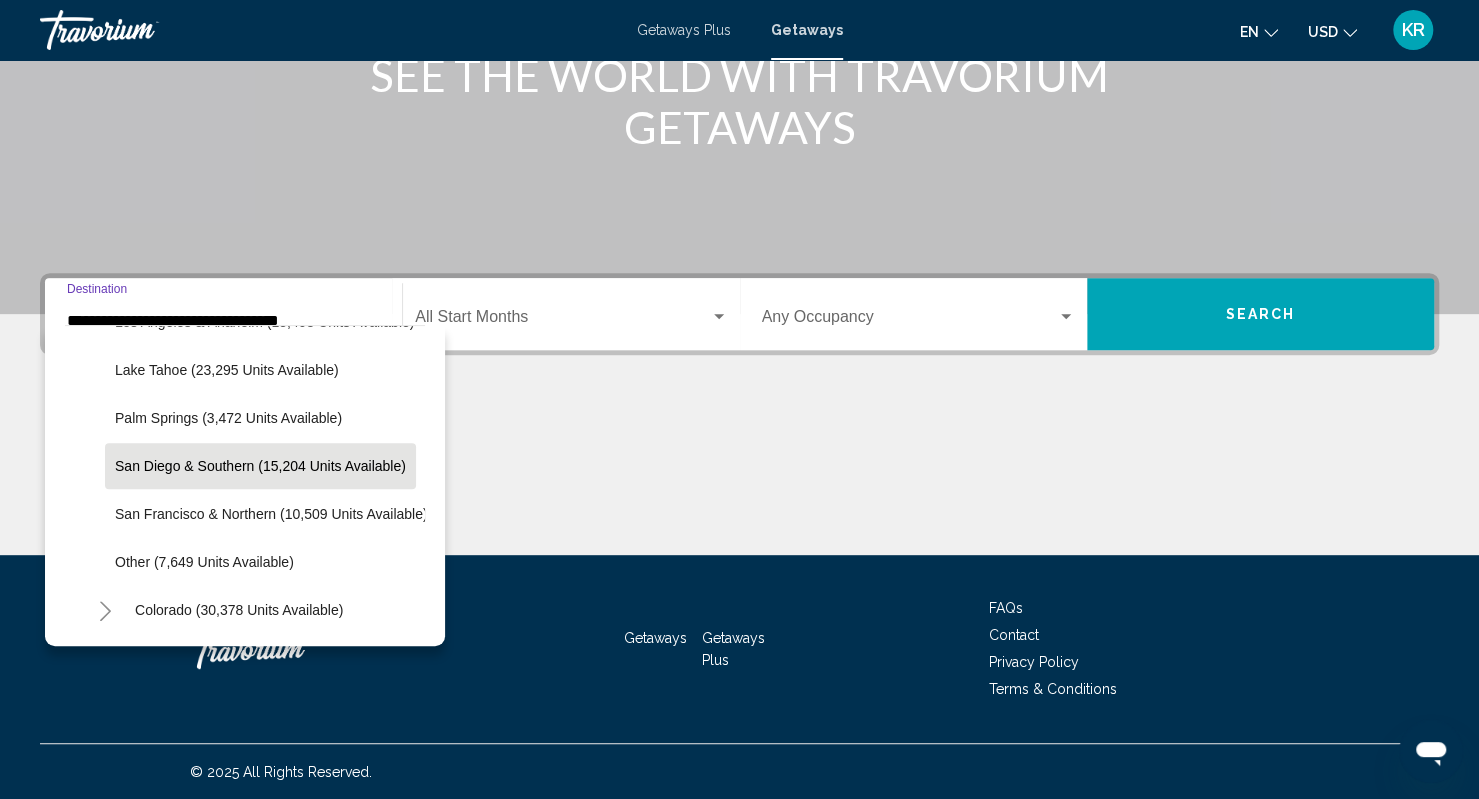 click on "San Diego & Southern (15,204 units available)" 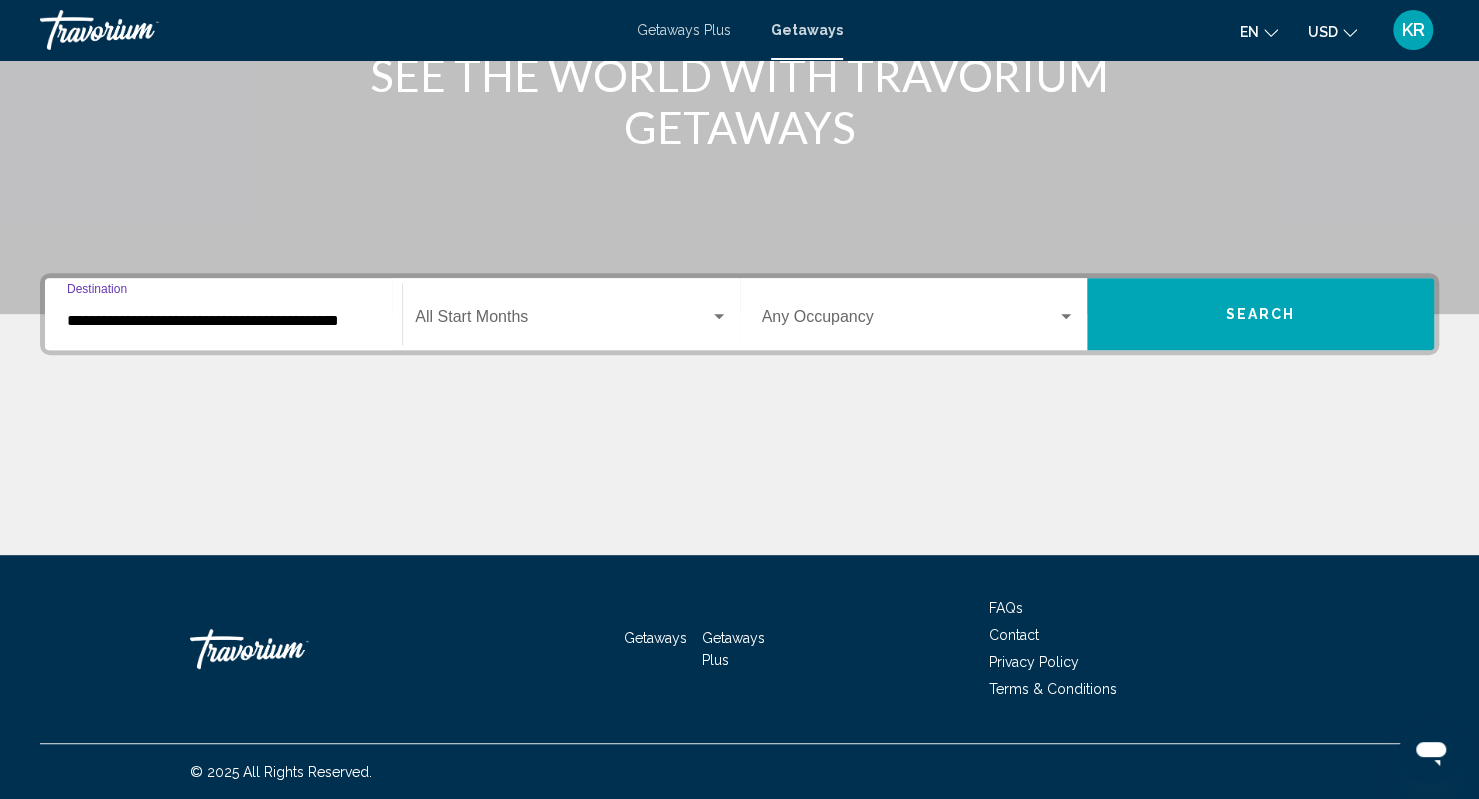 click on "Start Month All Start Months" 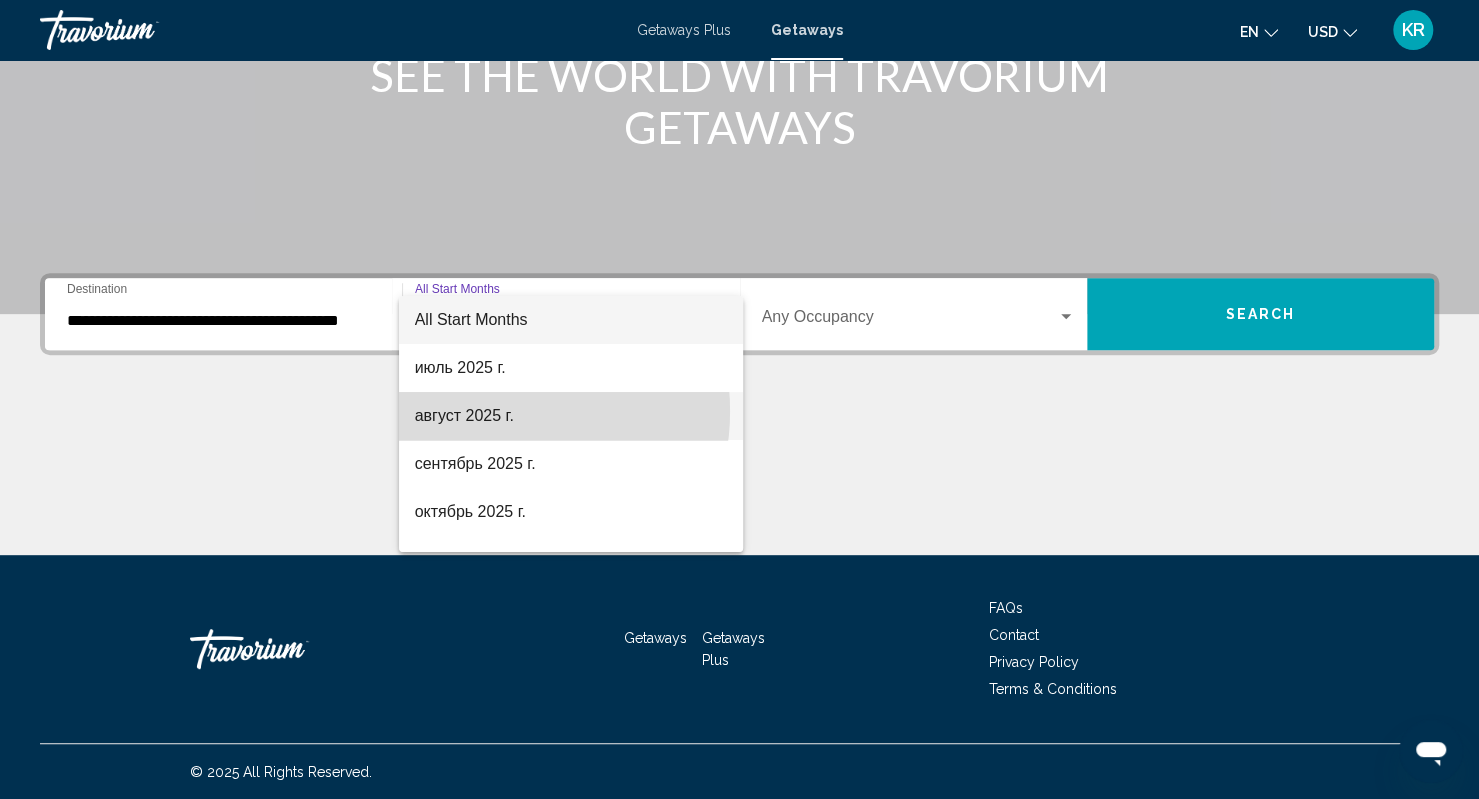 click on "август 2025 г." at bounding box center [571, 416] 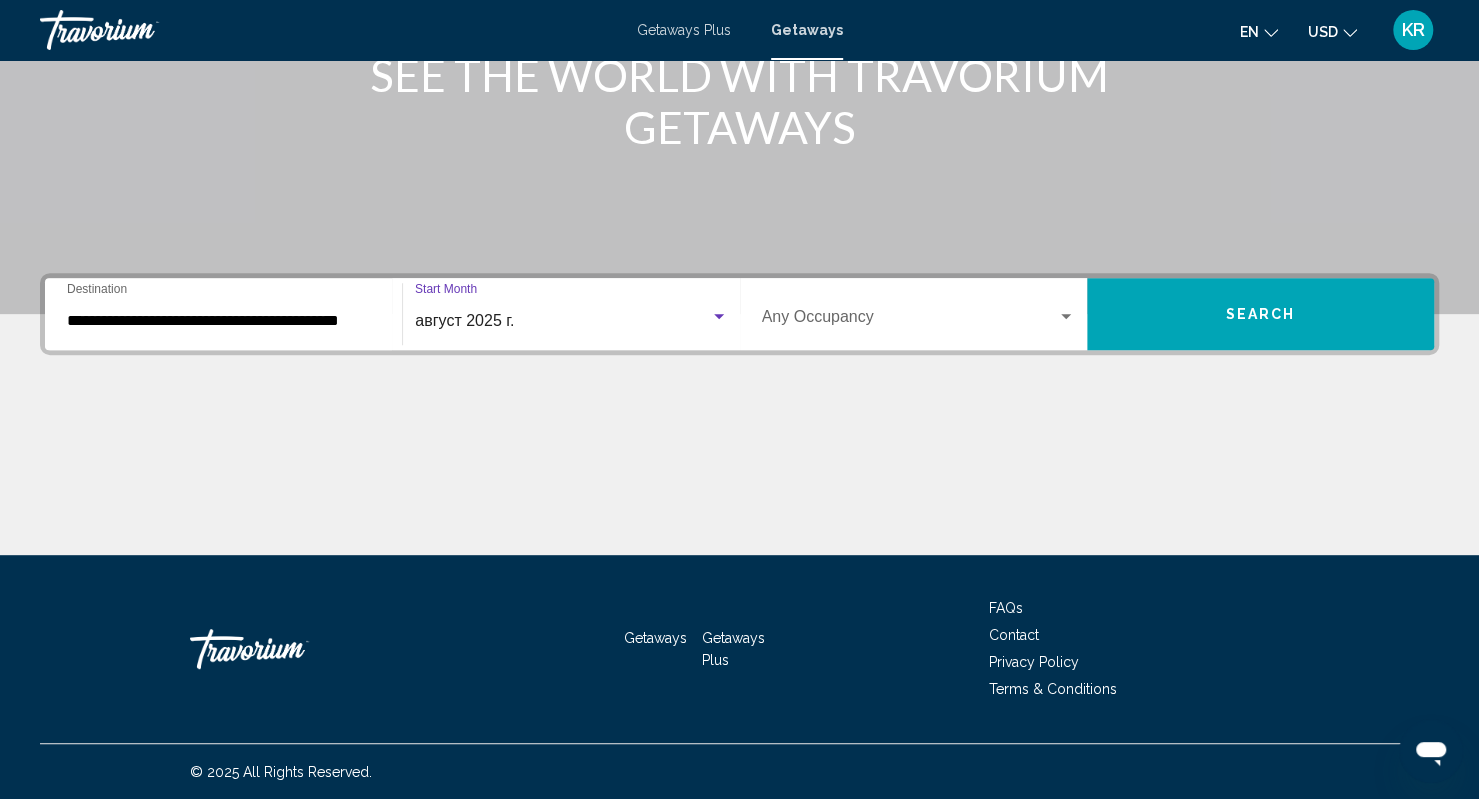 click on "Occupancy Any Occupancy" at bounding box center (918, 314) 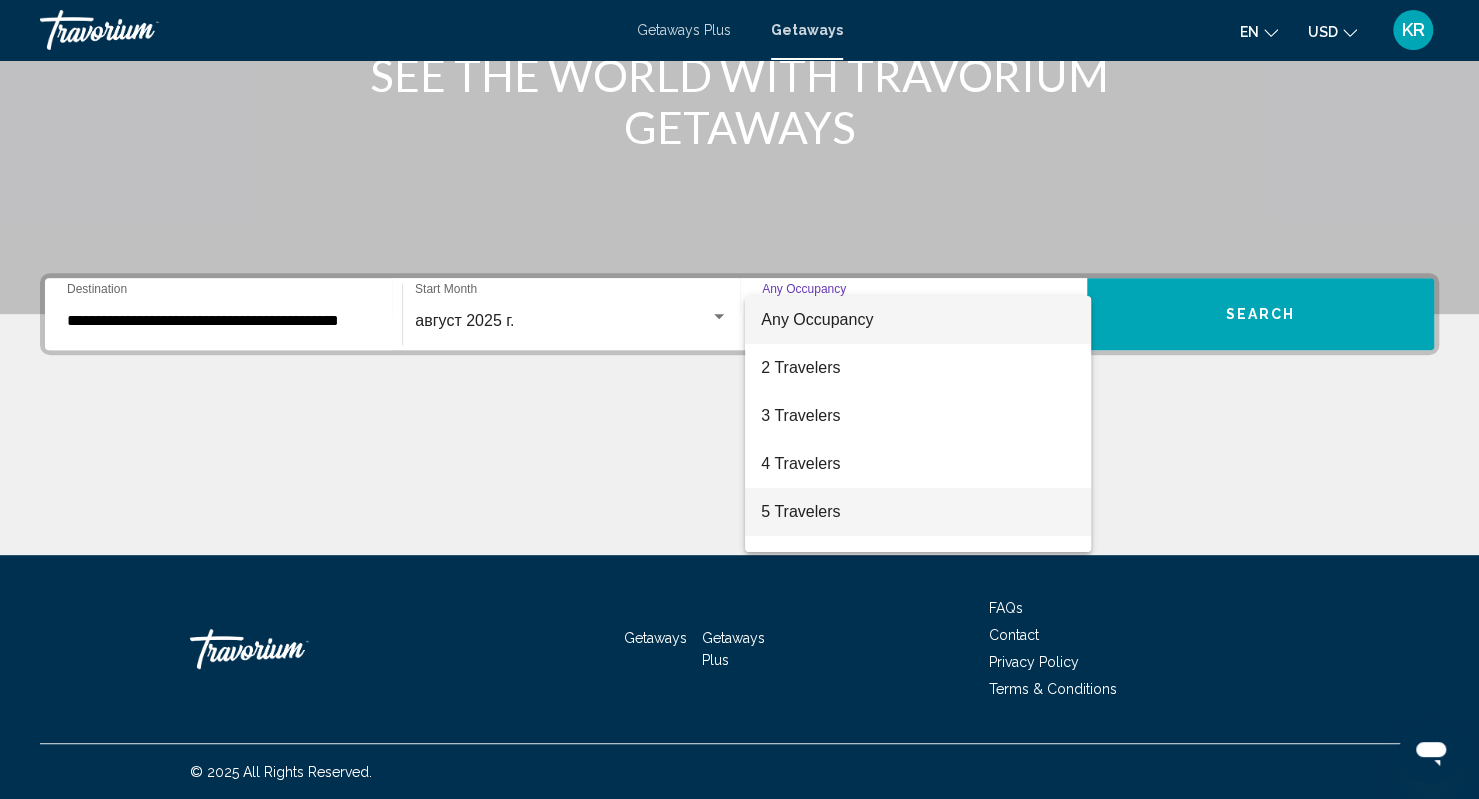 click on "5 Travelers" at bounding box center (917, 512) 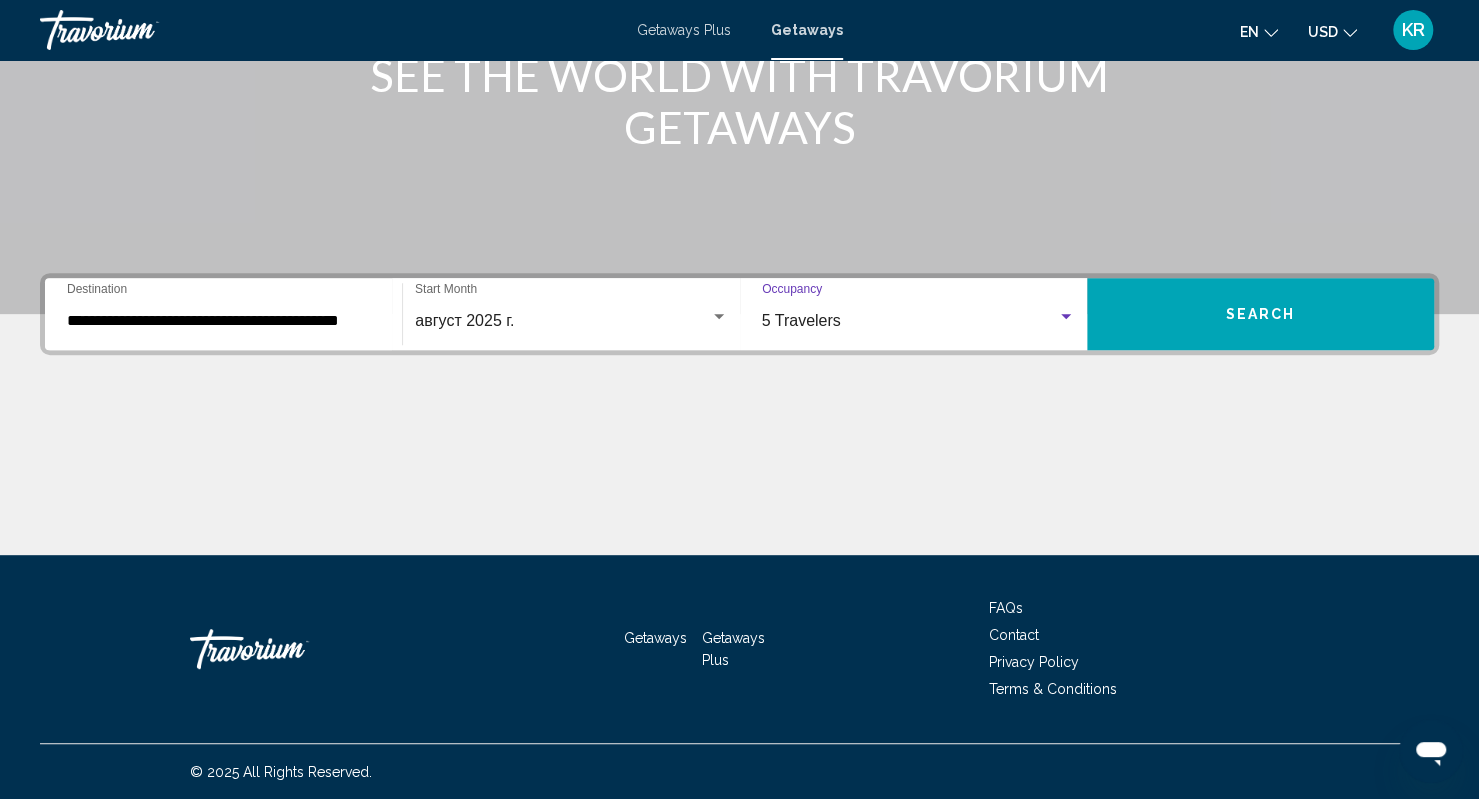 click on "Search" at bounding box center [1261, 315] 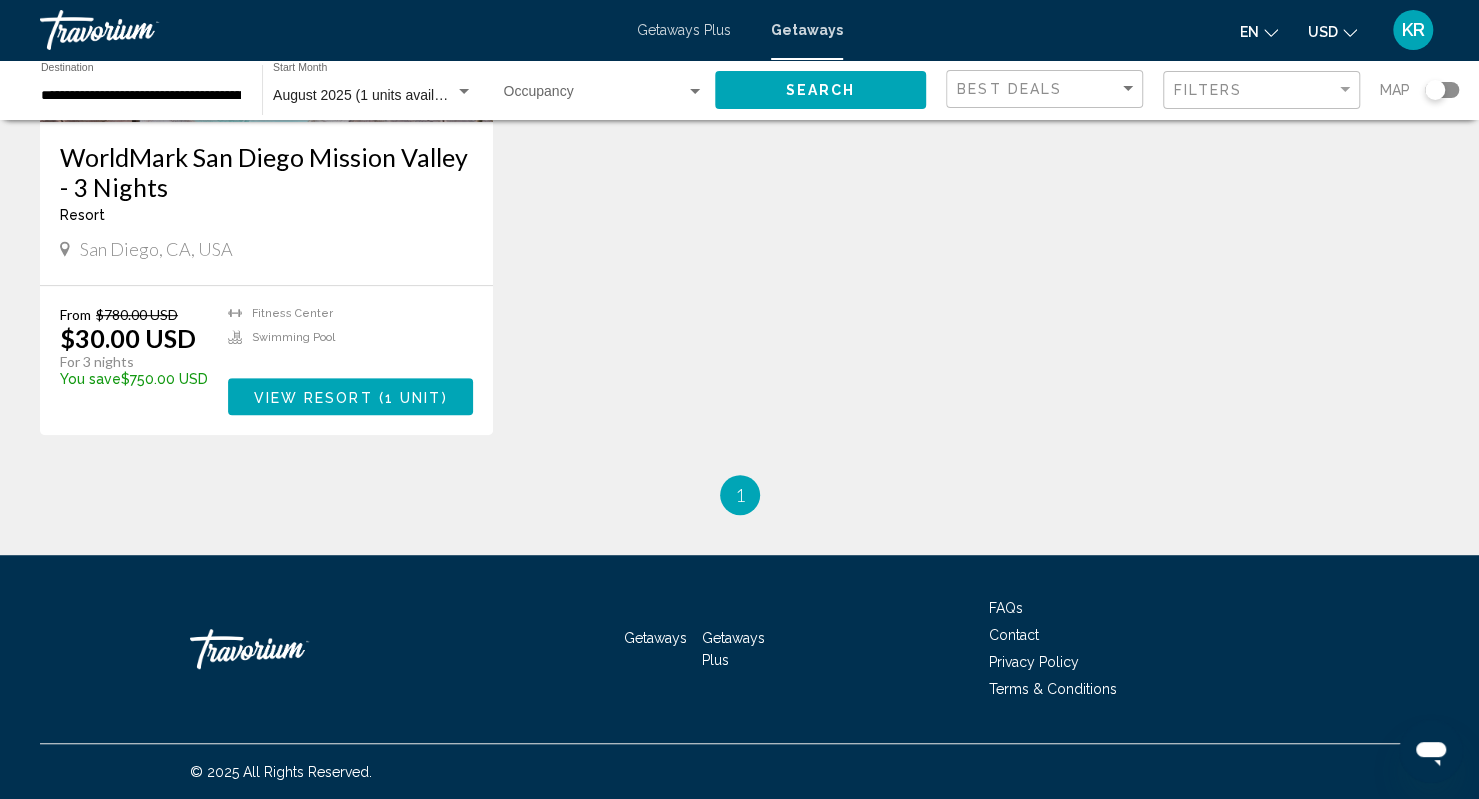 scroll, scrollTop: 208, scrollLeft: 0, axis: vertical 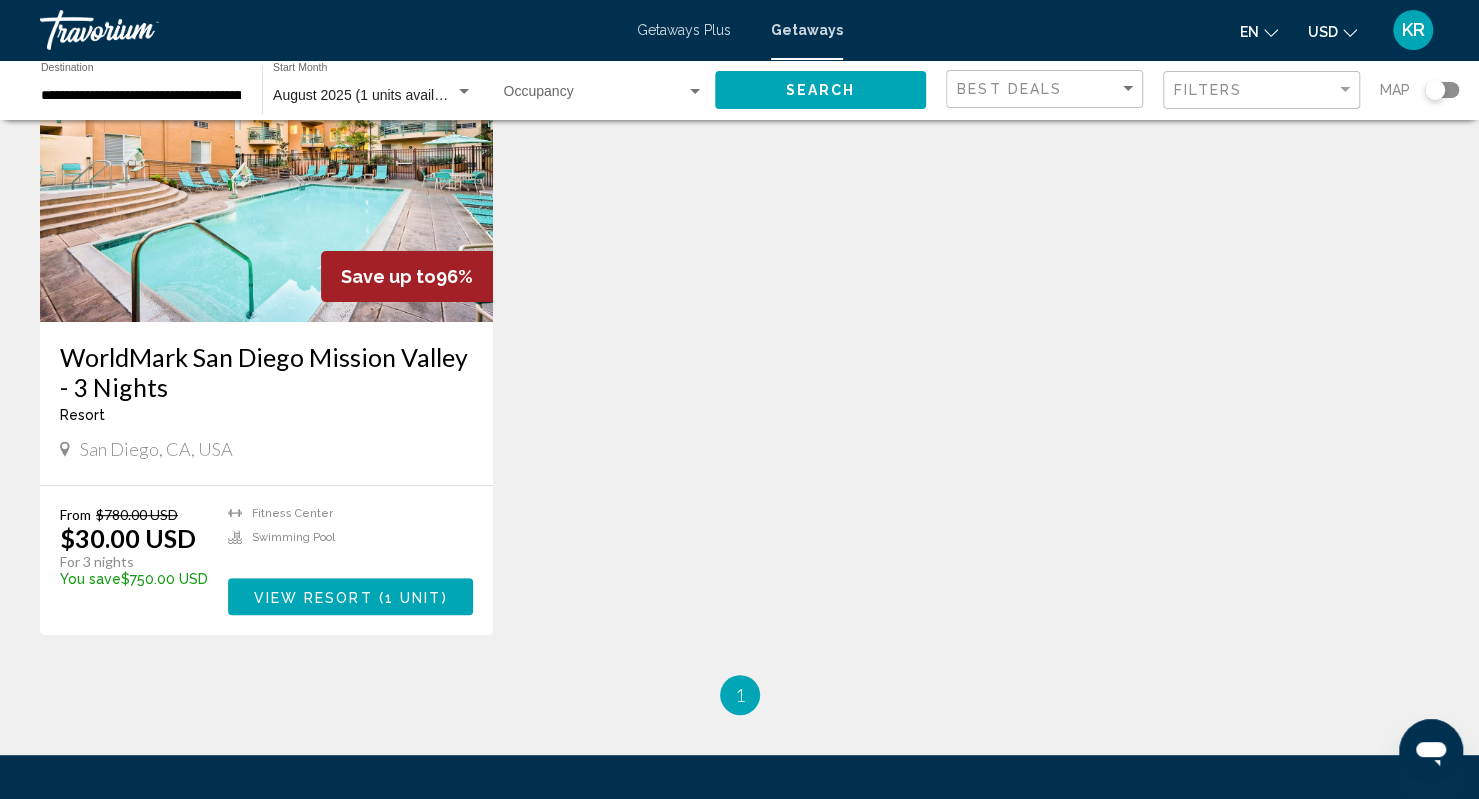click on "1 unit" at bounding box center (413, 597) 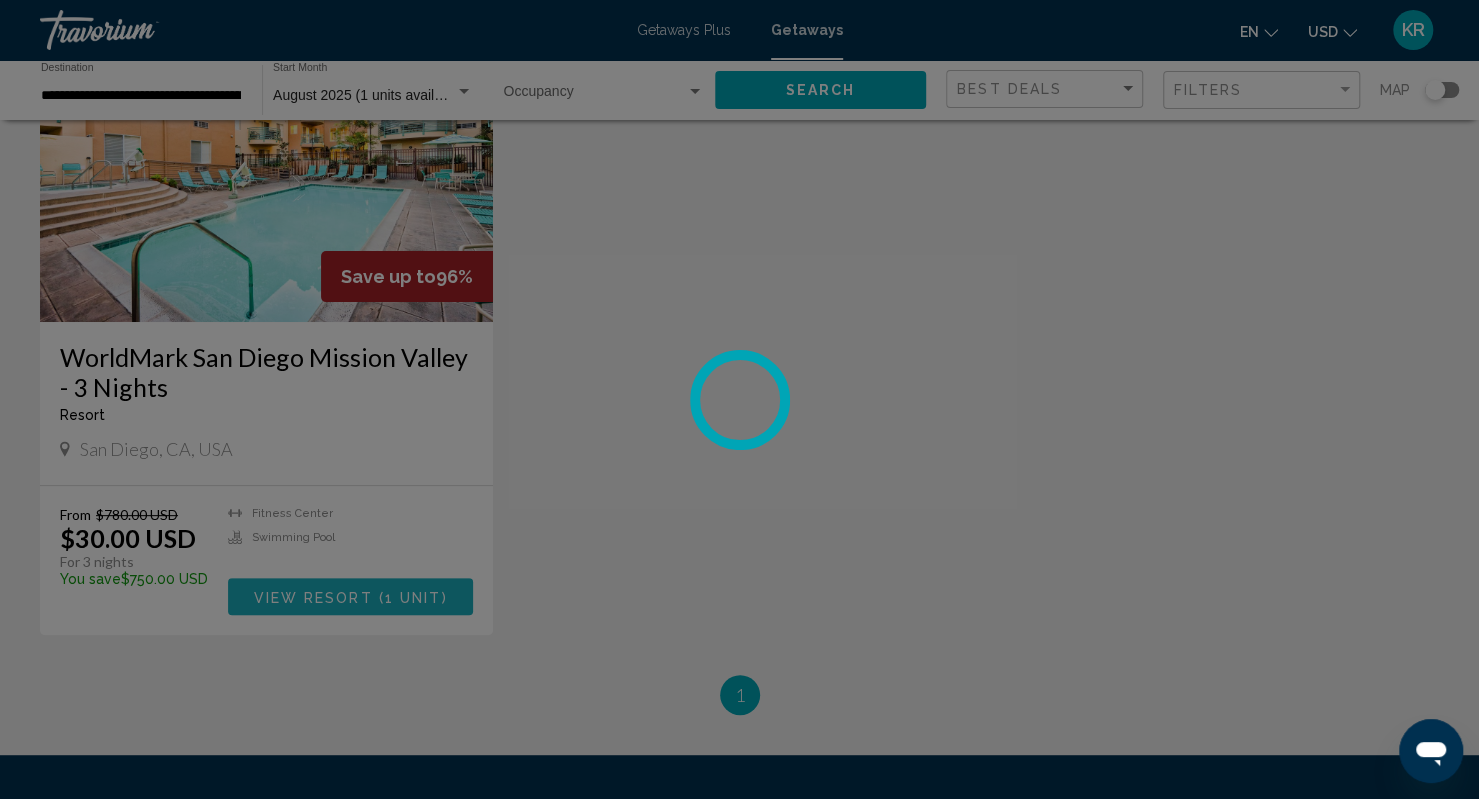 scroll, scrollTop: 0, scrollLeft: 0, axis: both 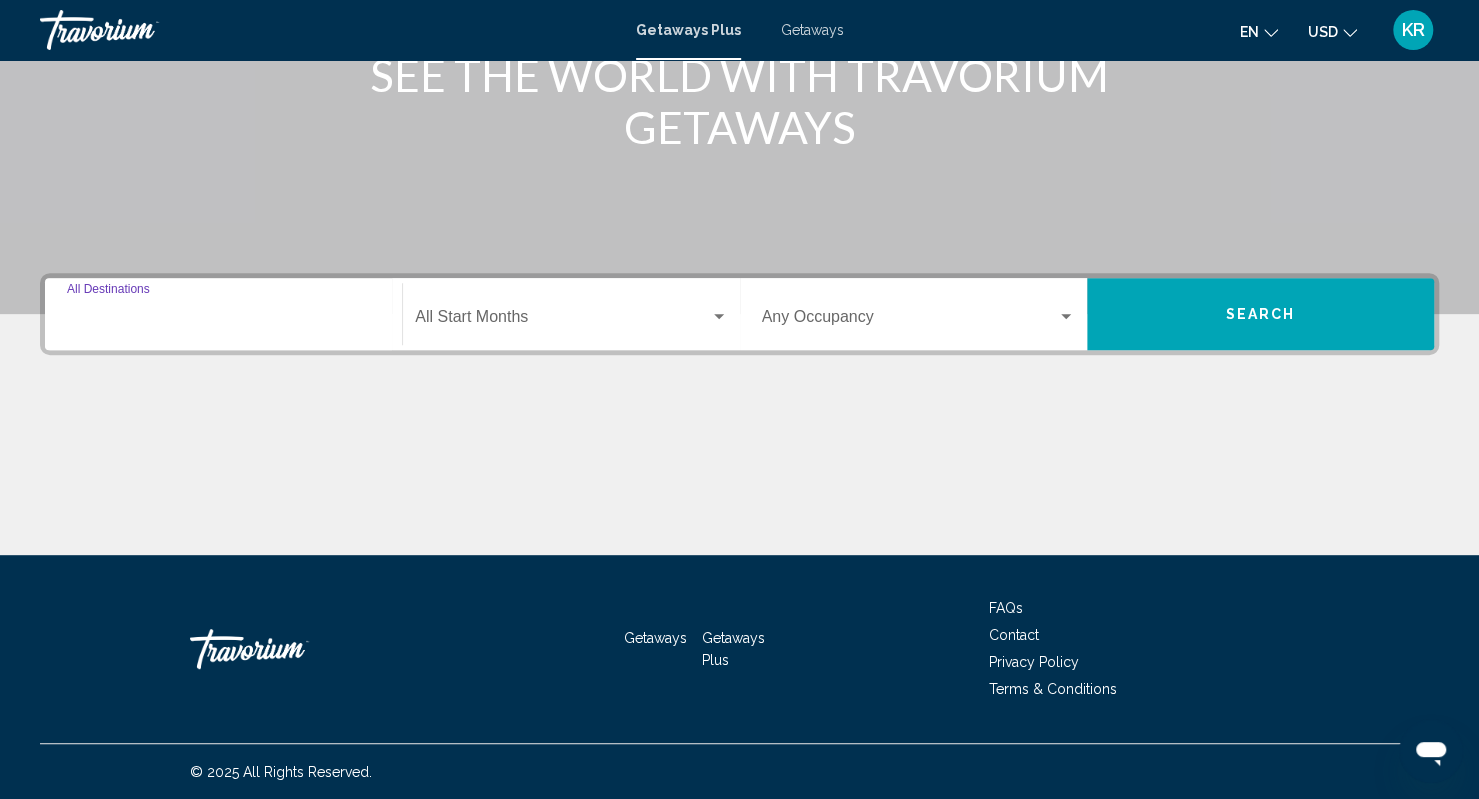click on "Destination All Destinations" at bounding box center [223, 321] 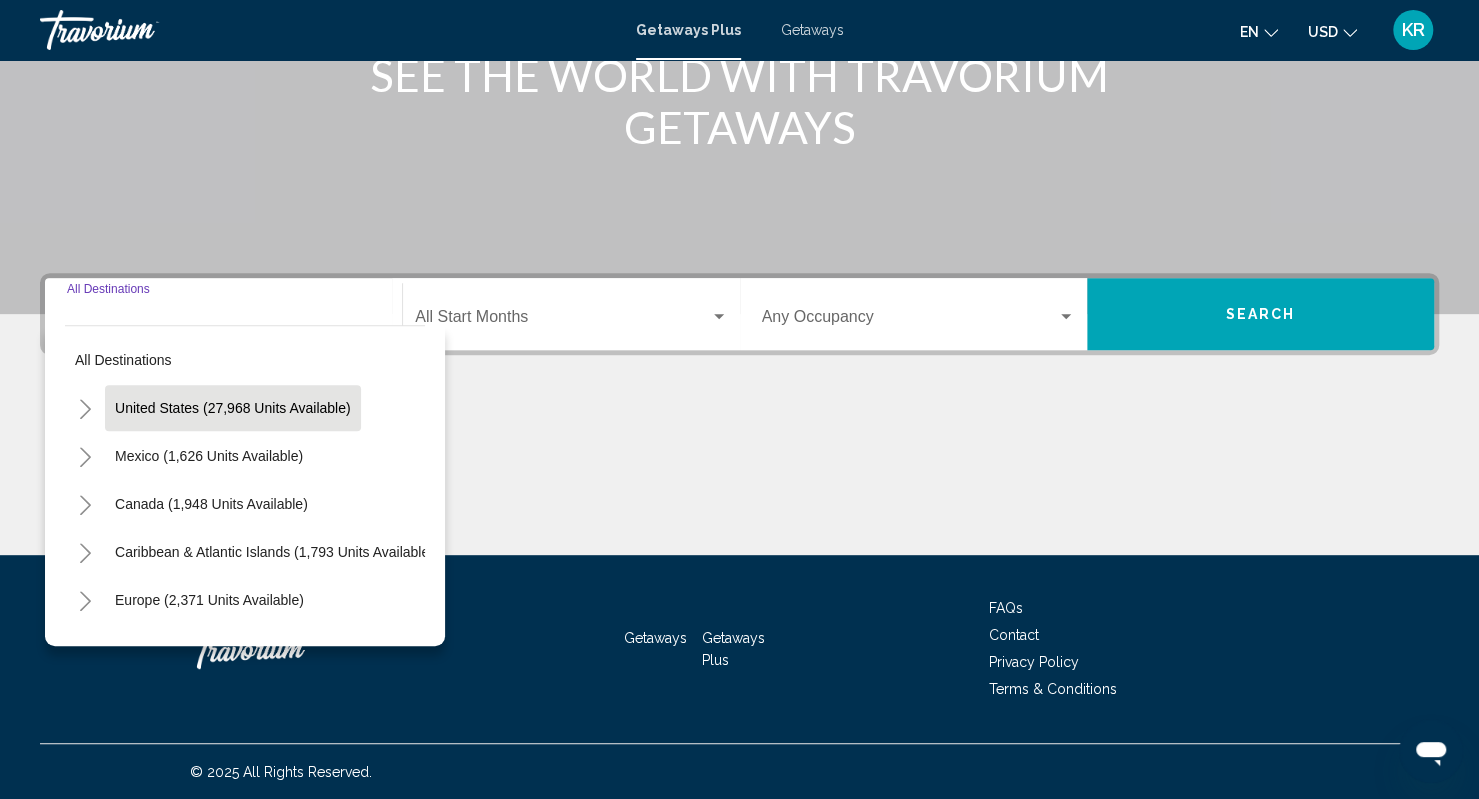 drag, startPoint x: 212, startPoint y: 402, endPoint x: 224, endPoint y: 379, distance: 25.942244 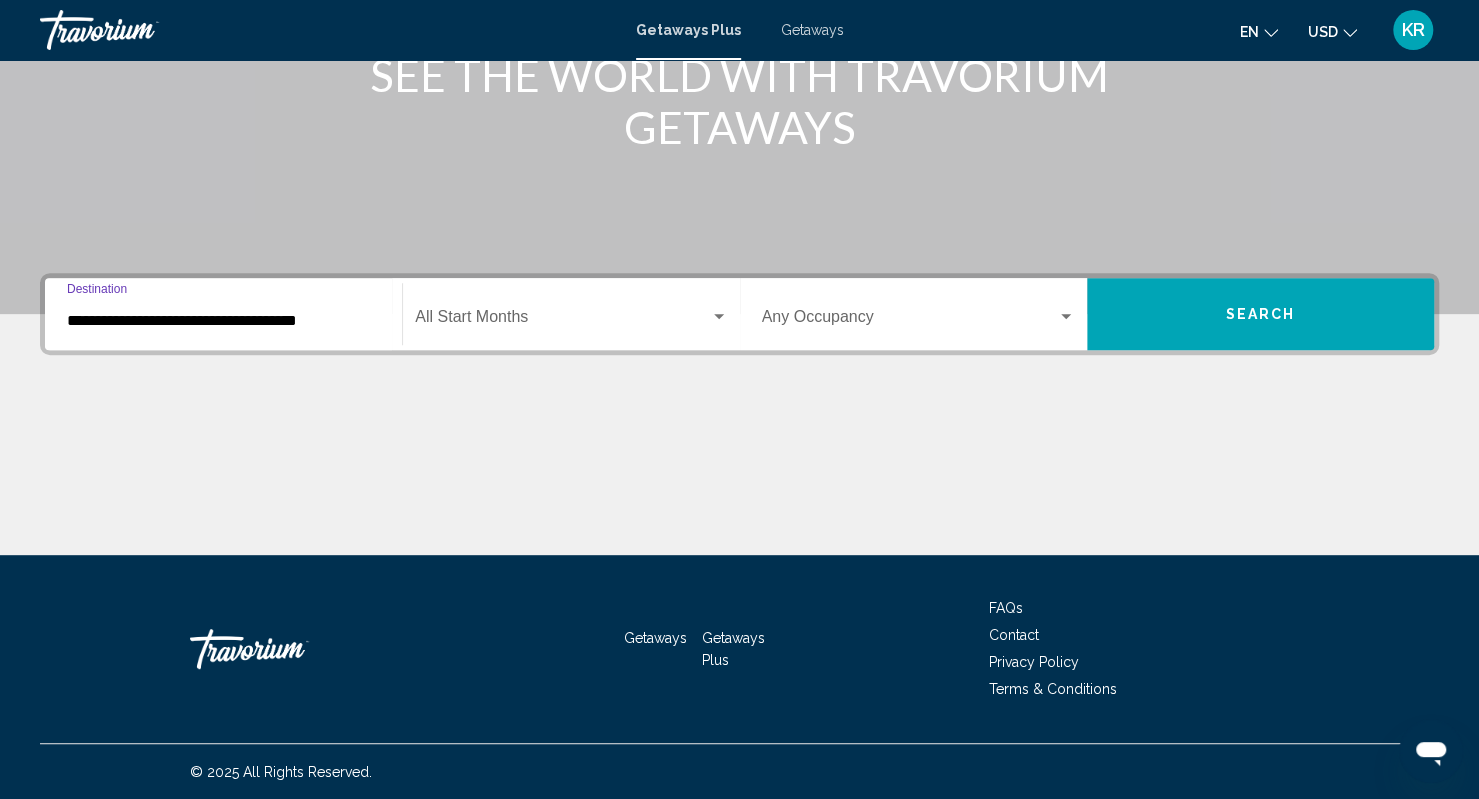 click on "**********" at bounding box center (223, 321) 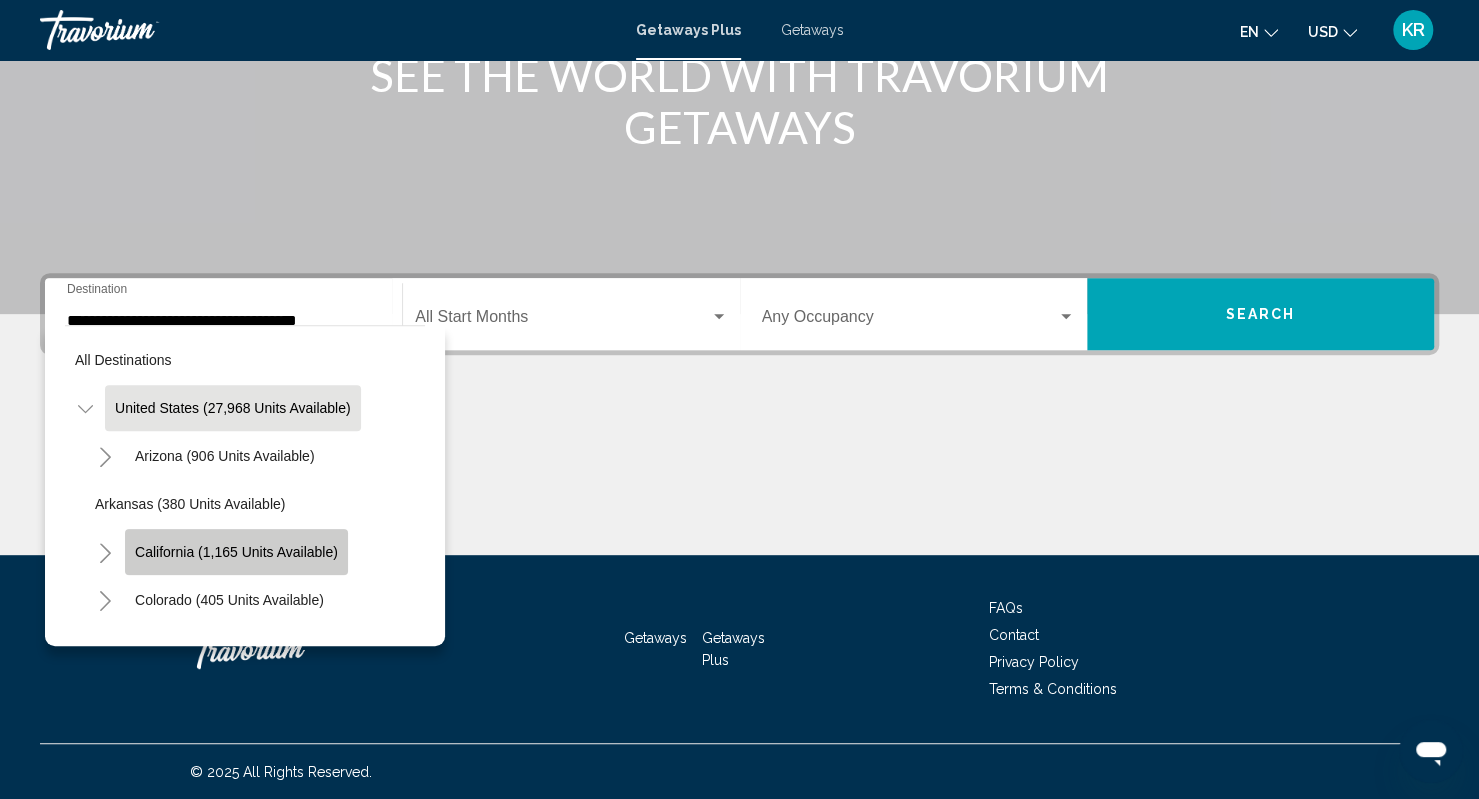 click on "California (1,165 units available)" 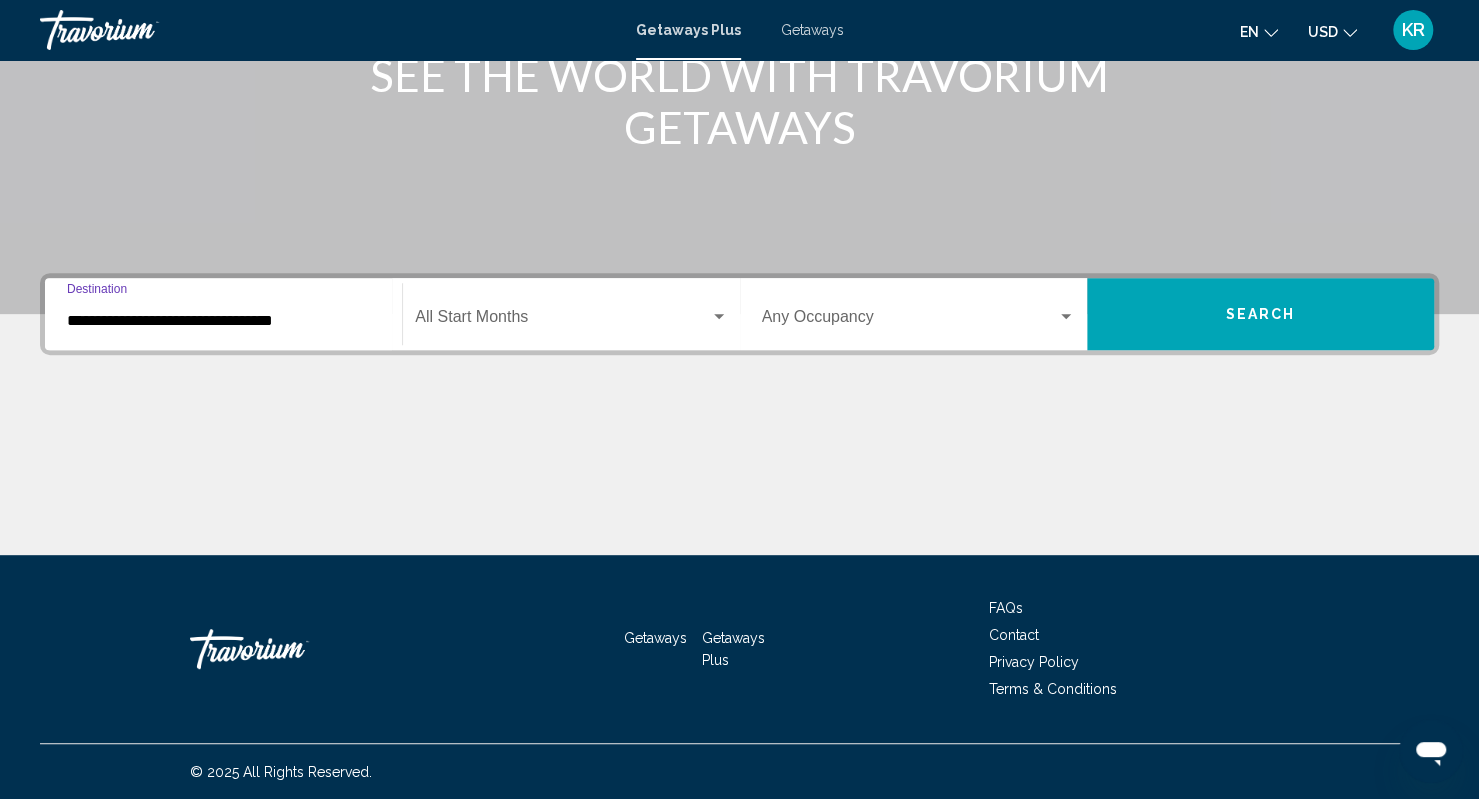 click on "**********" at bounding box center (223, 321) 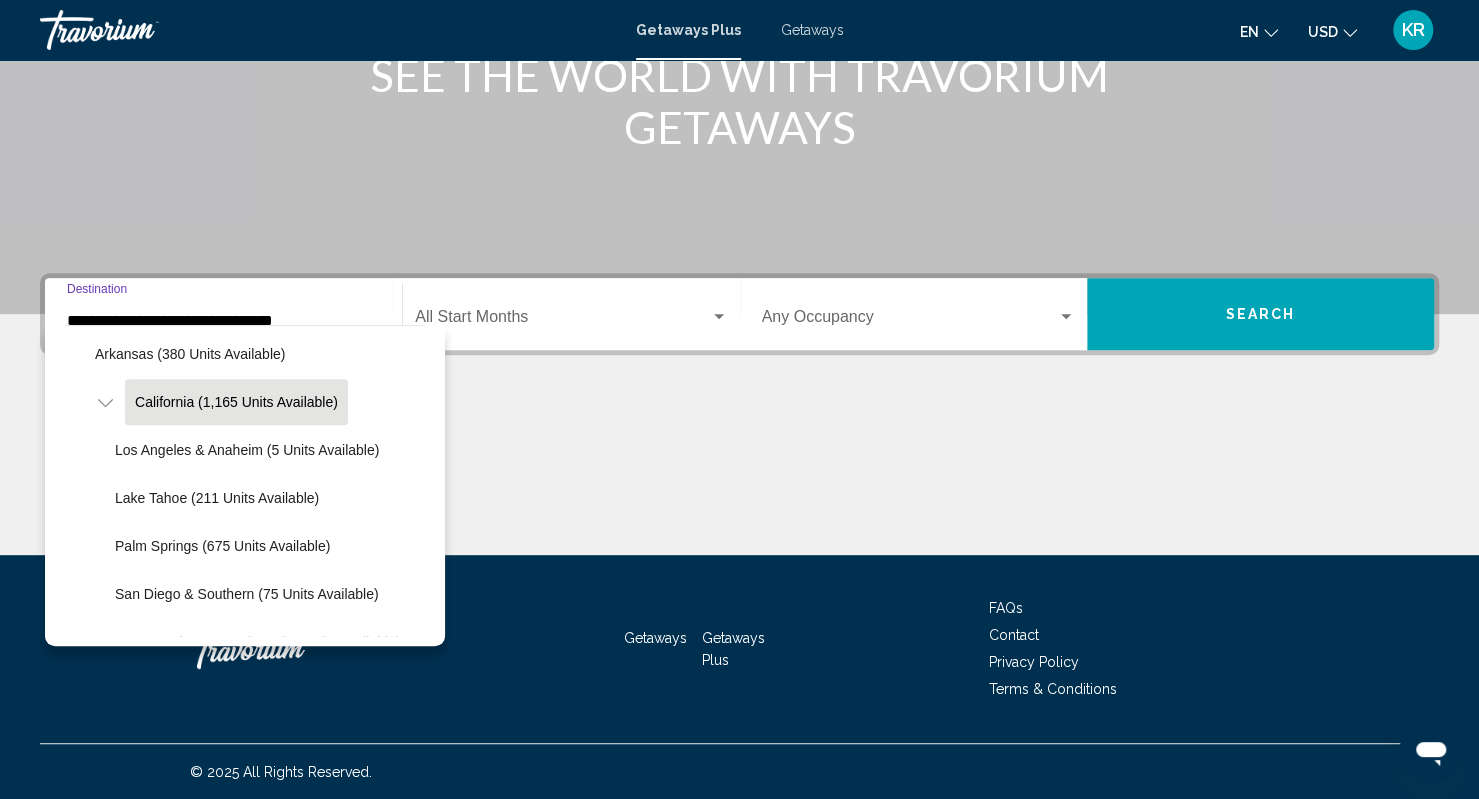 scroll, scrollTop: 178, scrollLeft: 0, axis: vertical 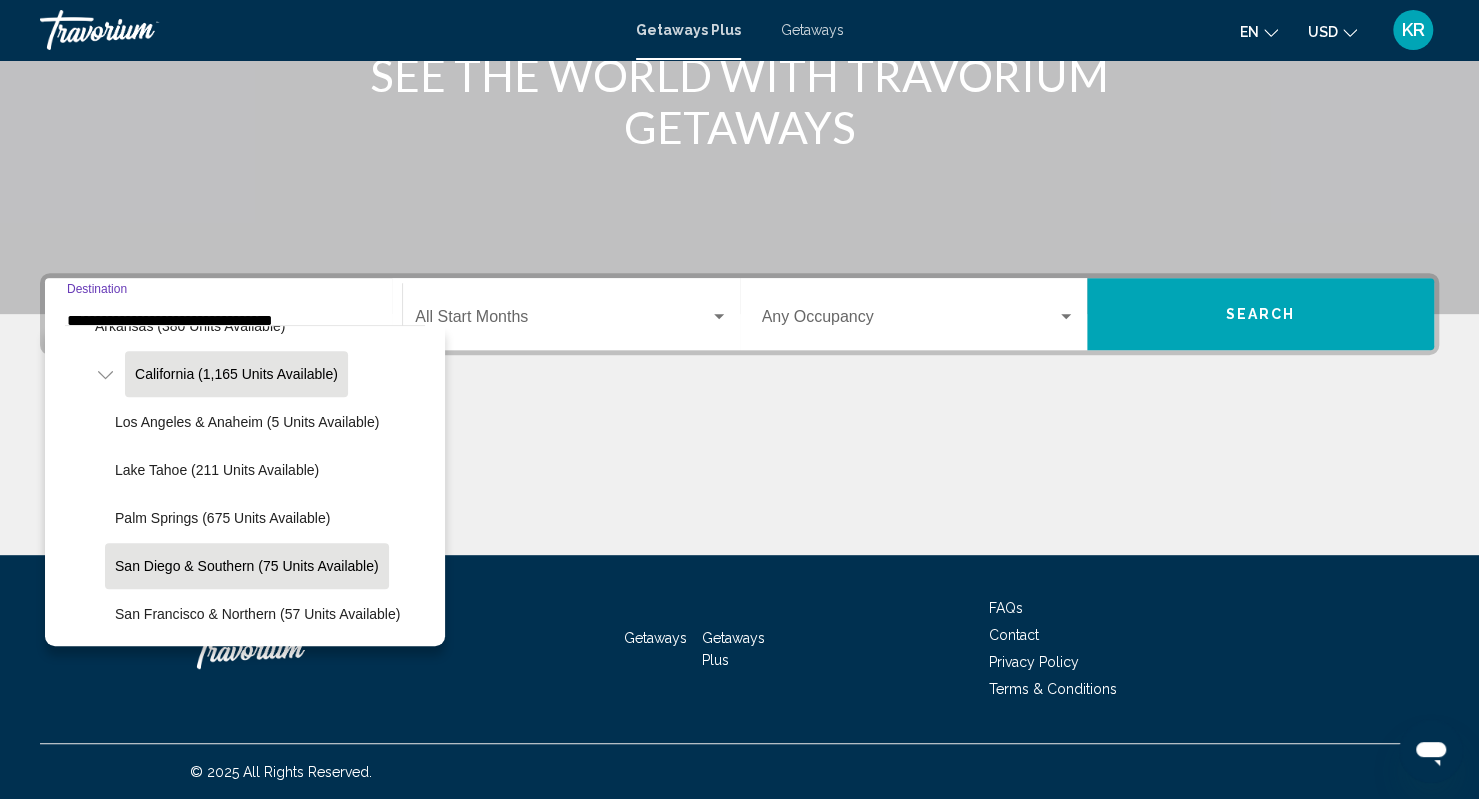 click on "San Diego & Southern (75 units available)" 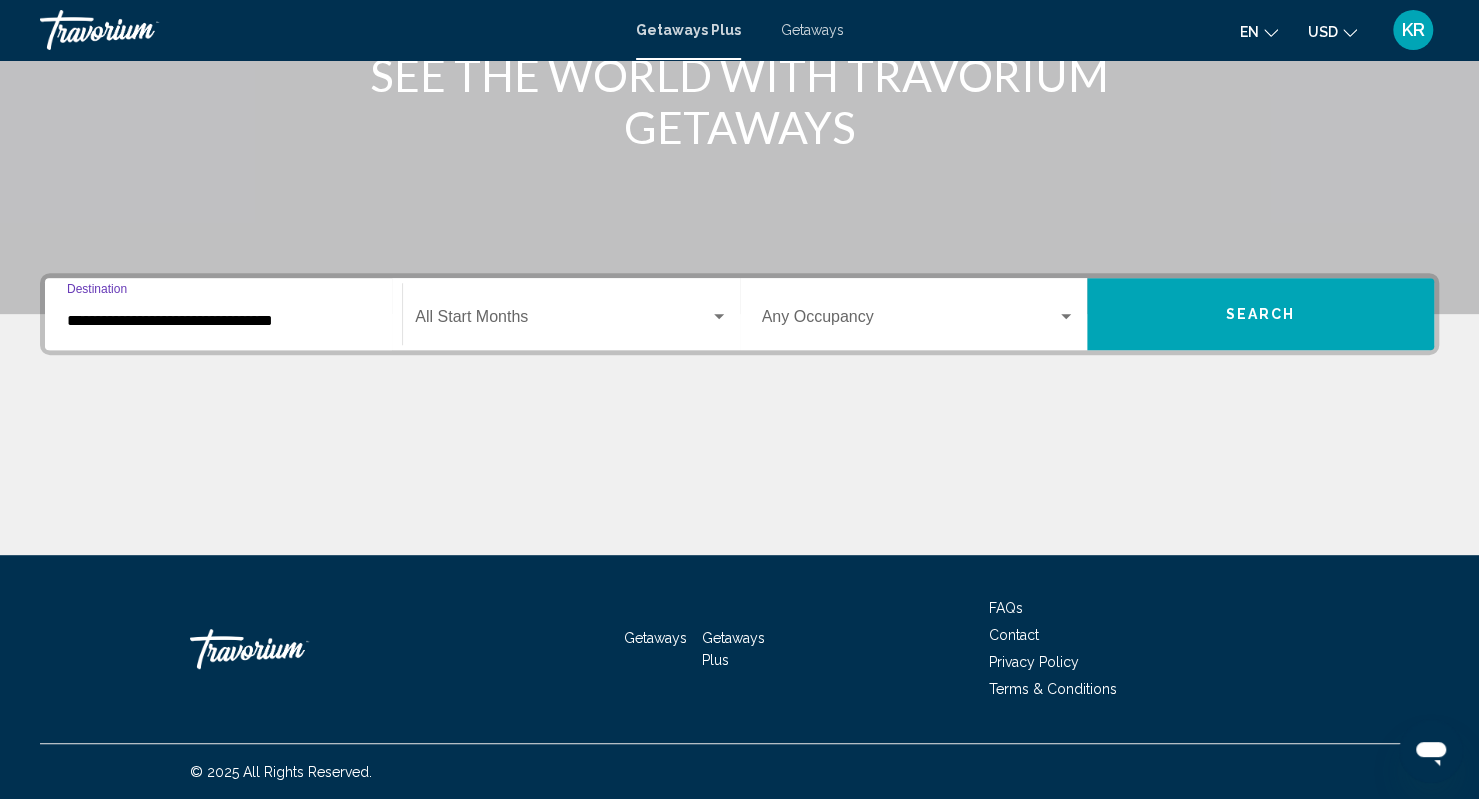 type on "**********" 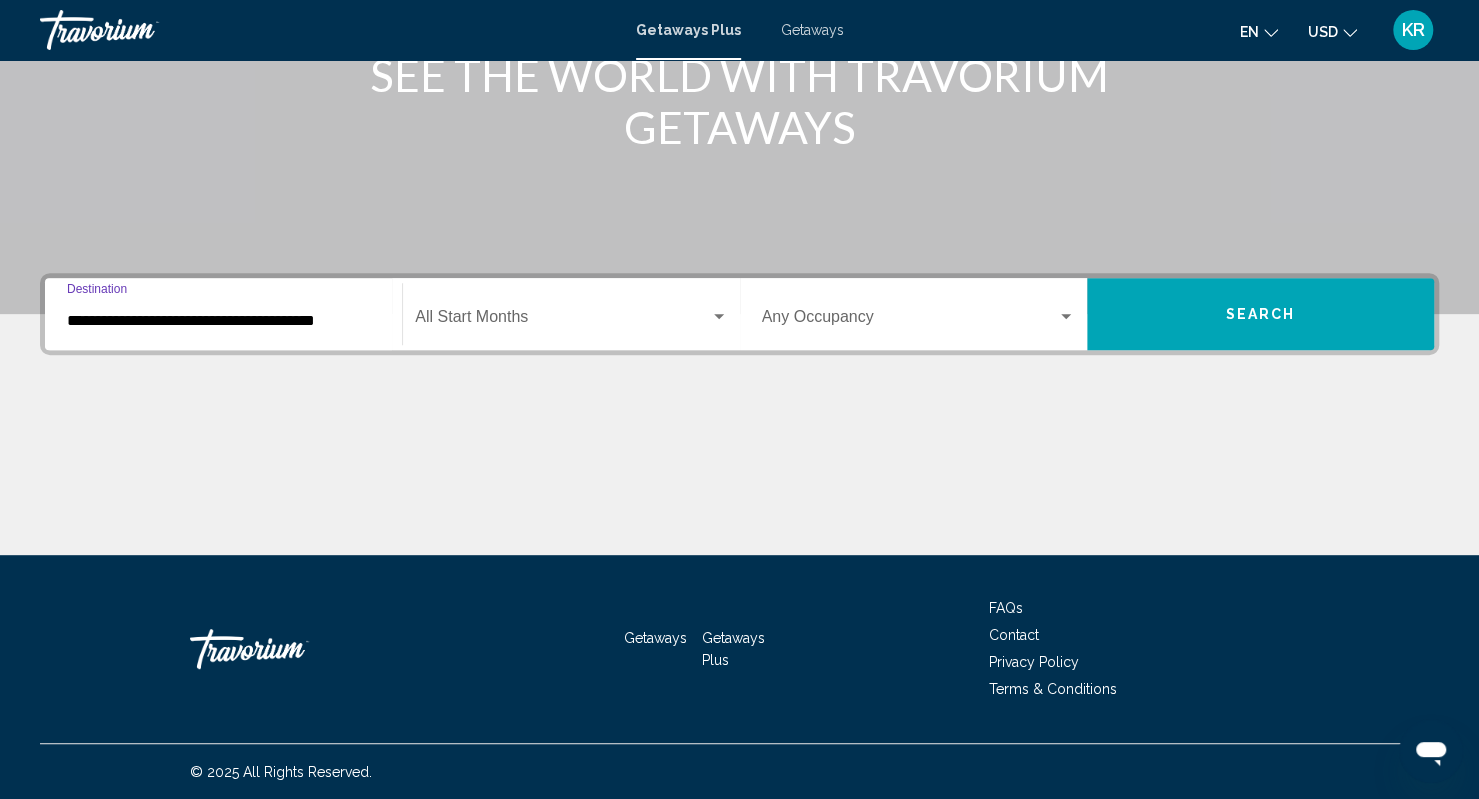 click on "Getaways" at bounding box center [812, 30] 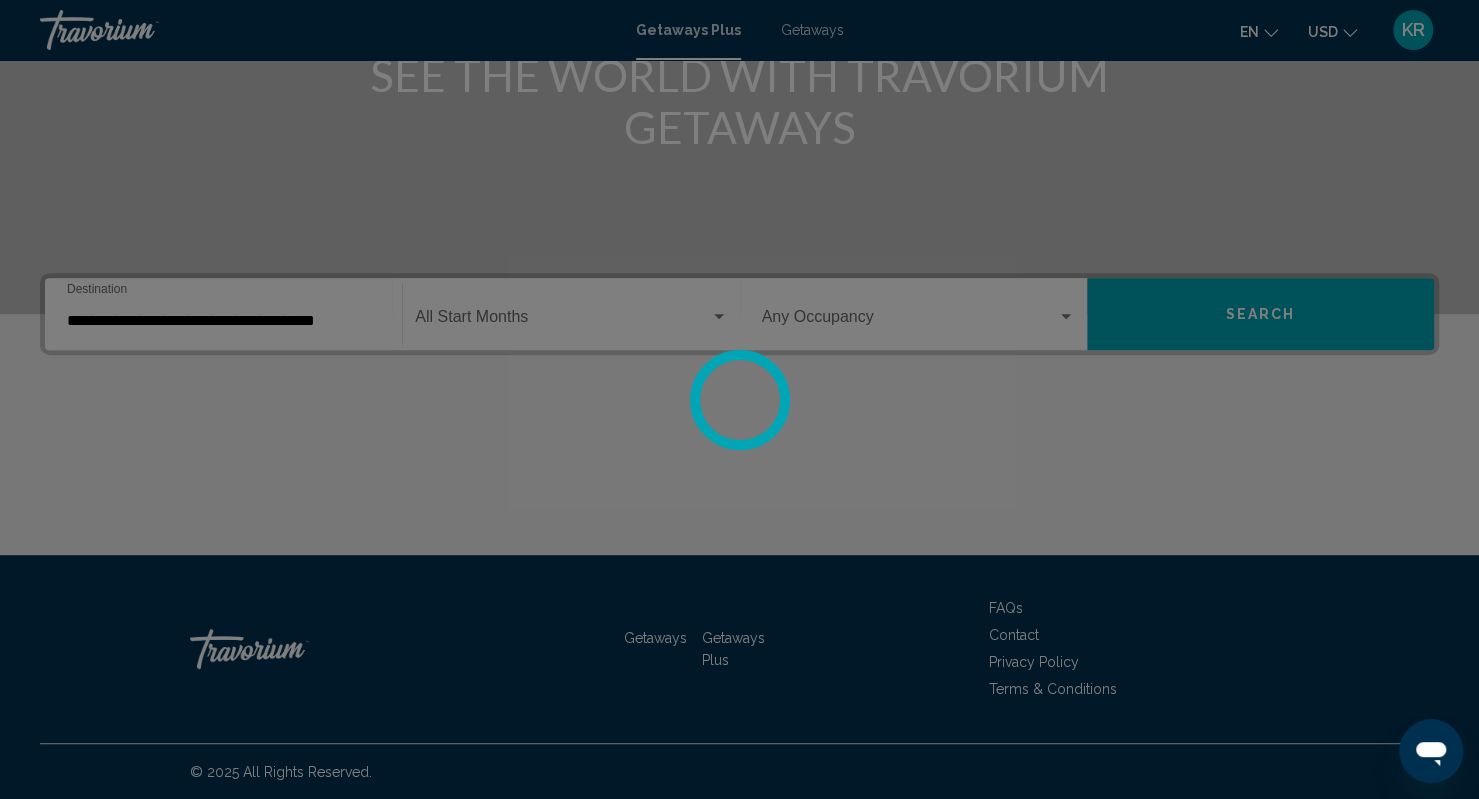 scroll, scrollTop: 0, scrollLeft: 0, axis: both 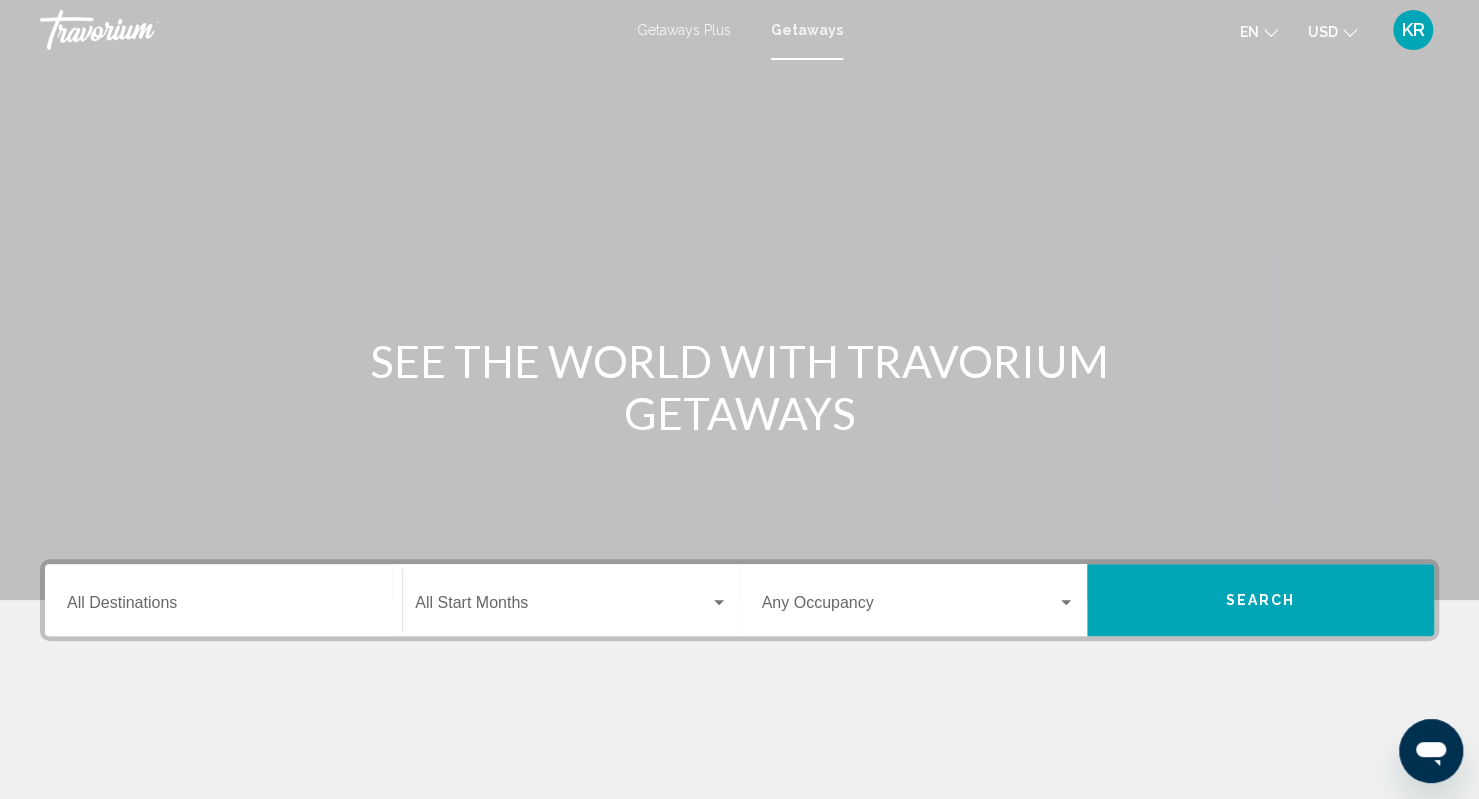 click on "Destination All Destinations" at bounding box center (223, 607) 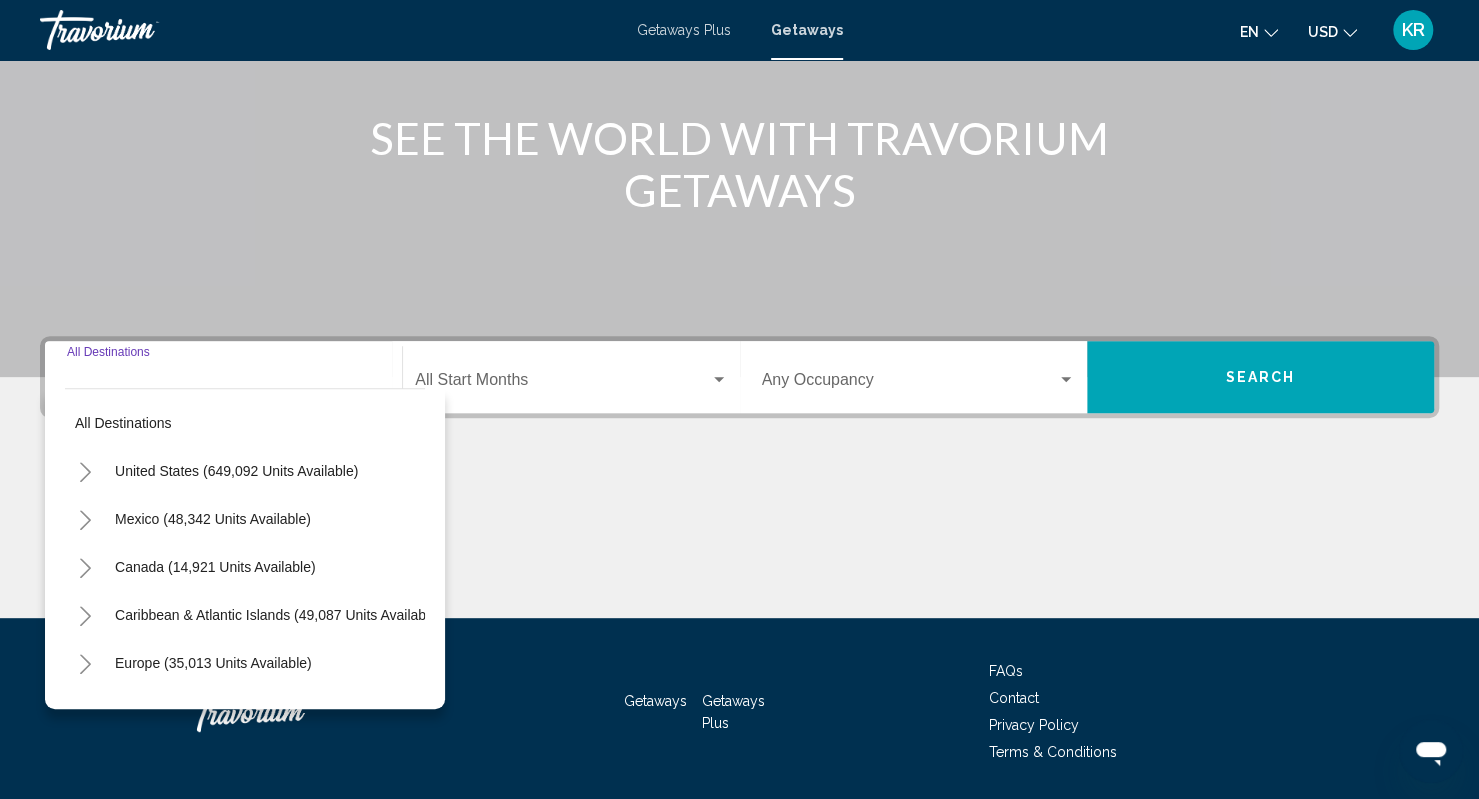 scroll, scrollTop: 286, scrollLeft: 0, axis: vertical 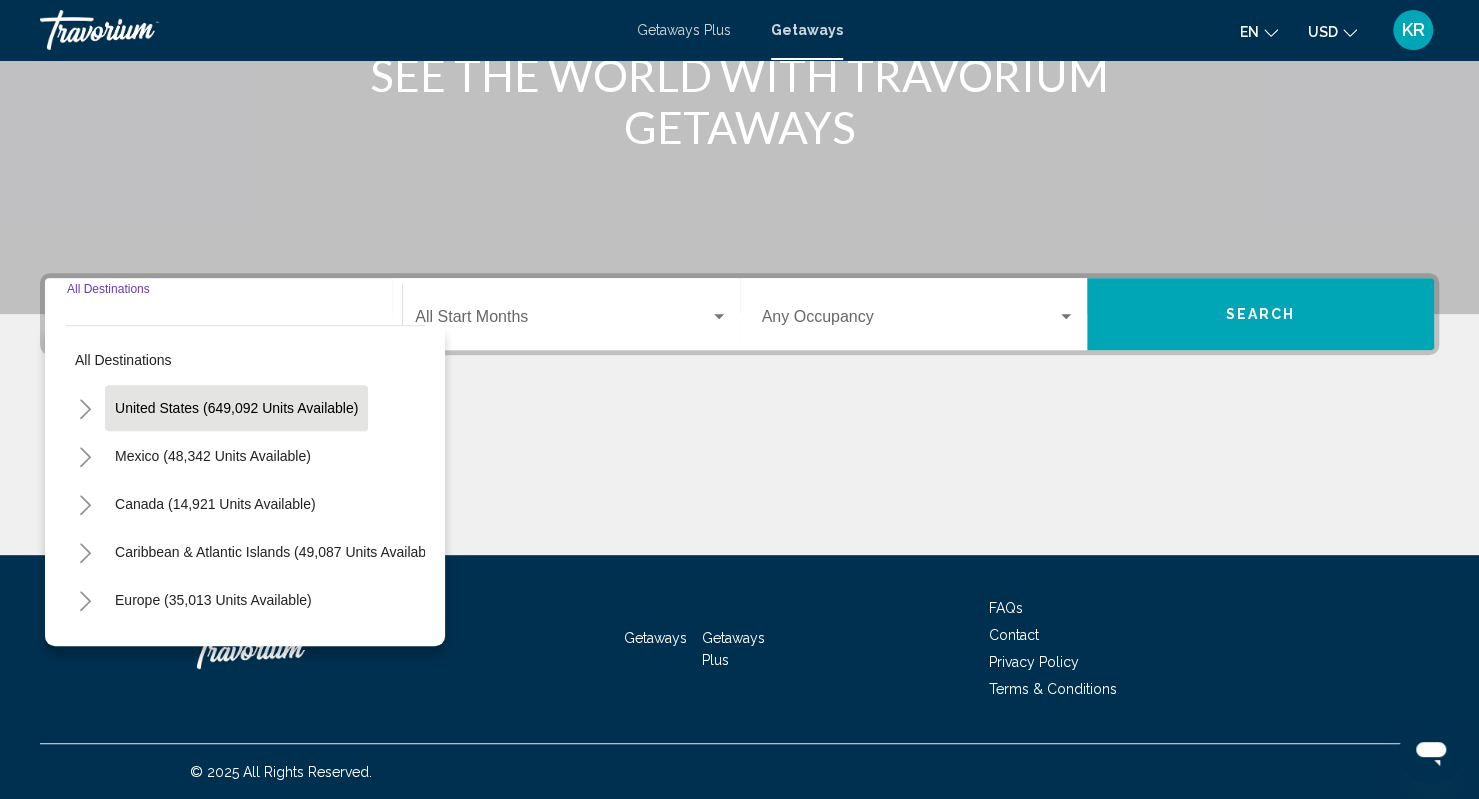 click on "United States (649,092 units available)" at bounding box center (213, 456) 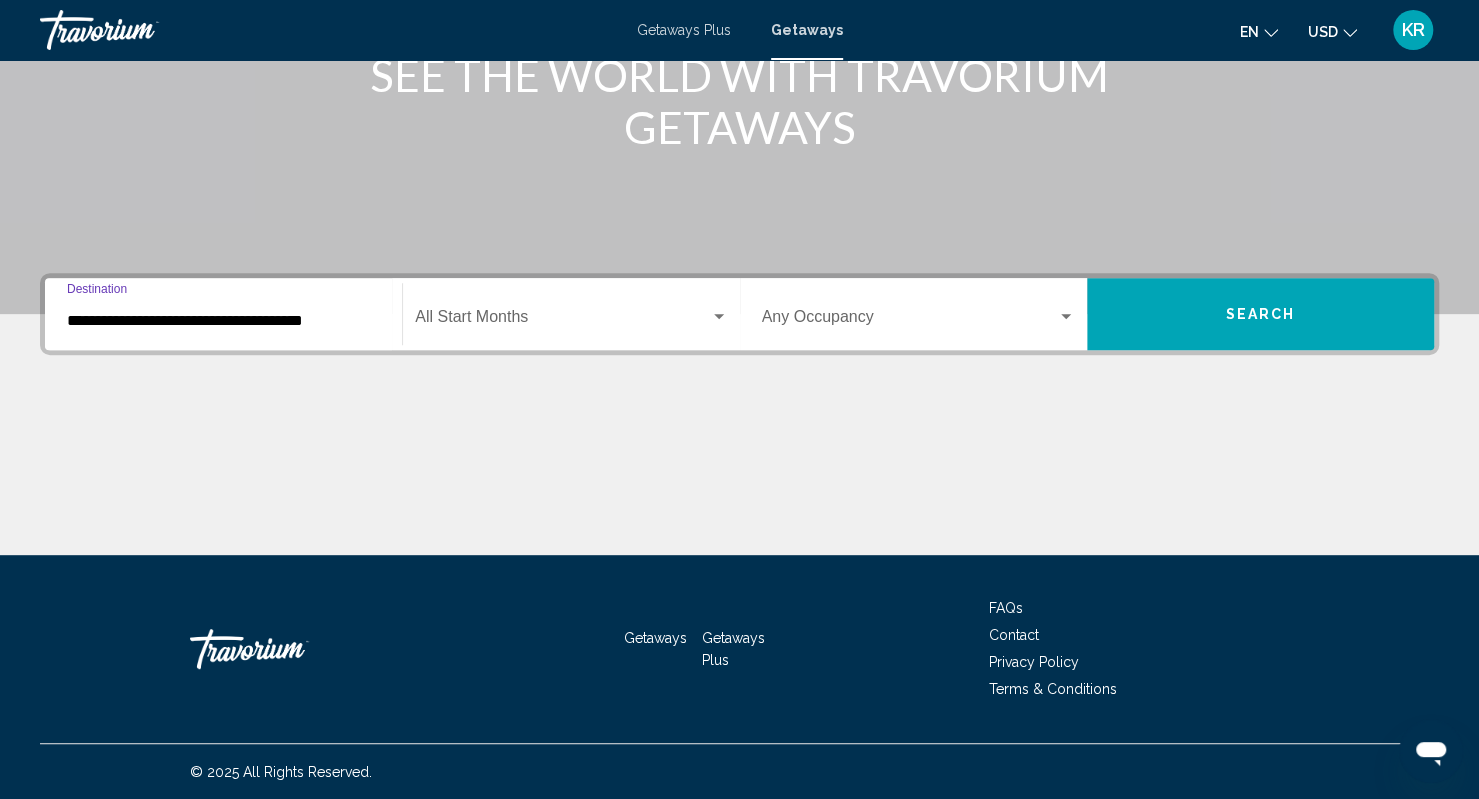click on "**********" at bounding box center (223, 321) 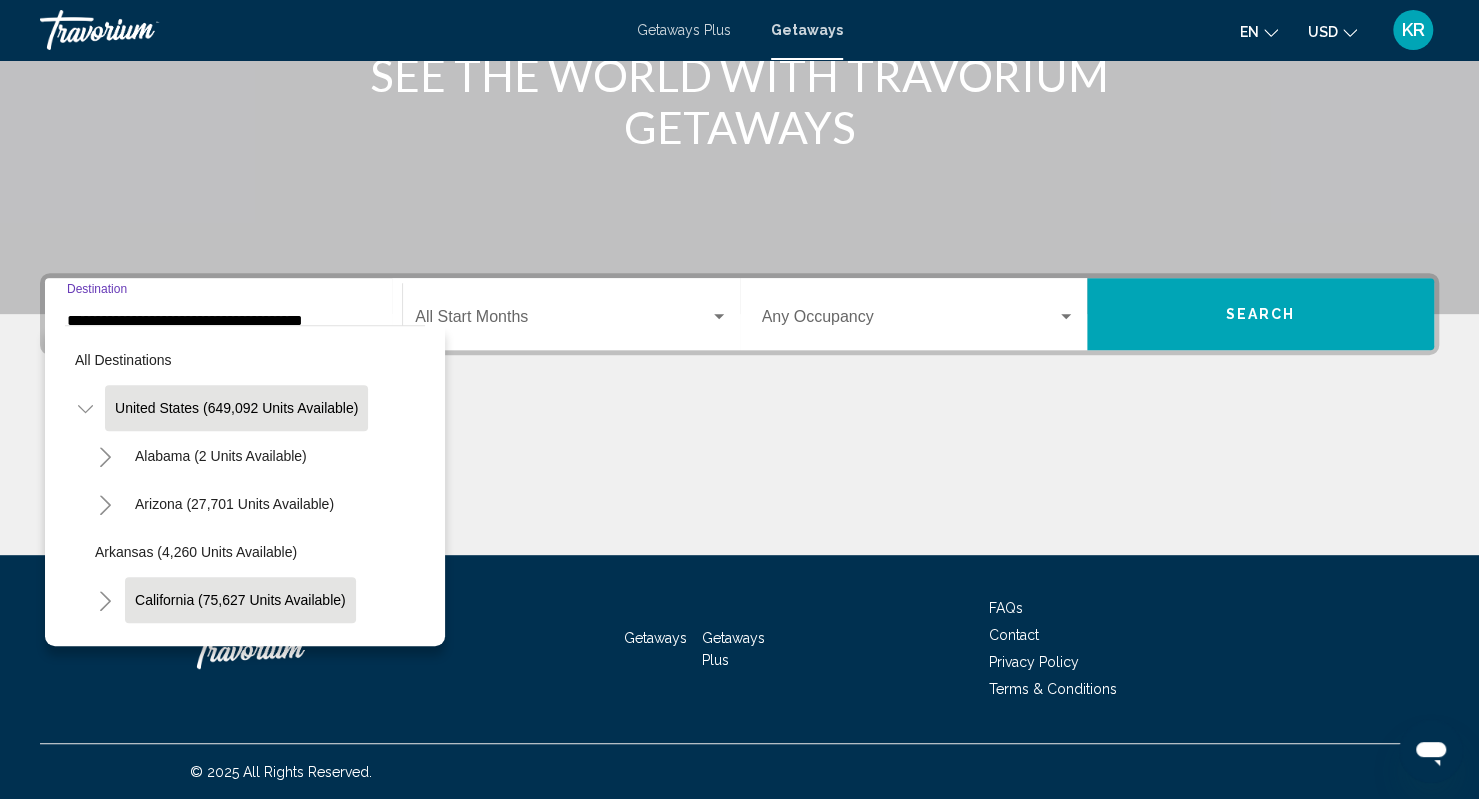 click on "California (75,627 units available)" 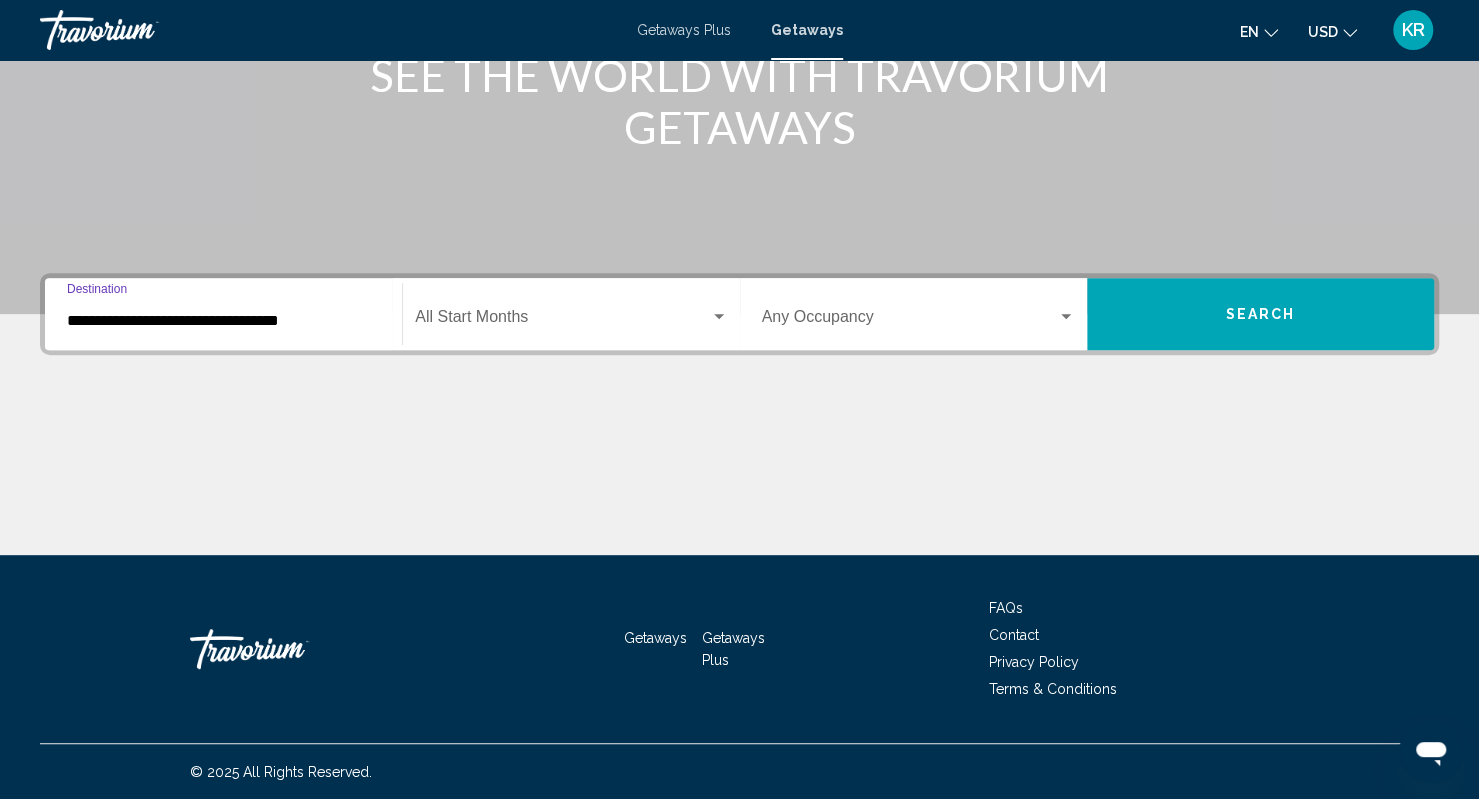click on "**********" at bounding box center [223, 321] 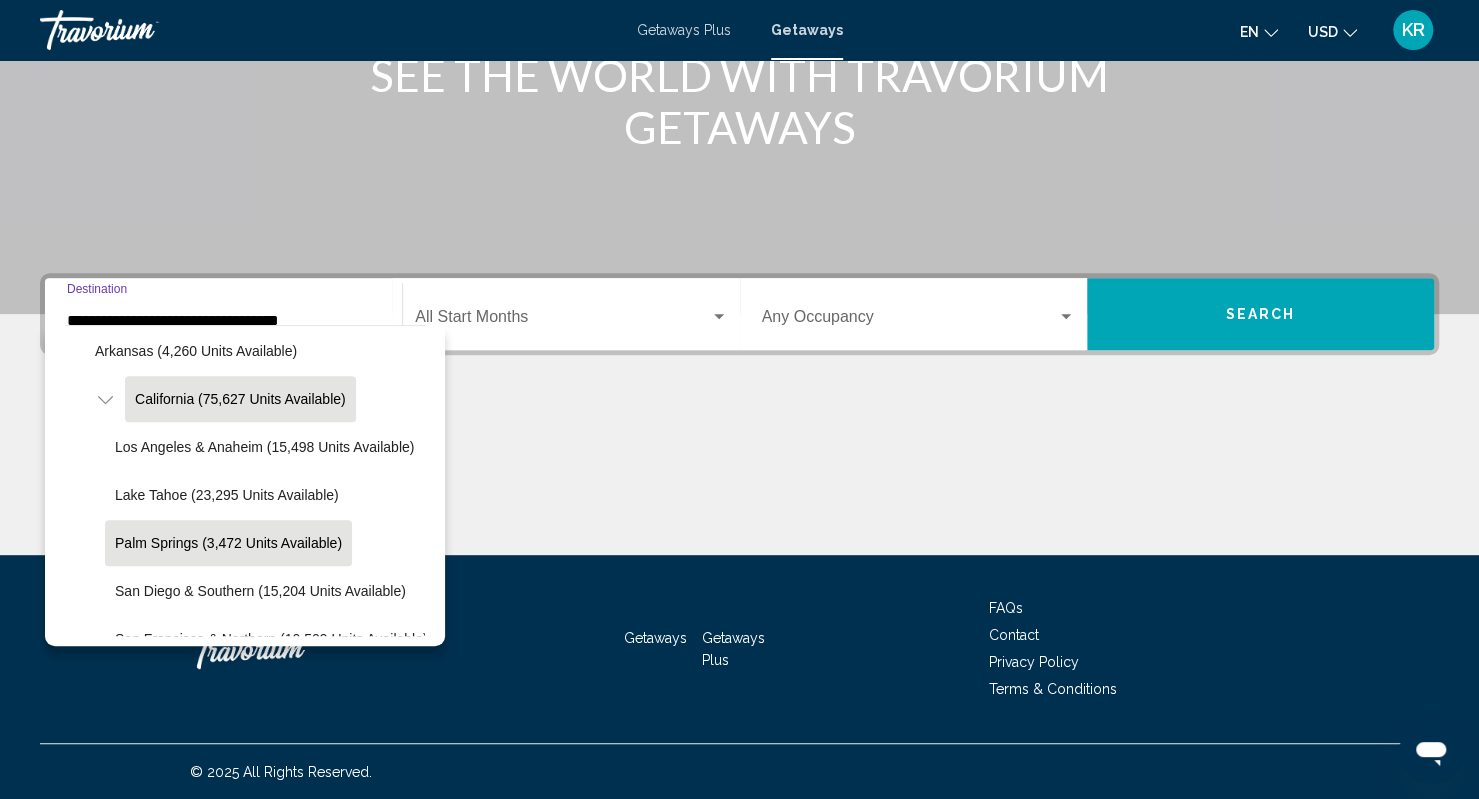 scroll, scrollTop: 226, scrollLeft: 0, axis: vertical 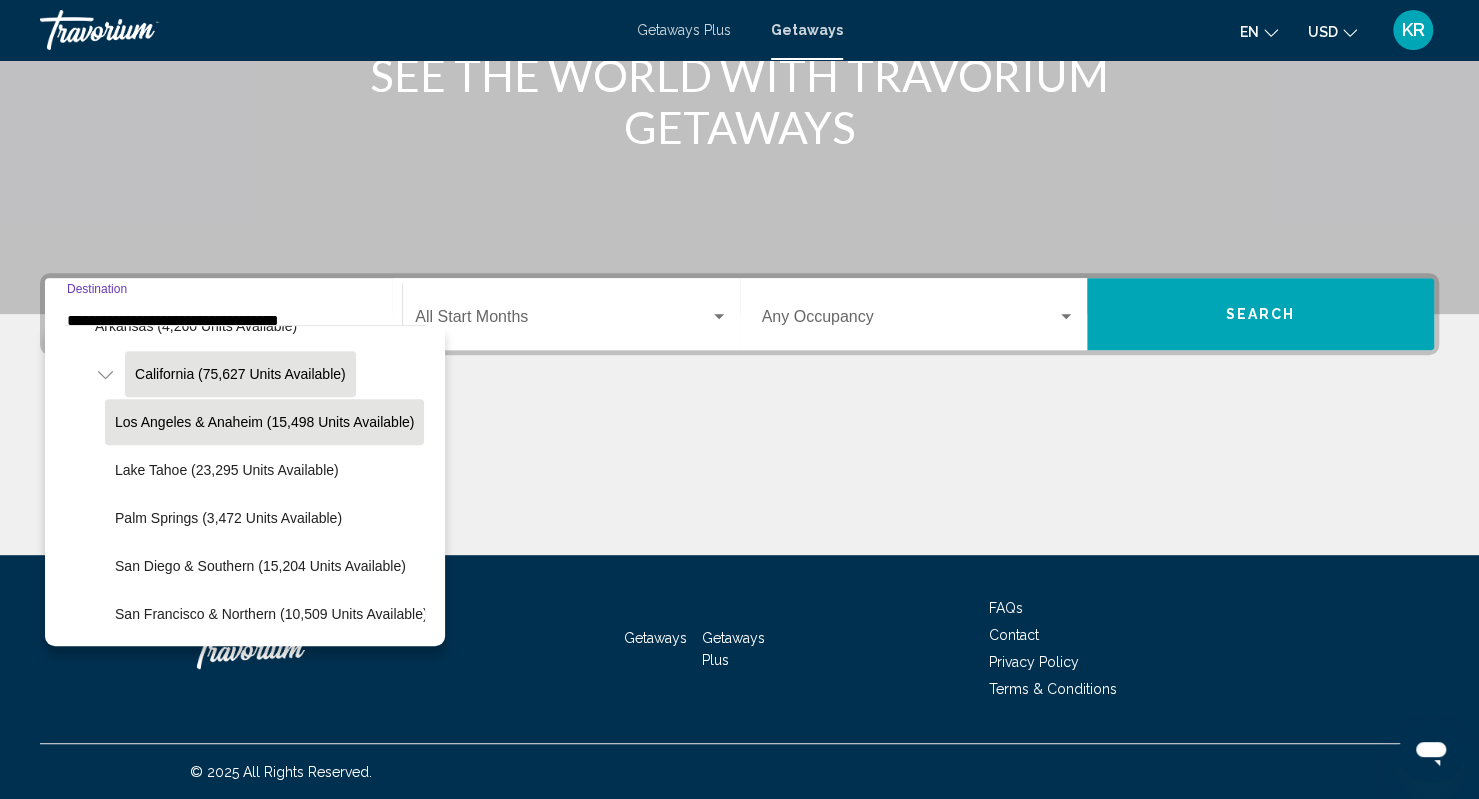 click on "Los Angeles & Anaheim (15,498 units available)" 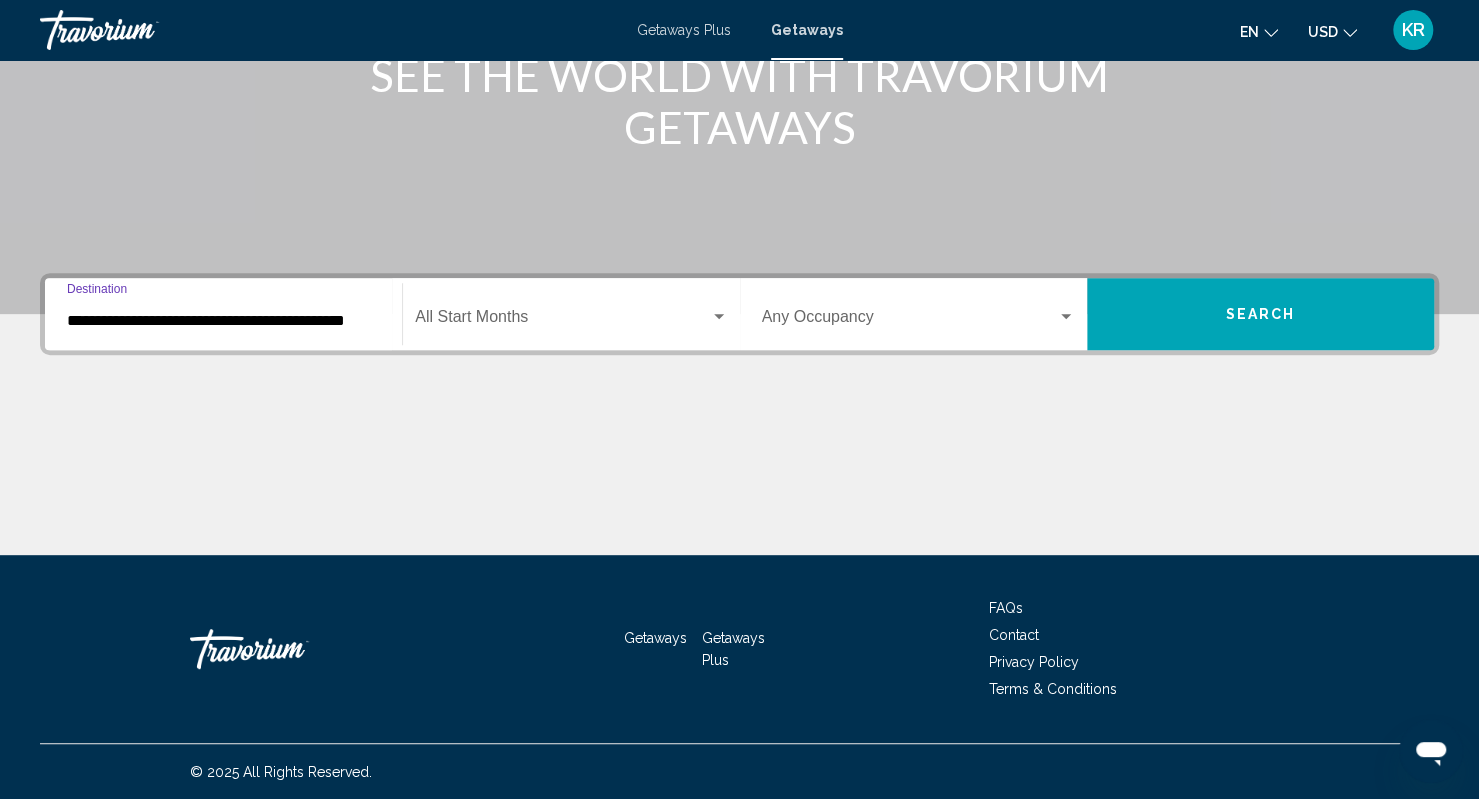 click at bounding box center (562, 321) 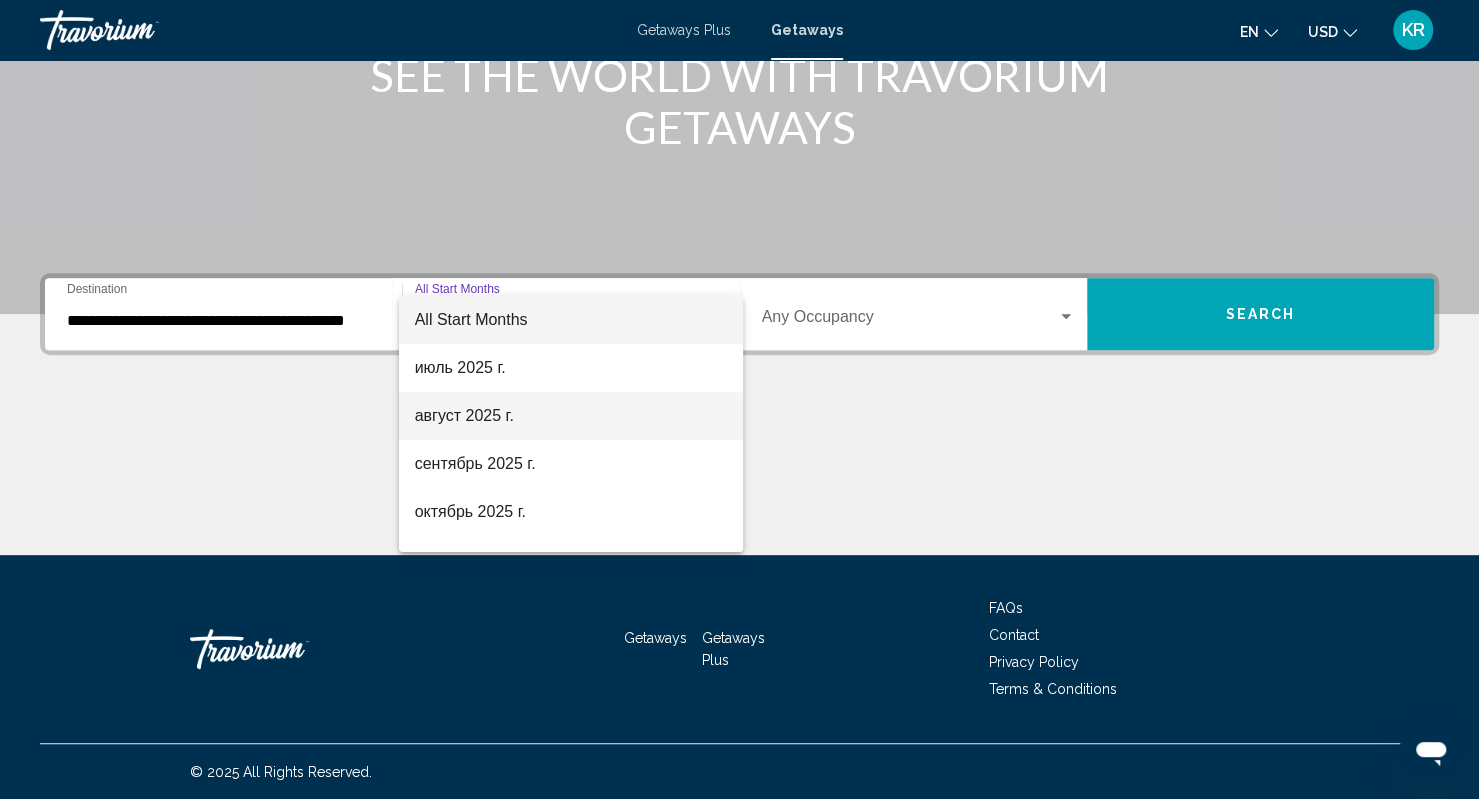 click on "август 2025 г." at bounding box center (571, 416) 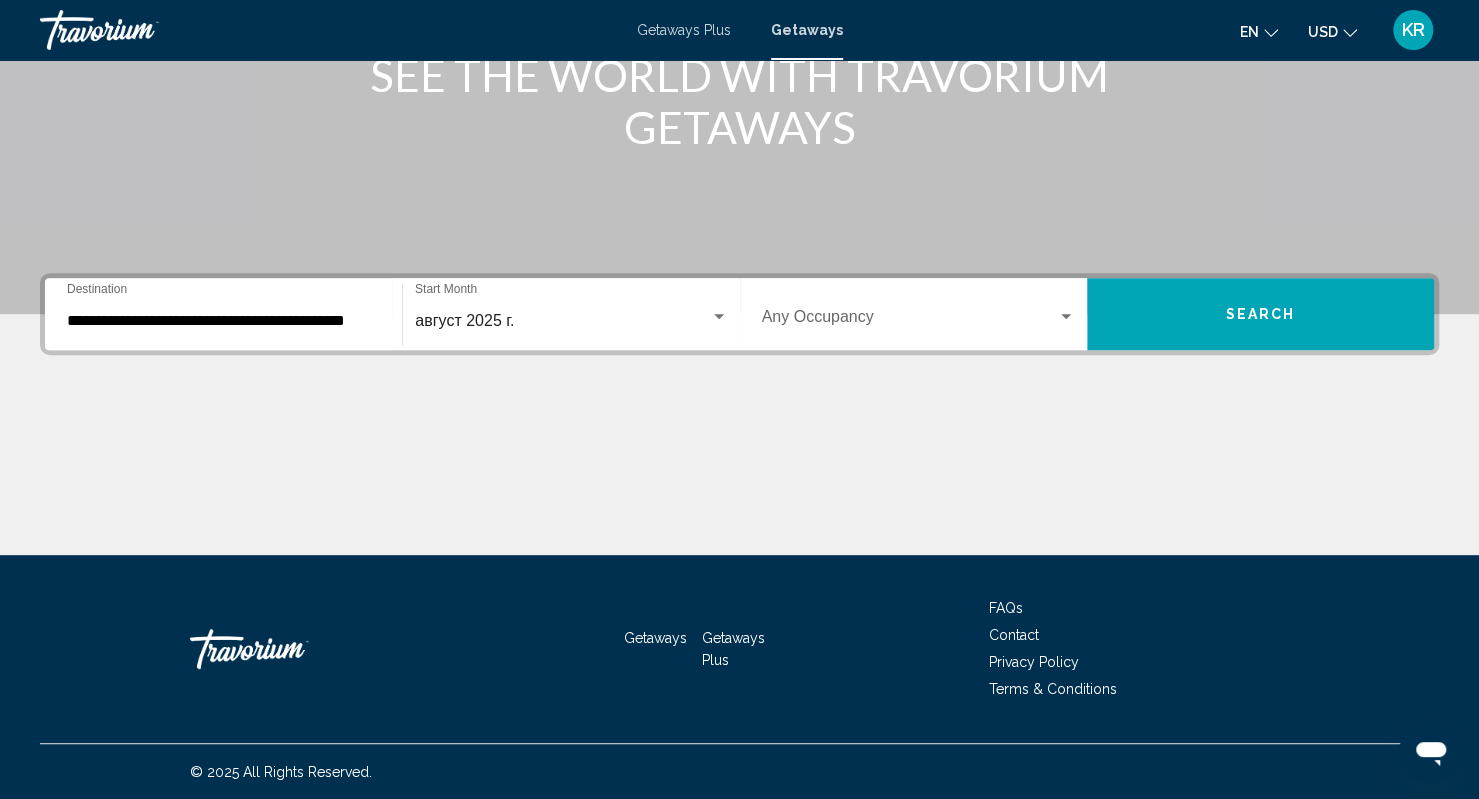 click on "Occupancy Any Occupancy" at bounding box center [918, 314] 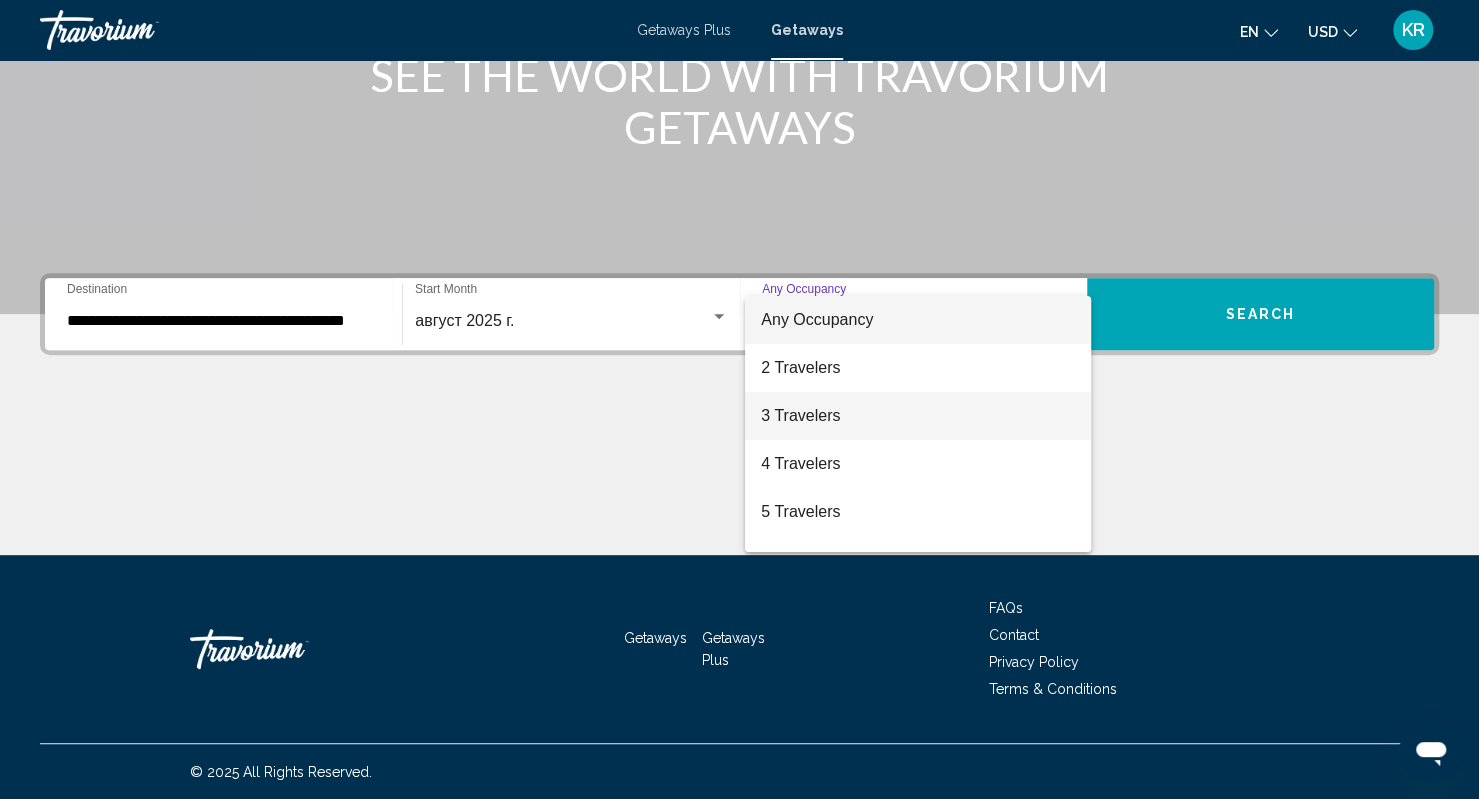 click on "3 Travelers" at bounding box center (917, 416) 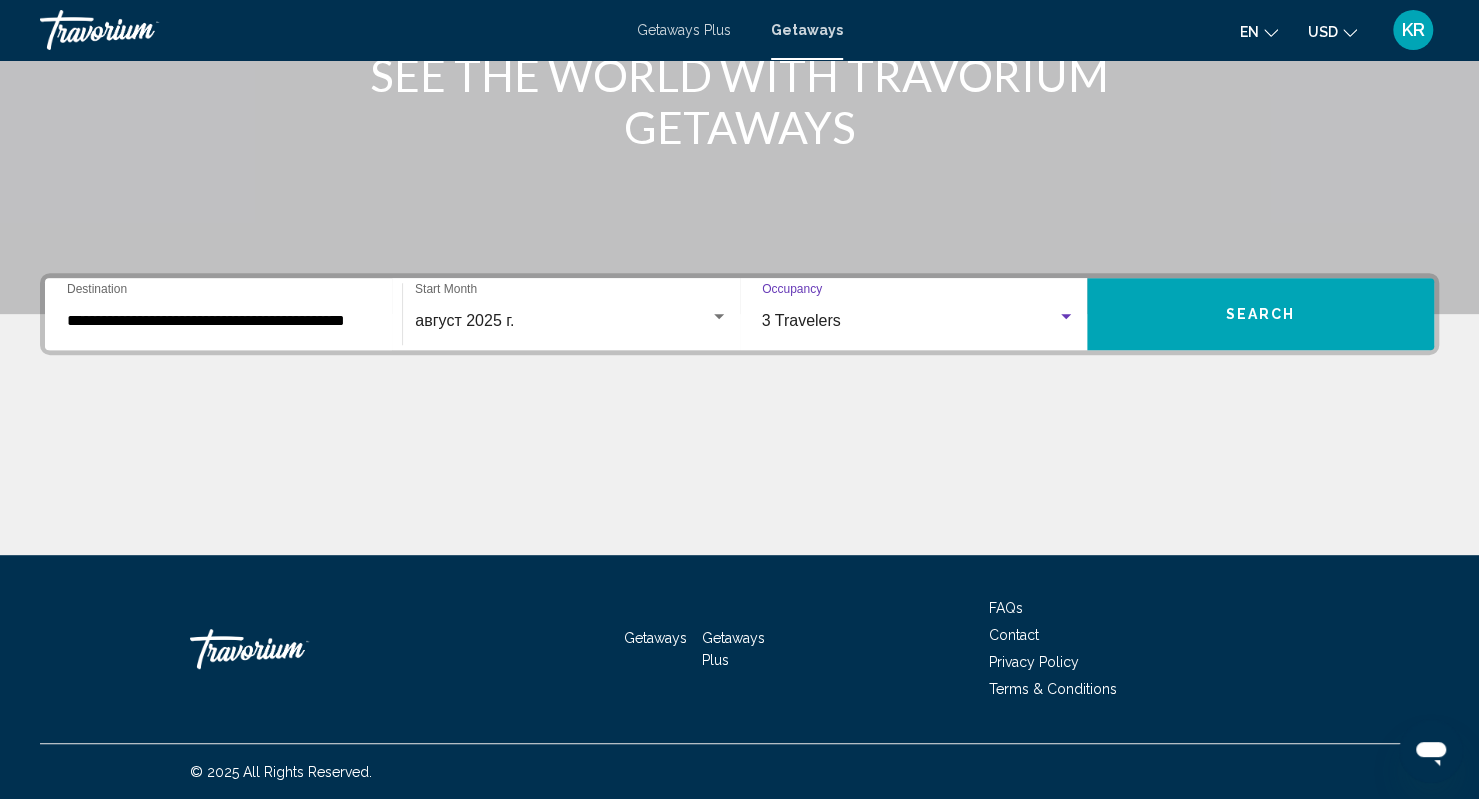 click on "Search" at bounding box center [1260, 314] 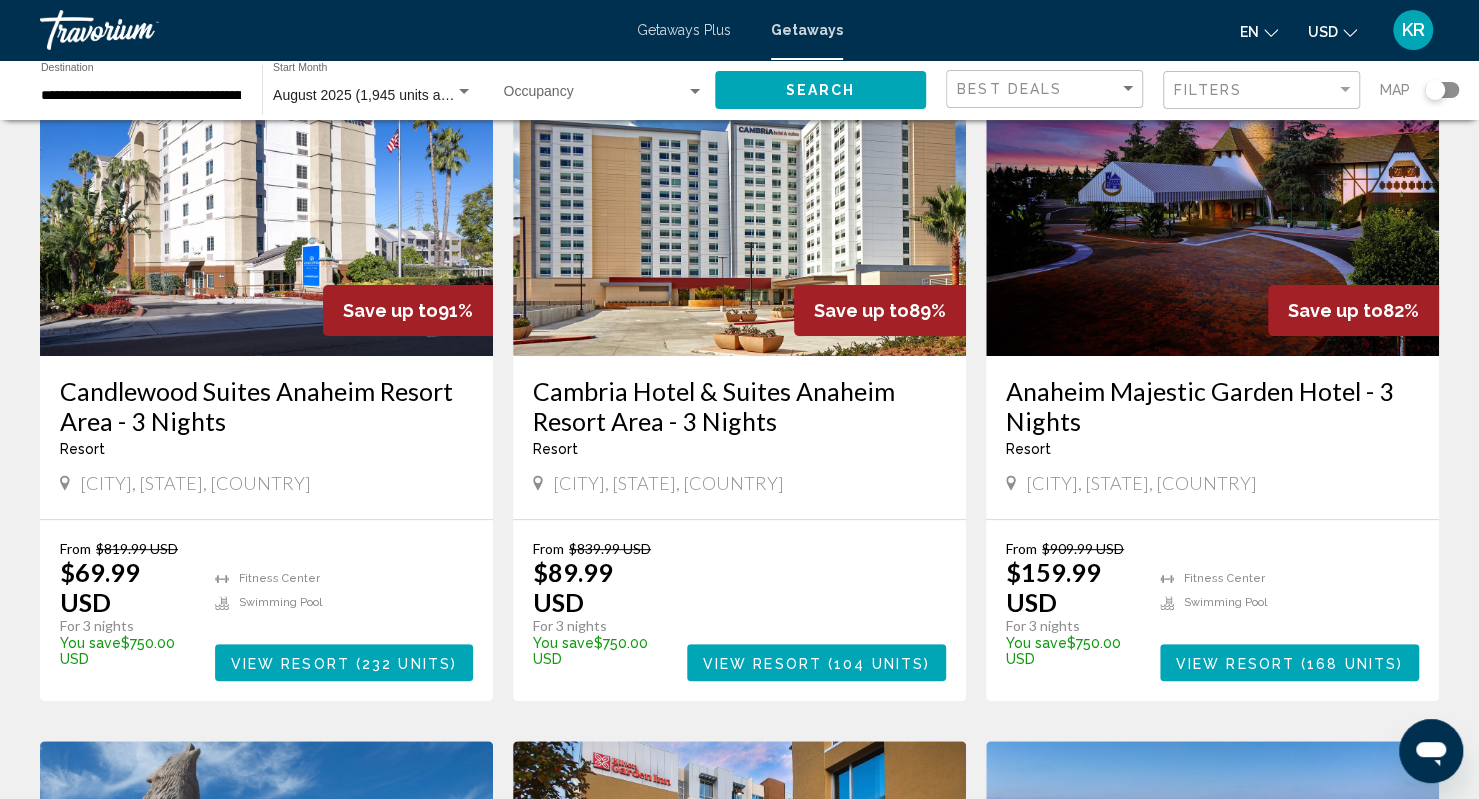 scroll, scrollTop: 200, scrollLeft: 0, axis: vertical 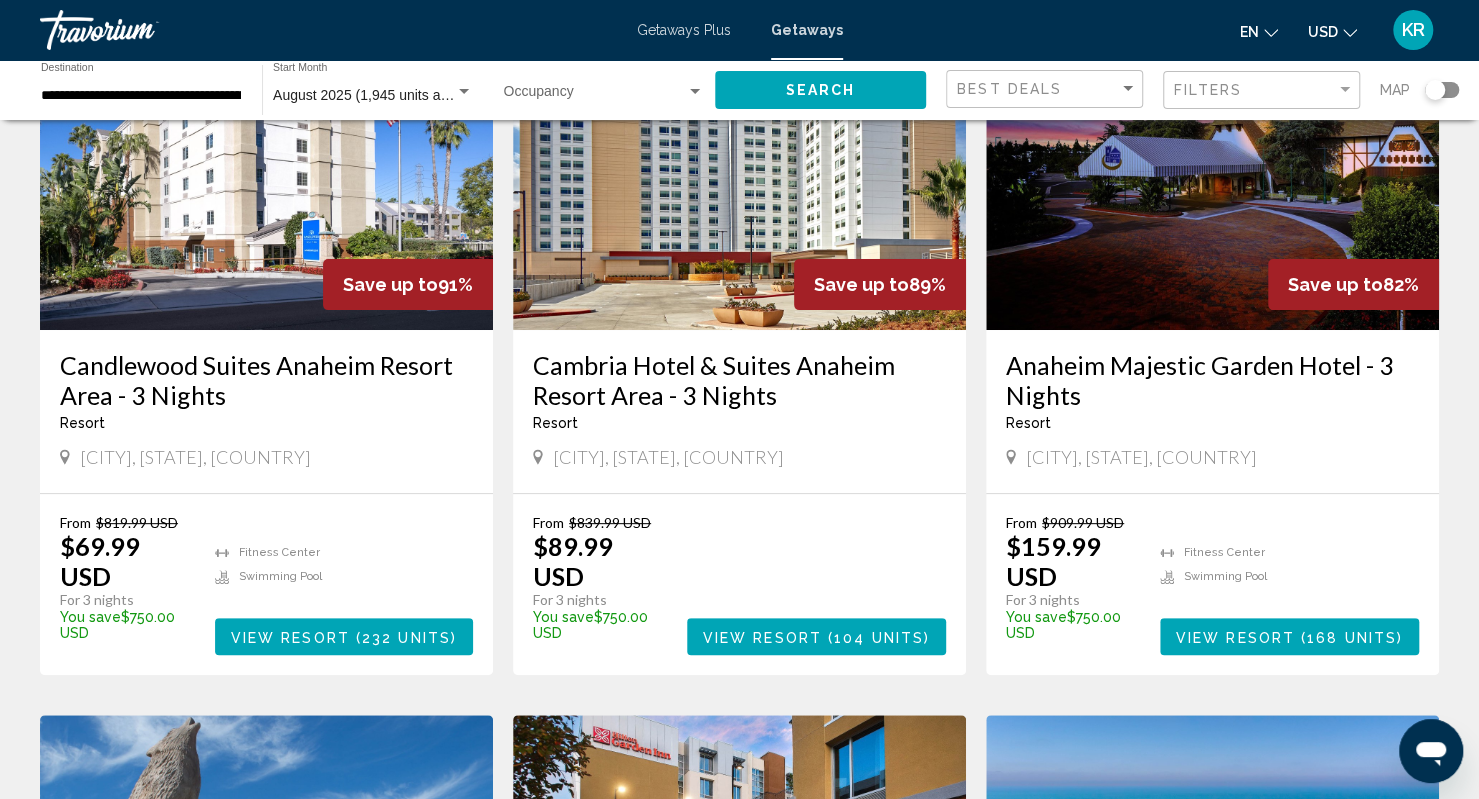 click on "View Resort" at bounding box center (290, 637) 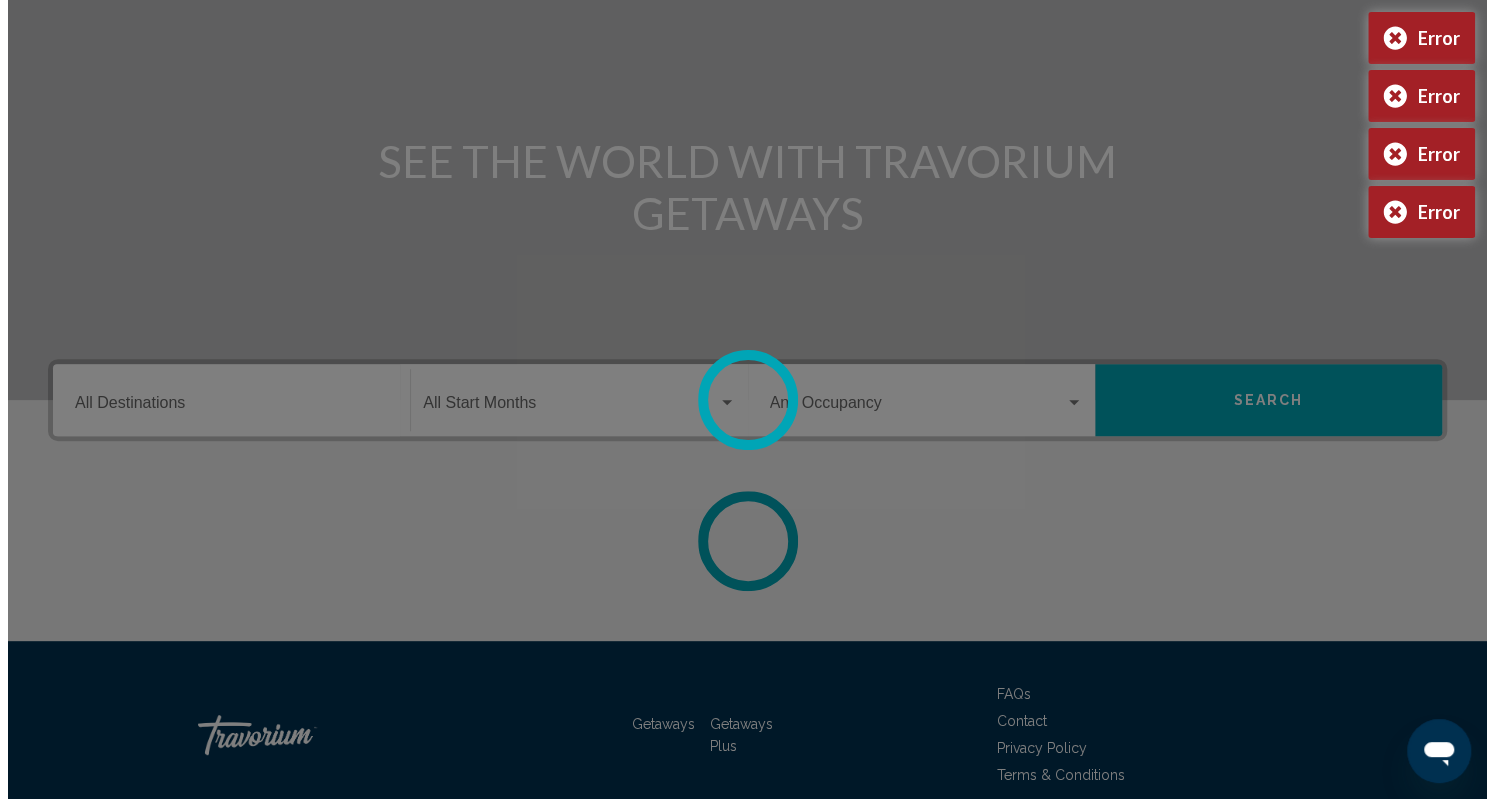 scroll, scrollTop: 0, scrollLeft: 0, axis: both 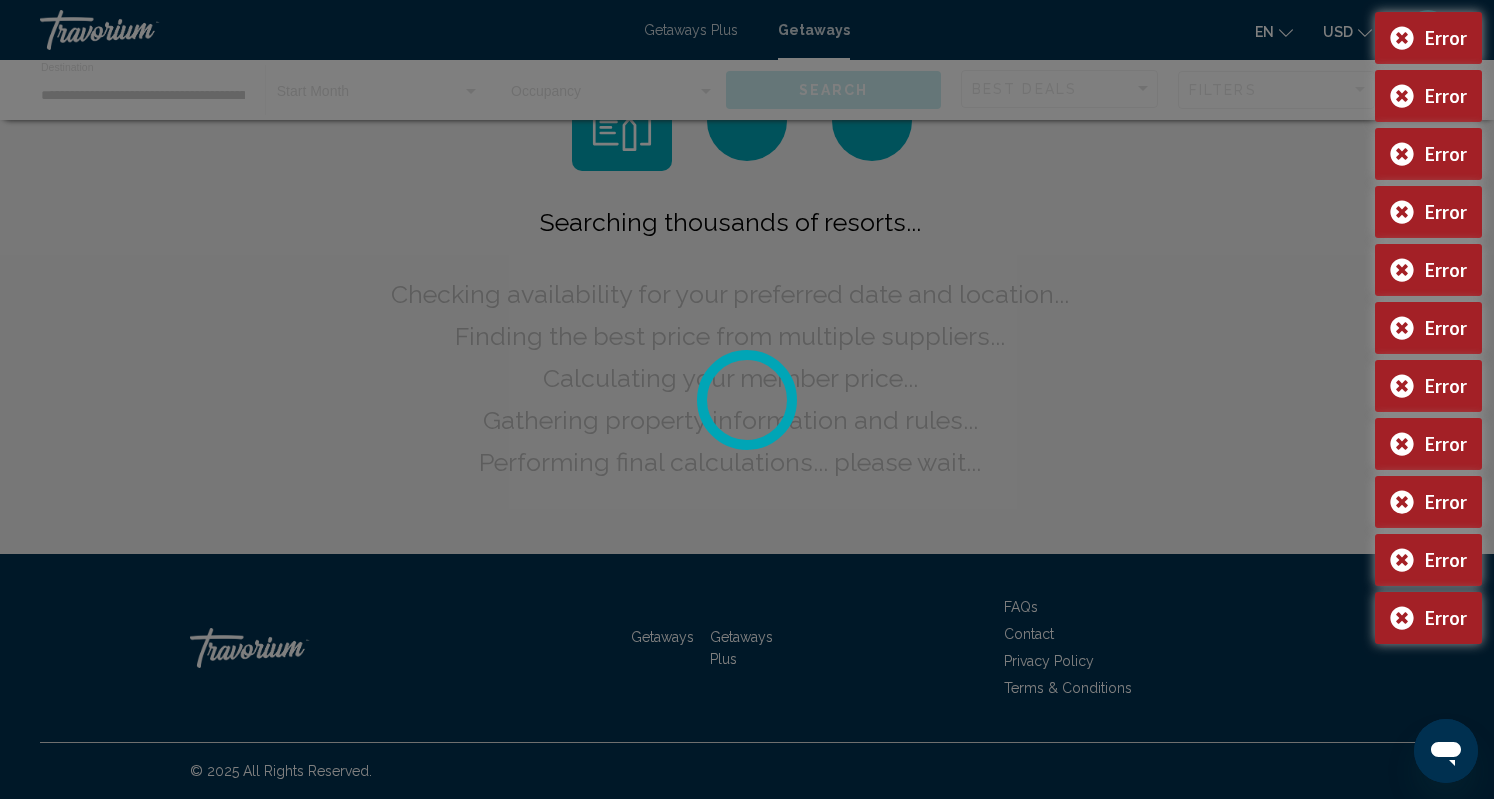 click at bounding box center (747, 399) 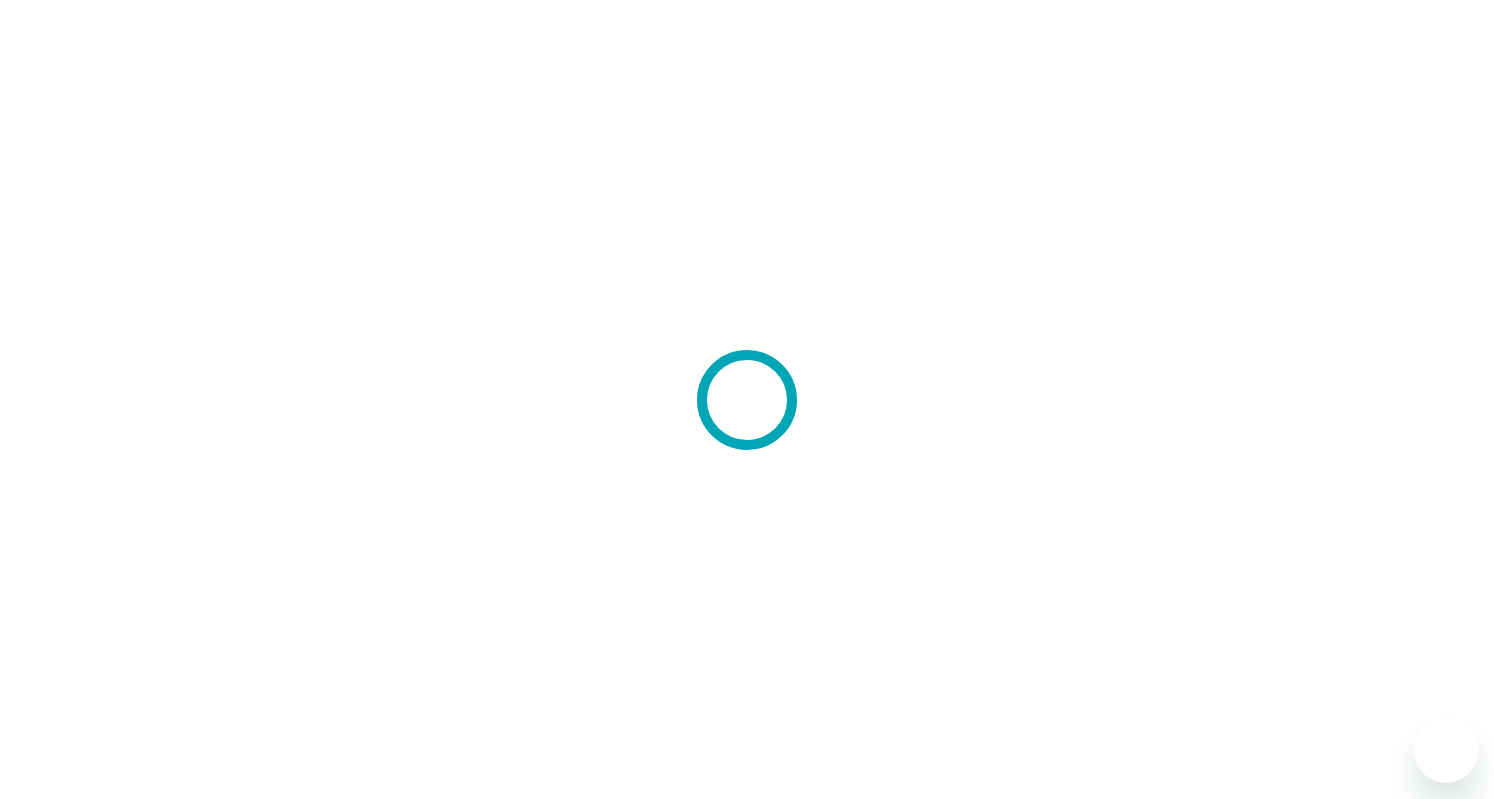 scroll, scrollTop: 0, scrollLeft: 0, axis: both 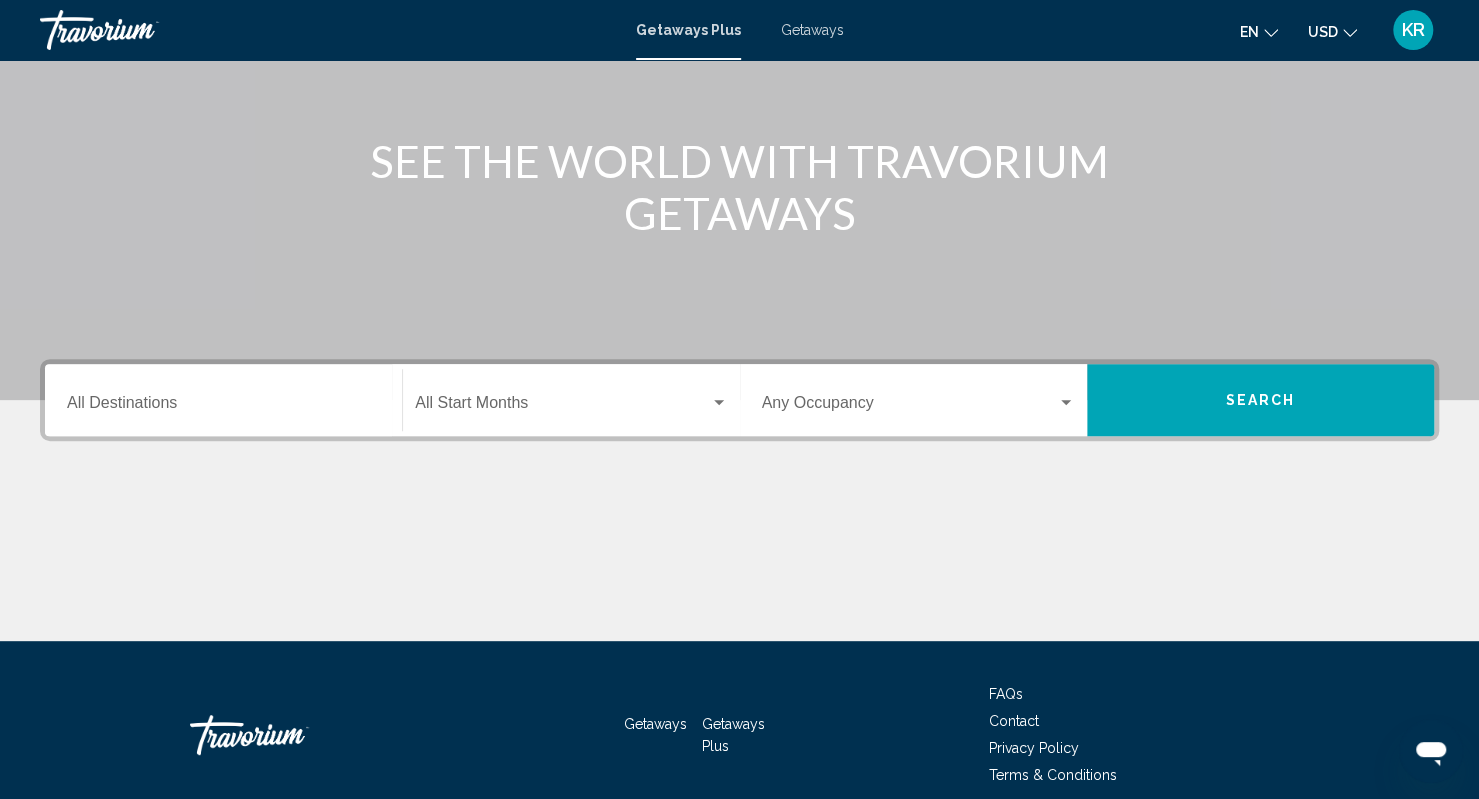 click on "Destination All Destinations" at bounding box center [223, 400] 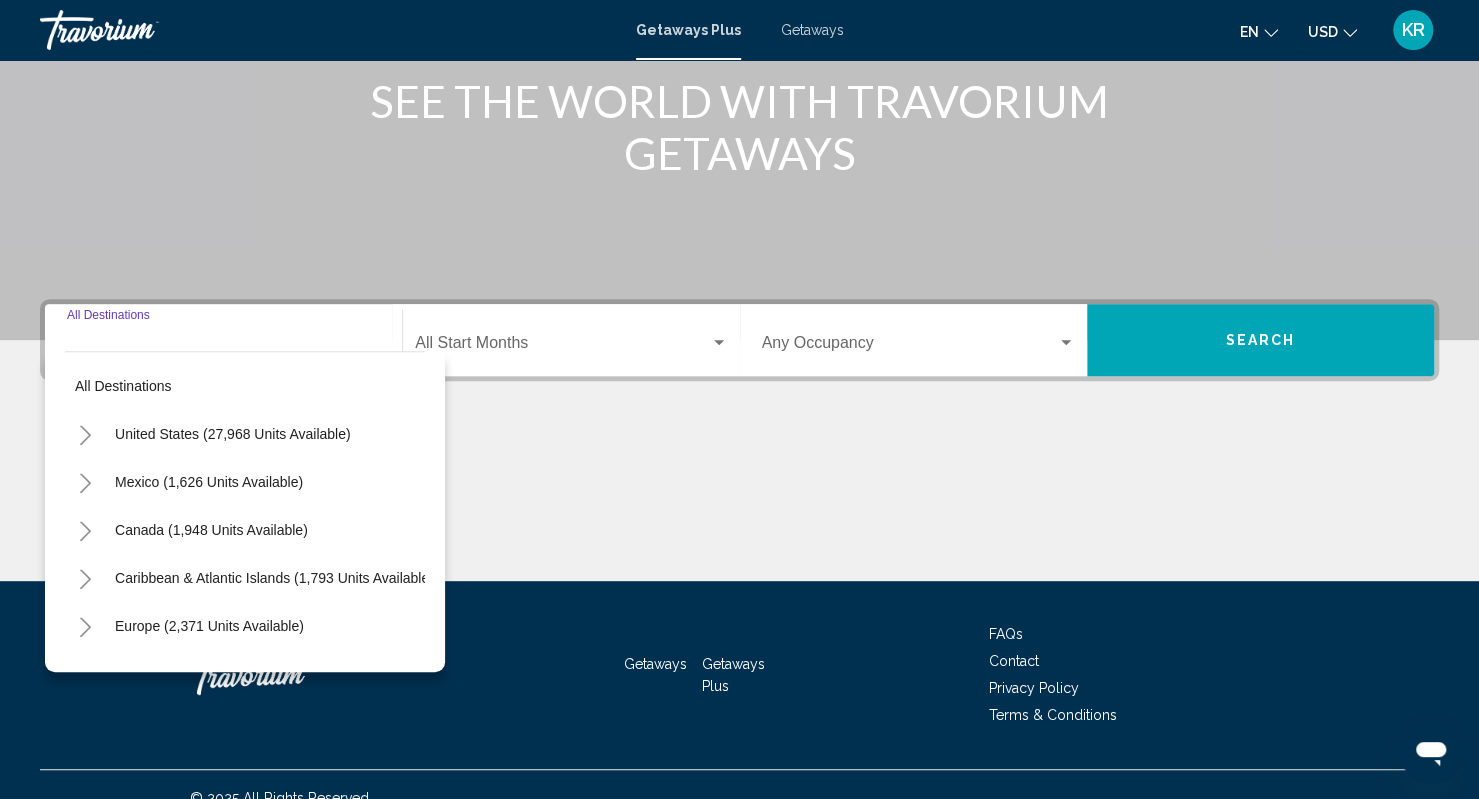 scroll, scrollTop: 286, scrollLeft: 0, axis: vertical 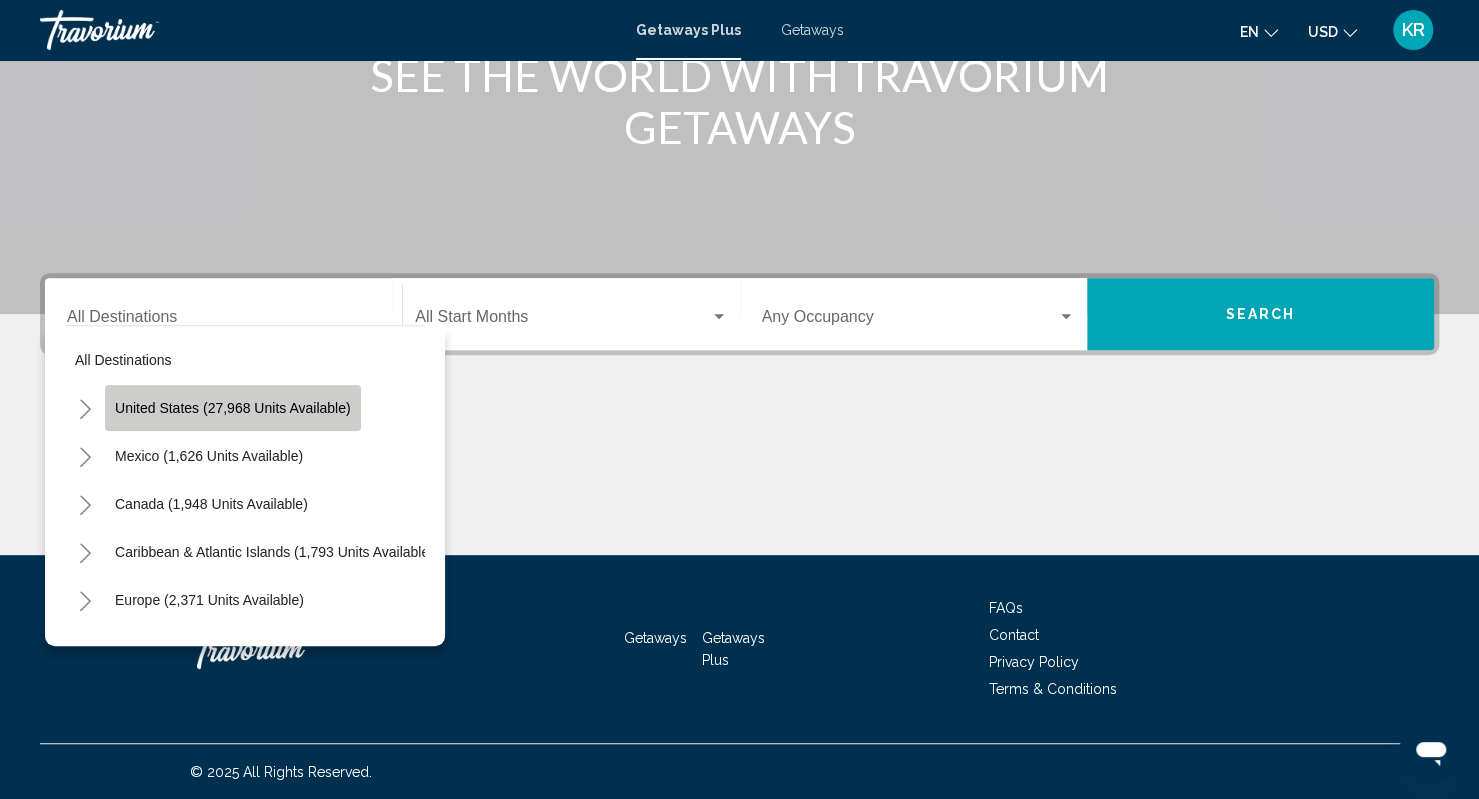 click on "United States (27,968 units available)" 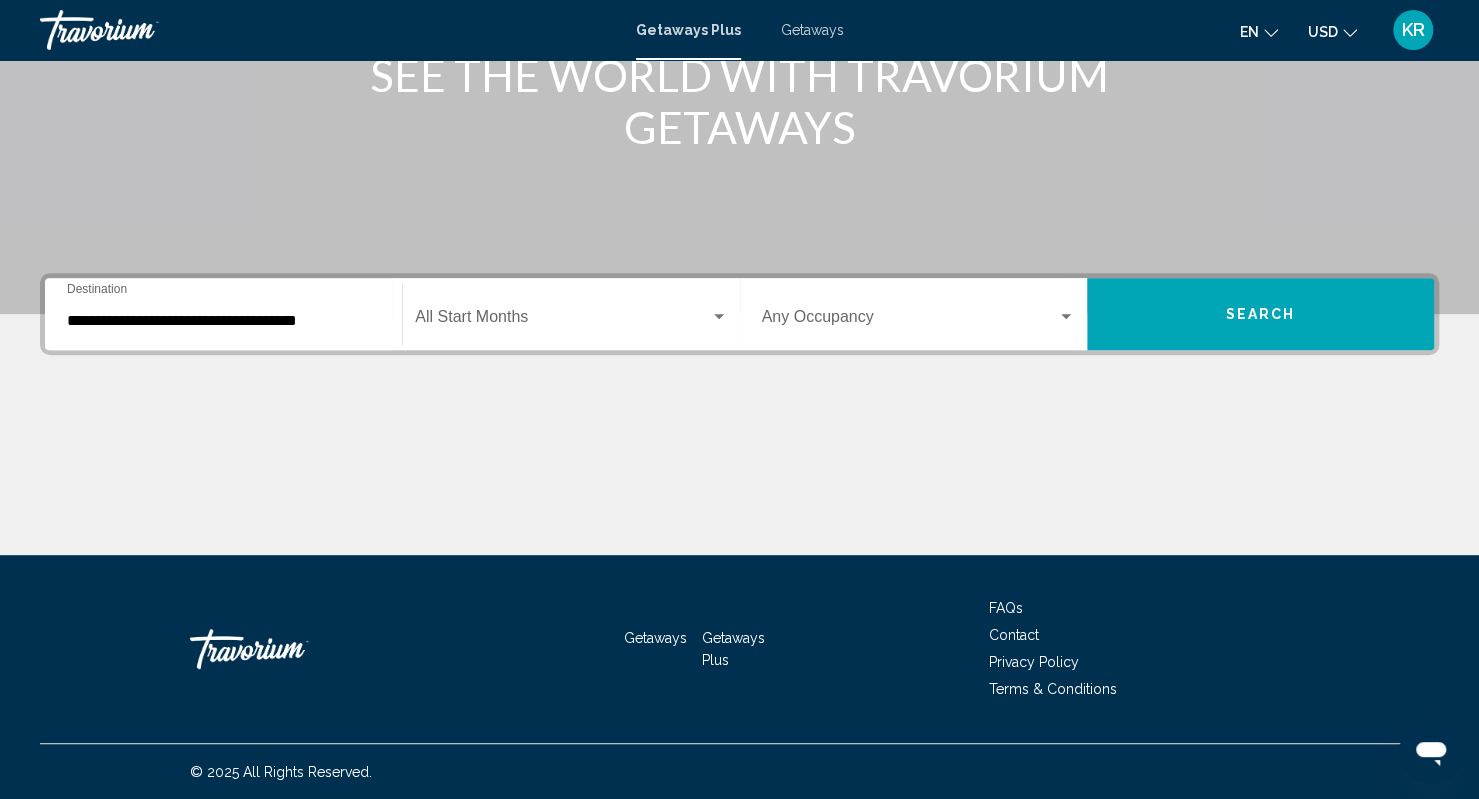 click on "Start Month All Start Months" 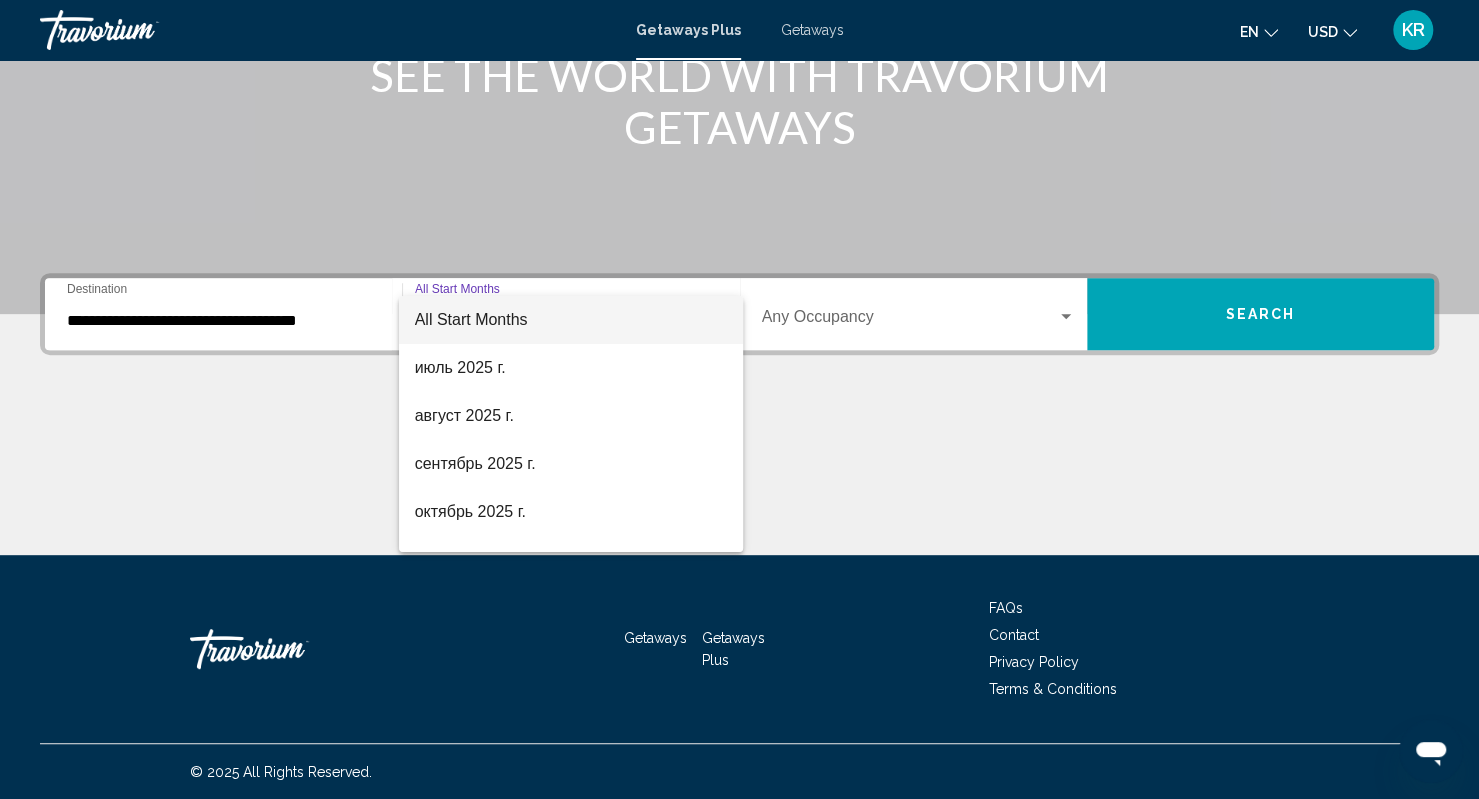 click at bounding box center [739, 399] 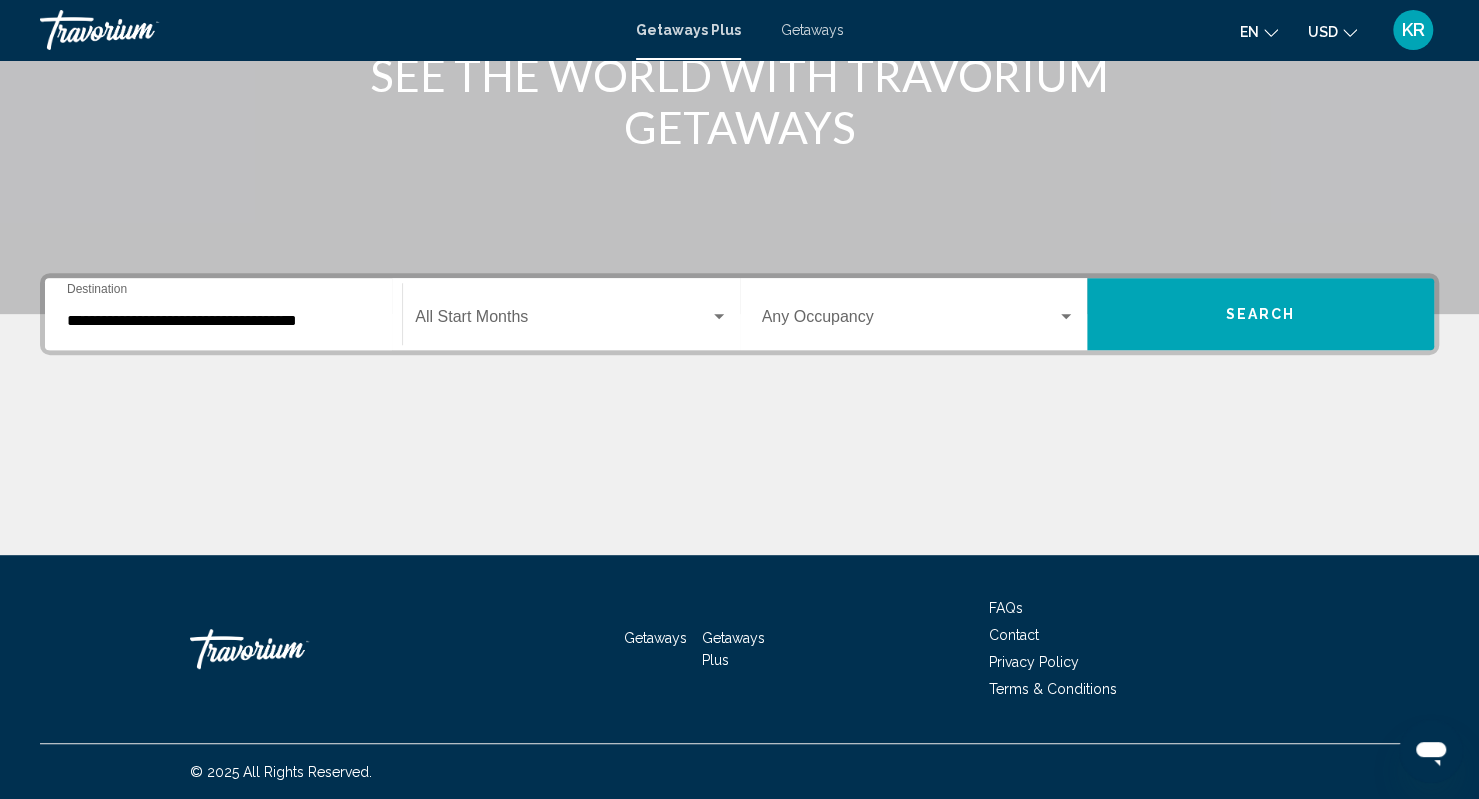 click on "**********" at bounding box center (223, 321) 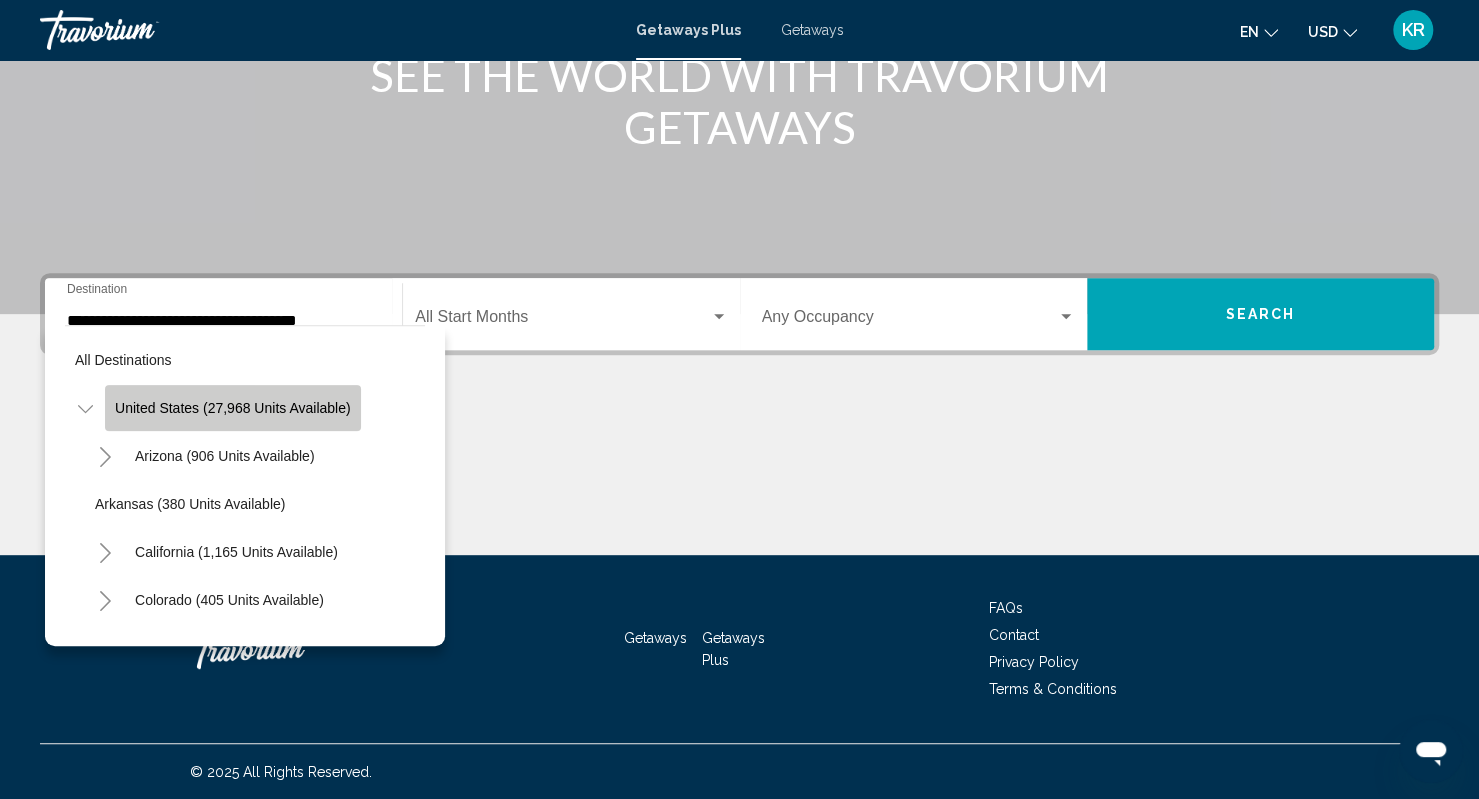 click on "United States (27,968 units available)" 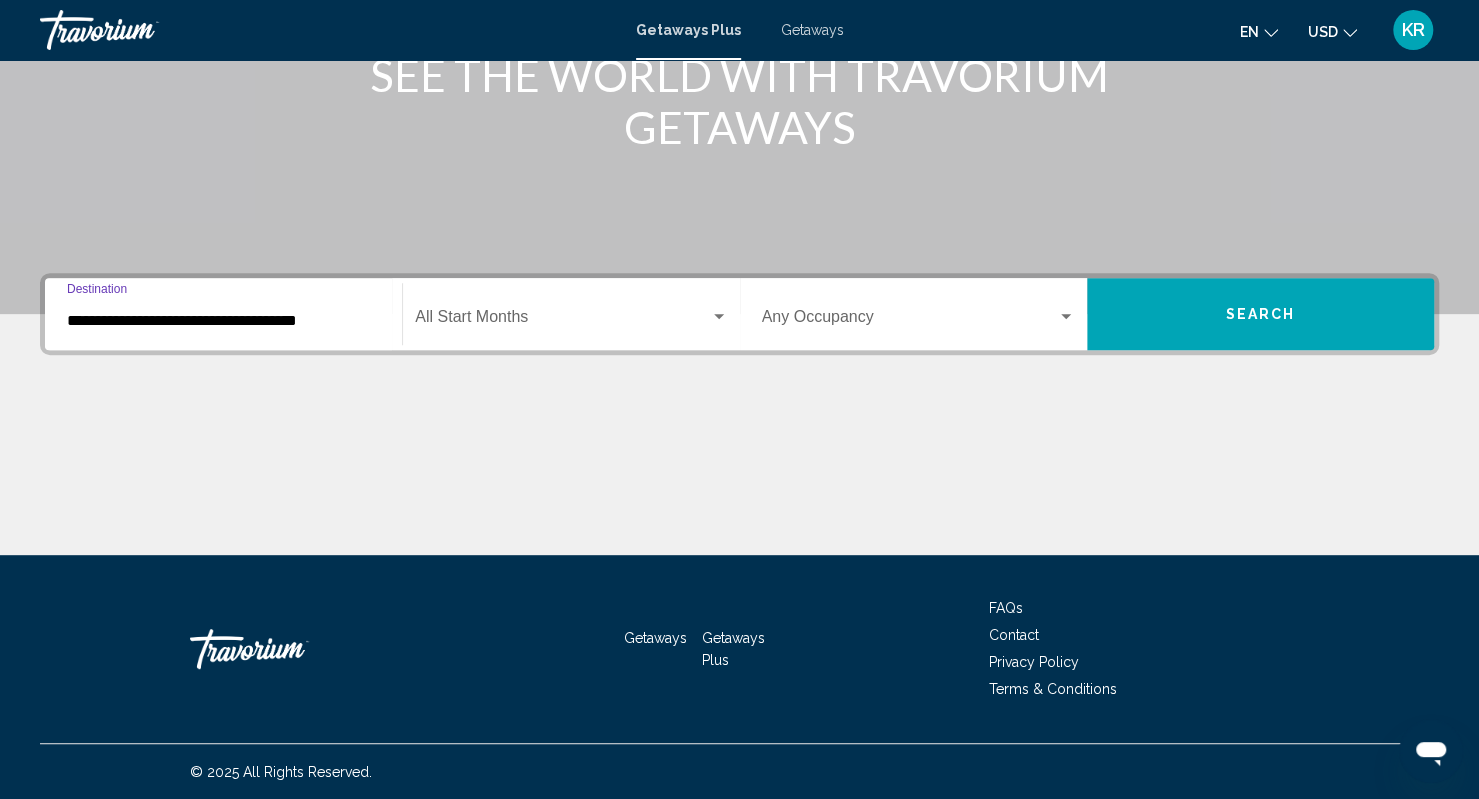 click on "**********" at bounding box center [223, 321] 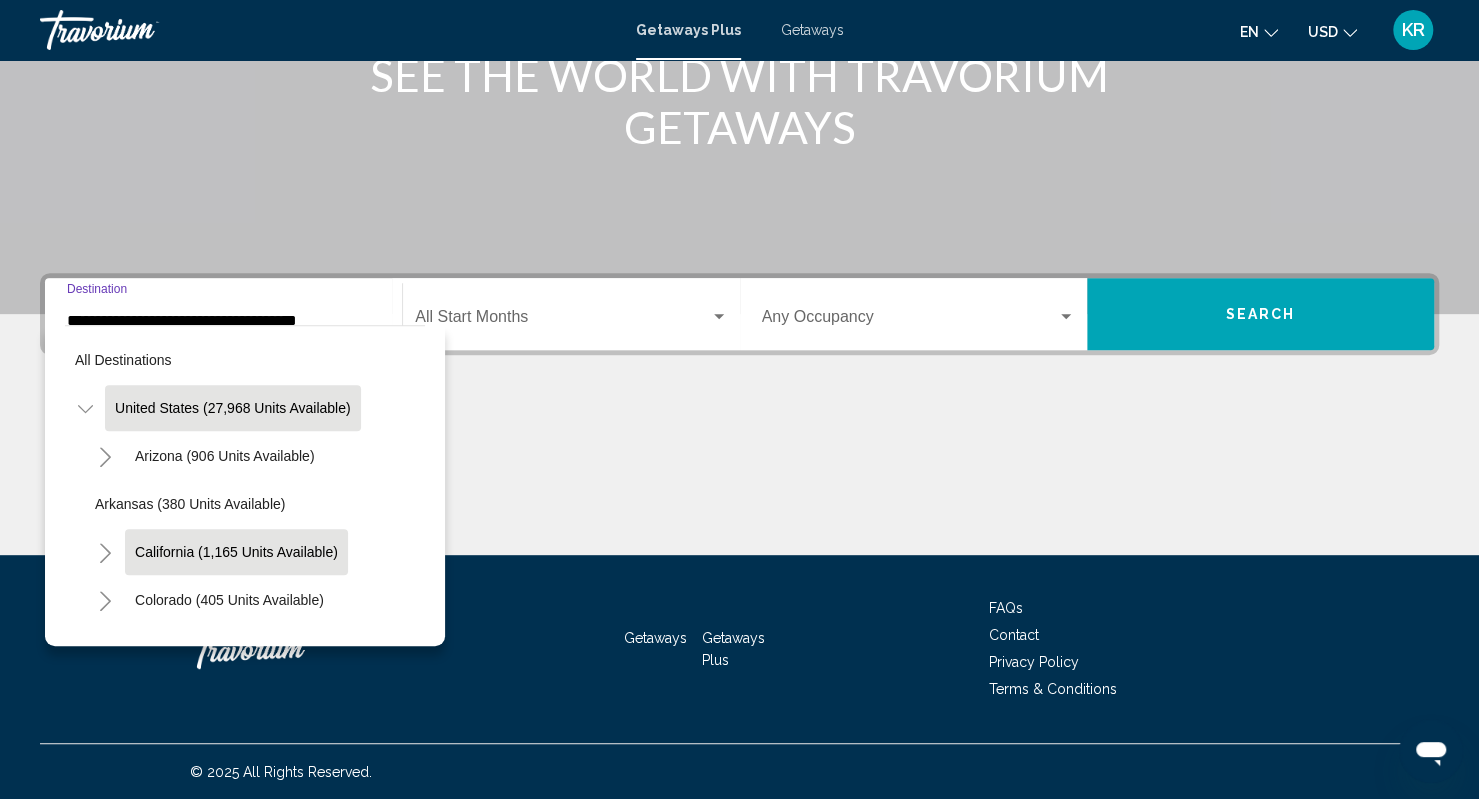 click on "California (1,165 units available)" 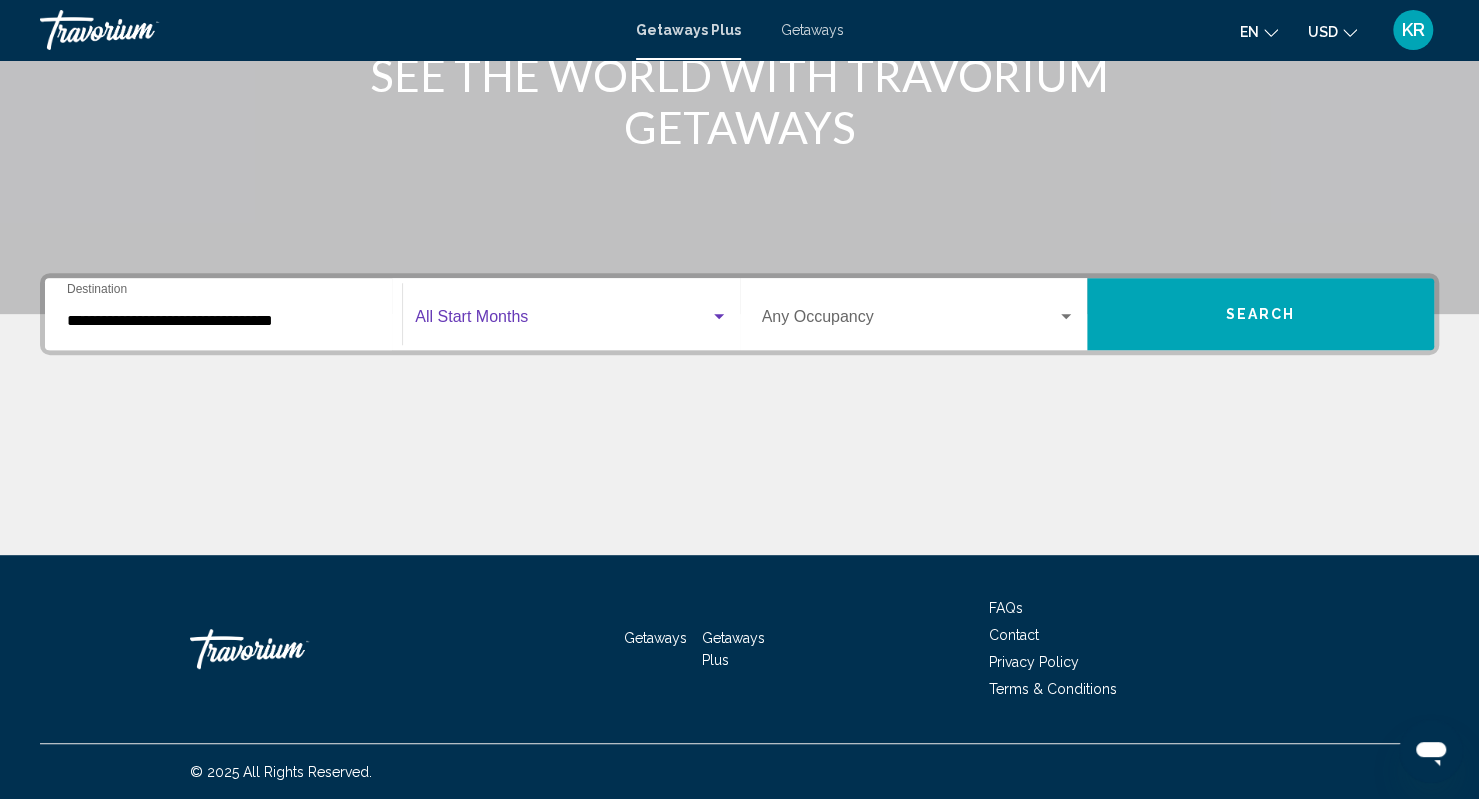 click at bounding box center [562, 321] 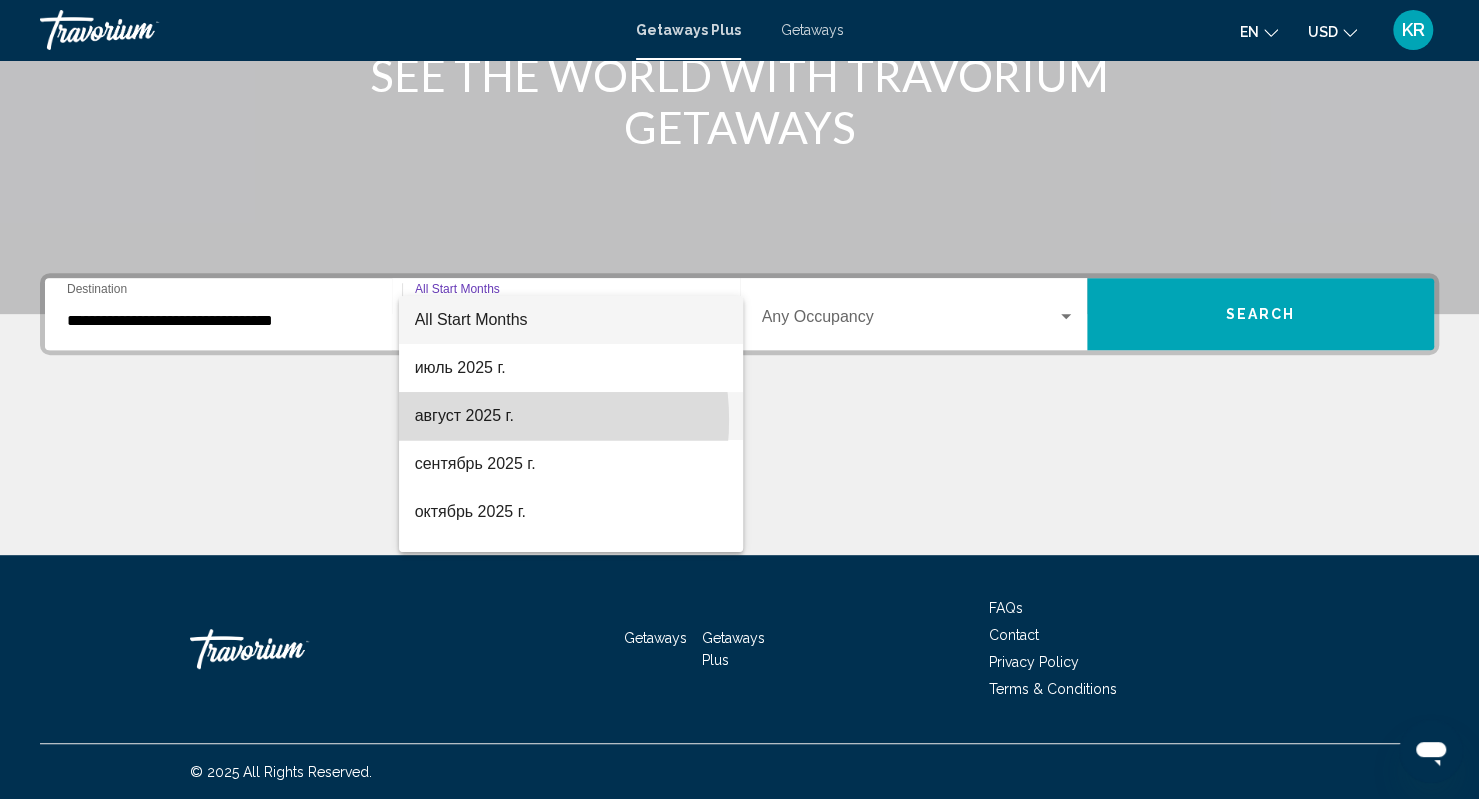 click on "август 2025 г." at bounding box center (571, 416) 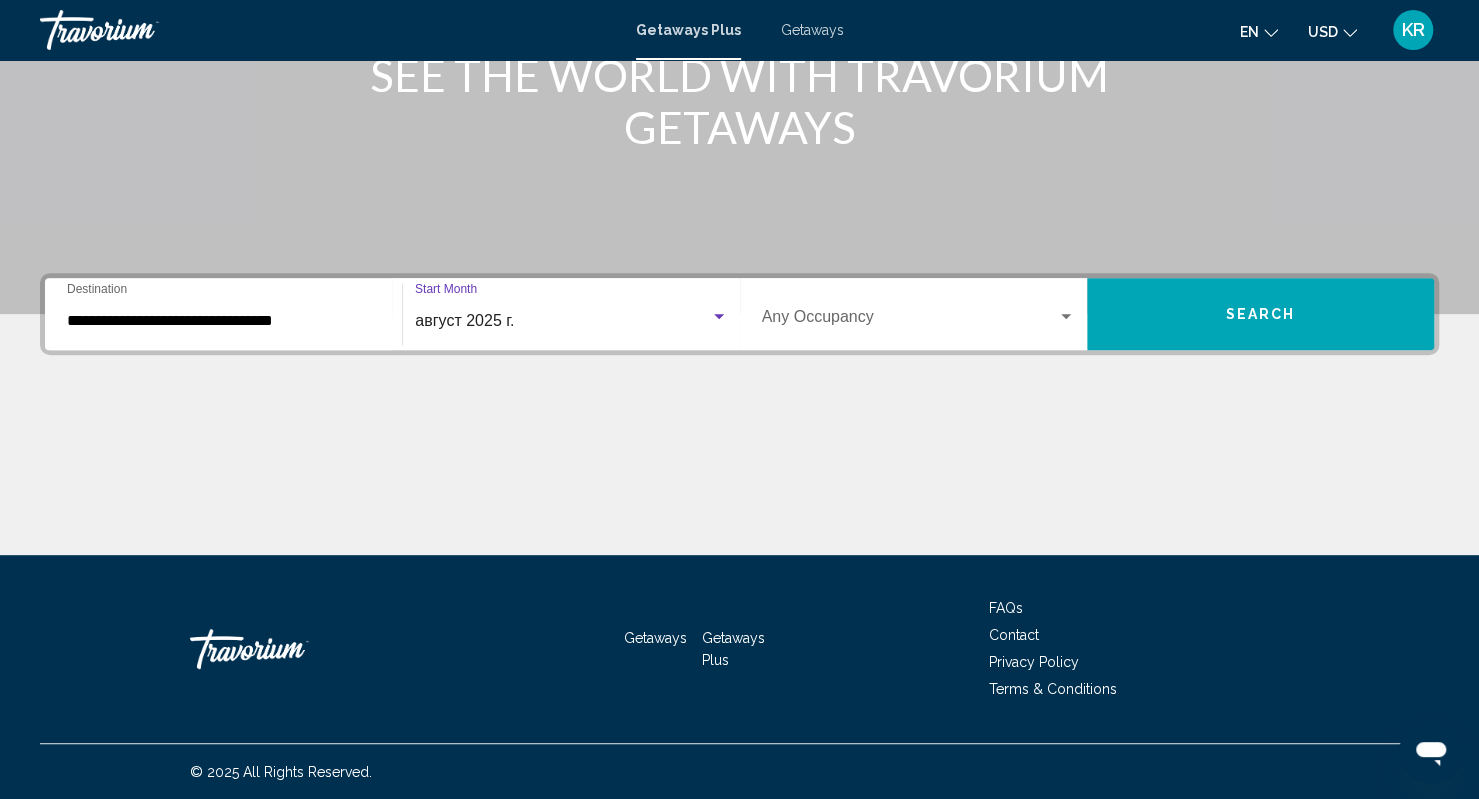 click on "Search" at bounding box center (1260, 314) 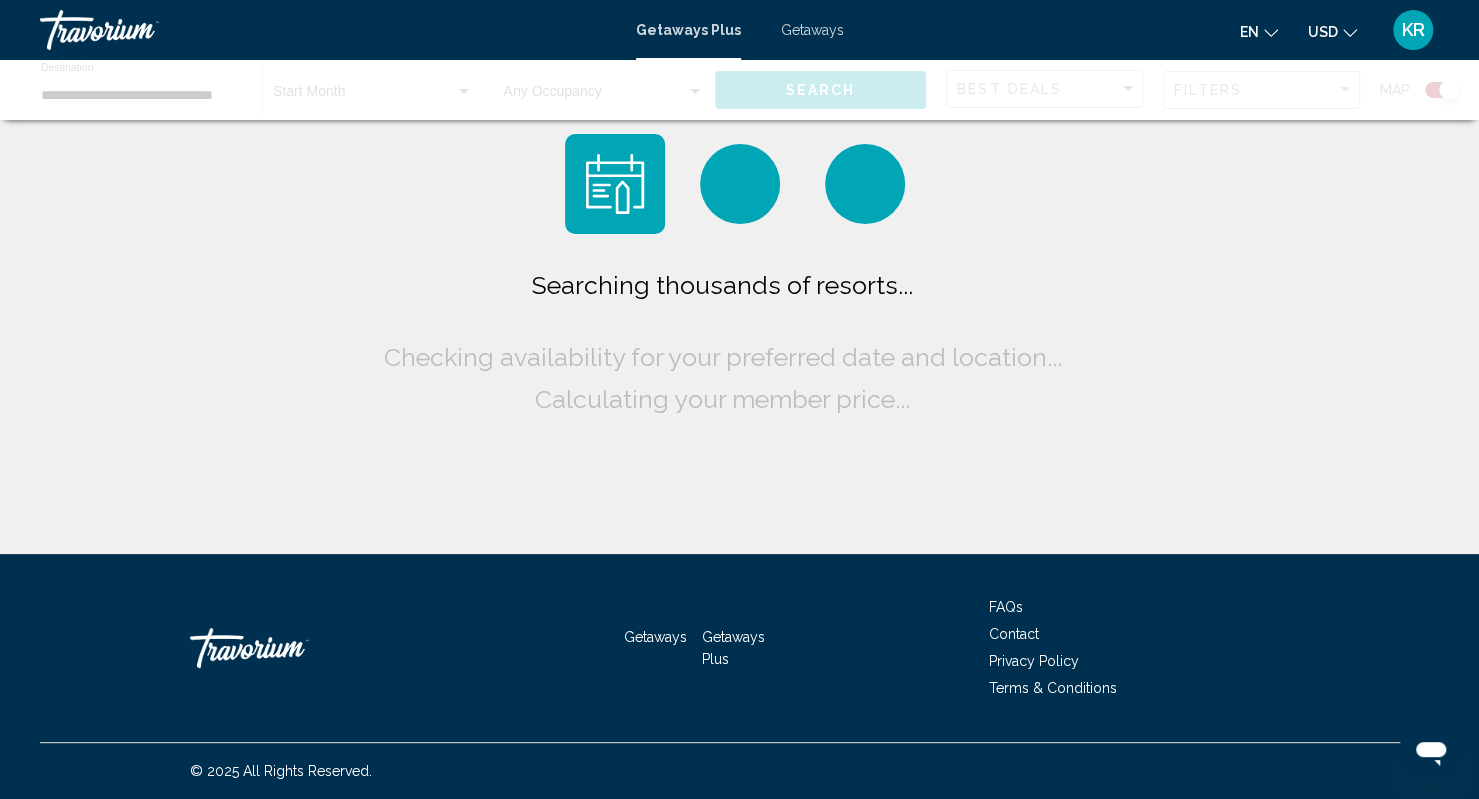 scroll, scrollTop: 0, scrollLeft: 0, axis: both 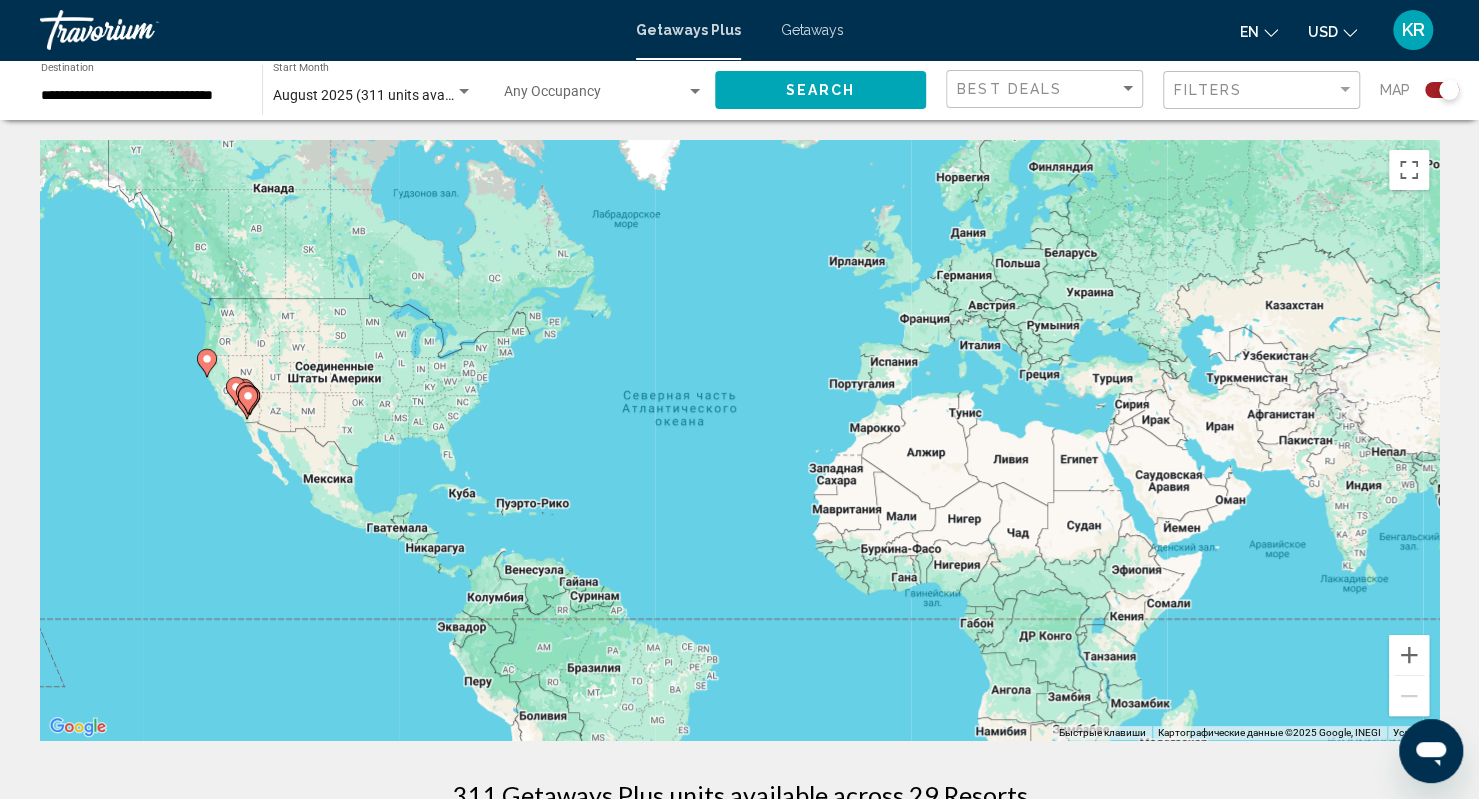 click 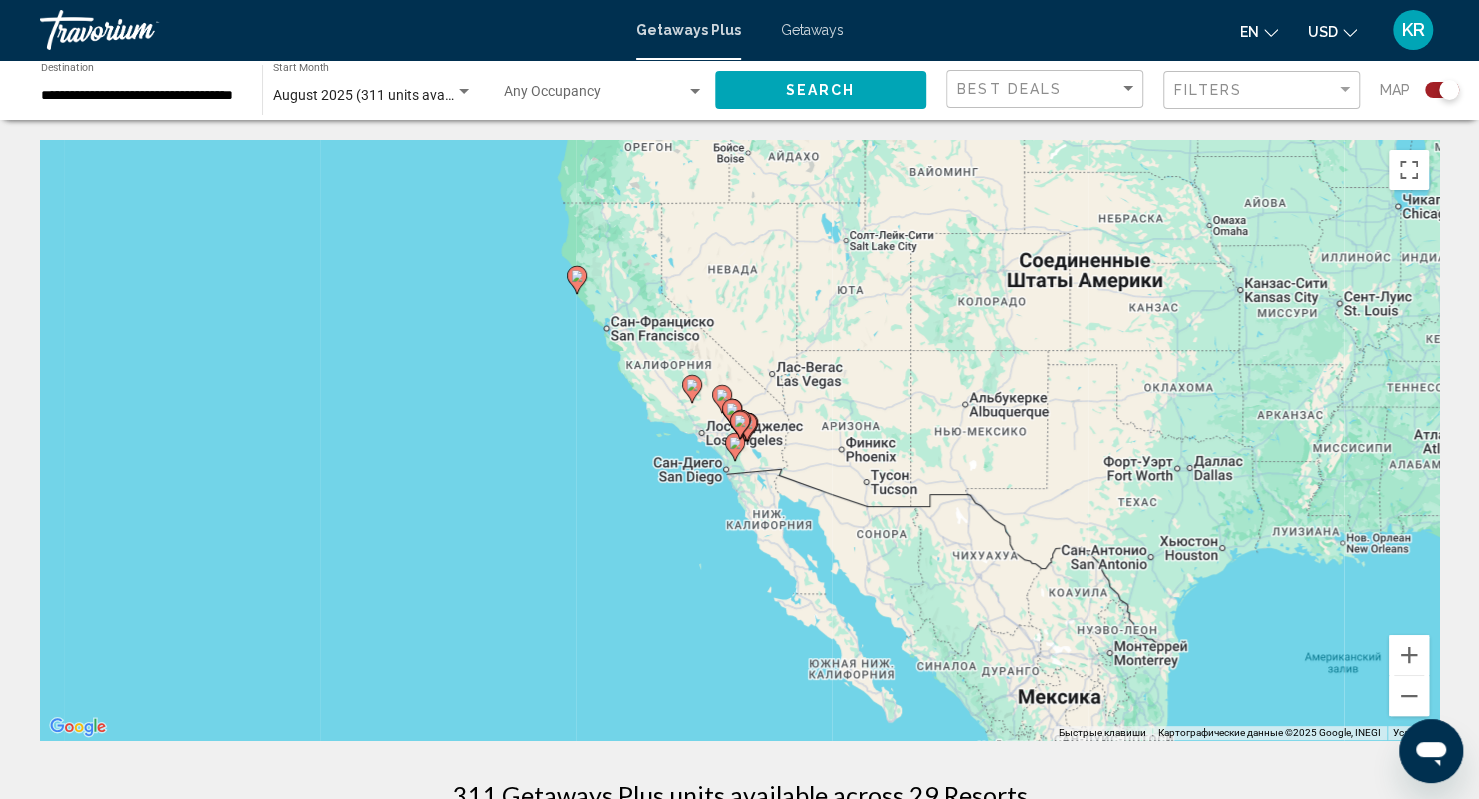 click at bounding box center [577, 280] 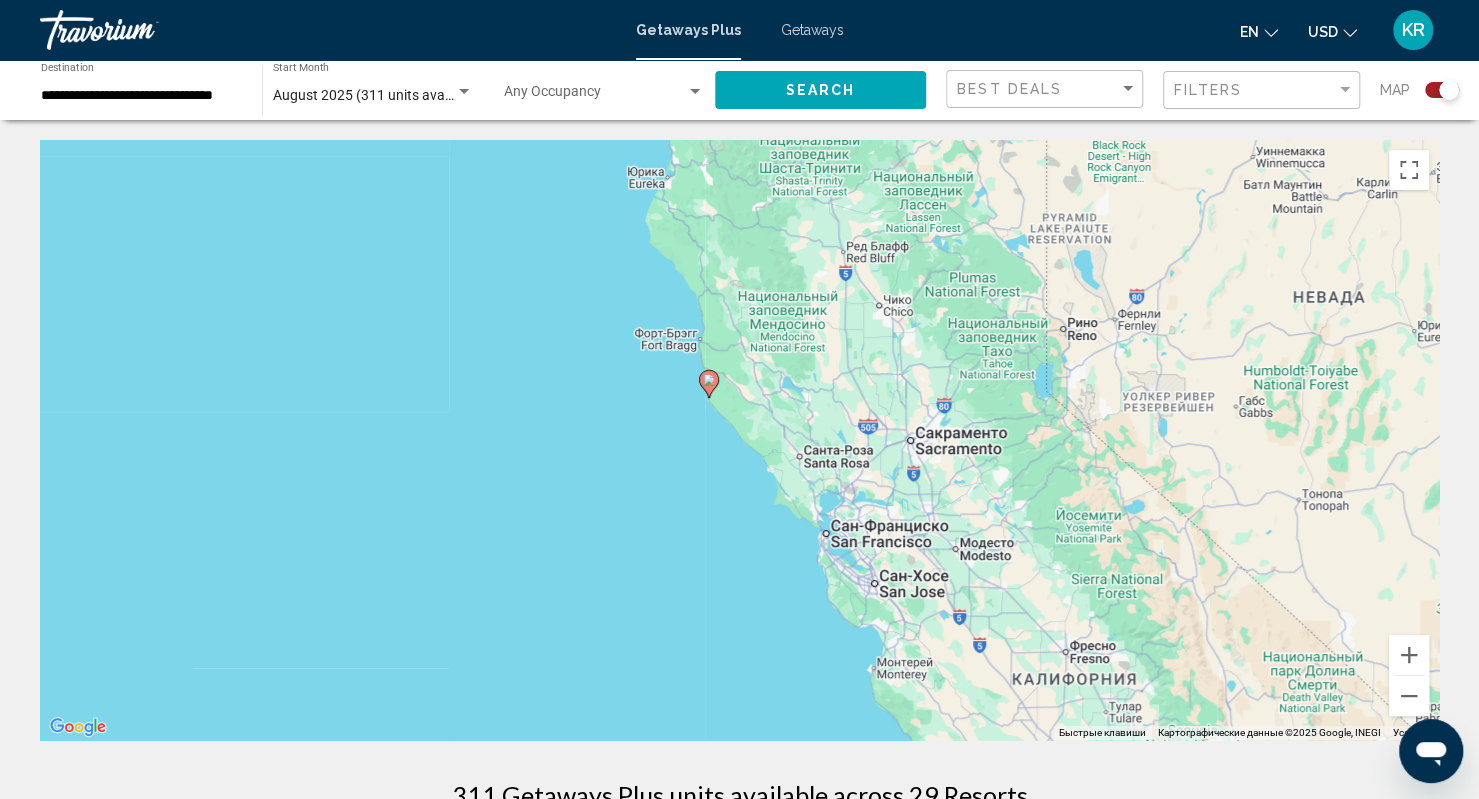 drag, startPoint x: 861, startPoint y: 463, endPoint x: 570, endPoint y: 137, distance: 436.98627 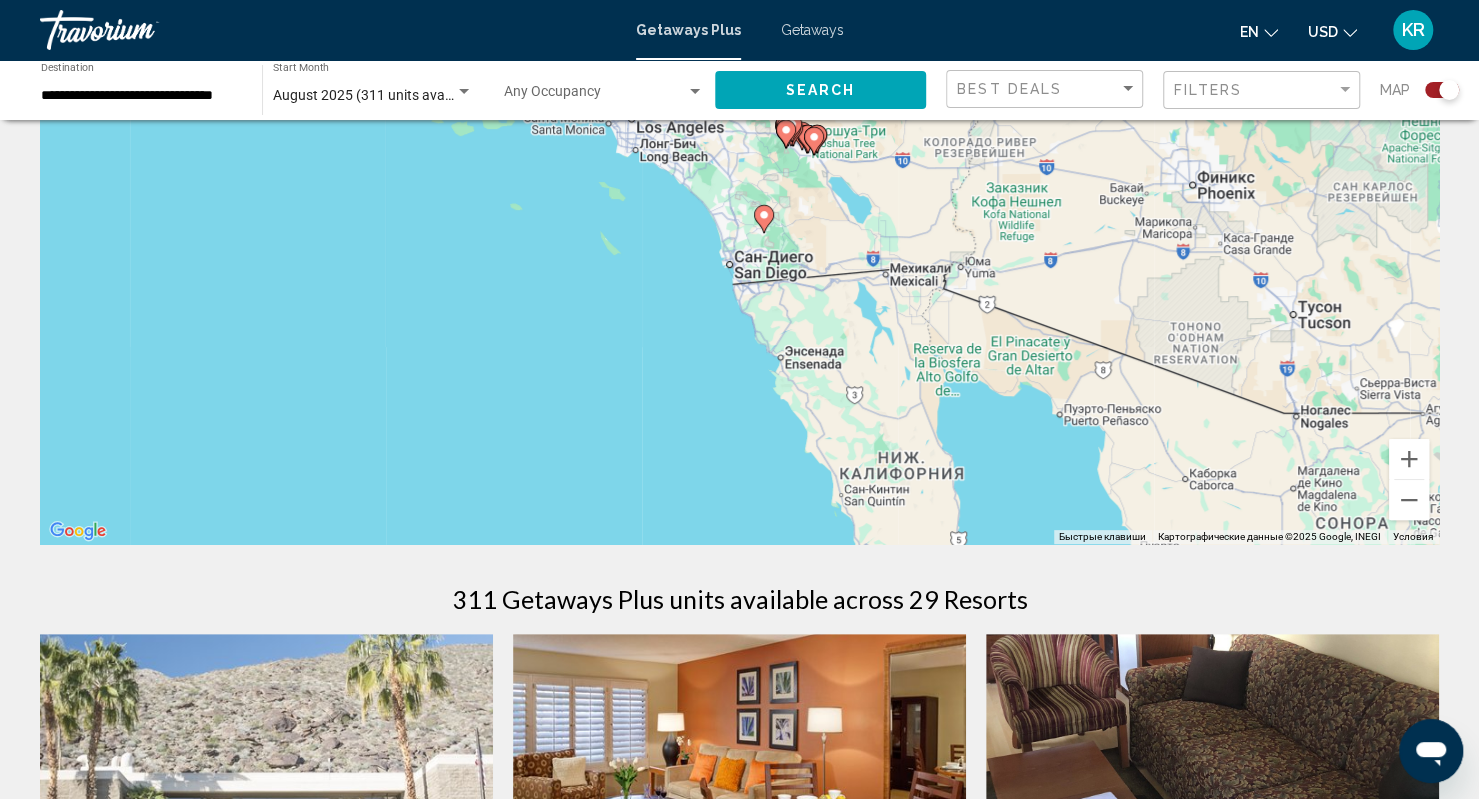 scroll, scrollTop: 100, scrollLeft: 0, axis: vertical 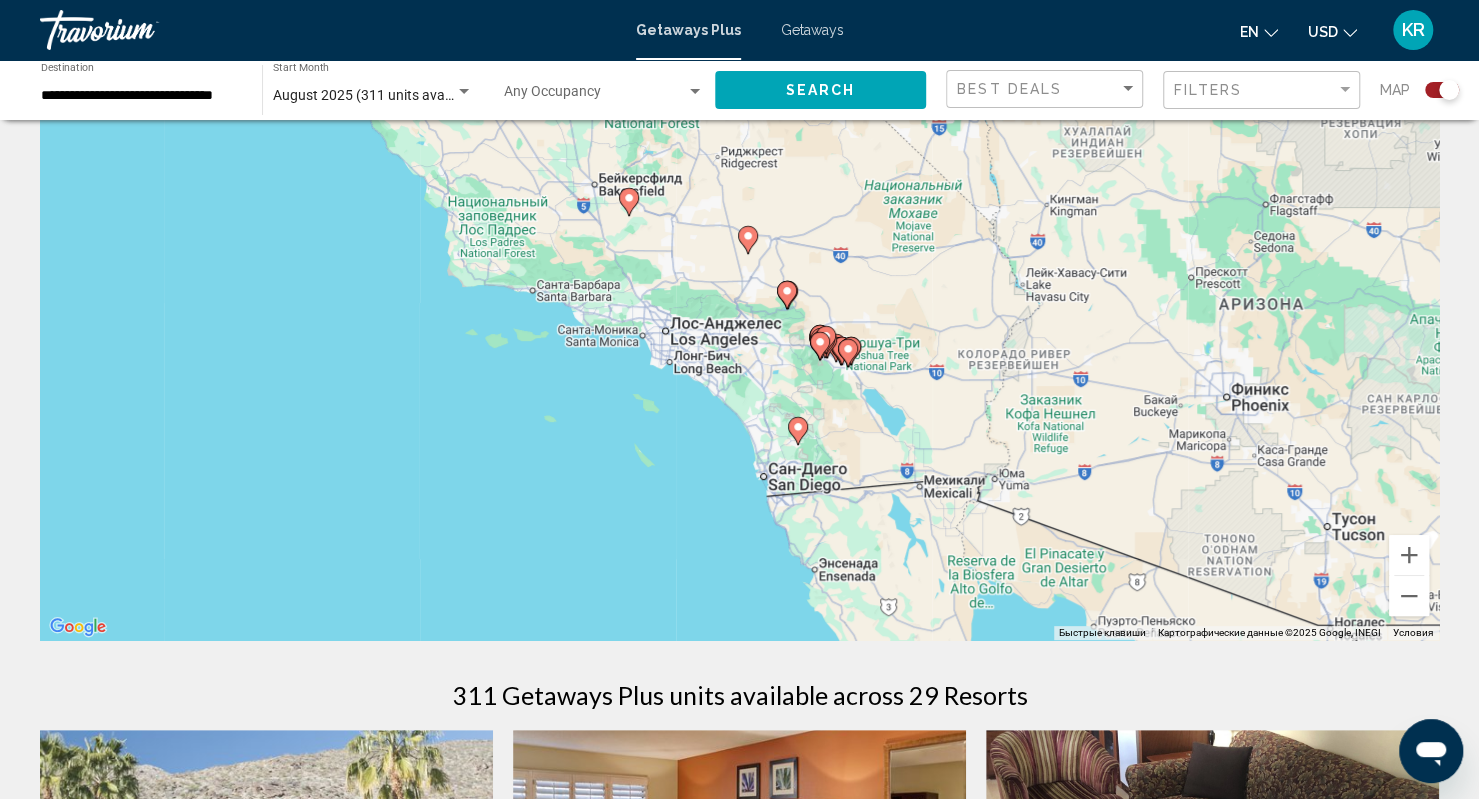 drag, startPoint x: 910, startPoint y: 387, endPoint x: 923, endPoint y: 464, distance: 78.08969 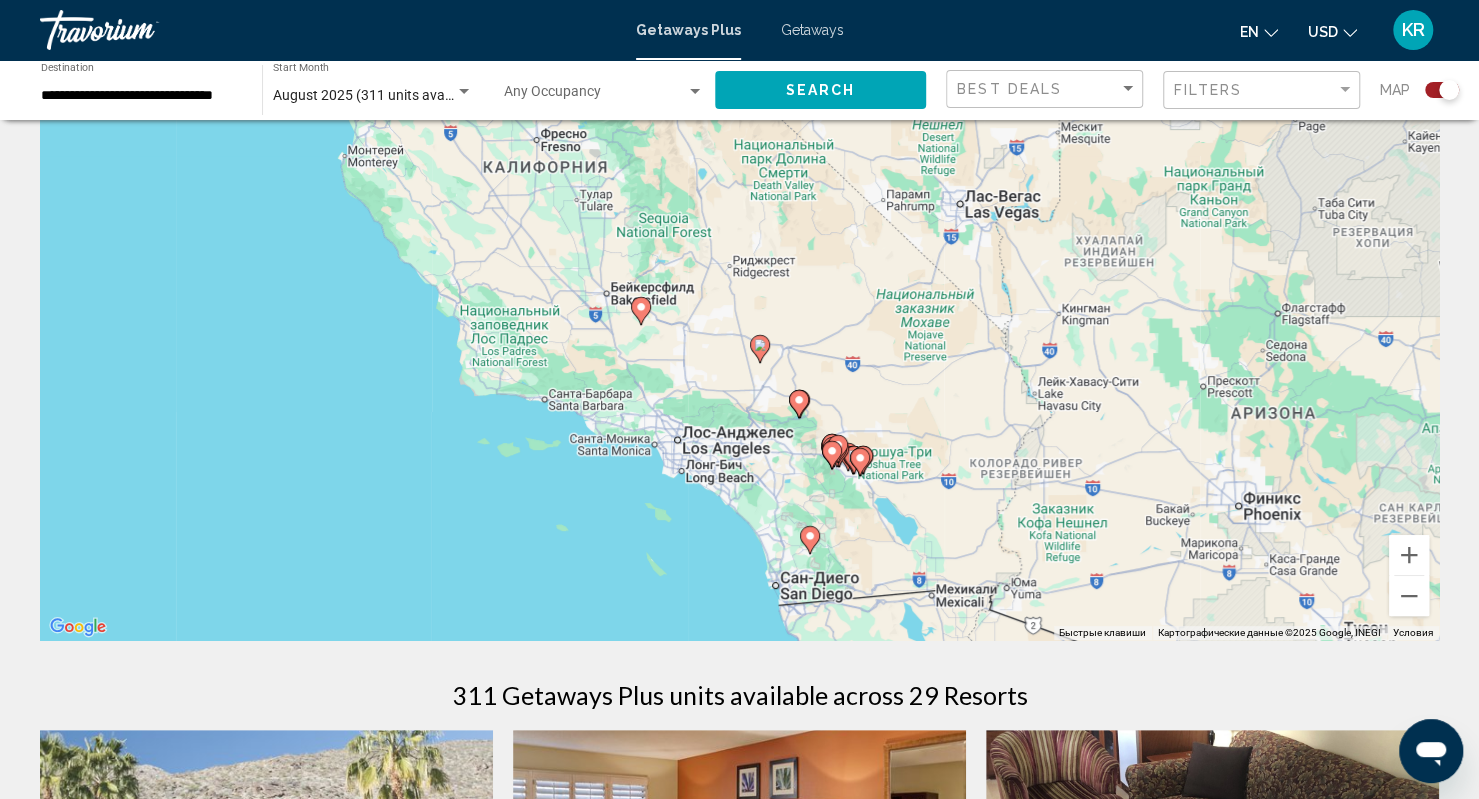 click 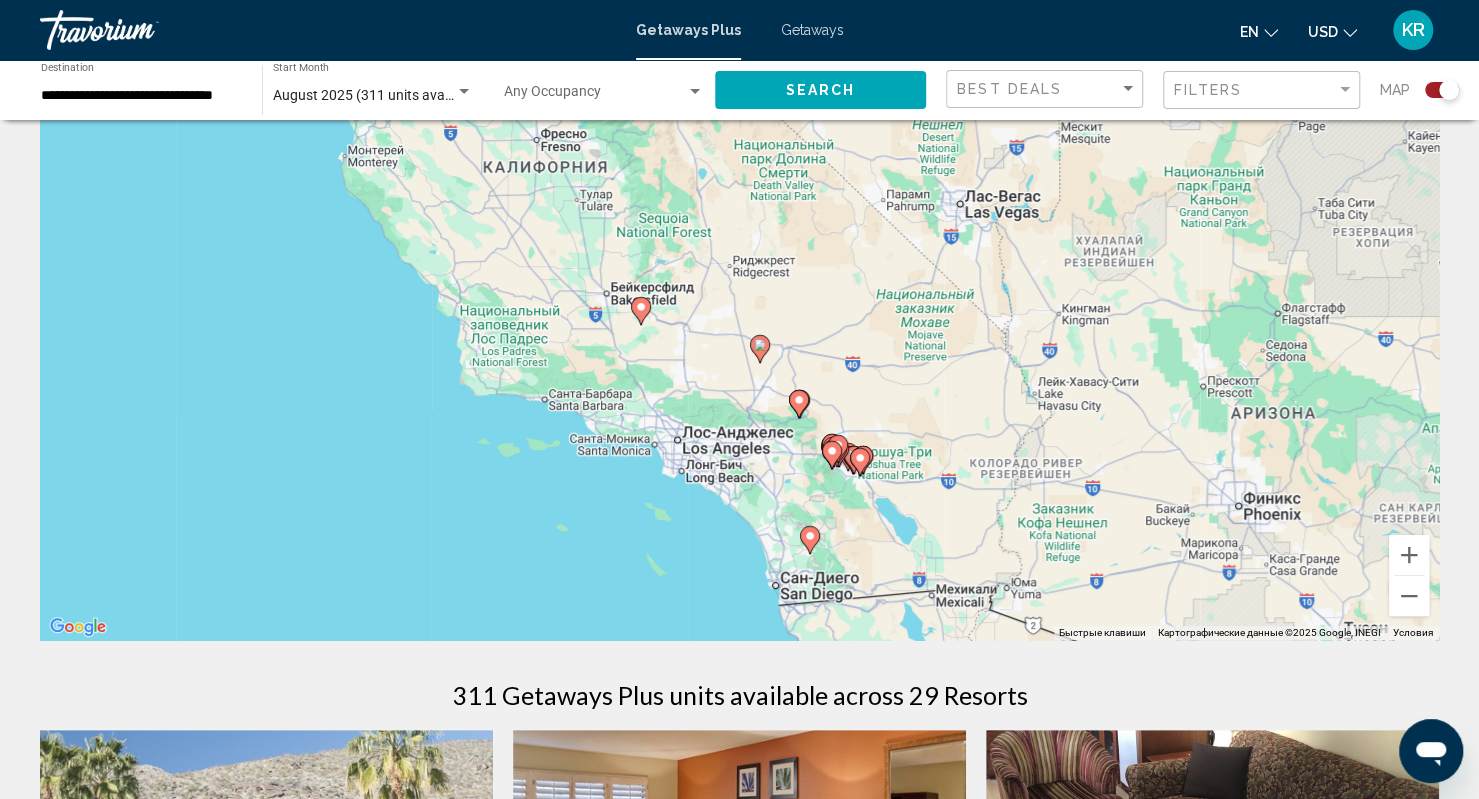 type on "**********" 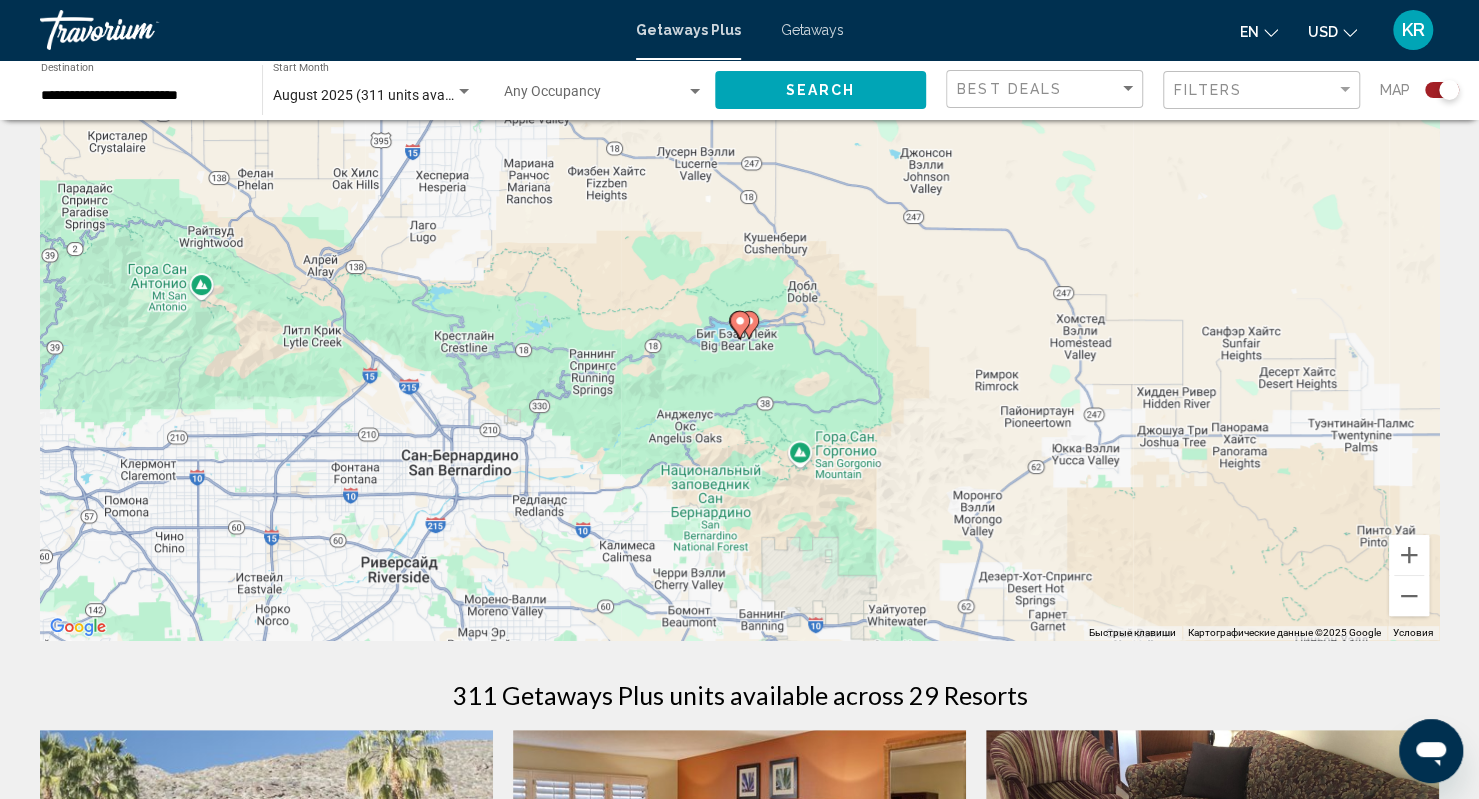 click 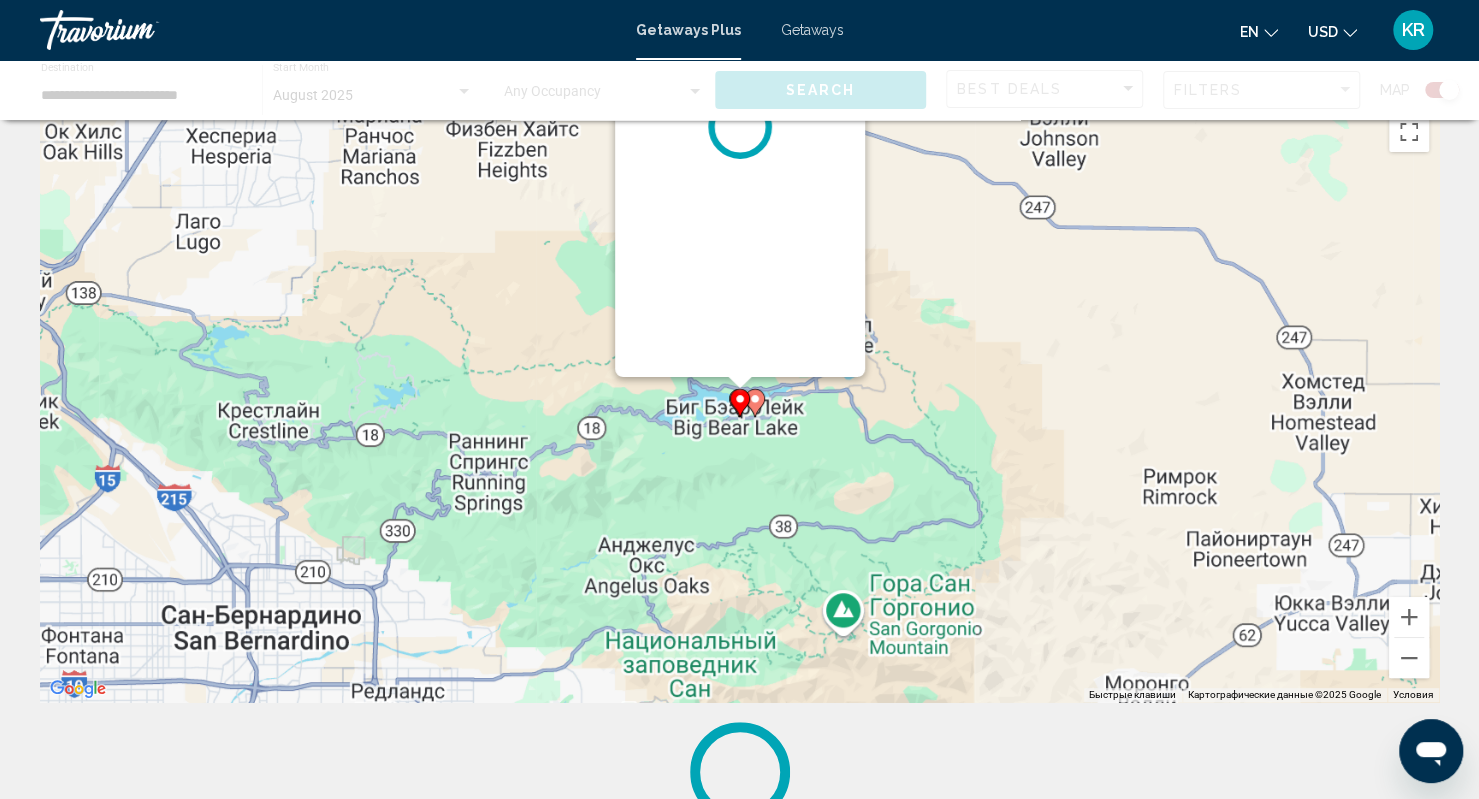 scroll, scrollTop: 0, scrollLeft: 0, axis: both 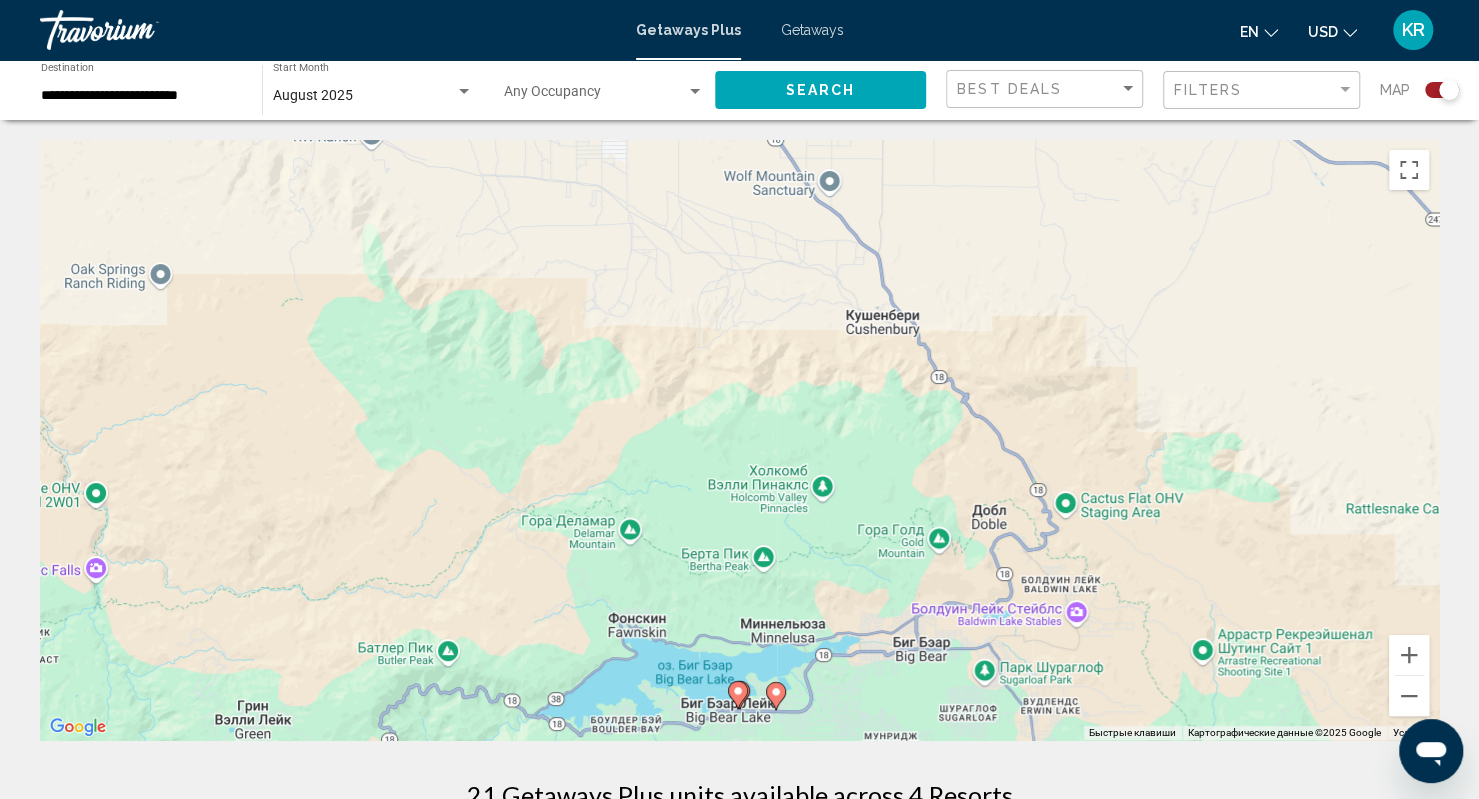 drag, startPoint x: 698, startPoint y: 509, endPoint x: 744, endPoint y: 267, distance: 246.33311 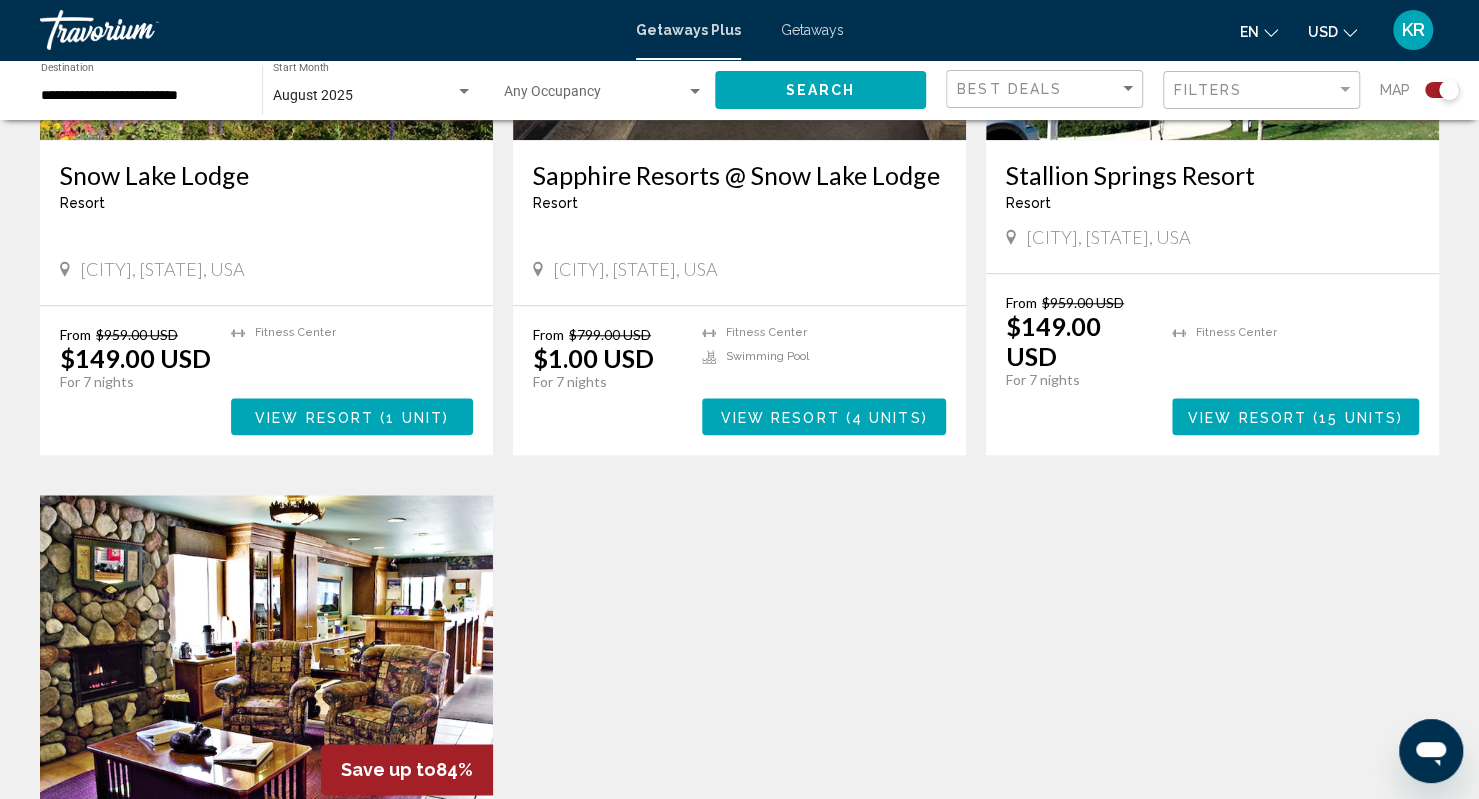 scroll, scrollTop: 1100, scrollLeft: 0, axis: vertical 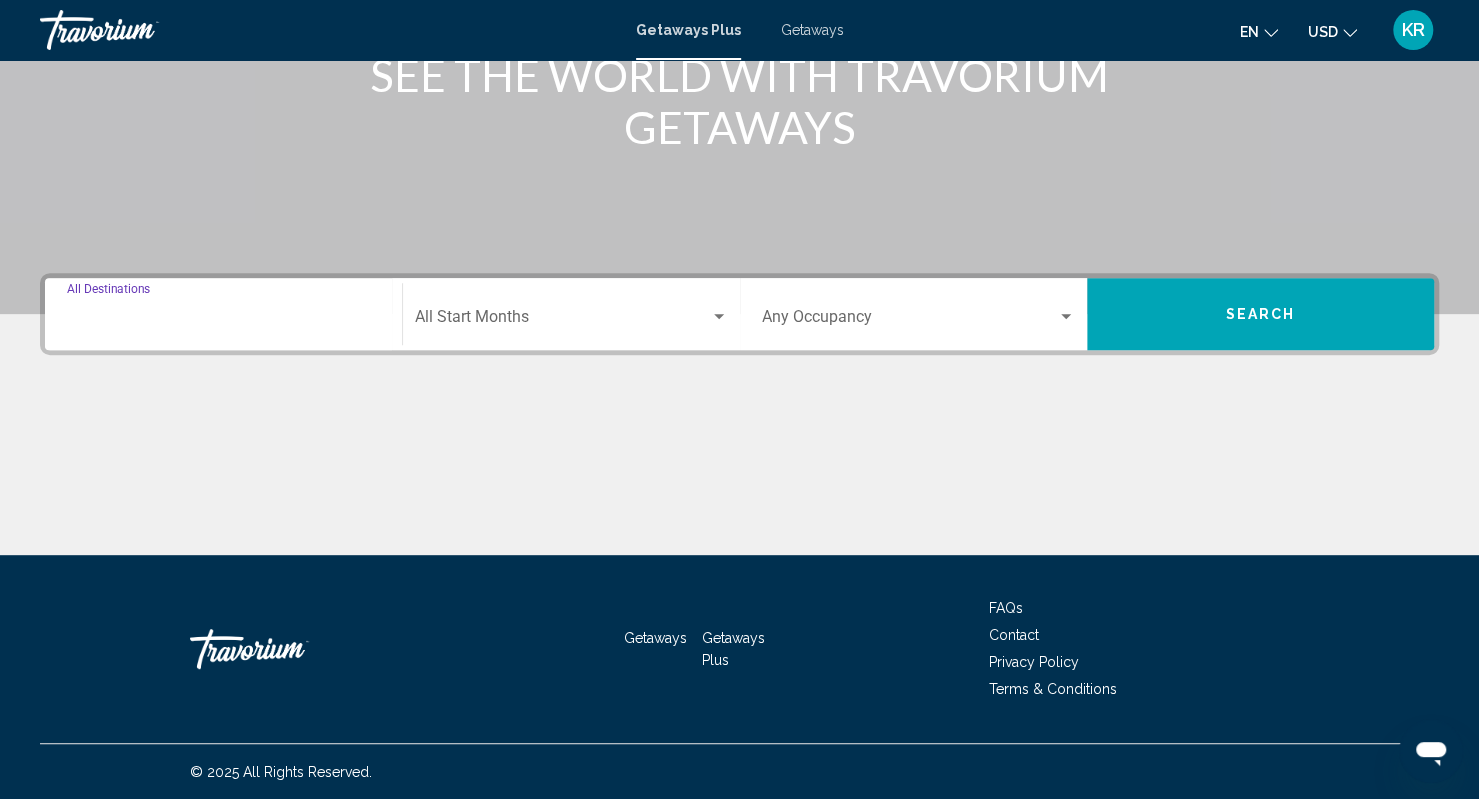 click on "Destination All Destinations" at bounding box center [223, 321] 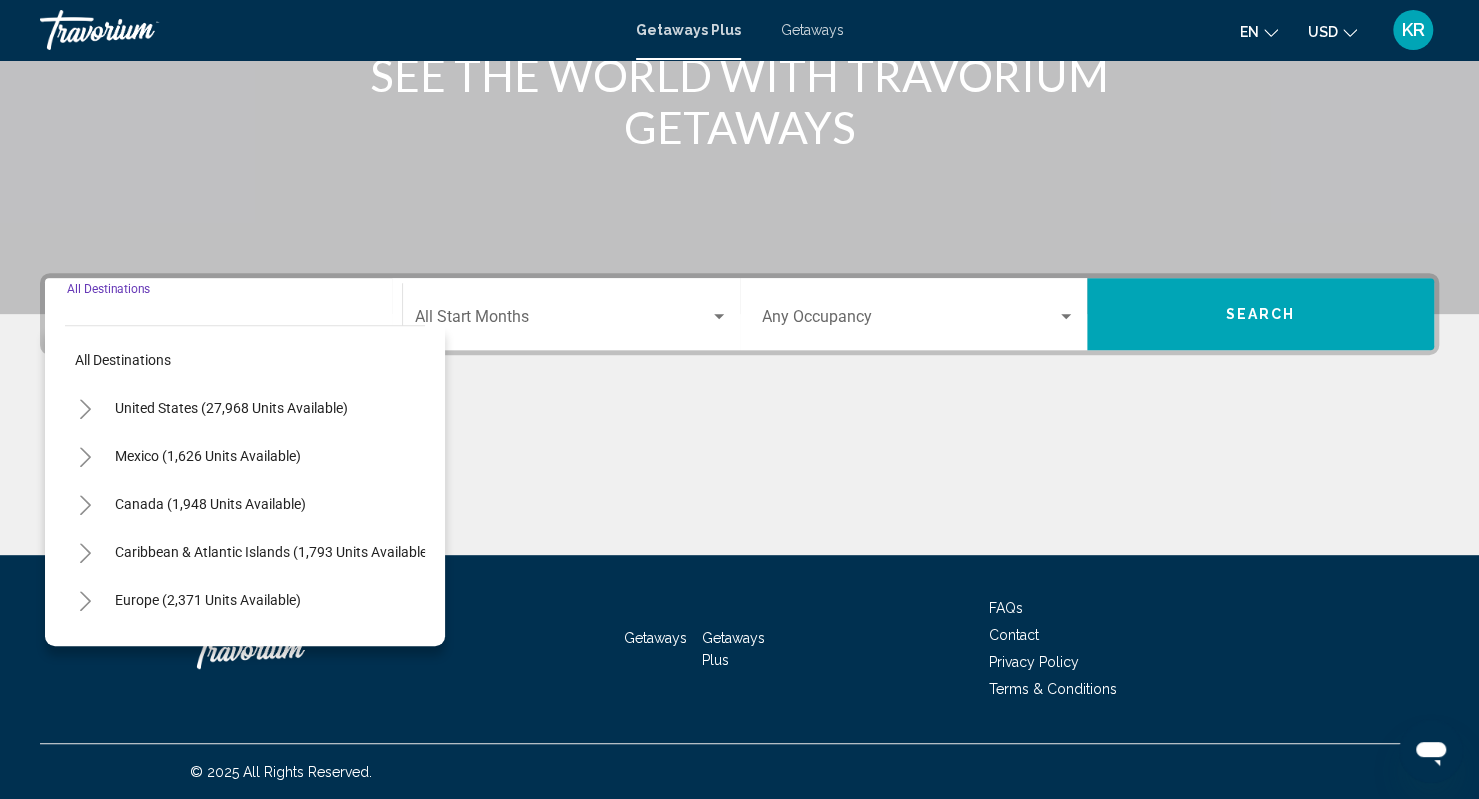 click on "United States (27,968 units available)" at bounding box center (208, 456) 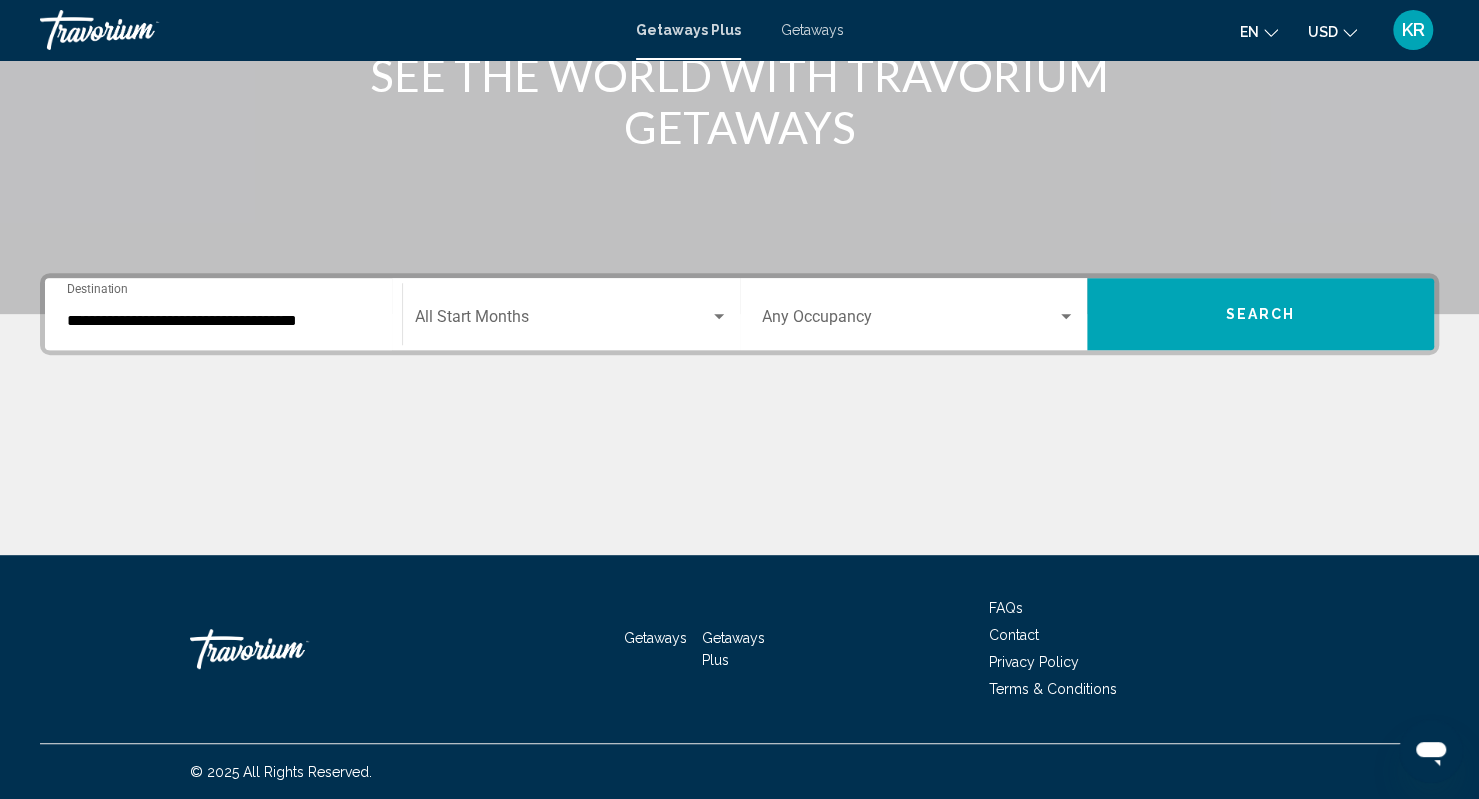 click on "**********" at bounding box center [223, 314] 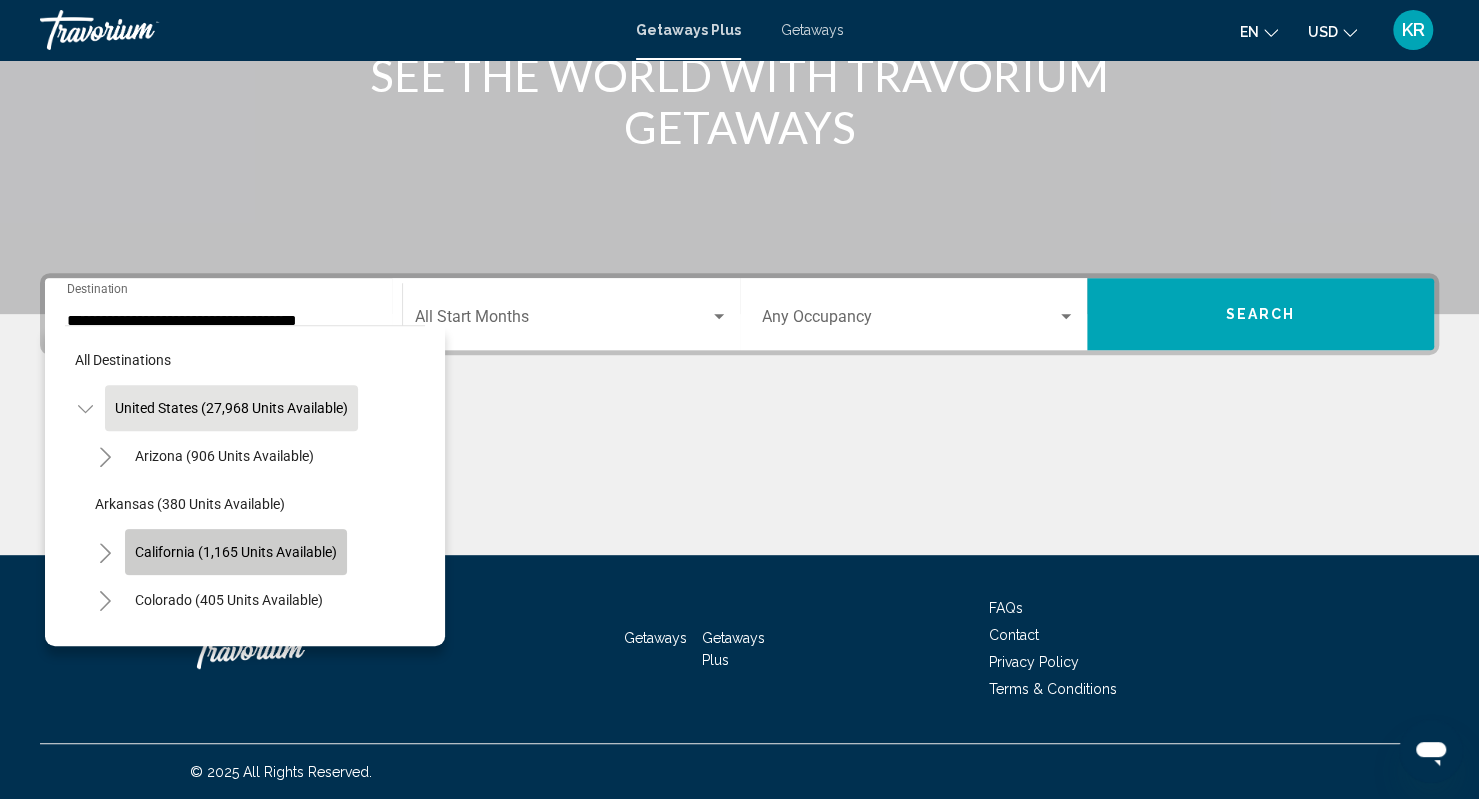 click on "California (1,165 units available)" 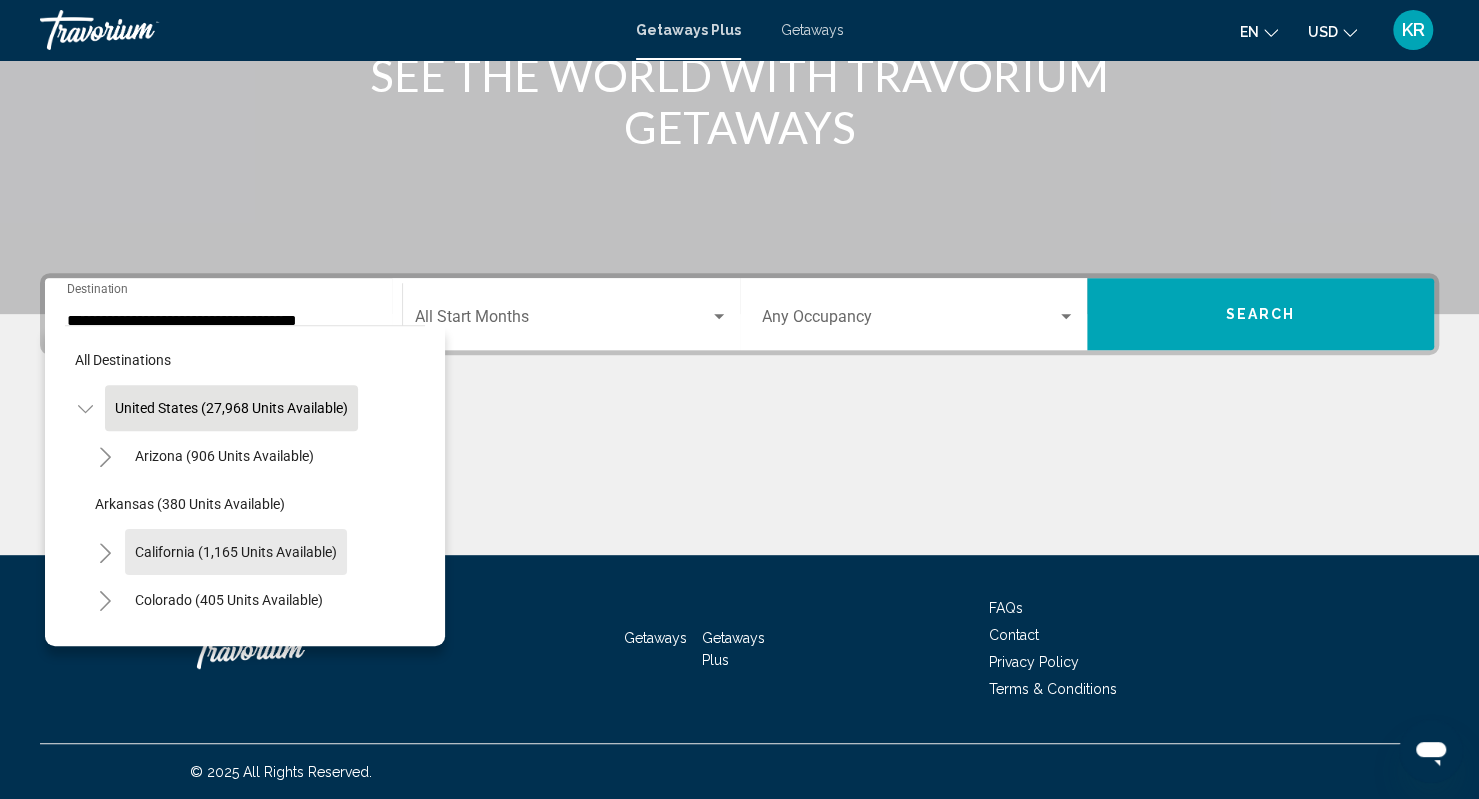 type on "**********" 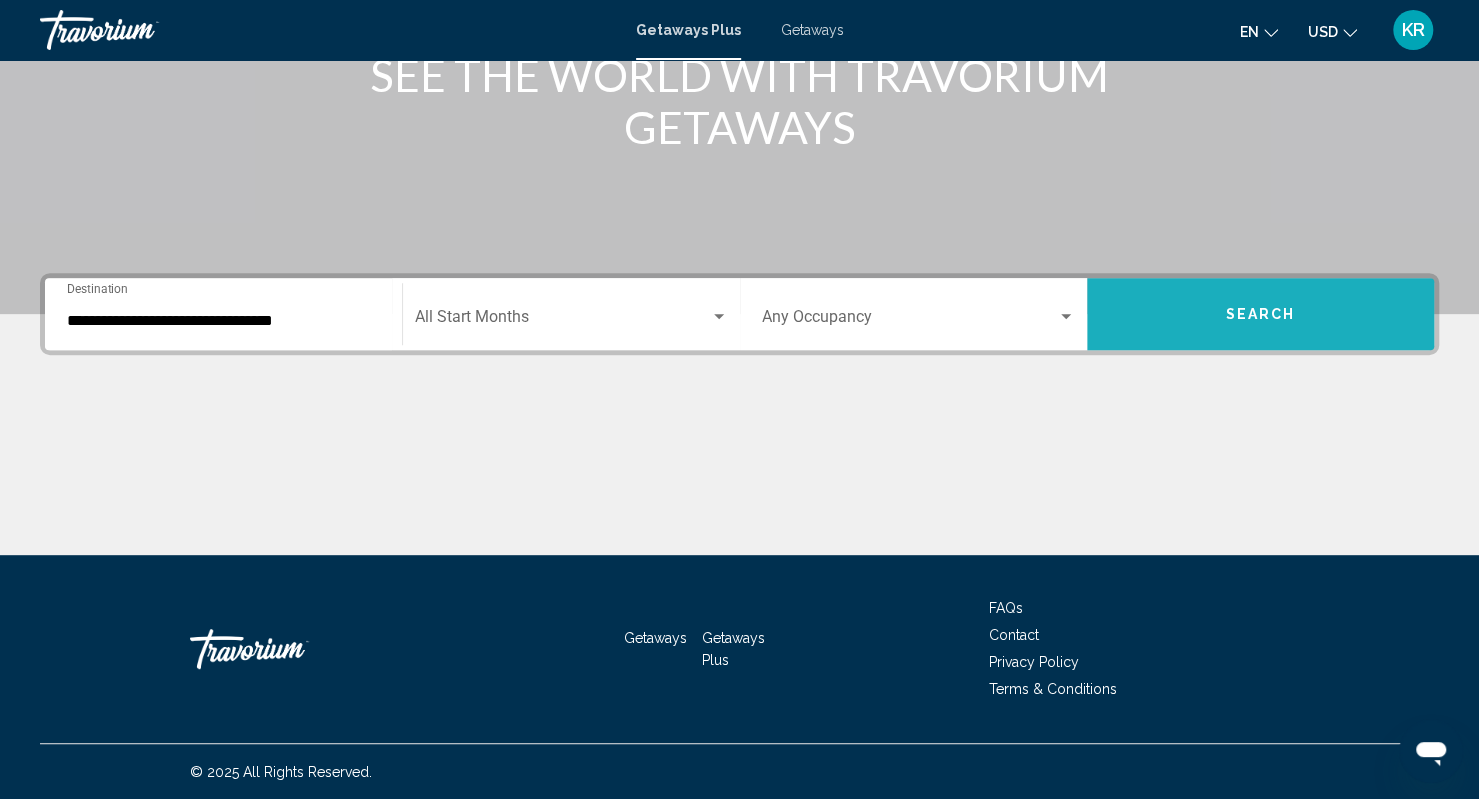 click on "Search" at bounding box center [1260, 314] 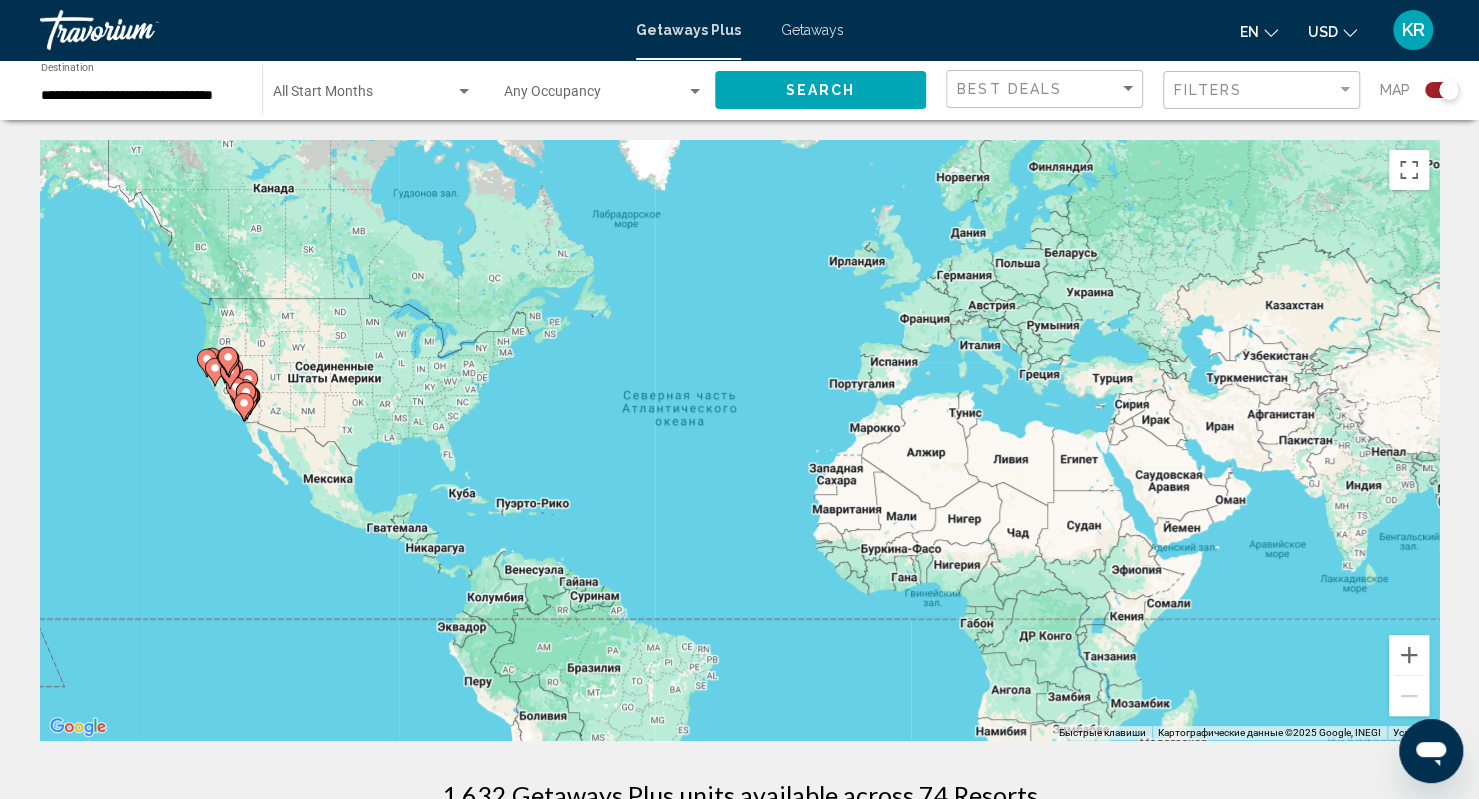 click at bounding box center (228, 361) 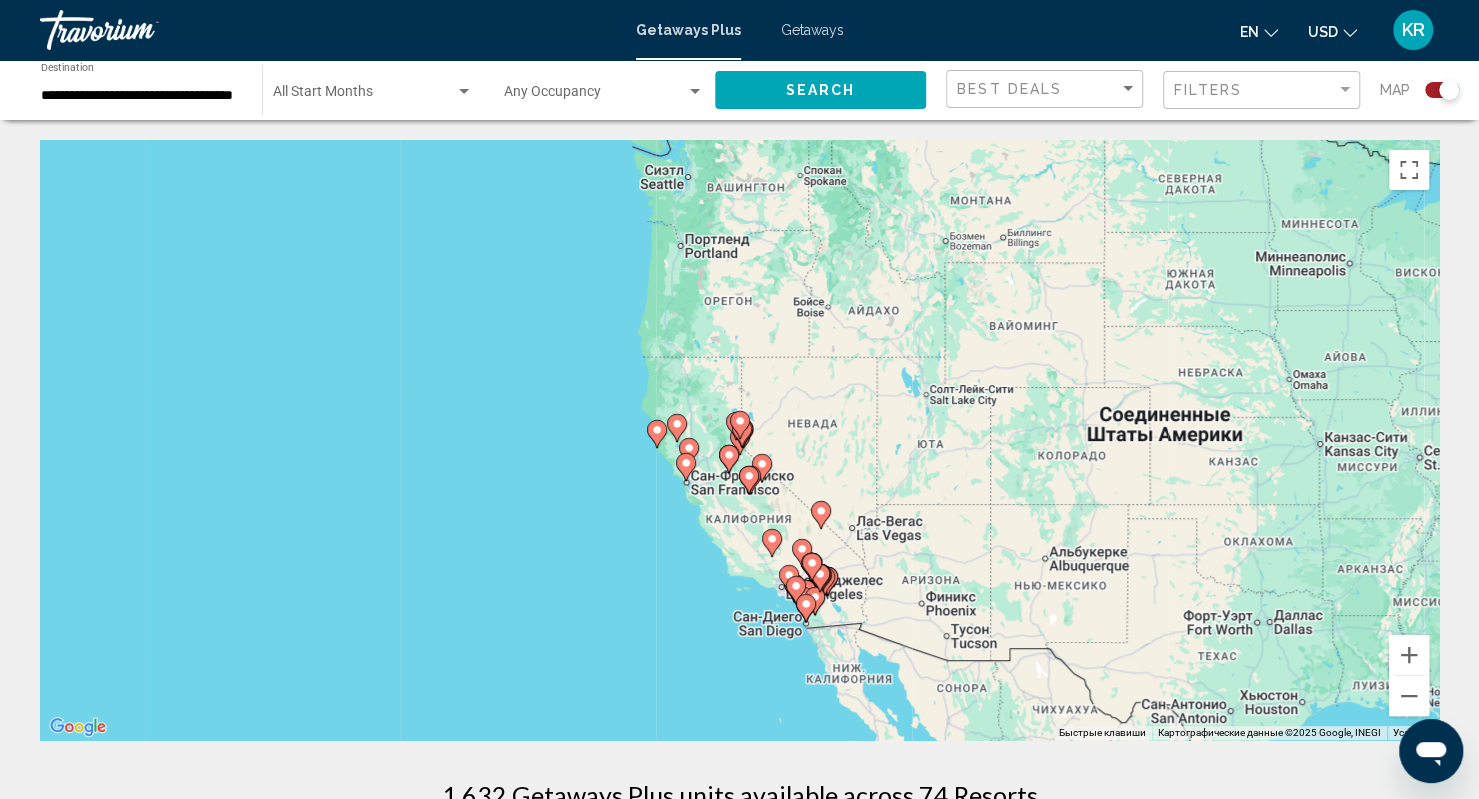 click 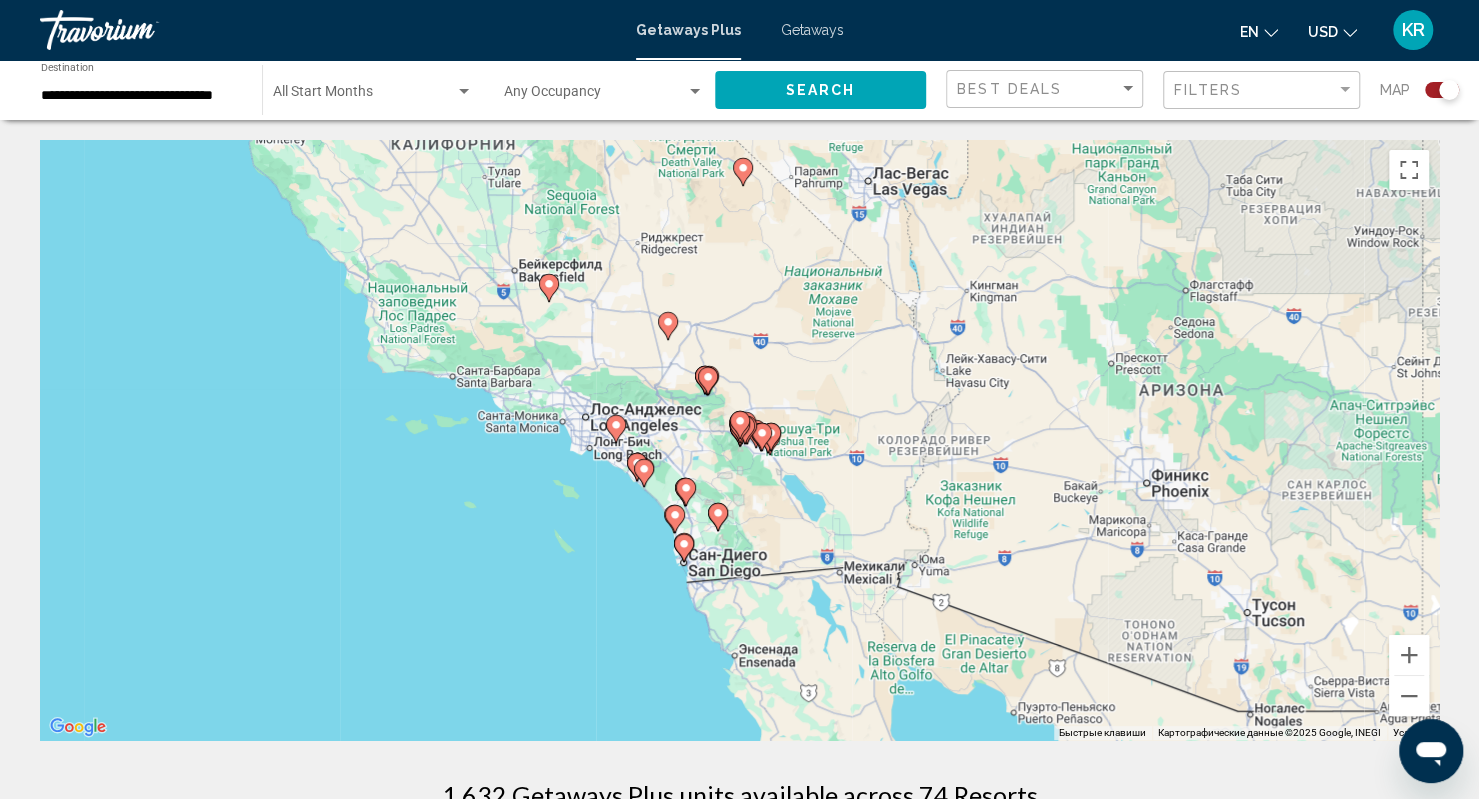 click on "Best Deals" 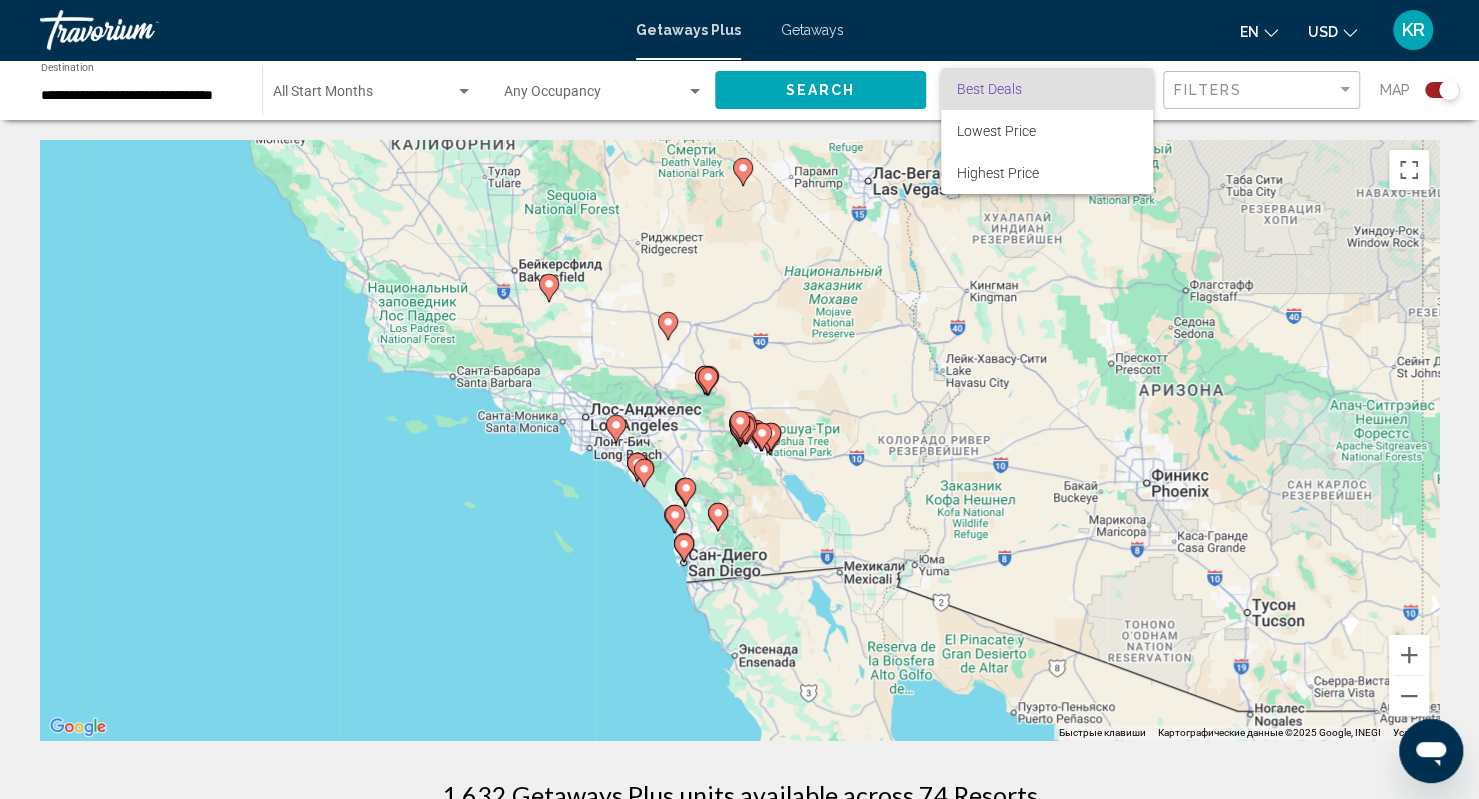 click at bounding box center [739, 399] 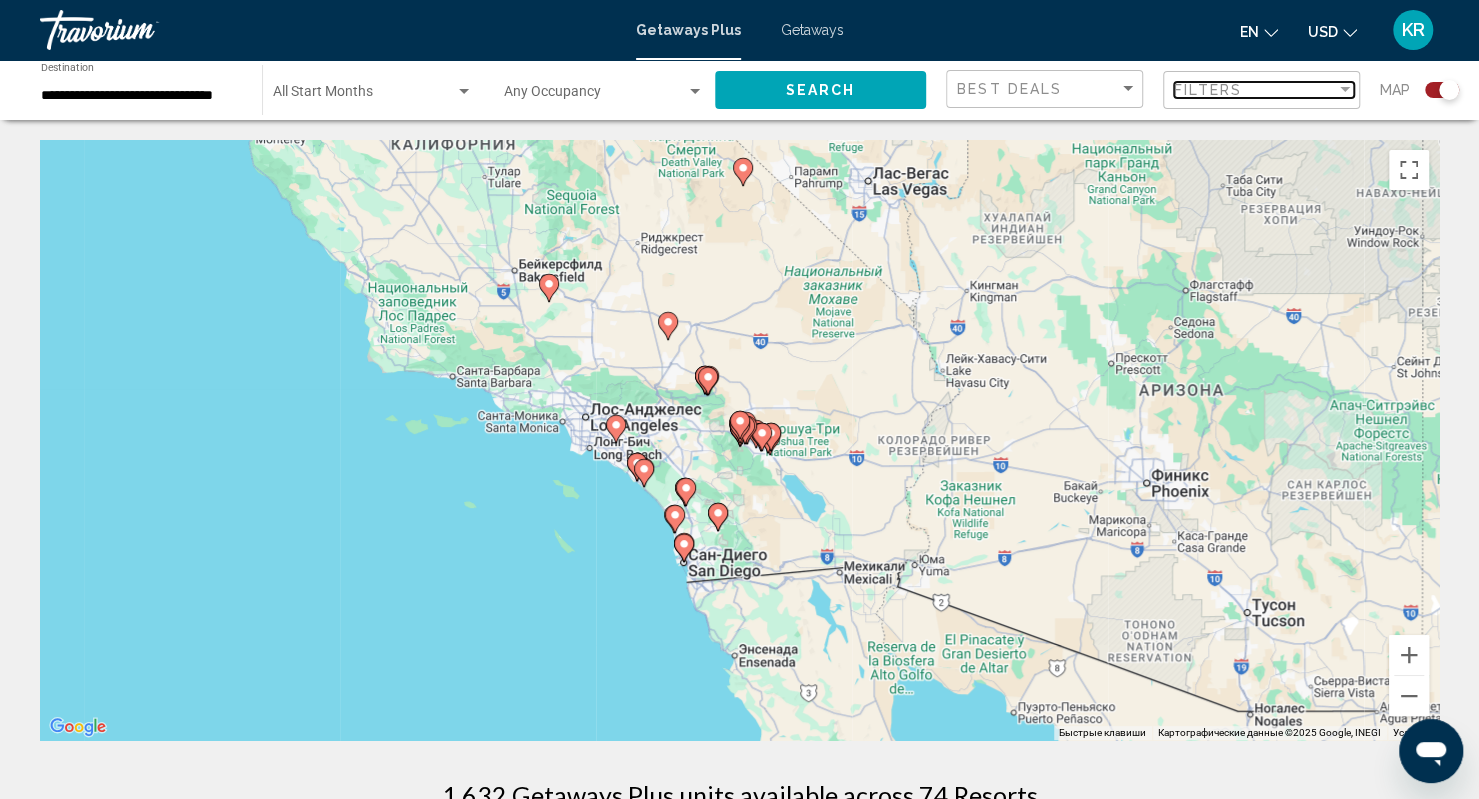click on "Filters" at bounding box center [1208, 90] 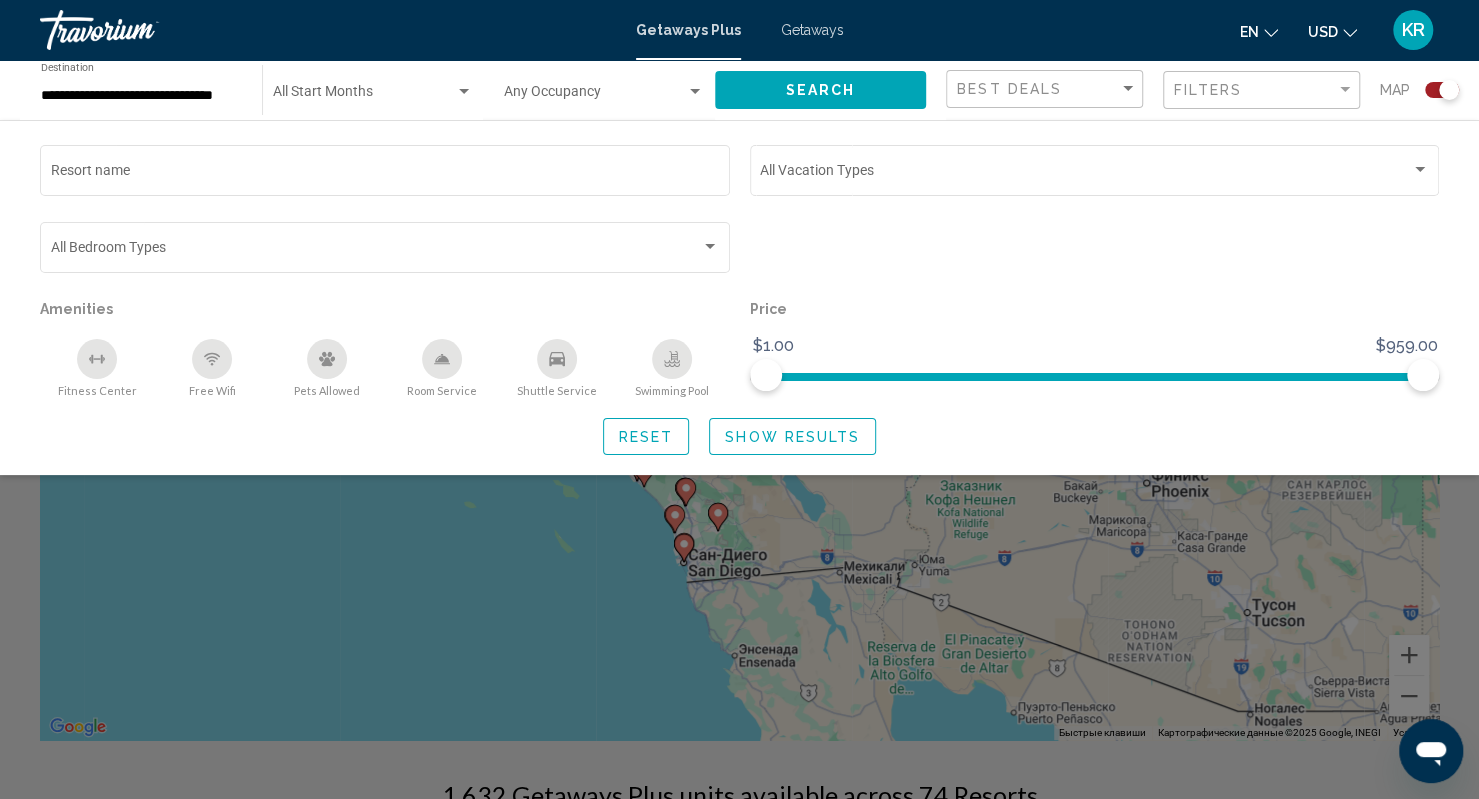 click on "en
English Español Français Italiano Português русский USD
USD ($) MXN (Mex$) CAD (Can$) GBP (£) EUR (€) AUD (A$) NZD (NZ$) CNY (CN¥) KR Login" at bounding box center [1152, 30] 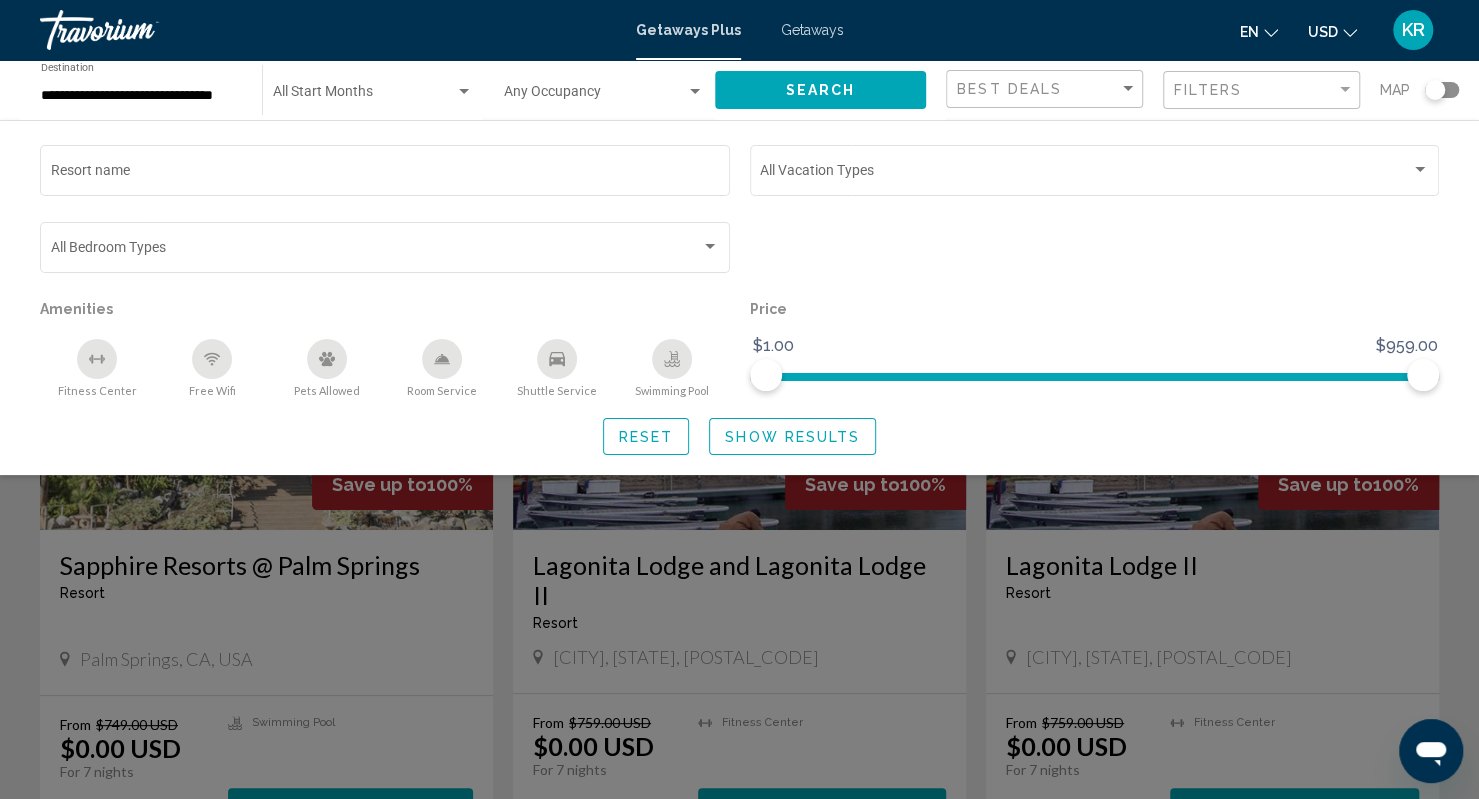 click 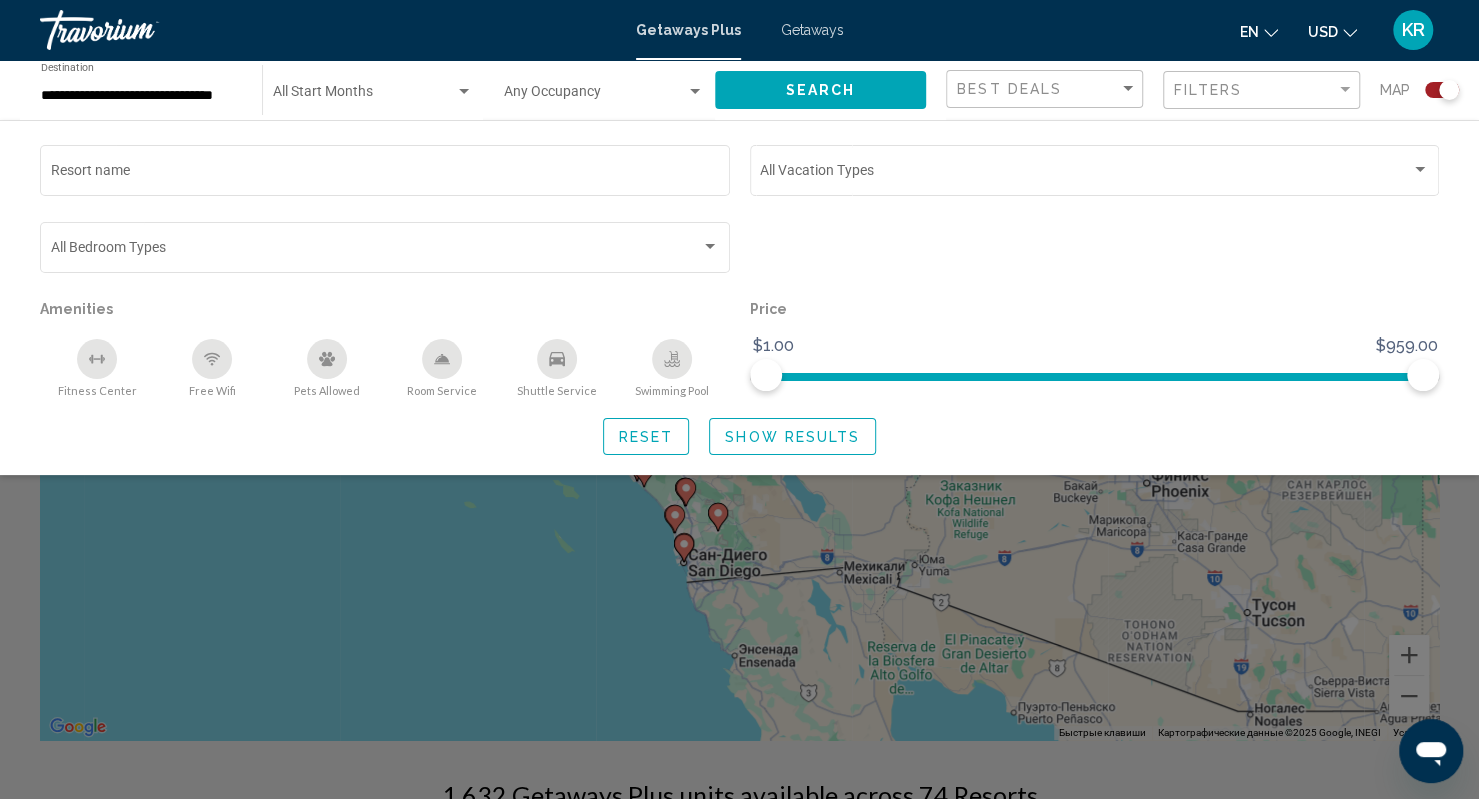 click 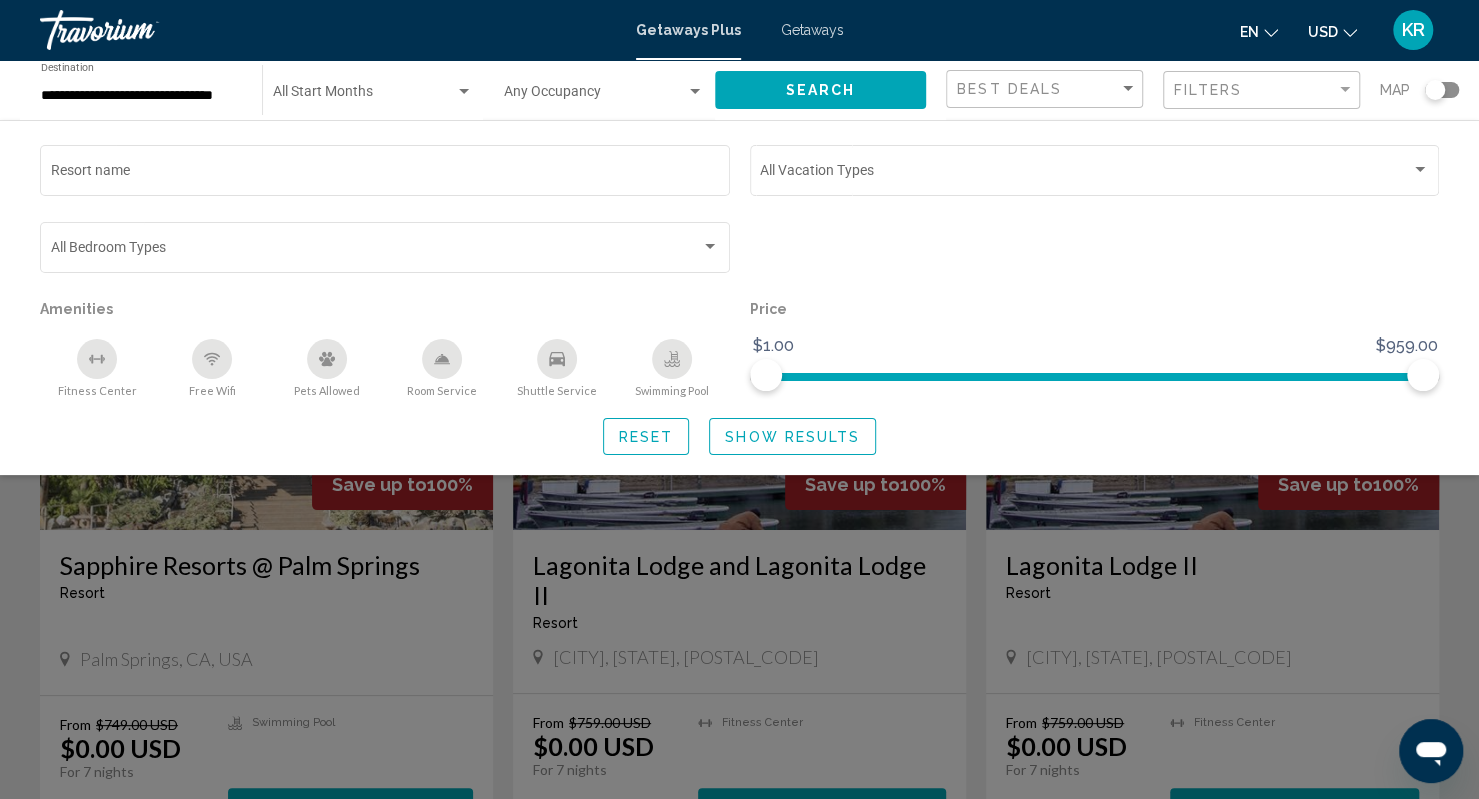 click 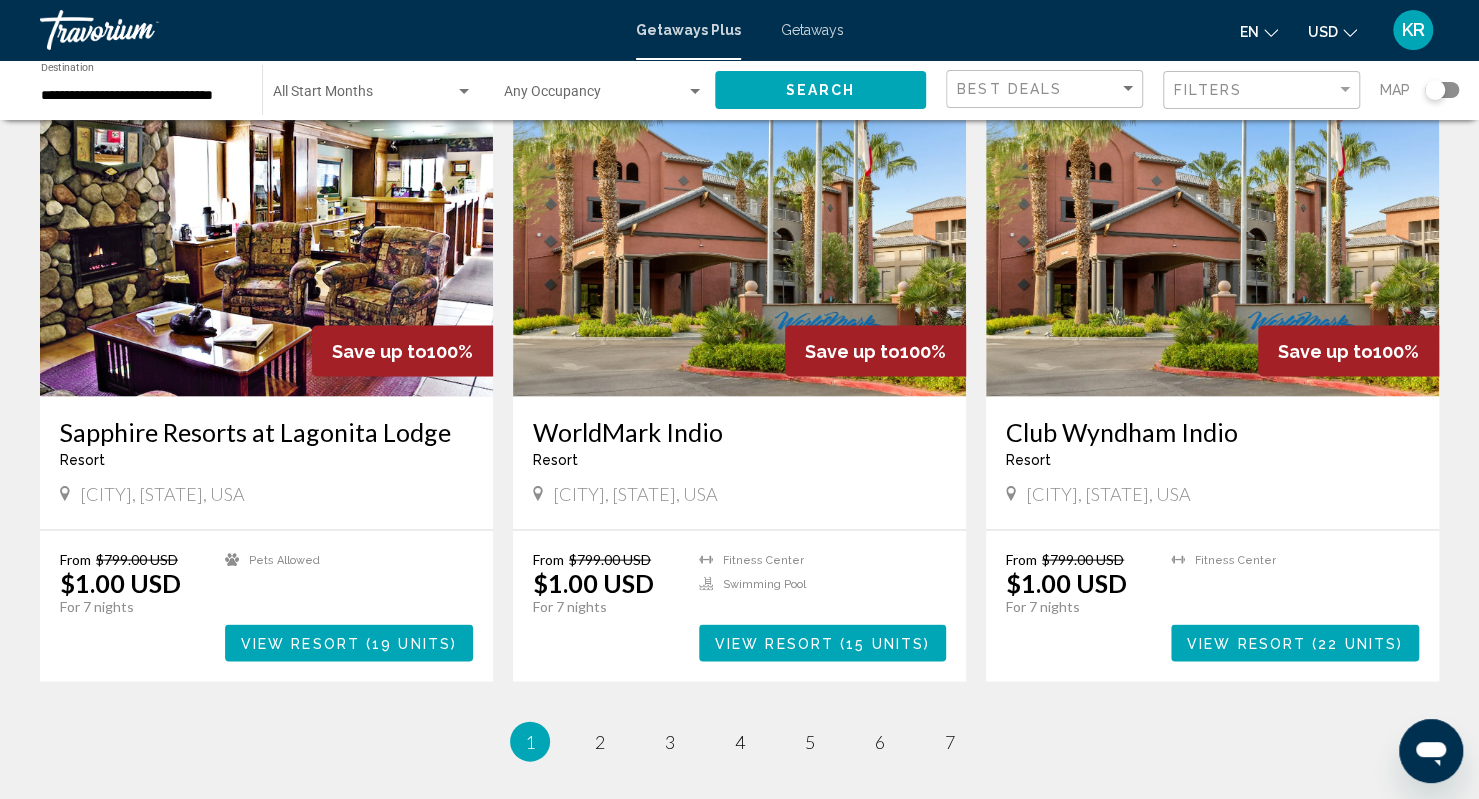 scroll, scrollTop: 2100, scrollLeft: 0, axis: vertical 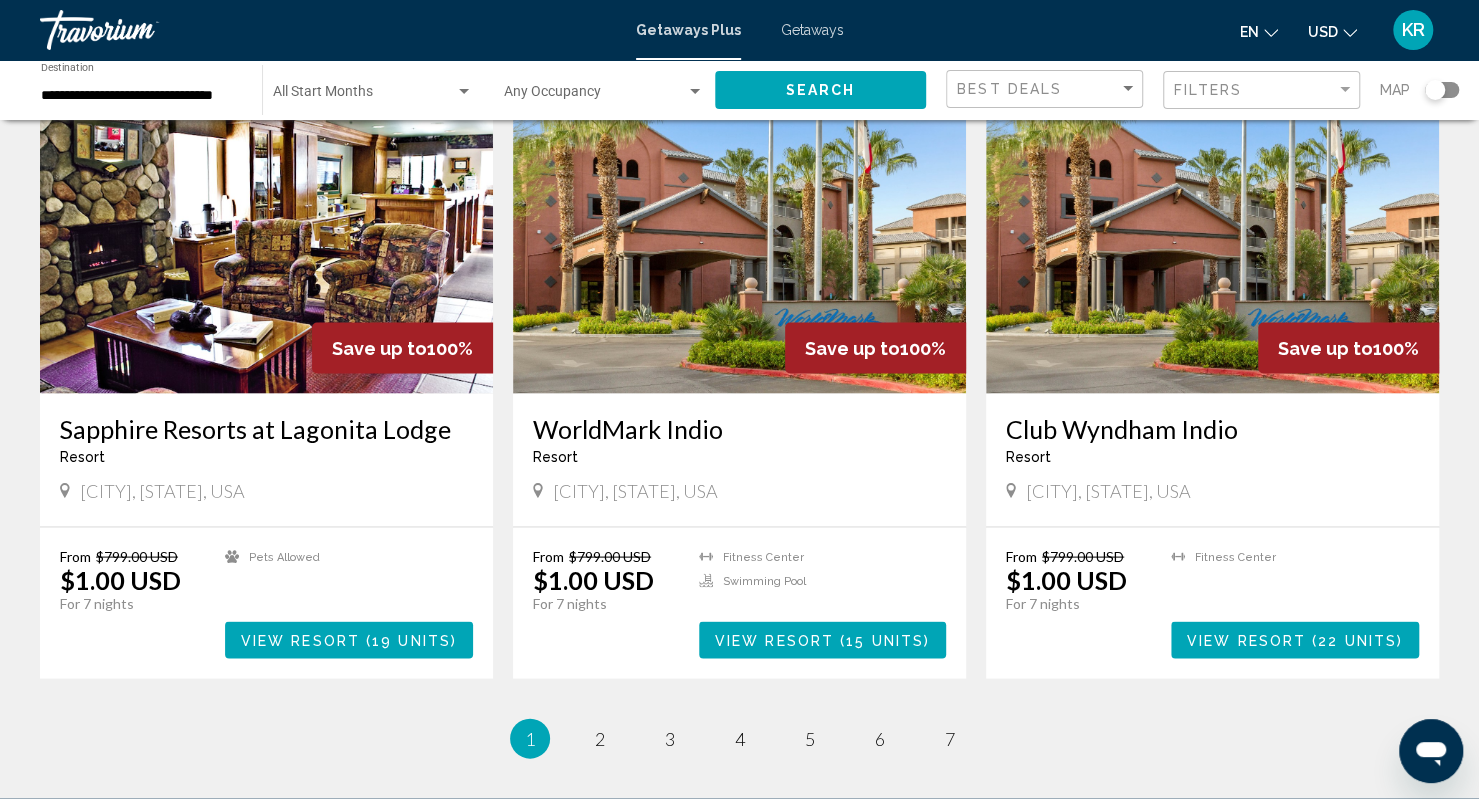 click 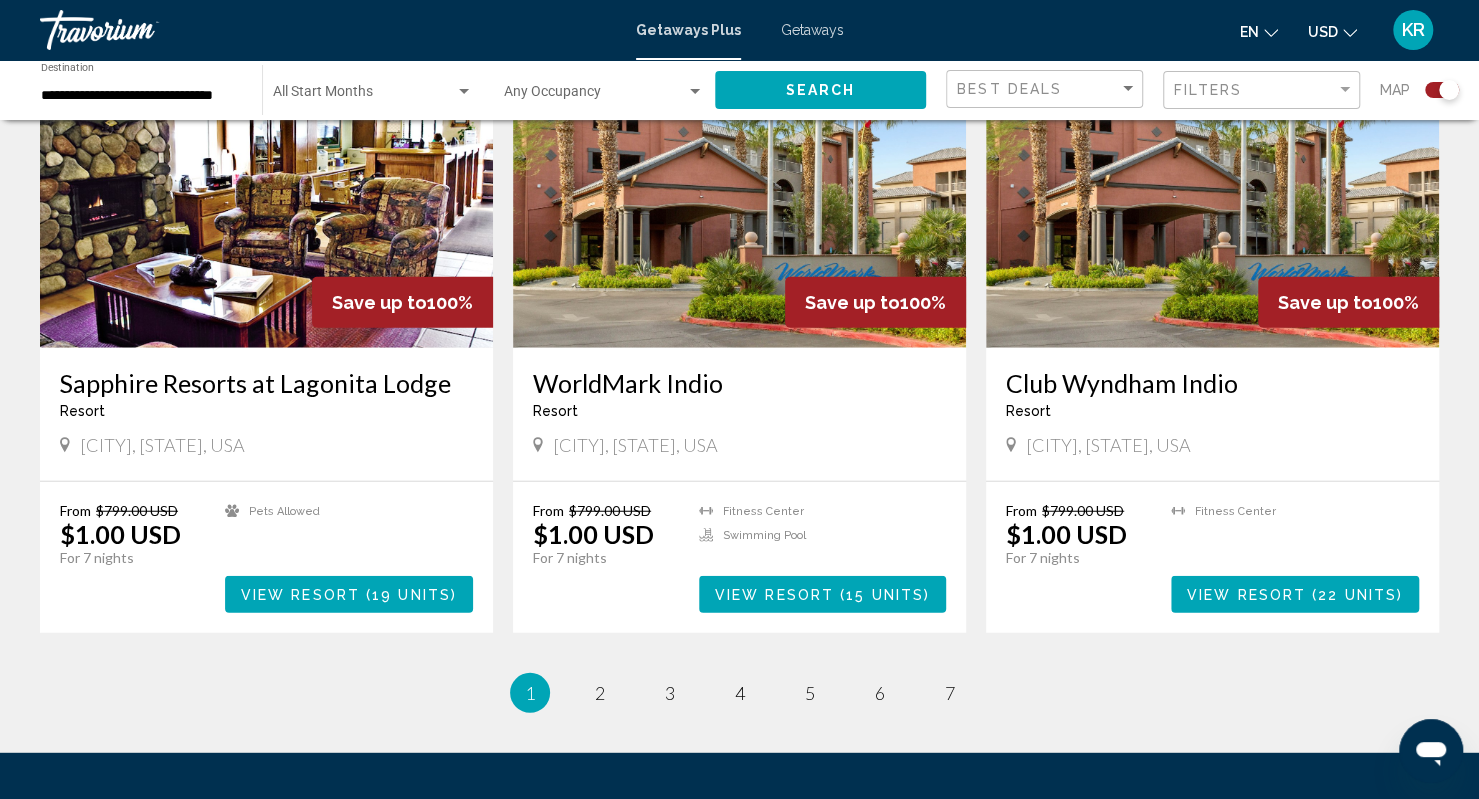 scroll, scrollTop: 2626, scrollLeft: 0, axis: vertical 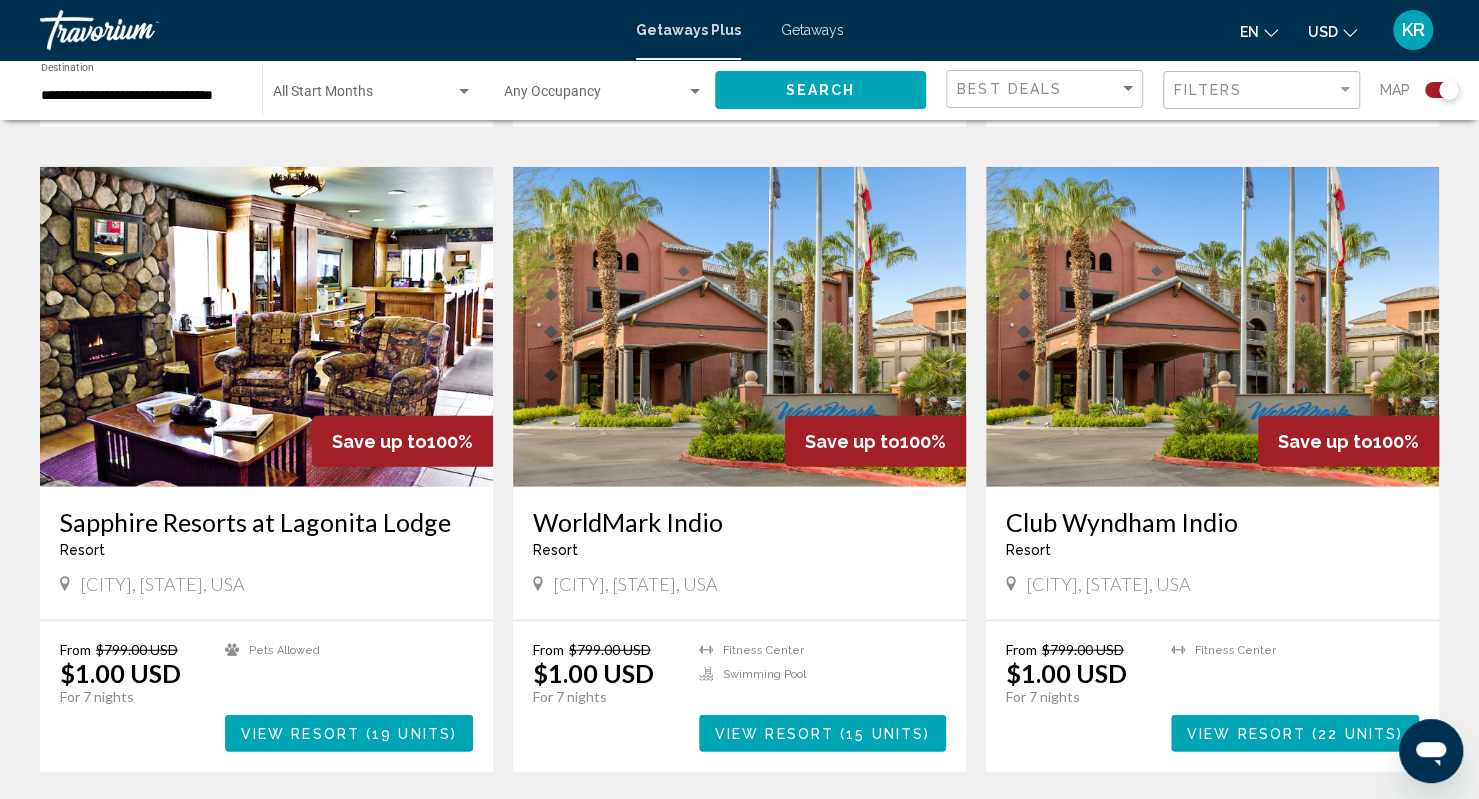 click on "**********" 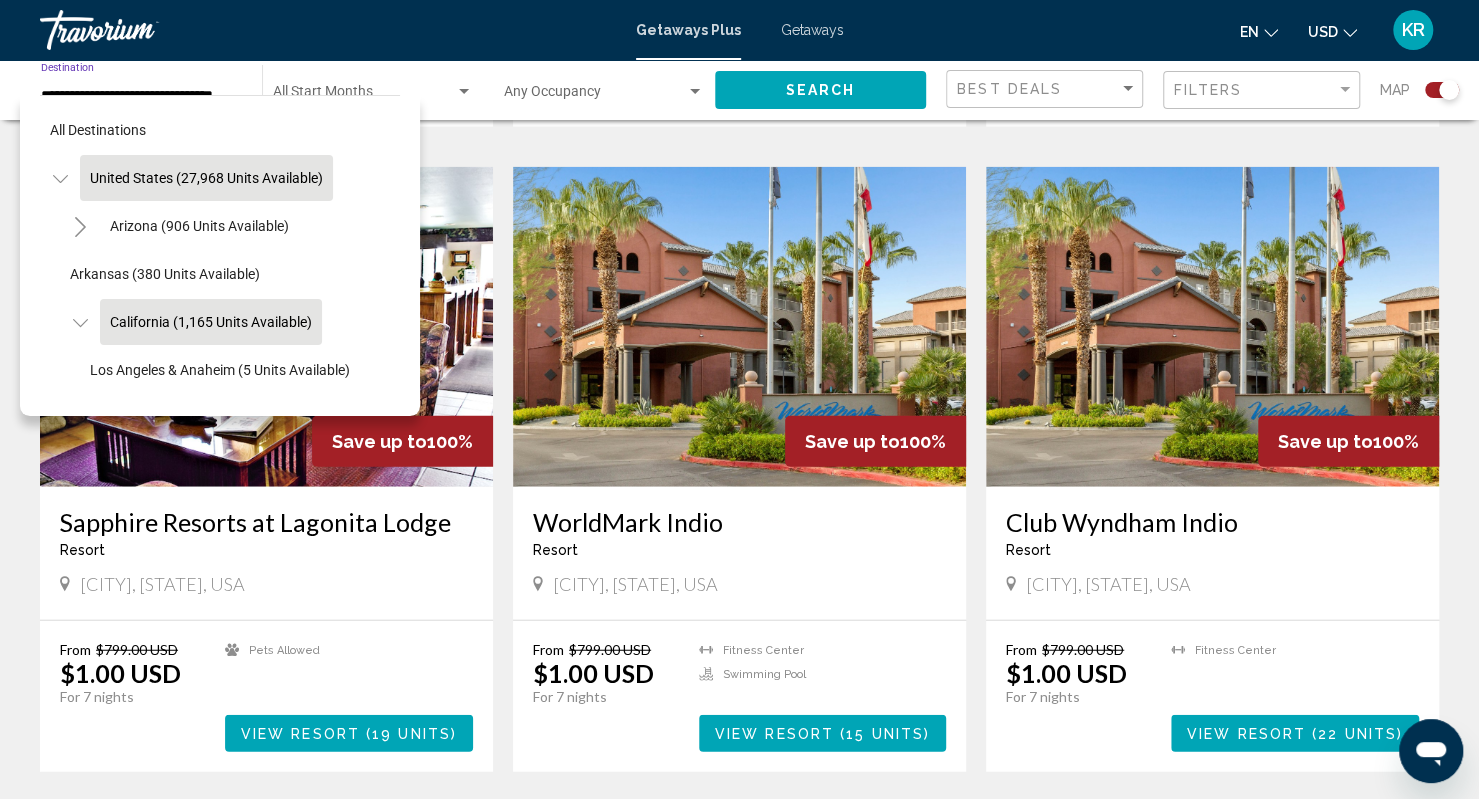 scroll, scrollTop: 78, scrollLeft: 0, axis: vertical 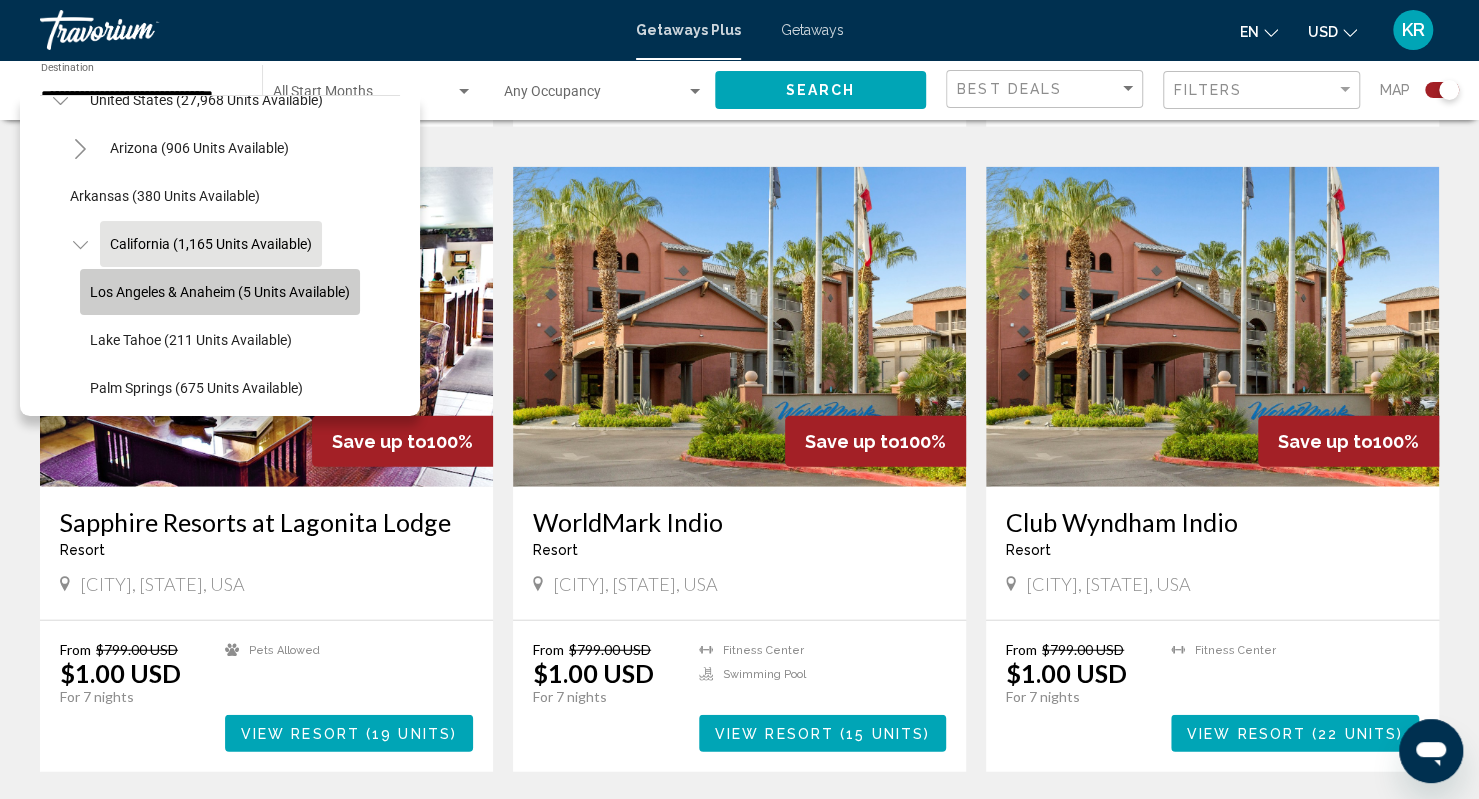 click on "Los Angeles & Anaheim (5 units available)" 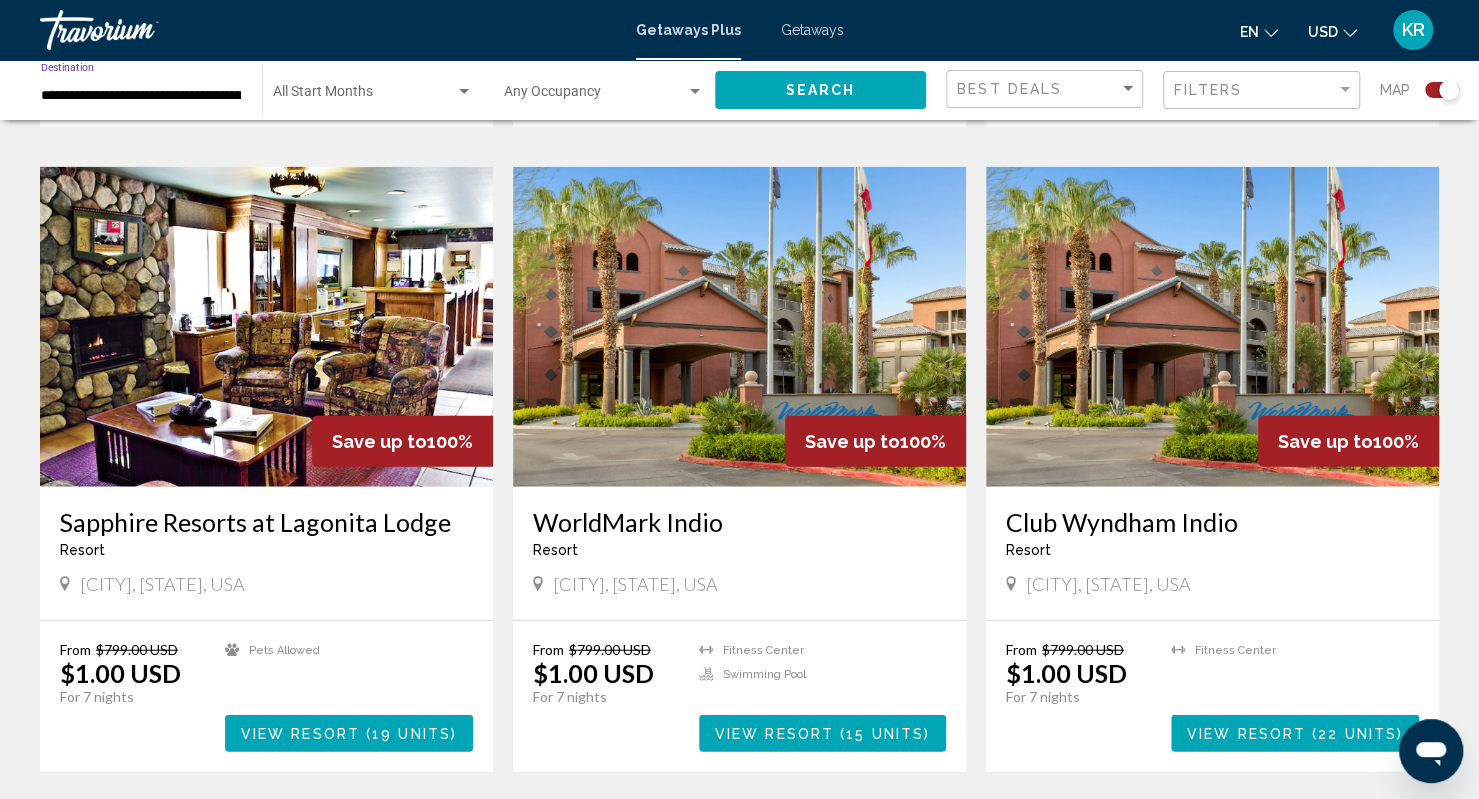 click at bounding box center [364, 96] 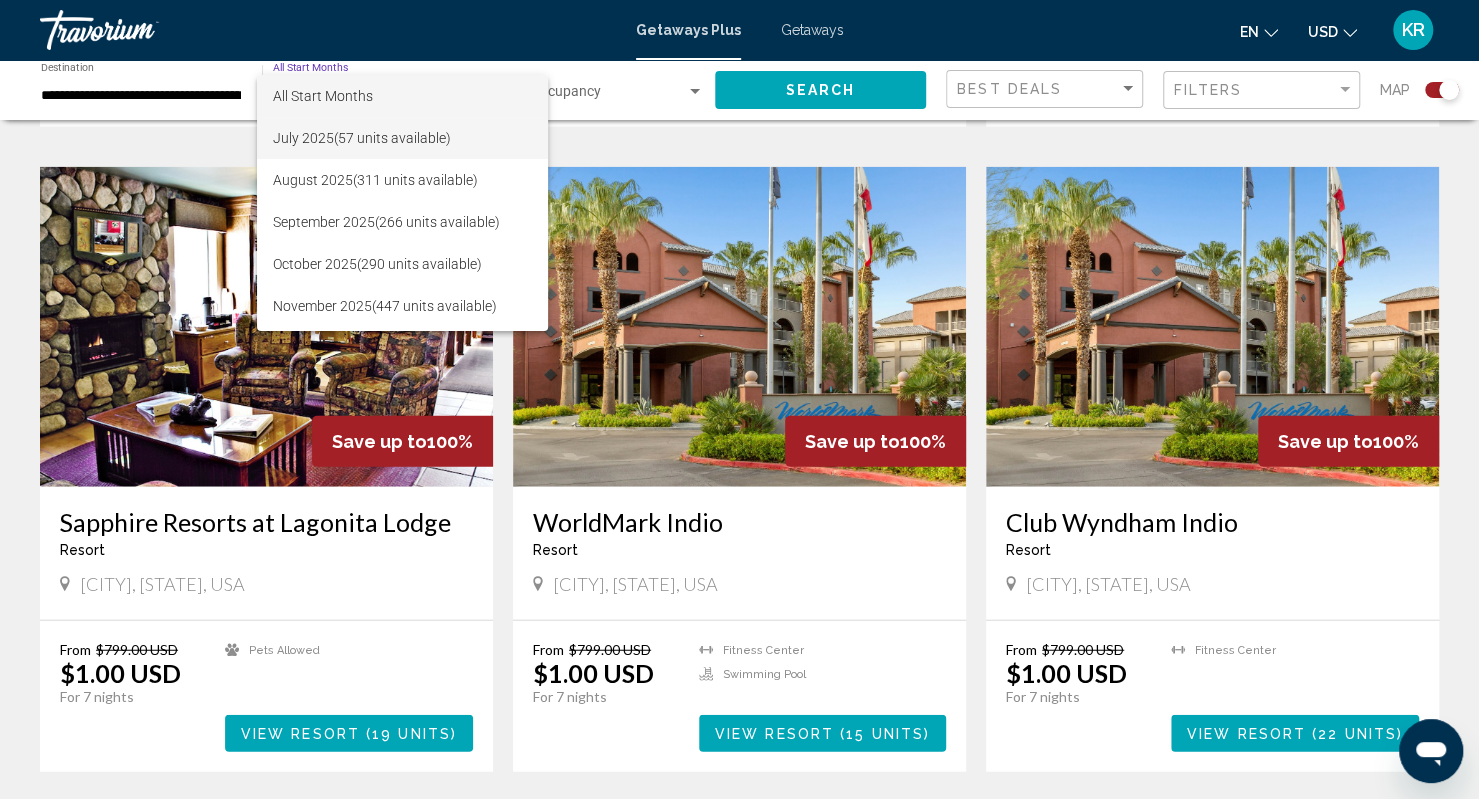 click on "July 2025  (57 units available)" at bounding box center (402, 138) 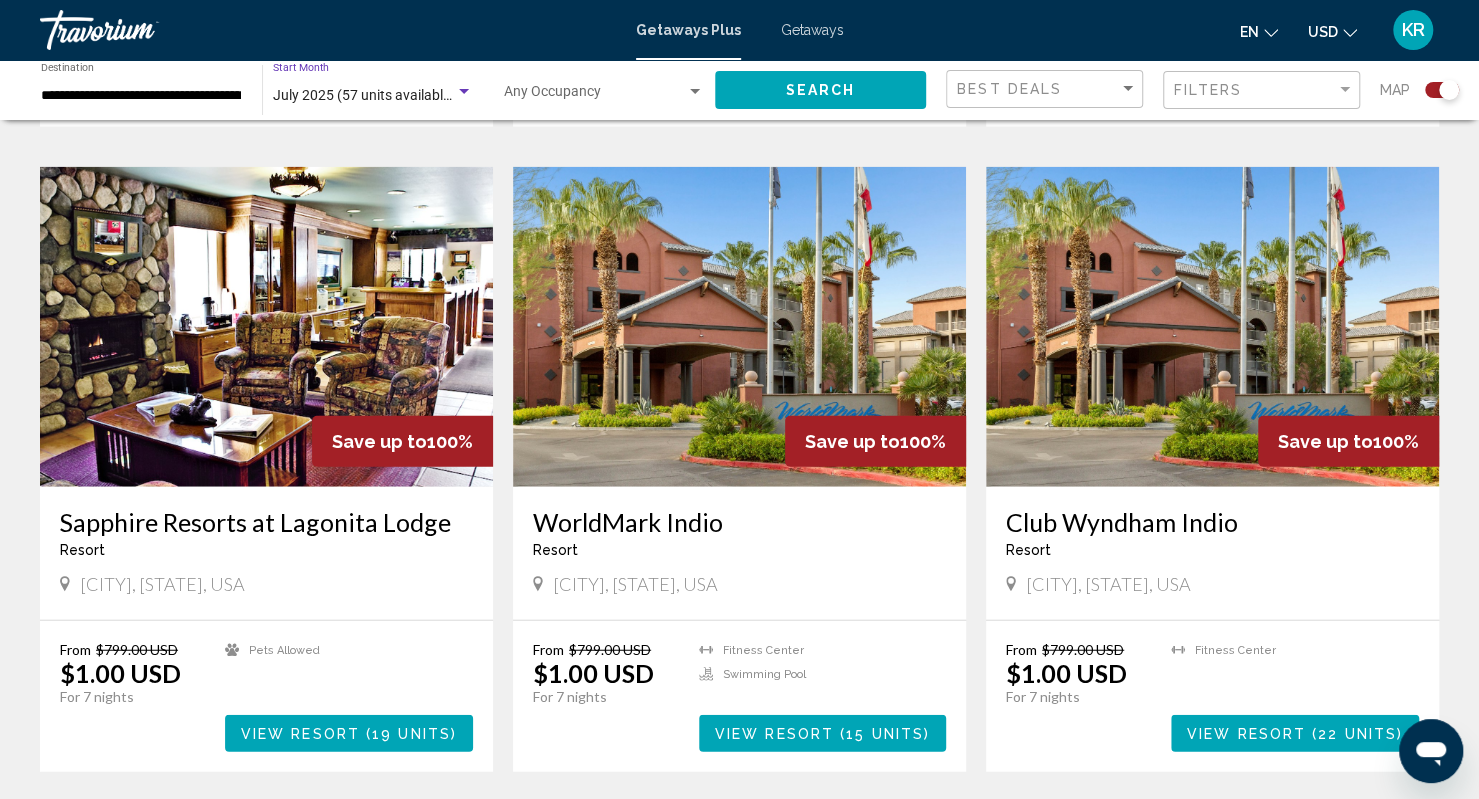 click on "Search" 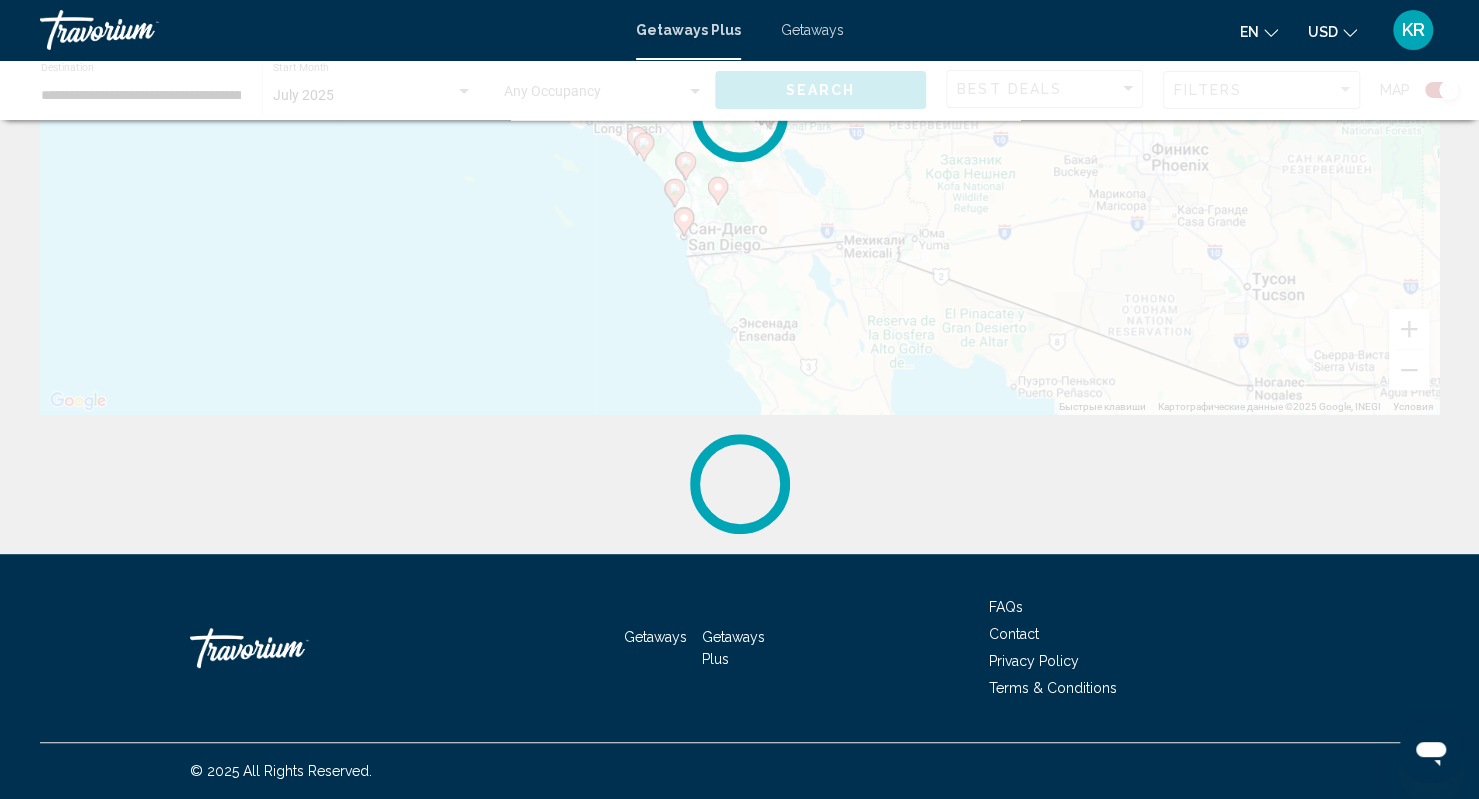 scroll, scrollTop: 0, scrollLeft: 0, axis: both 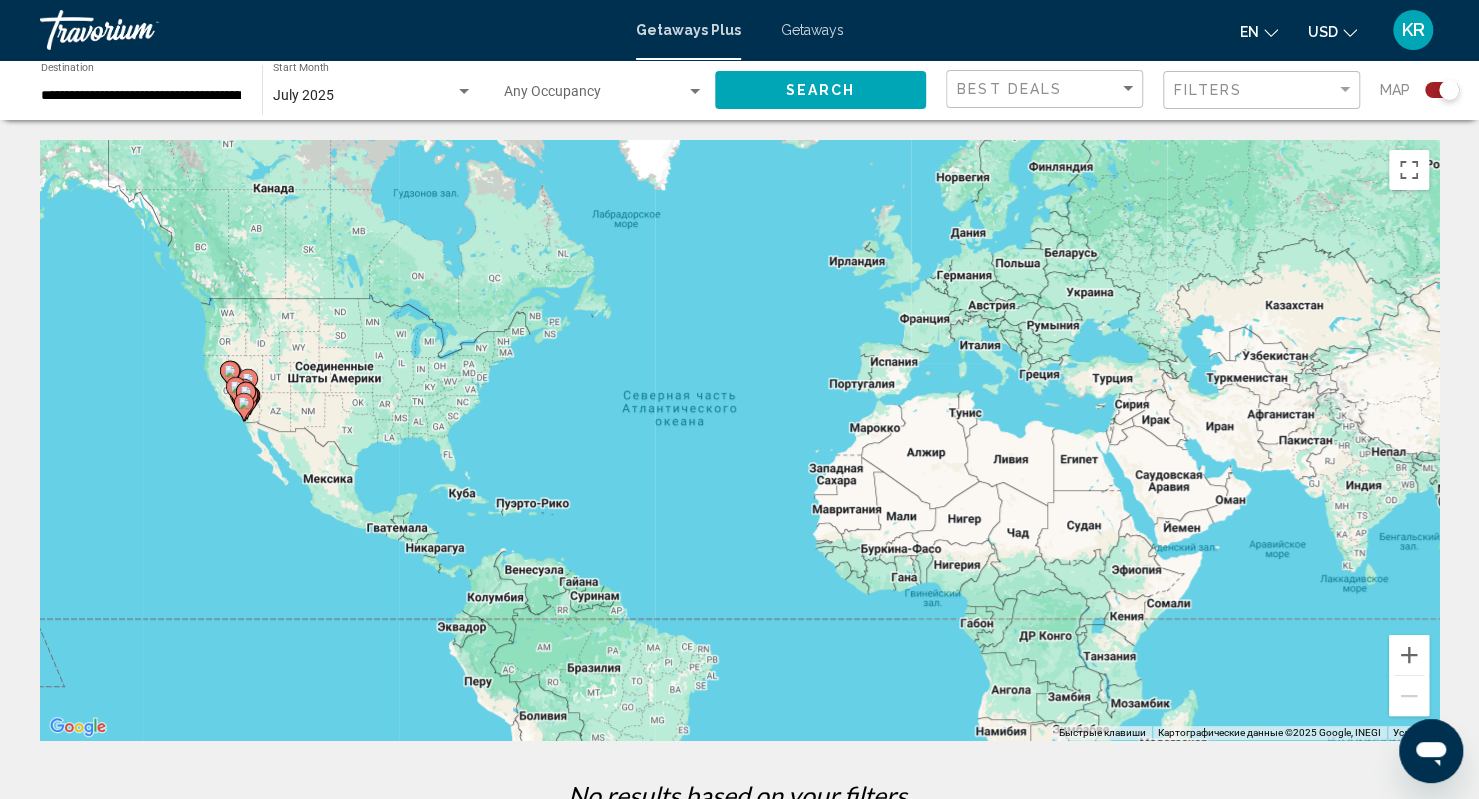 click at bounding box center (244, 407) 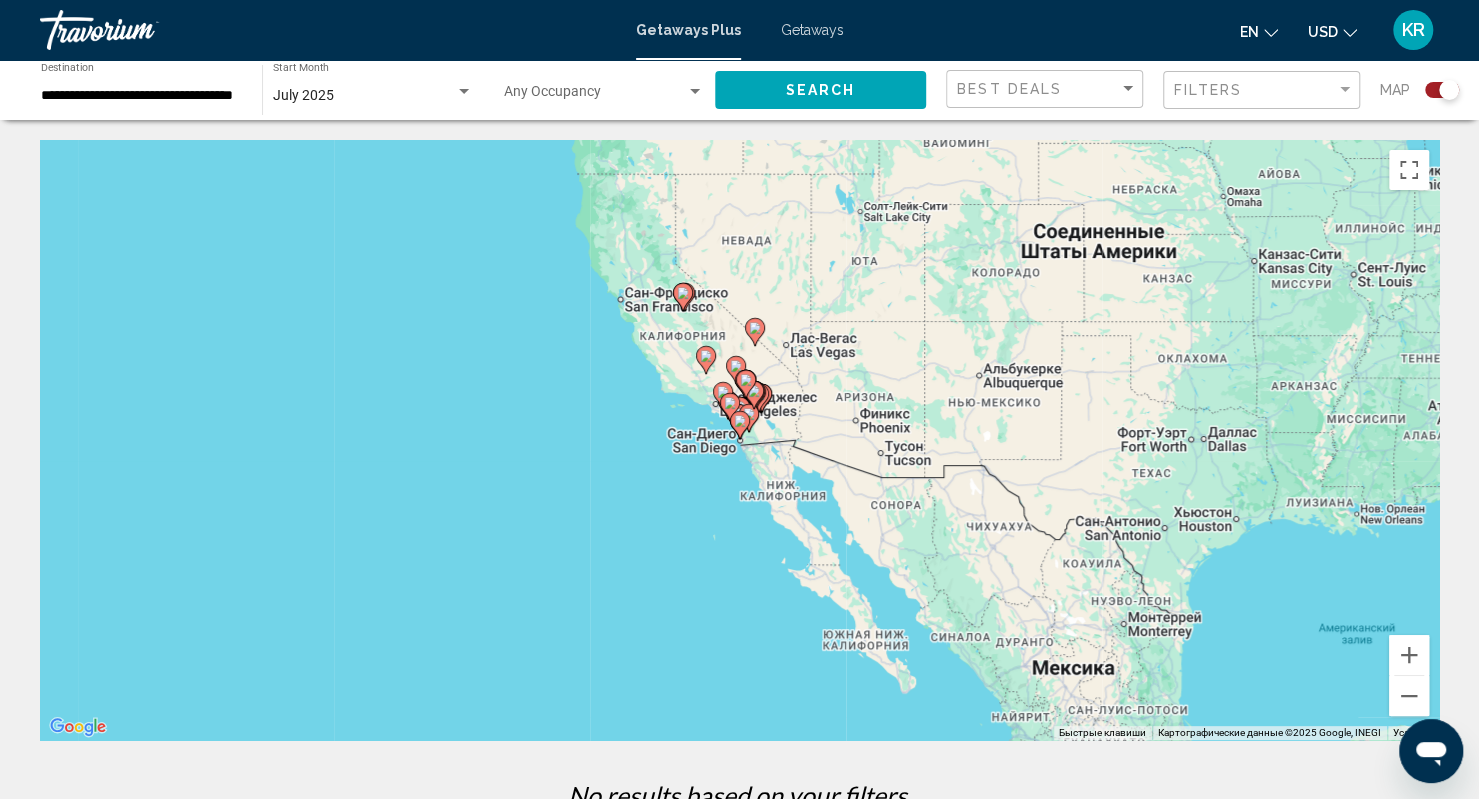 click 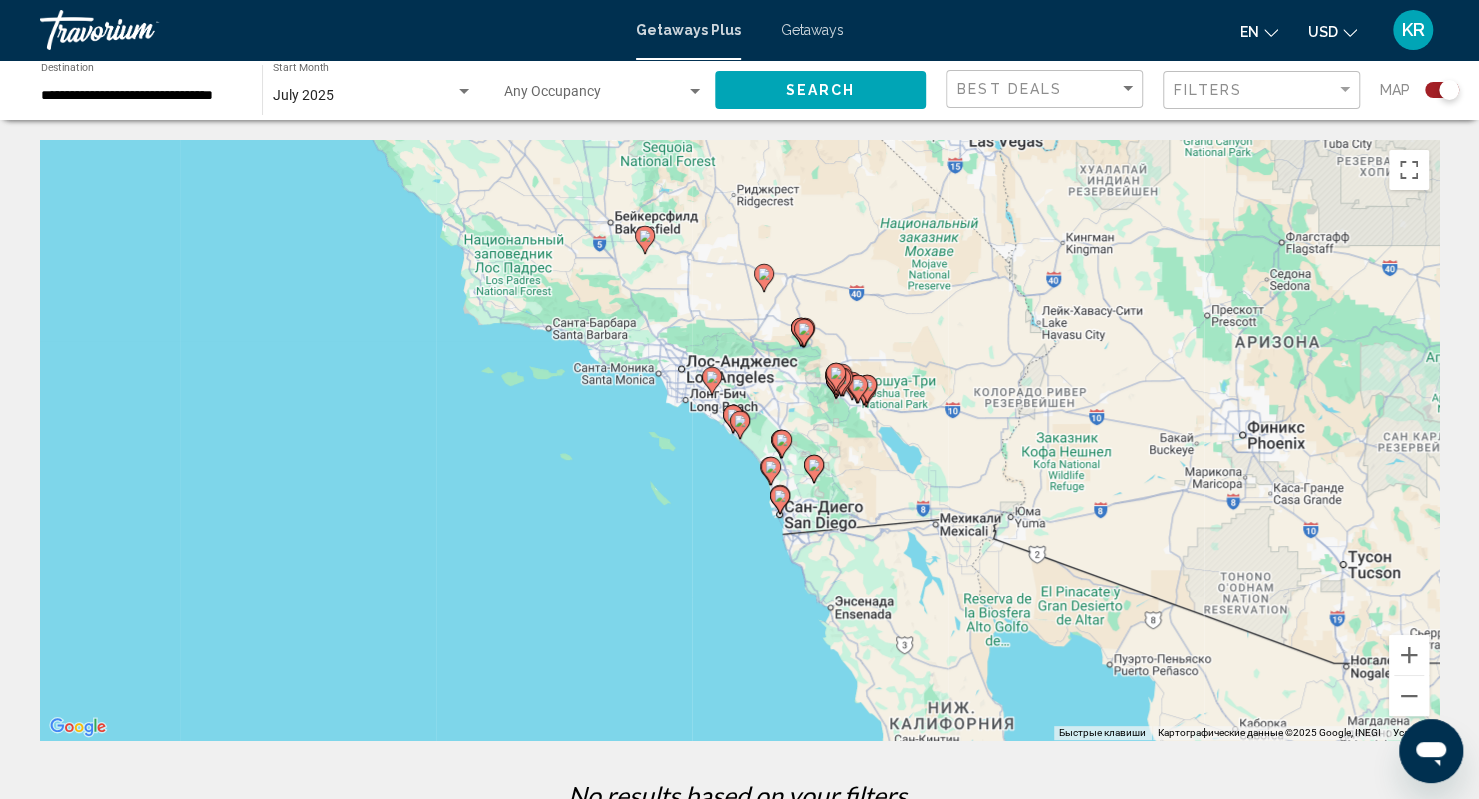 click 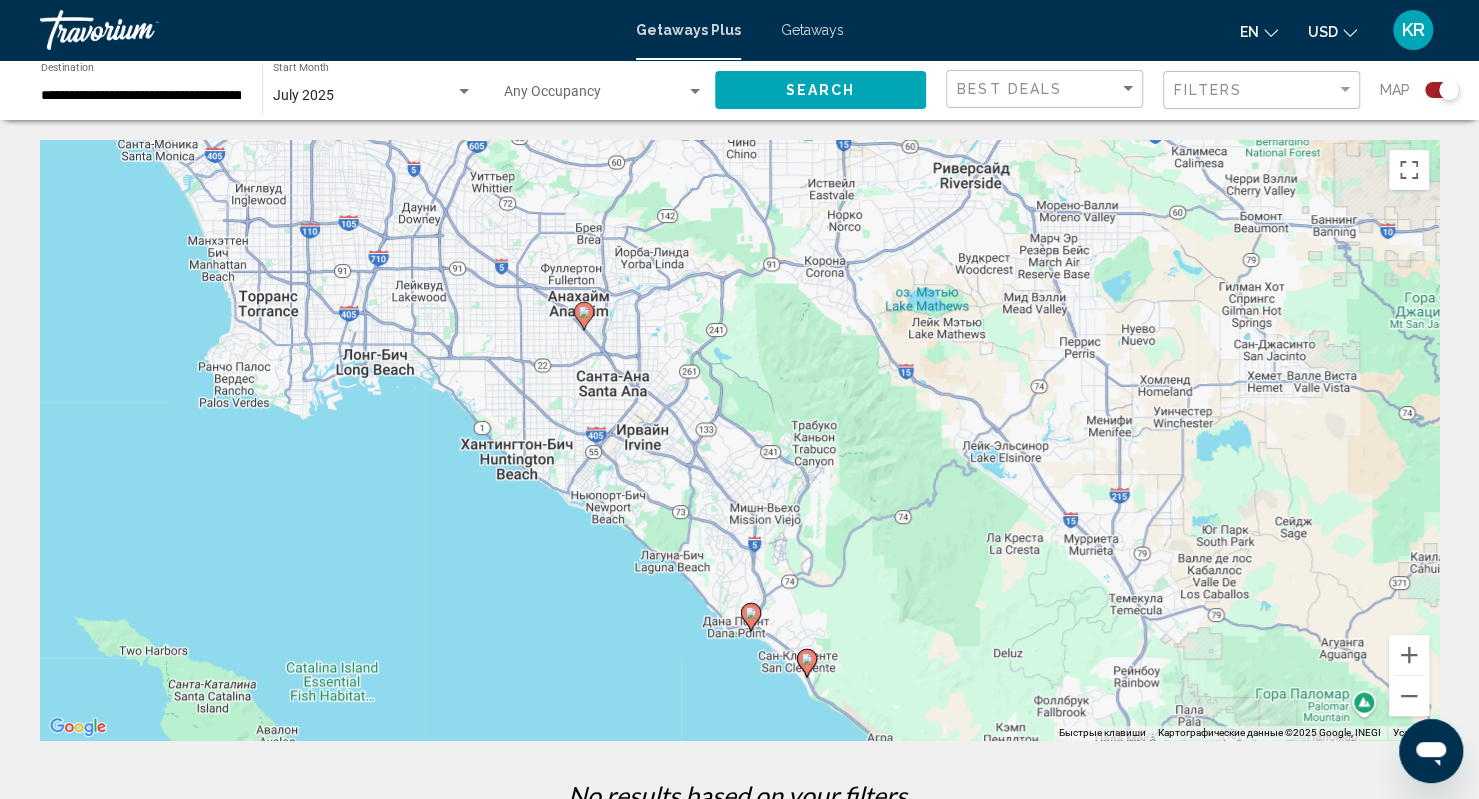 drag, startPoint x: 522, startPoint y: 407, endPoint x: 592, endPoint y: 649, distance: 251.92062 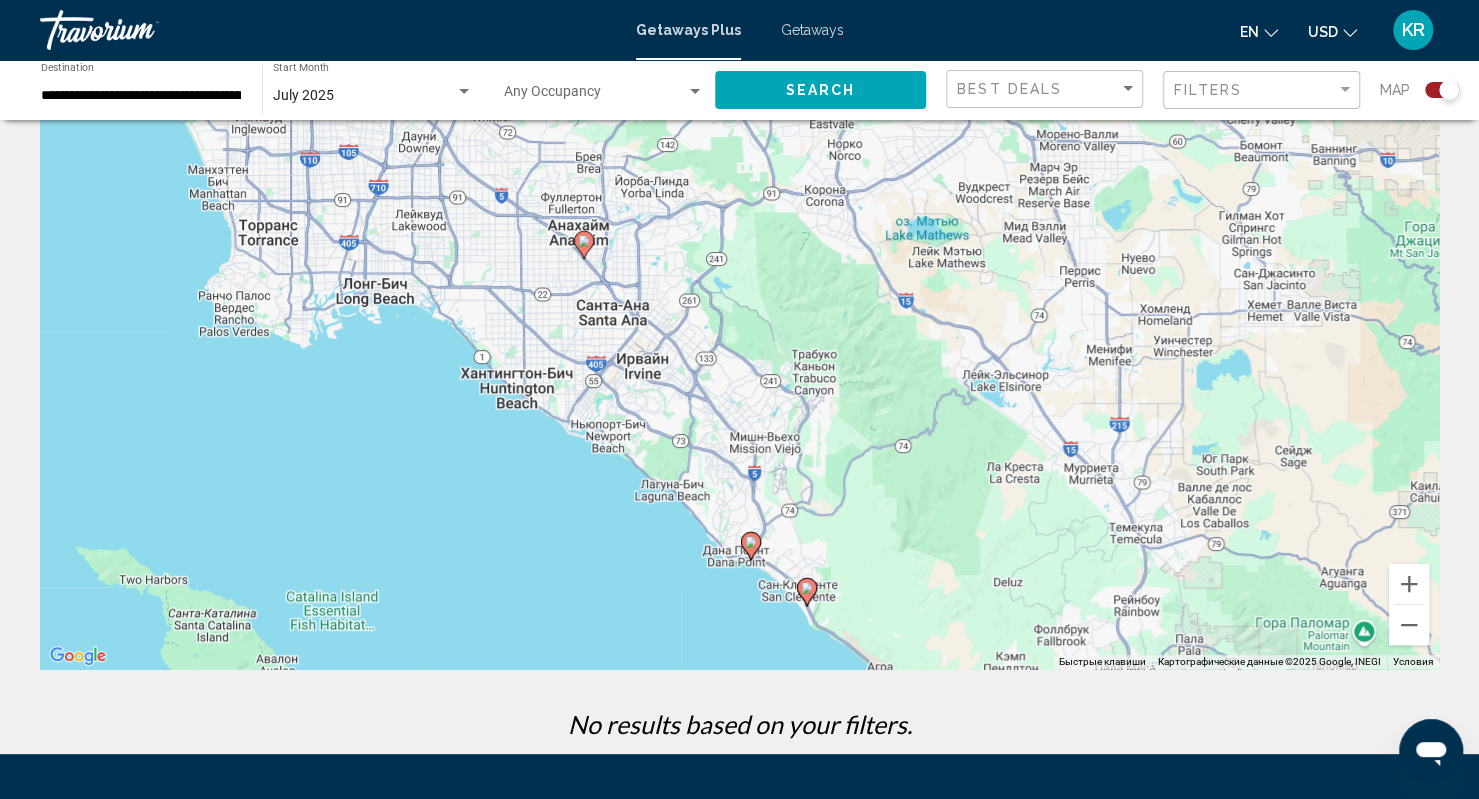 scroll, scrollTop: 100, scrollLeft: 0, axis: vertical 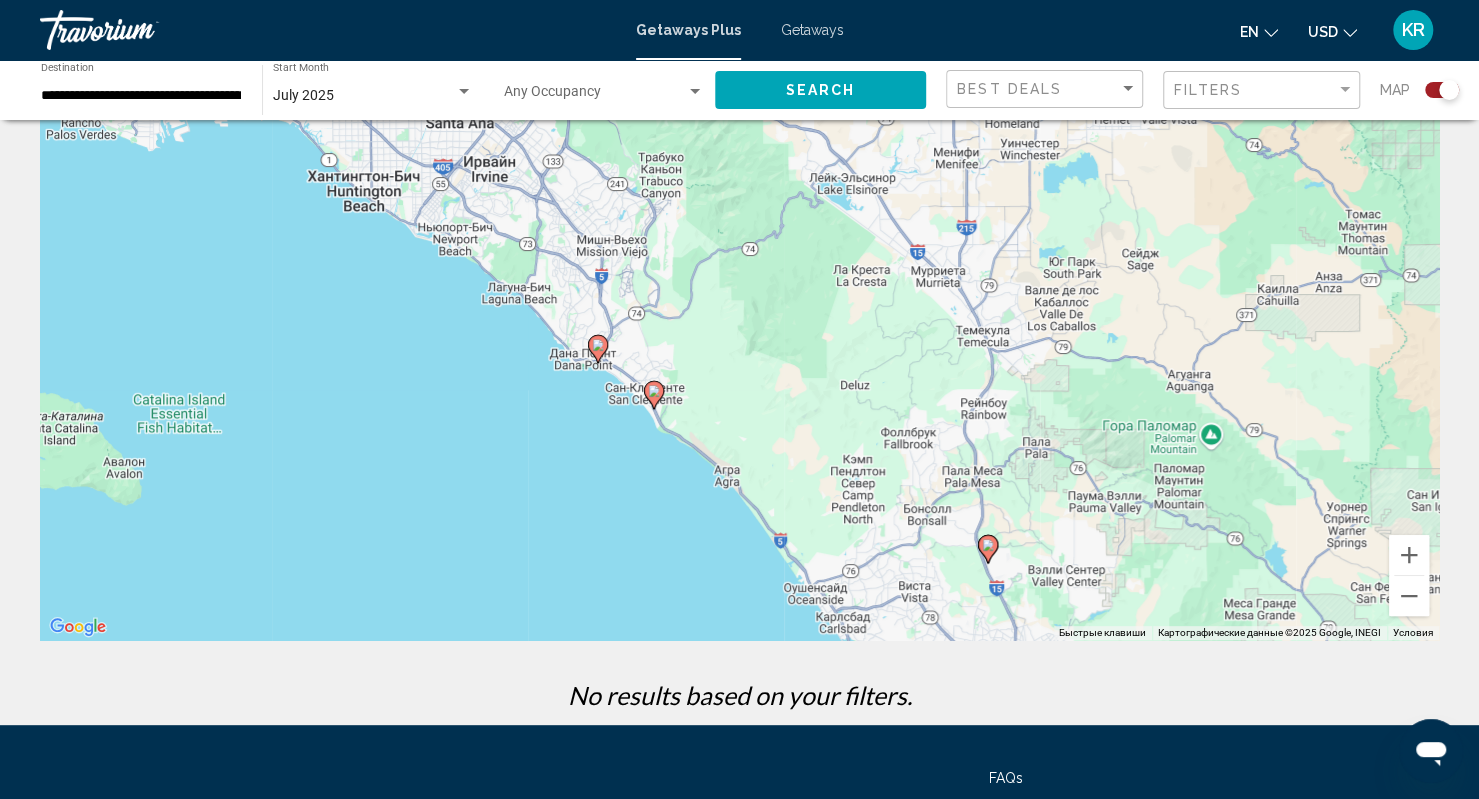 drag, startPoint x: 547, startPoint y: 454, endPoint x: 366, endPoint y: 181, distance: 327.5515 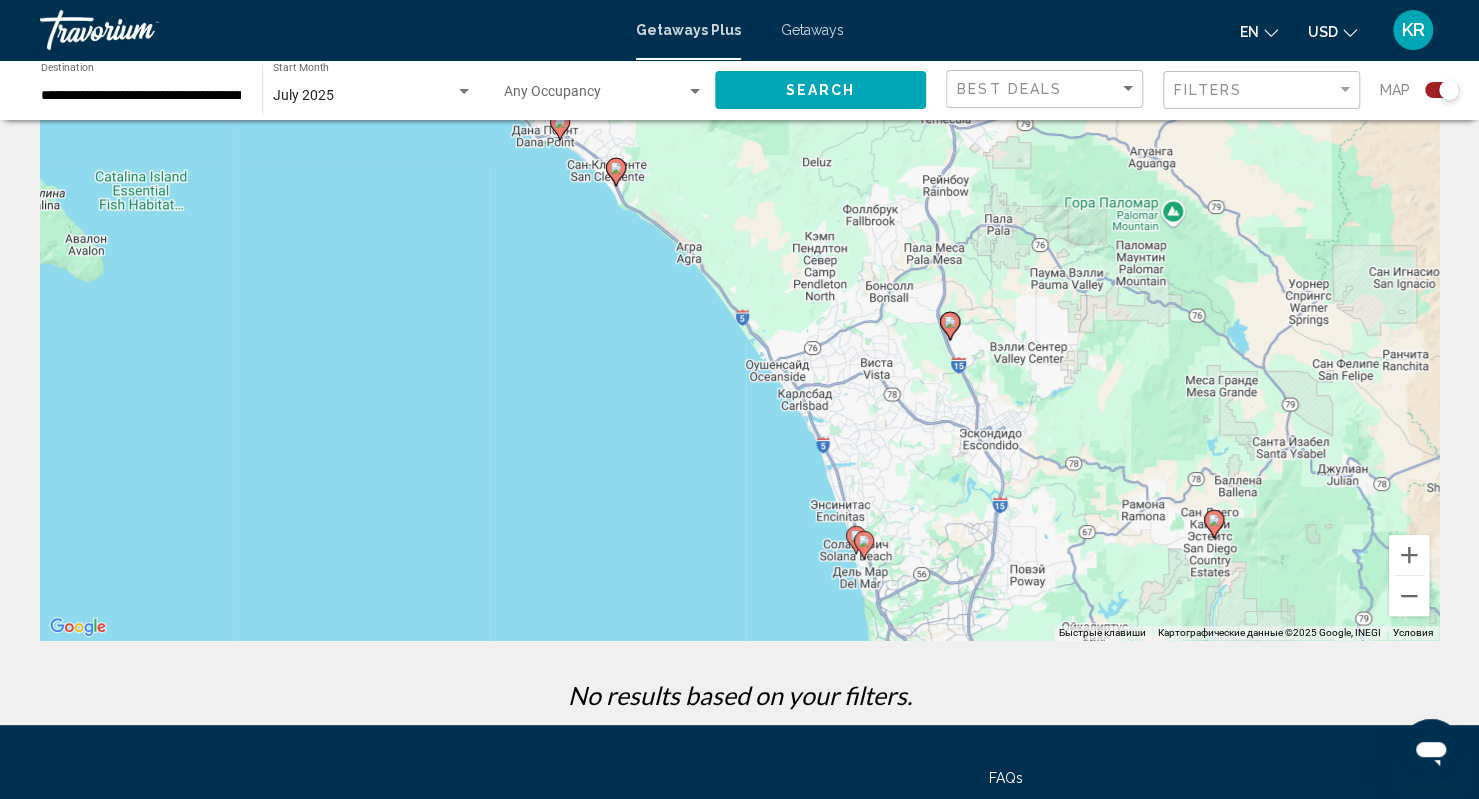 drag, startPoint x: 553, startPoint y: 375, endPoint x: 535, endPoint y: 263, distance: 113.43721 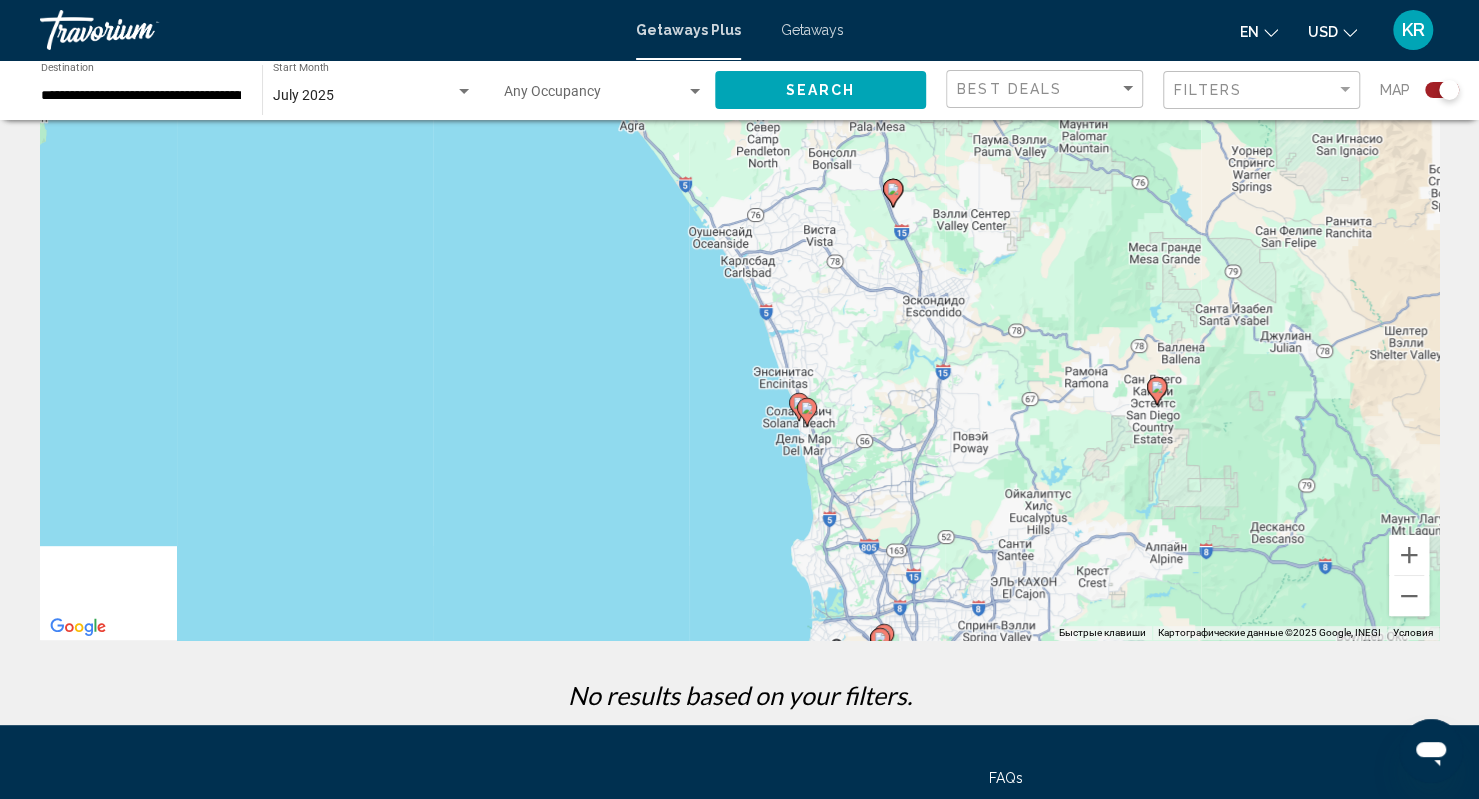 drag, startPoint x: 700, startPoint y: 475, endPoint x: 565, endPoint y: 279, distance: 237.9937 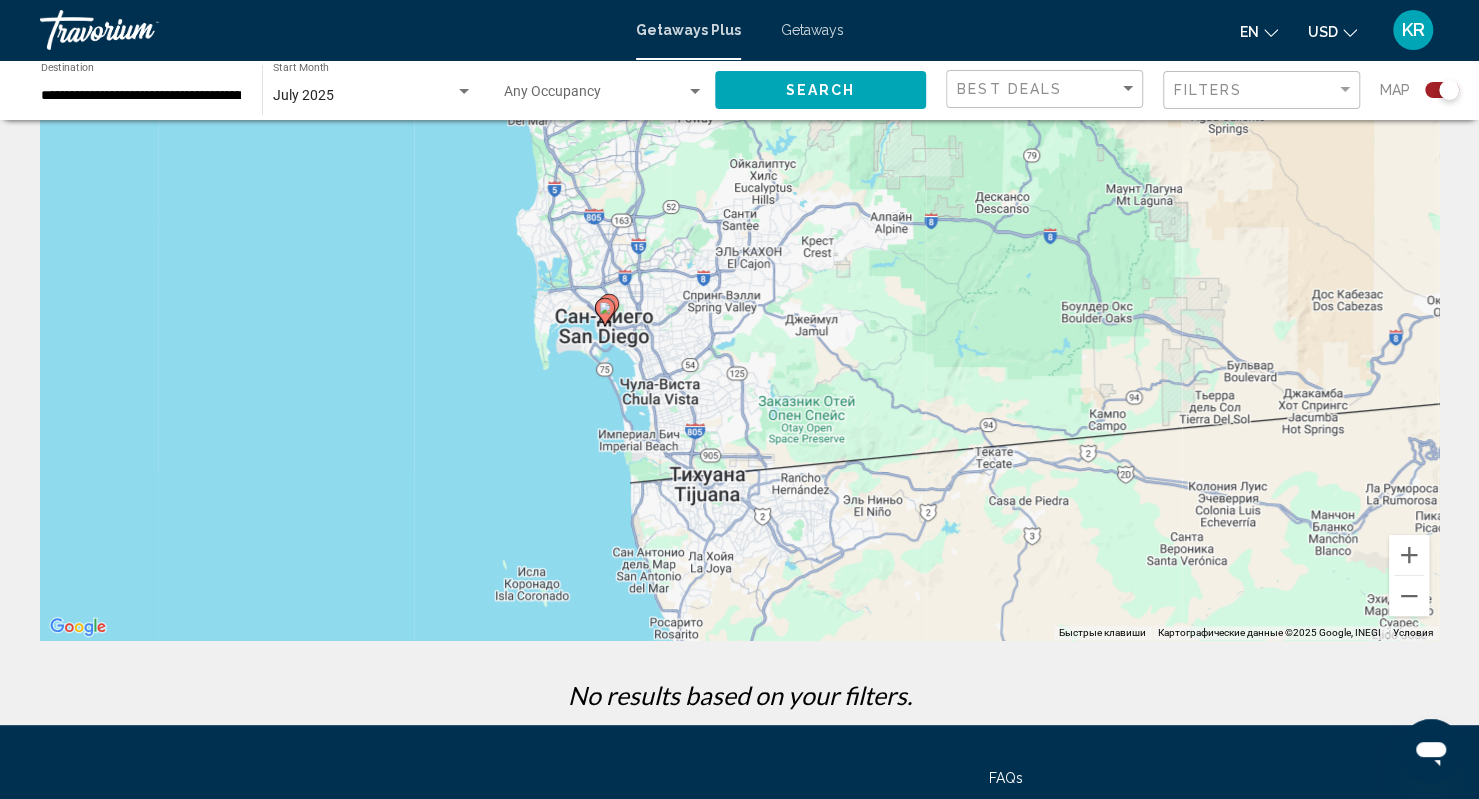 click 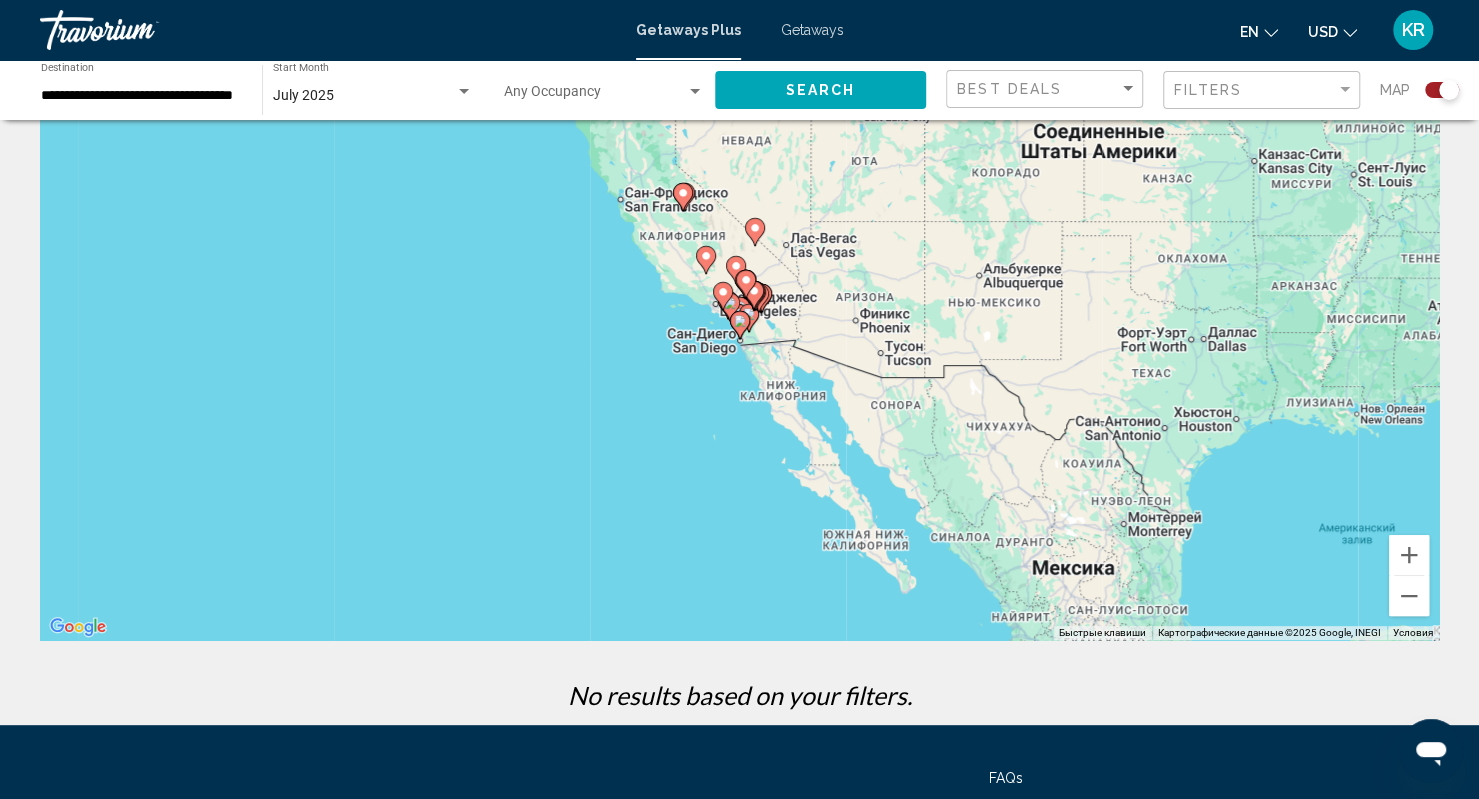 click 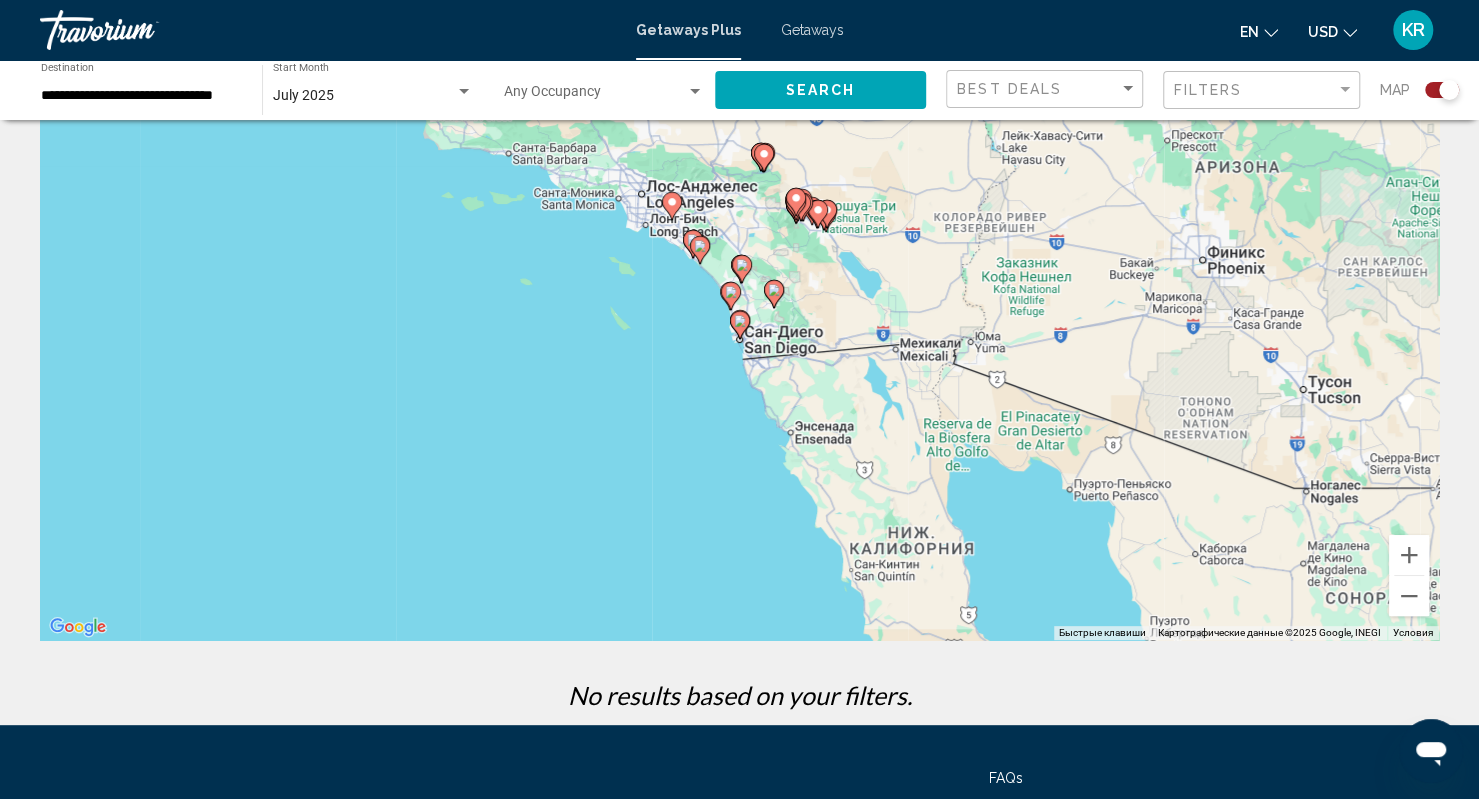click 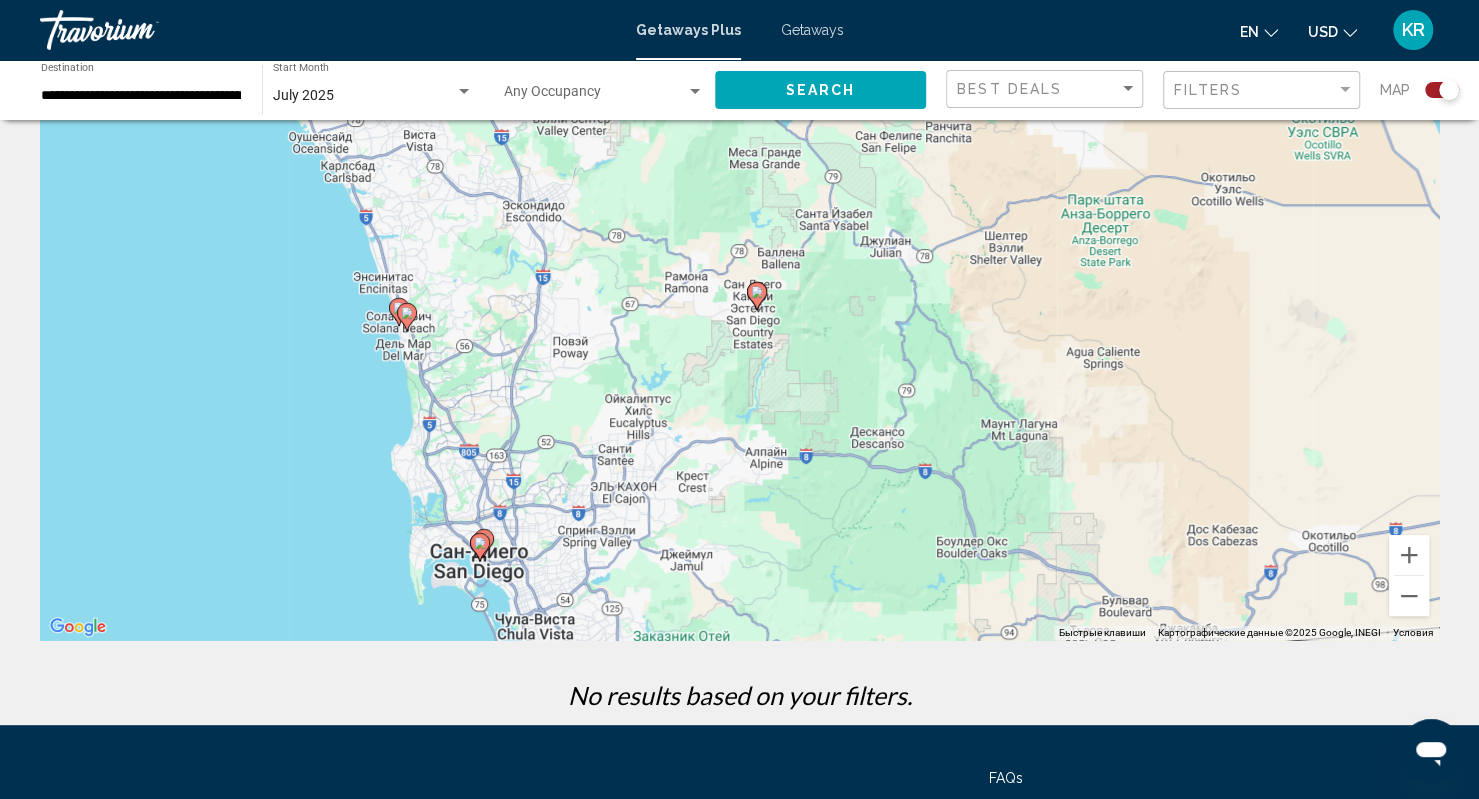 drag, startPoint x: 675, startPoint y: 403, endPoint x: 690, endPoint y: 380, distance: 27.45906 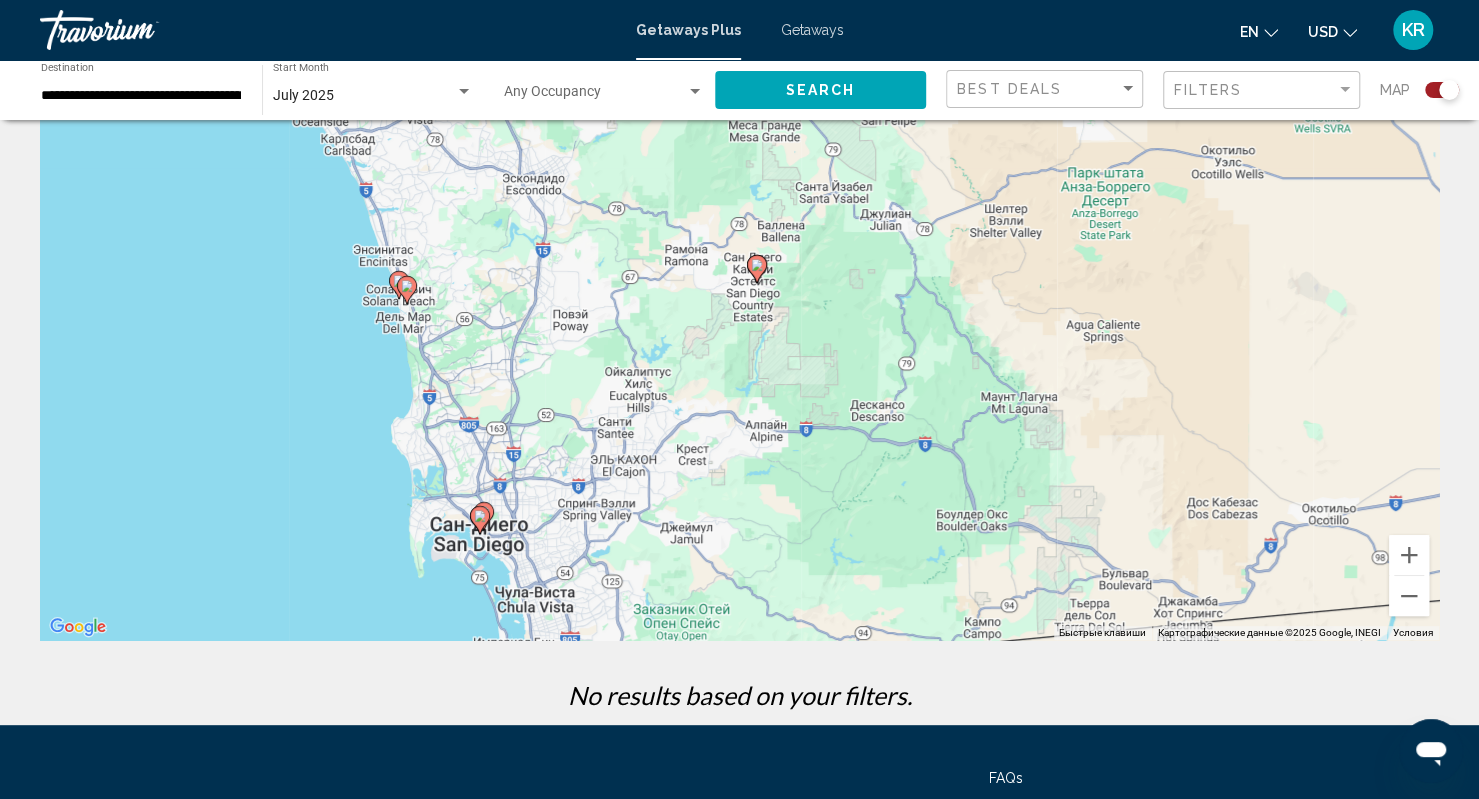 drag, startPoint x: 641, startPoint y: 392, endPoint x: 646, endPoint y: 285, distance: 107.11676 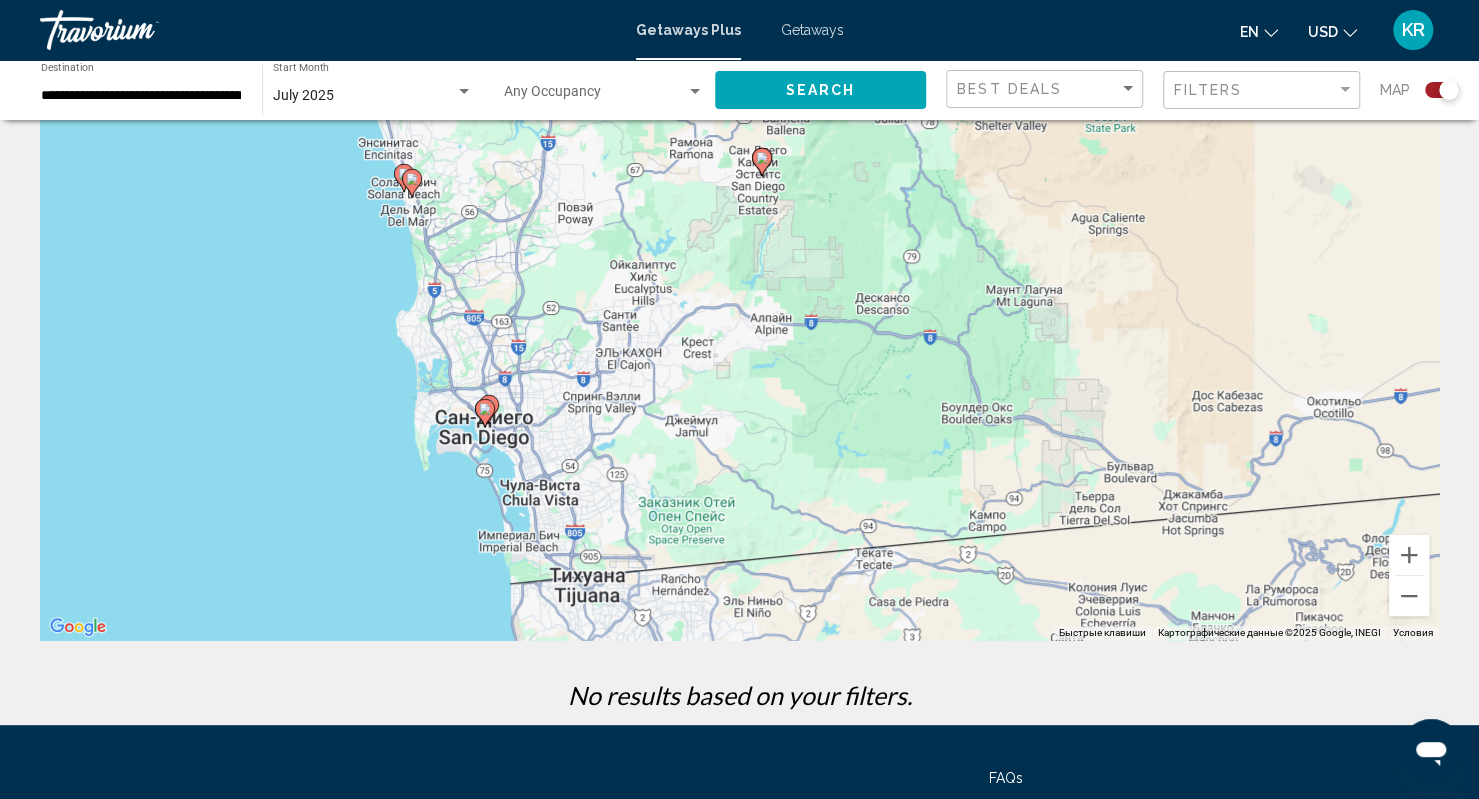 click 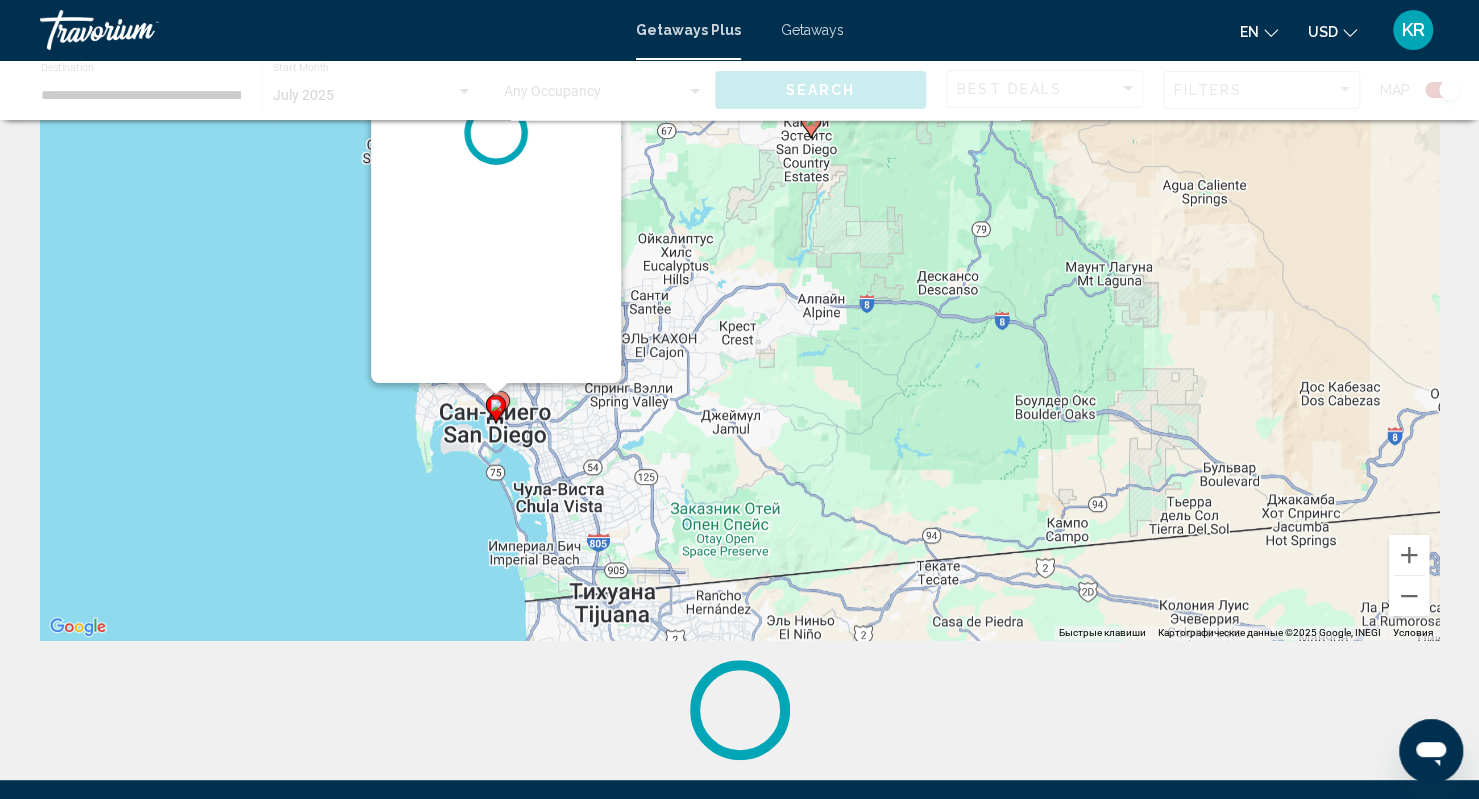 scroll, scrollTop: 0, scrollLeft: 0, axis: both 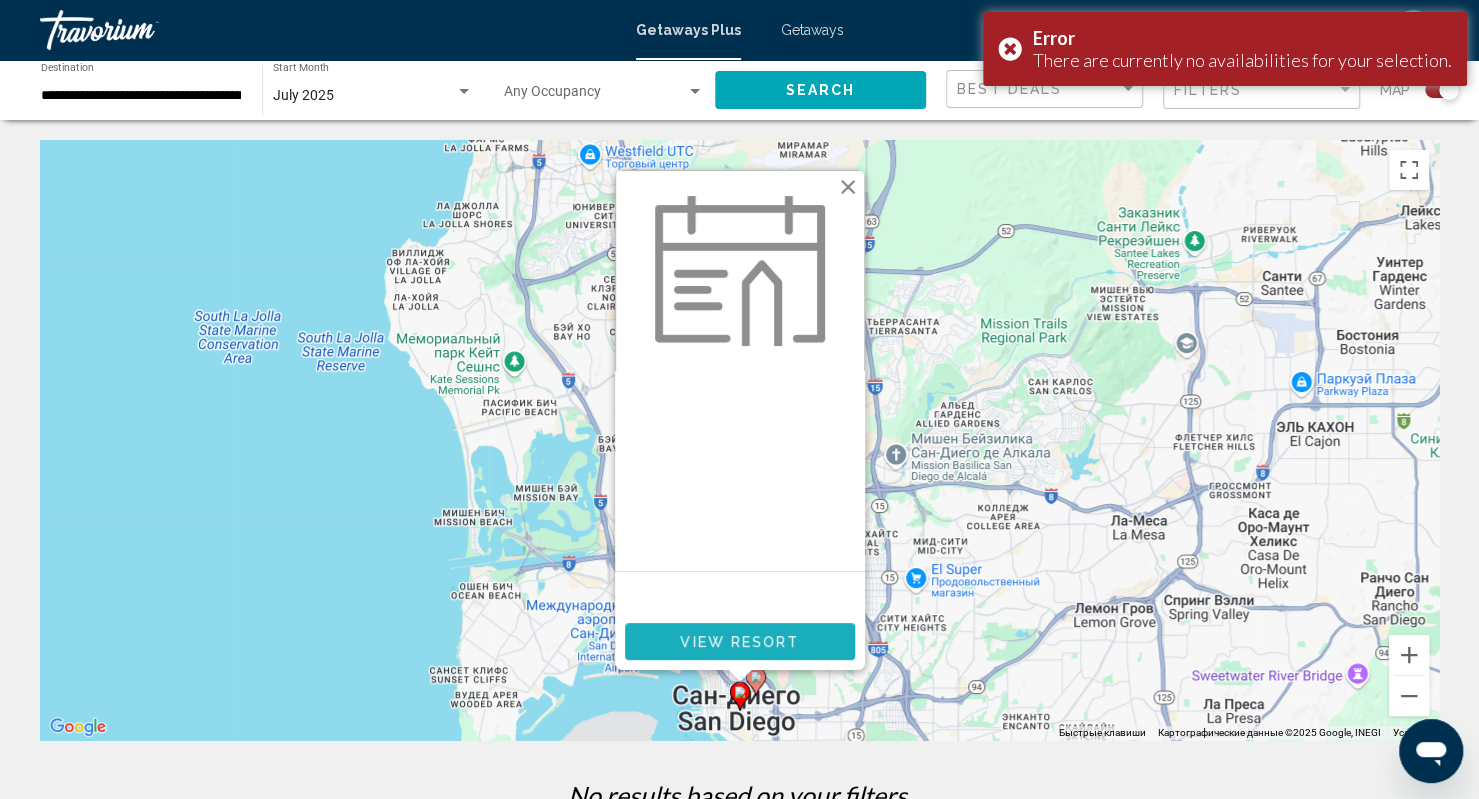 click on "View Resort" at bounding box center [739, 642] 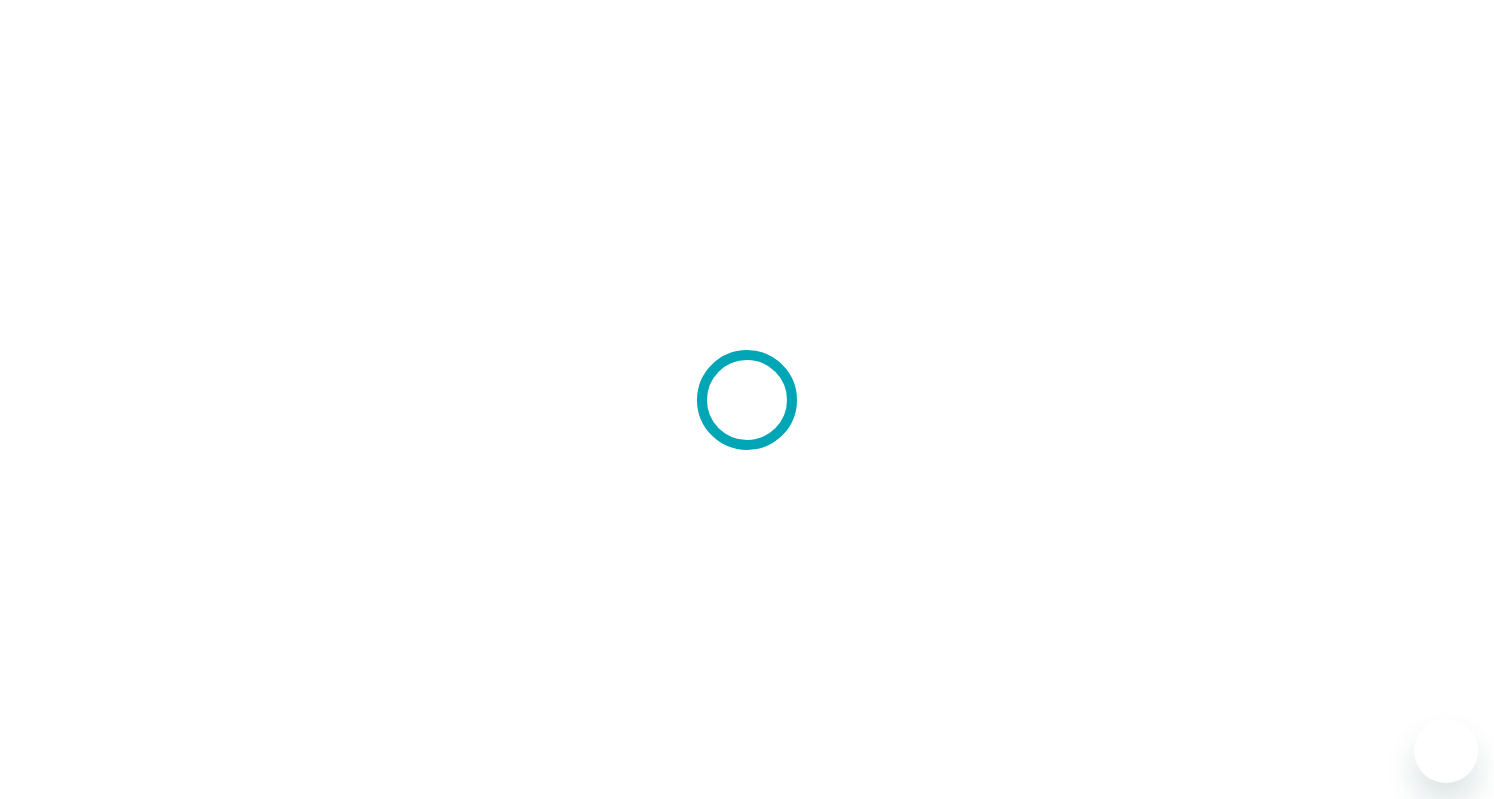 scroll, scrollTop: 0, scrollLeft: 0, axis: both 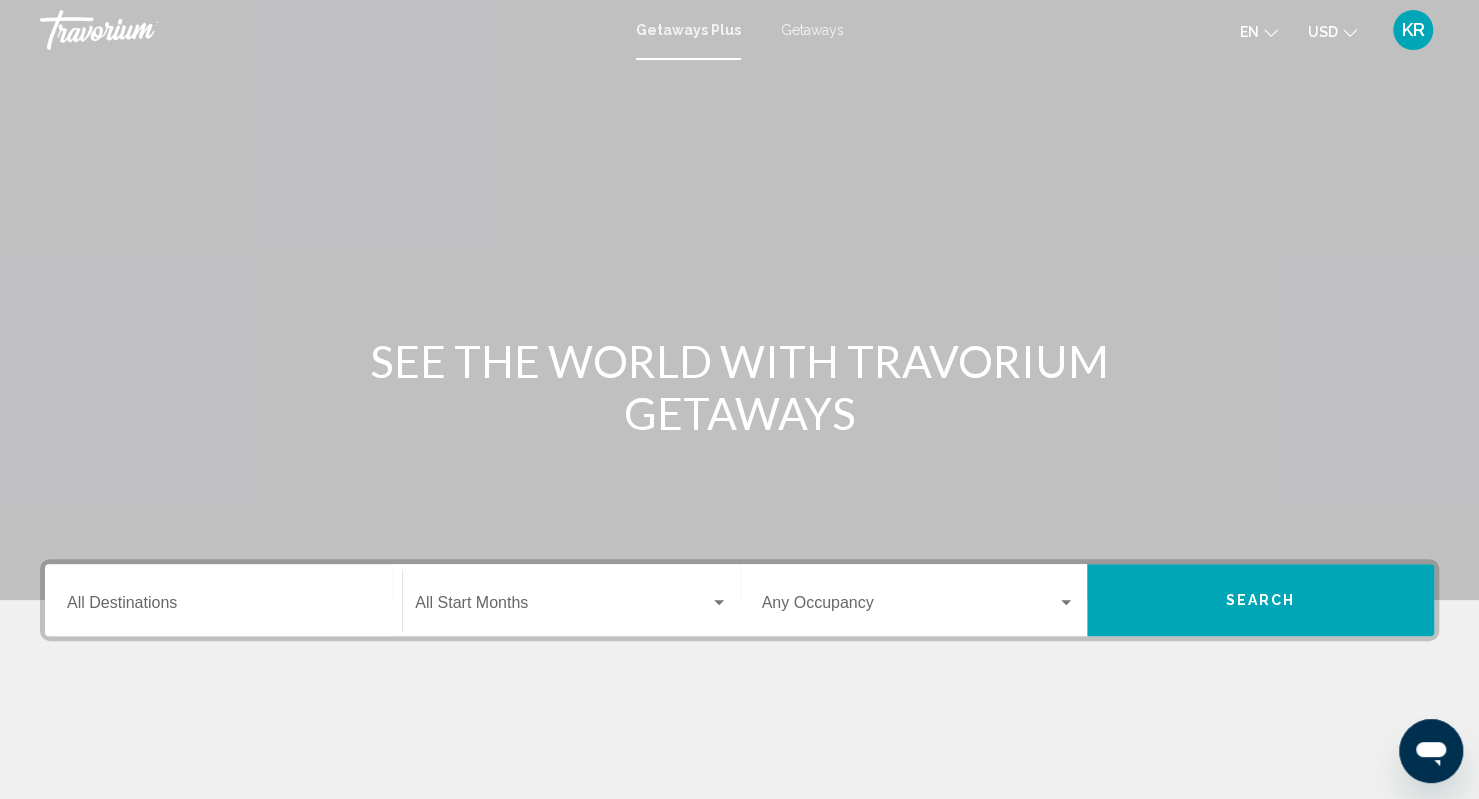 click on "Getaways Plus  Getaways en
English Español Français Italiano Português русский USD
USD ($) MXN (Mex$) CAD (Can$) GBP (£) EUR (€) AUD (A$) NZD (NZ$) CNY (CN¥) KR Login" at bounding box center [739, 30] 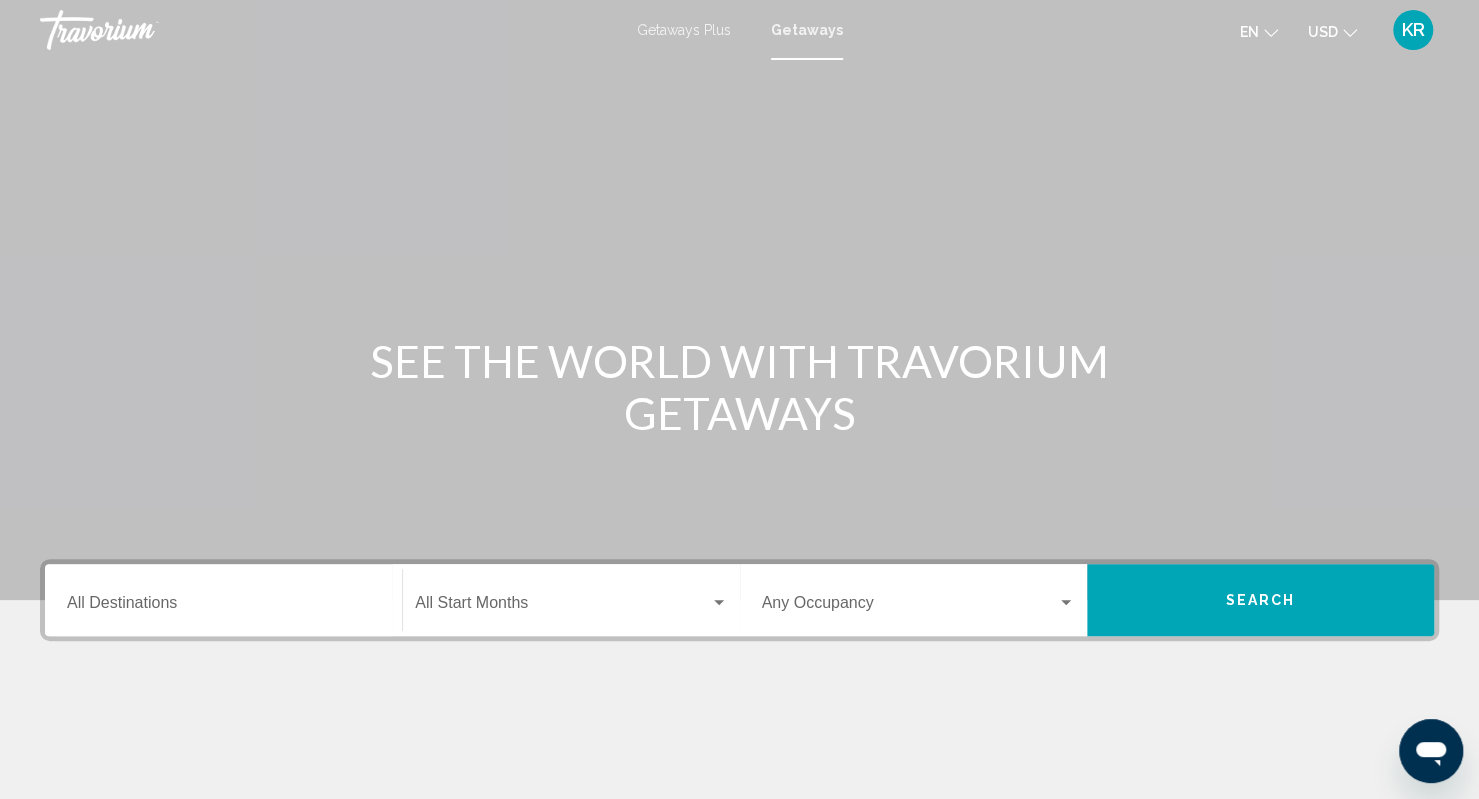 click on "Destination All Destinations" at bounding box center (223, 600) 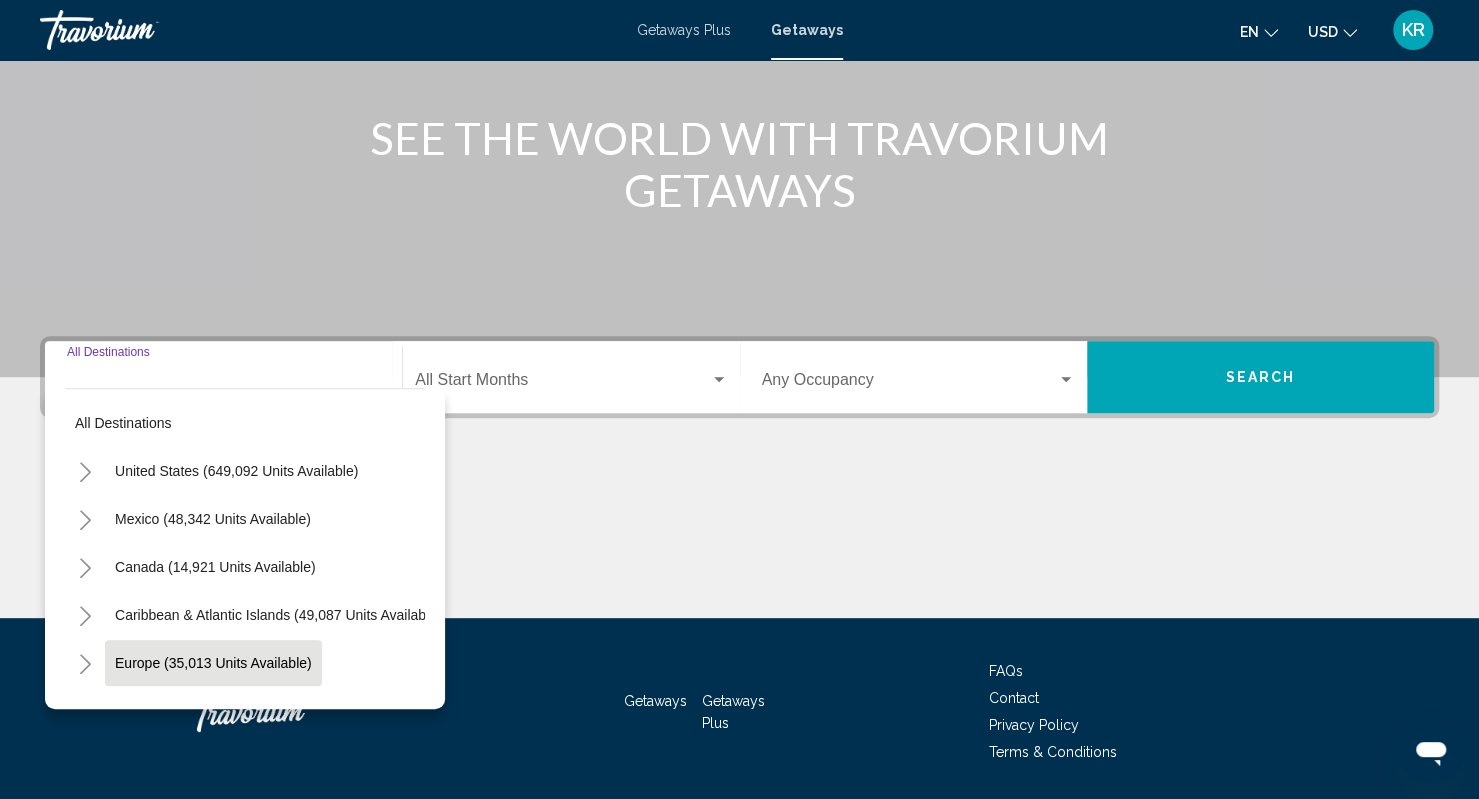scroll, scrollTop: 286, scrollLeft: 0, axis: vertical 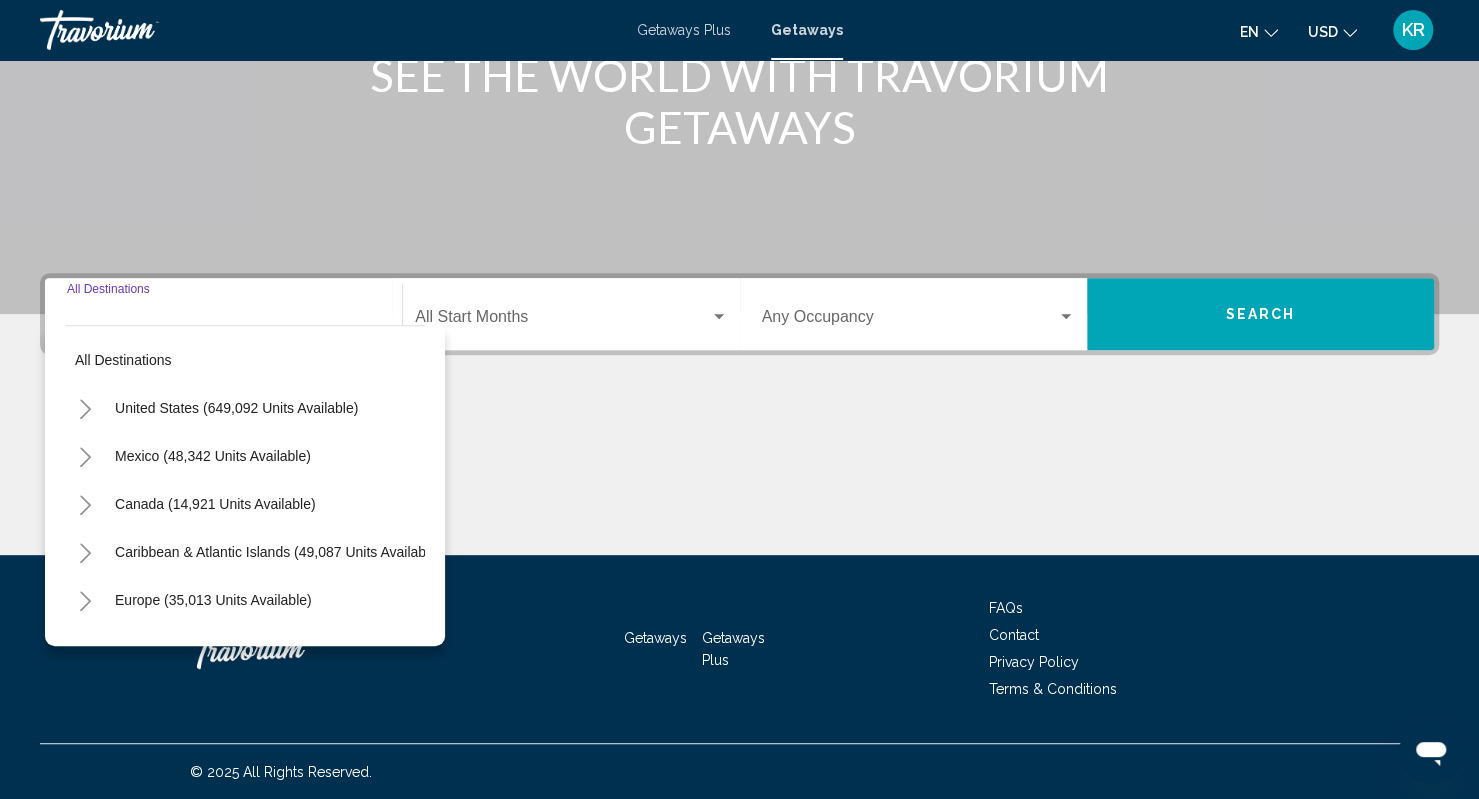 click 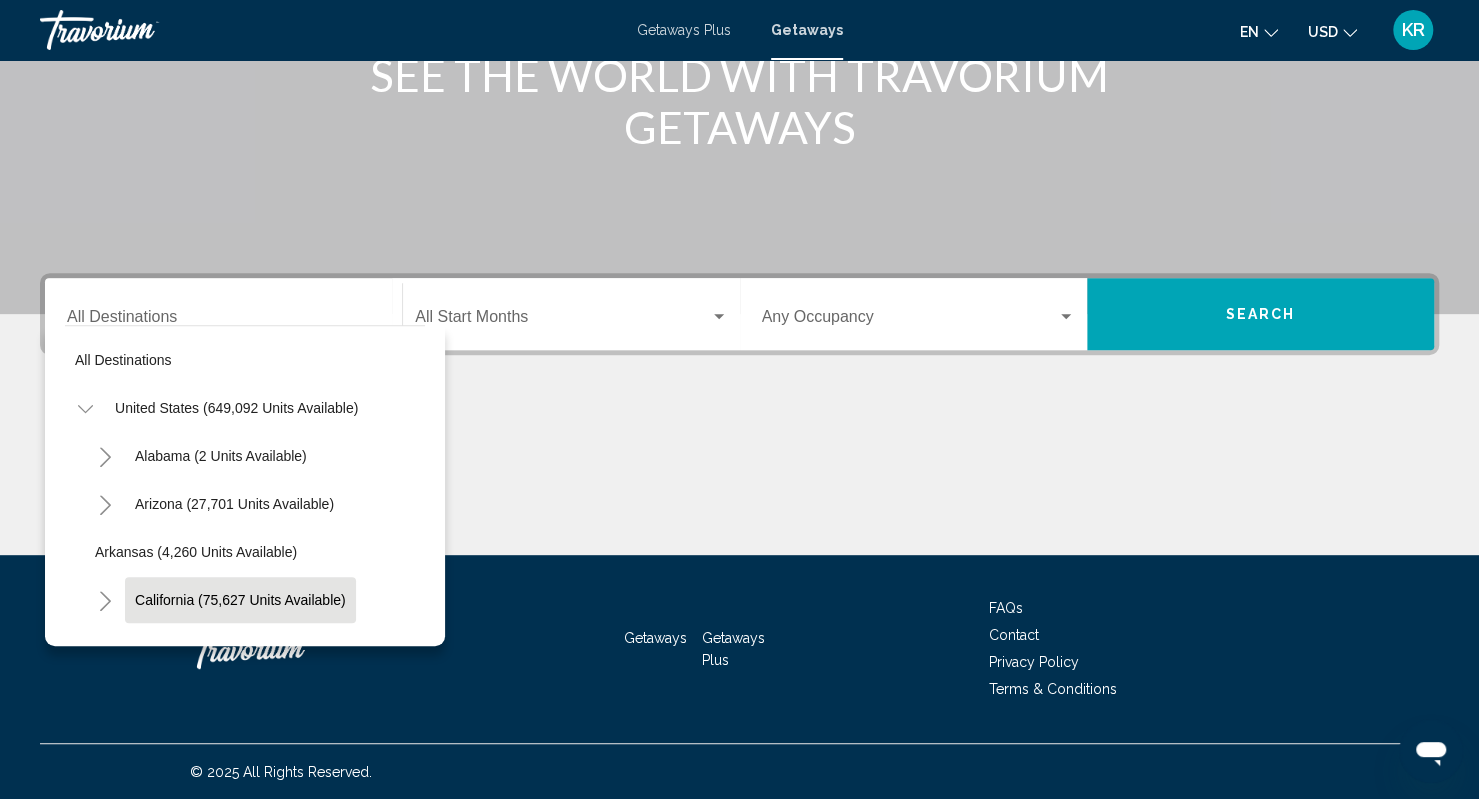 click on "California (75,627 units available)" 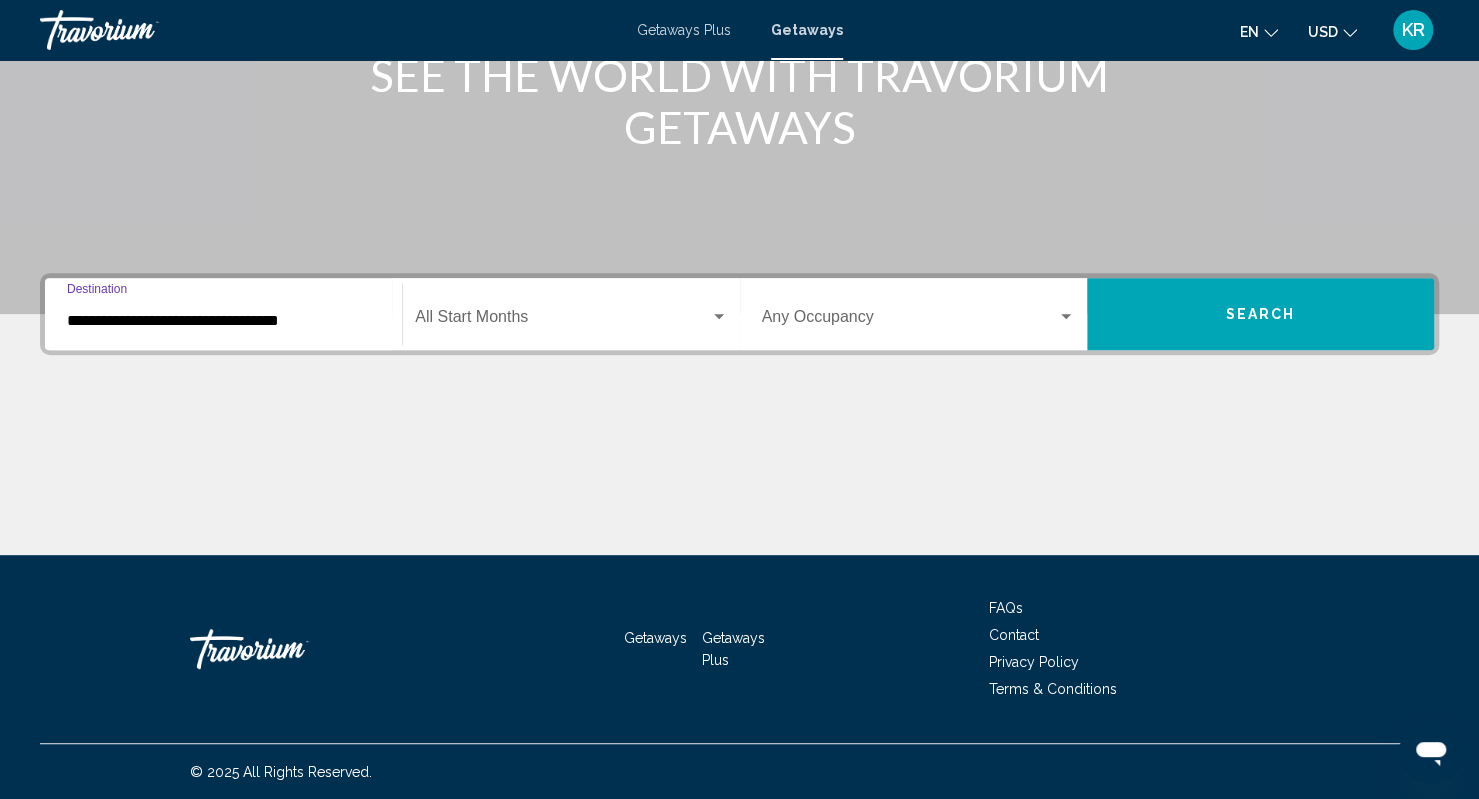 click on "Start Month All Start Months" 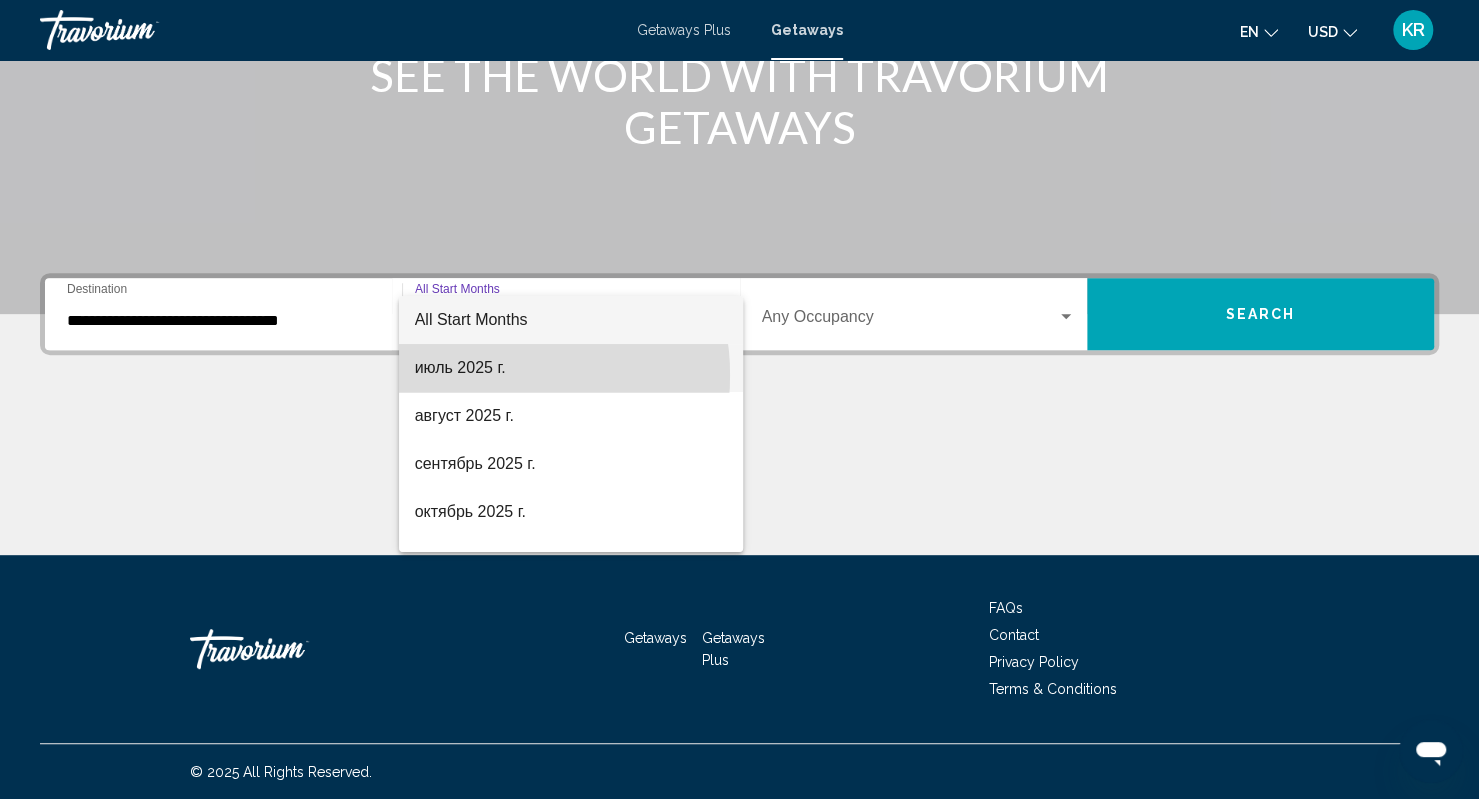 click on "июль 2025 г." at bounding box center [571, 368] 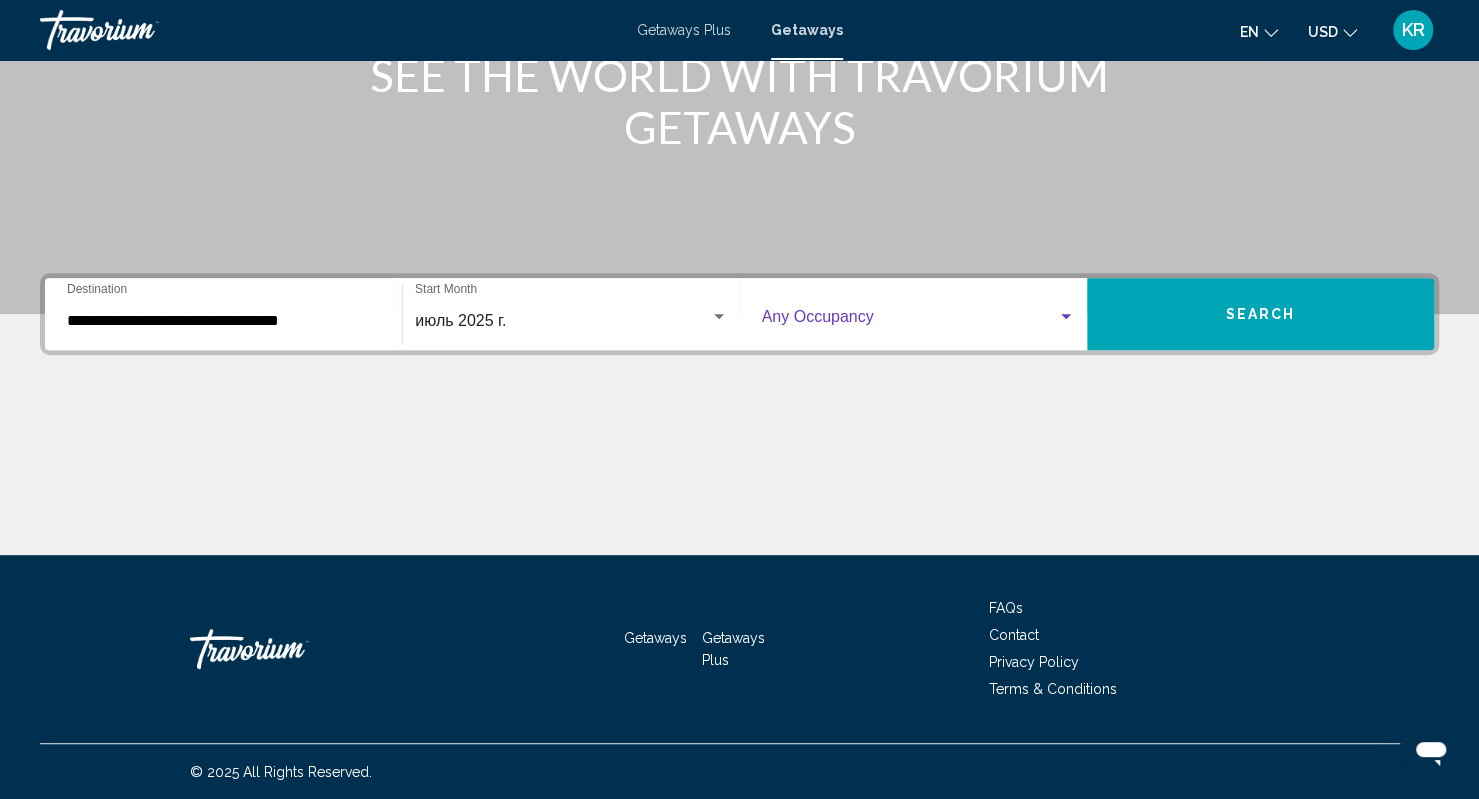 click at bounding box center [909, 321] 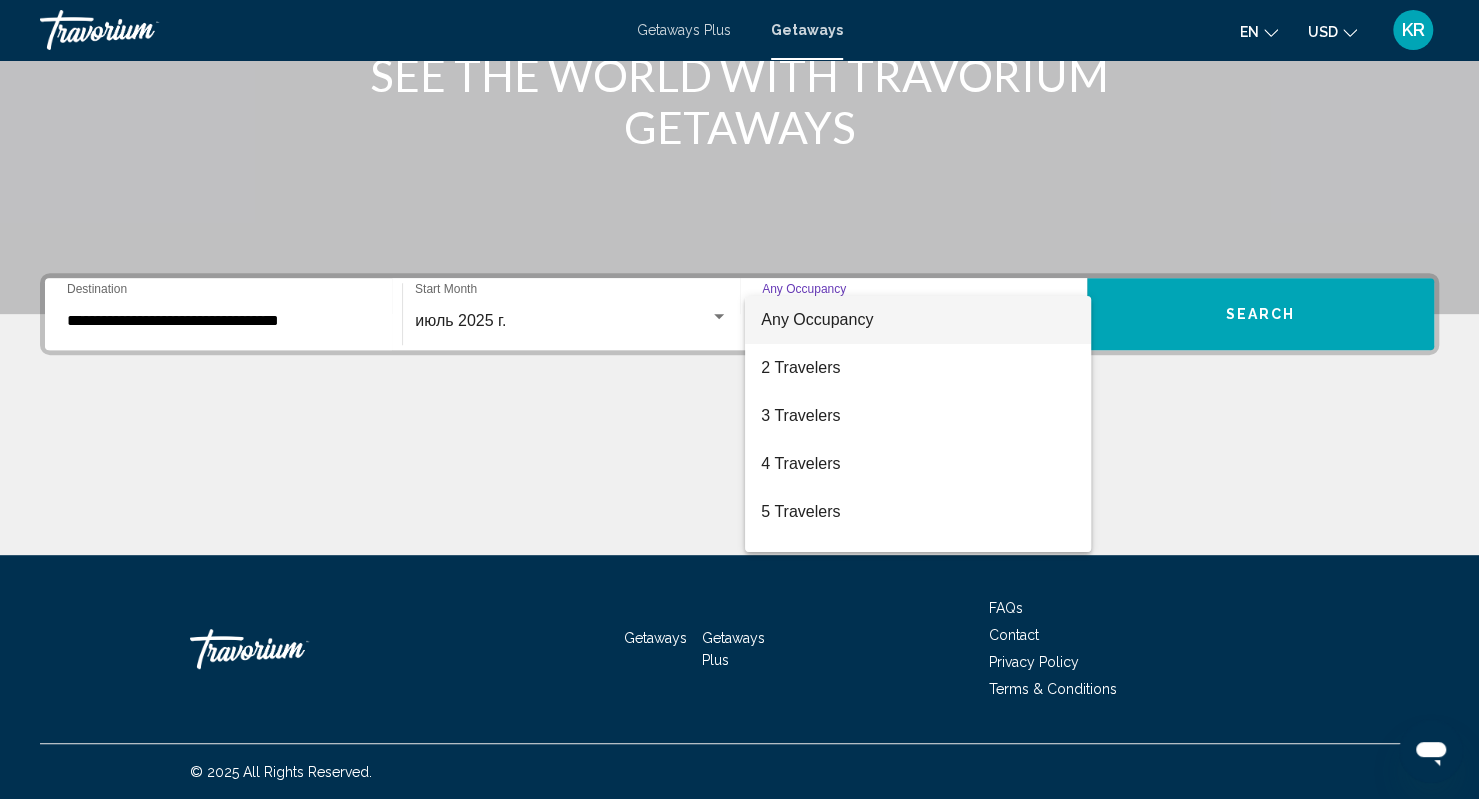 click at bounding box center (739, 399) 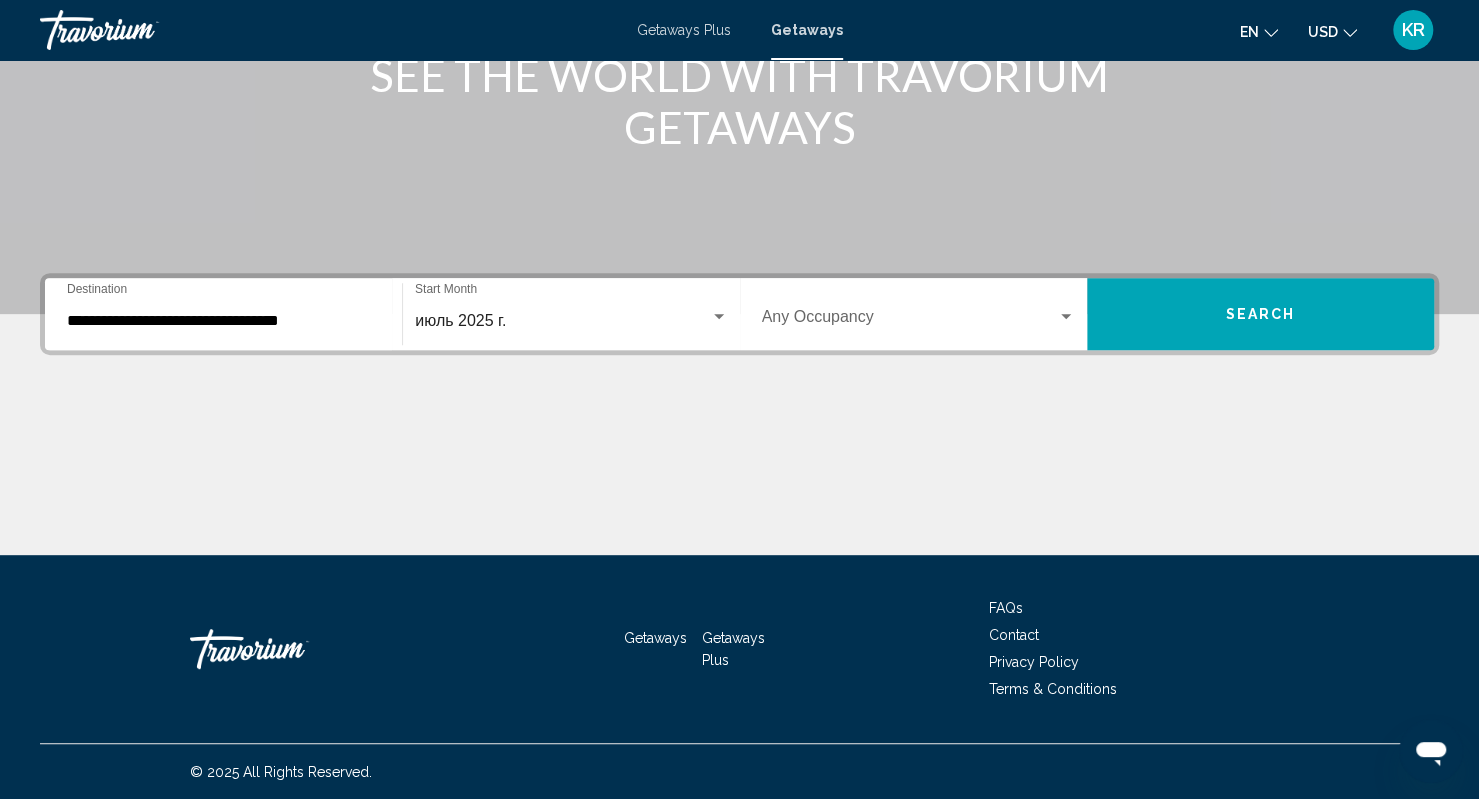 click on "июль 2025 г. Start Month All Start Months" 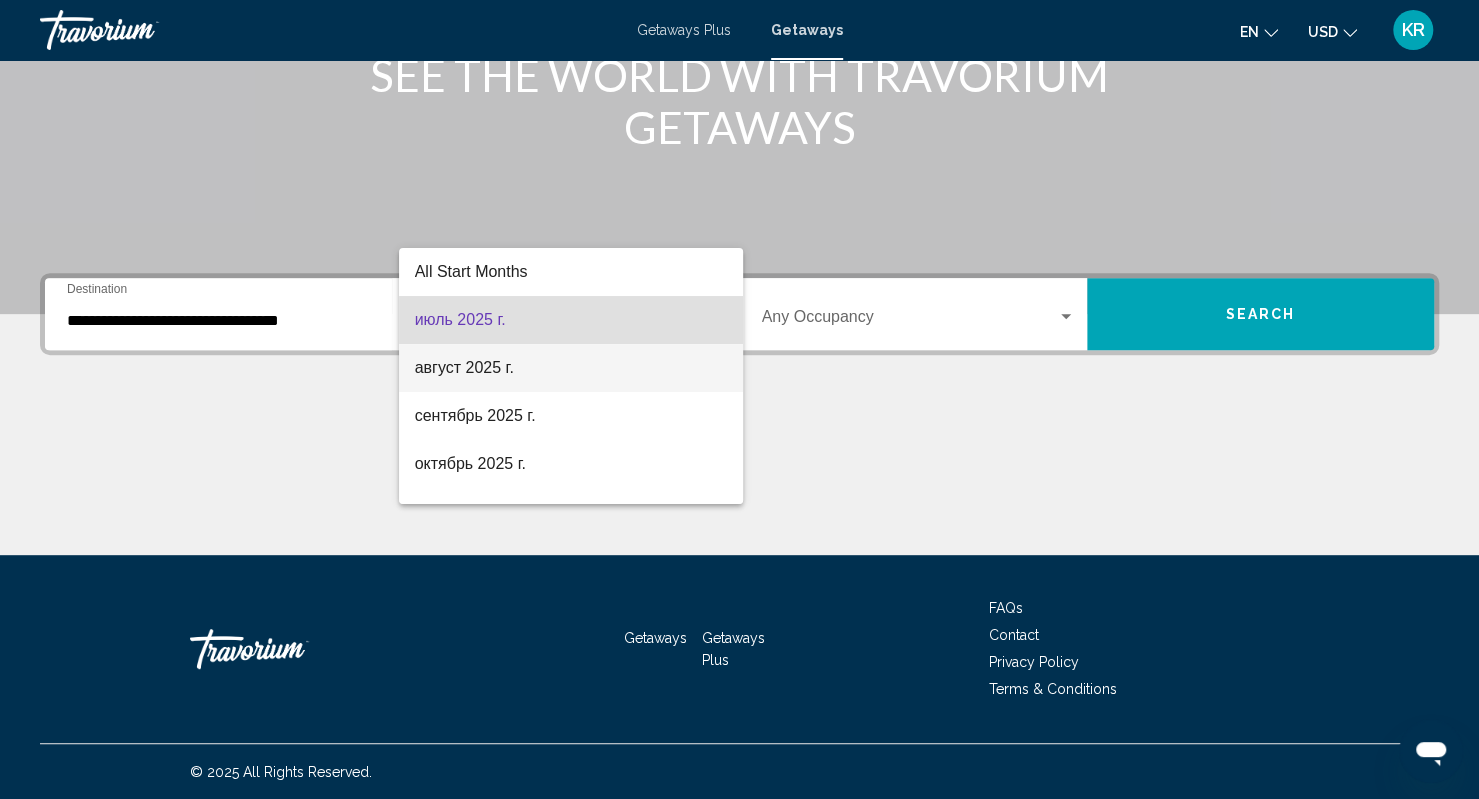 click on "август 2025 г." at bounding box center (571, 368) 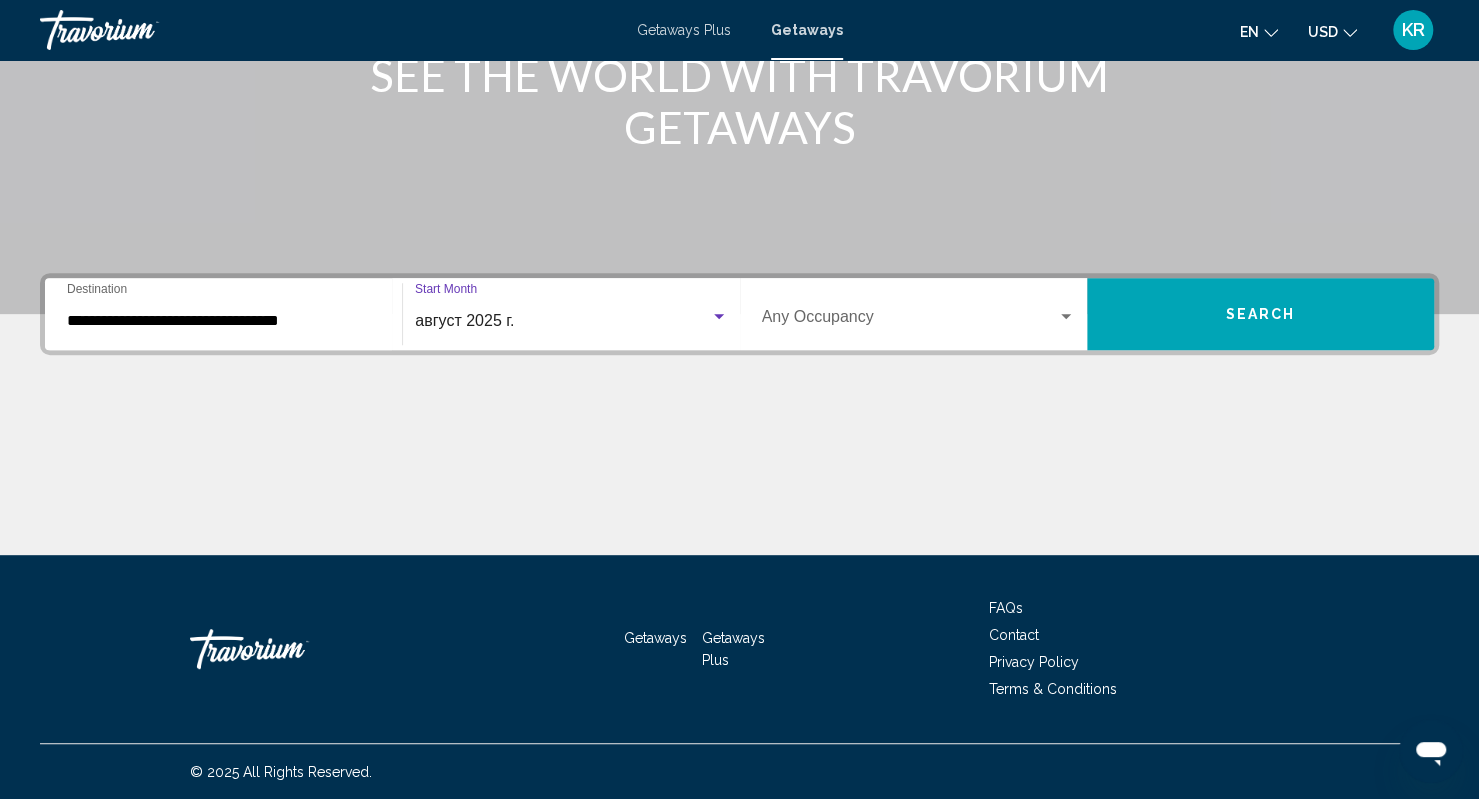 click on "Occupancy Any Occupancy" at bounding box center (918, 314) 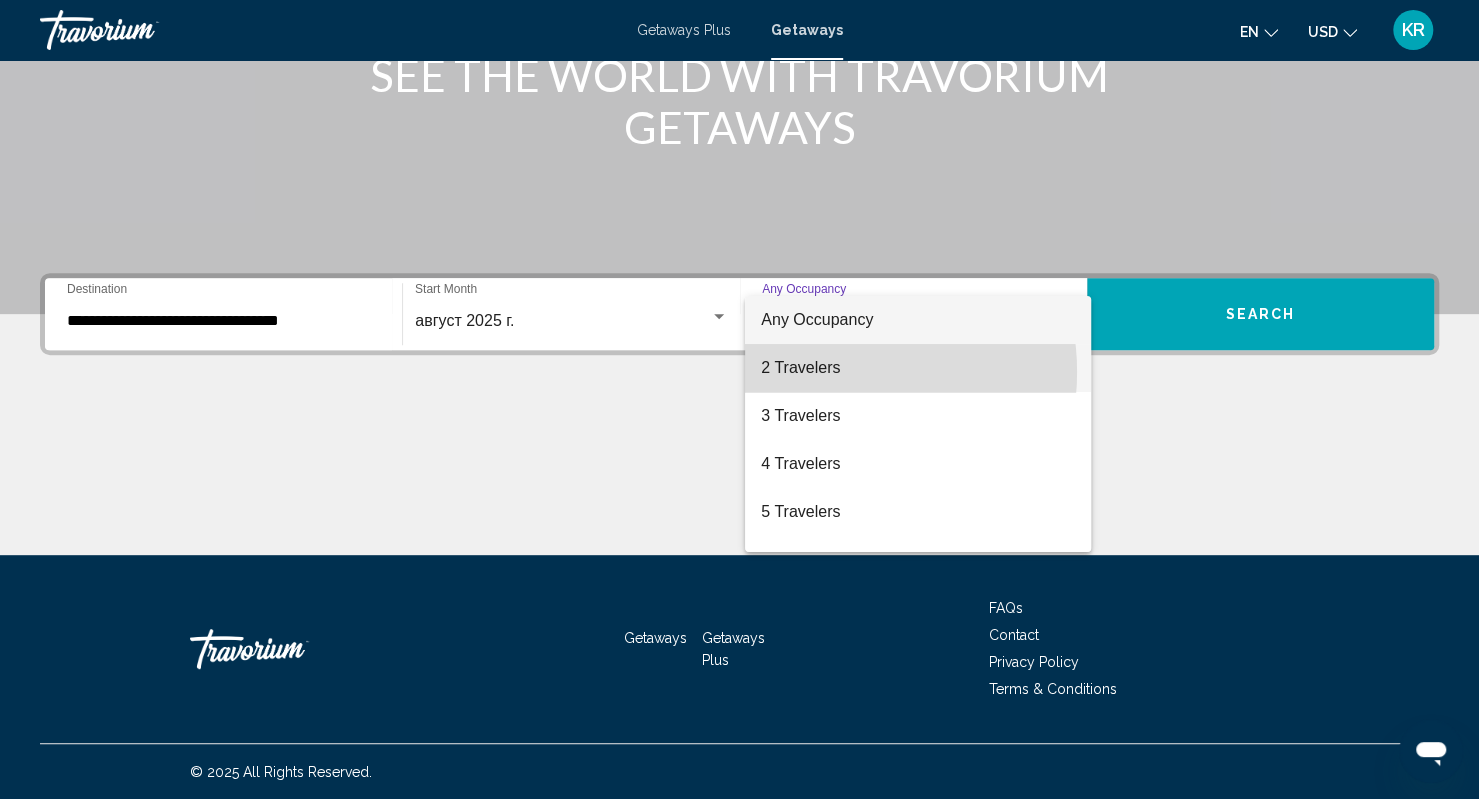 click on "2 Travelers" at bounding box center (917, 368) 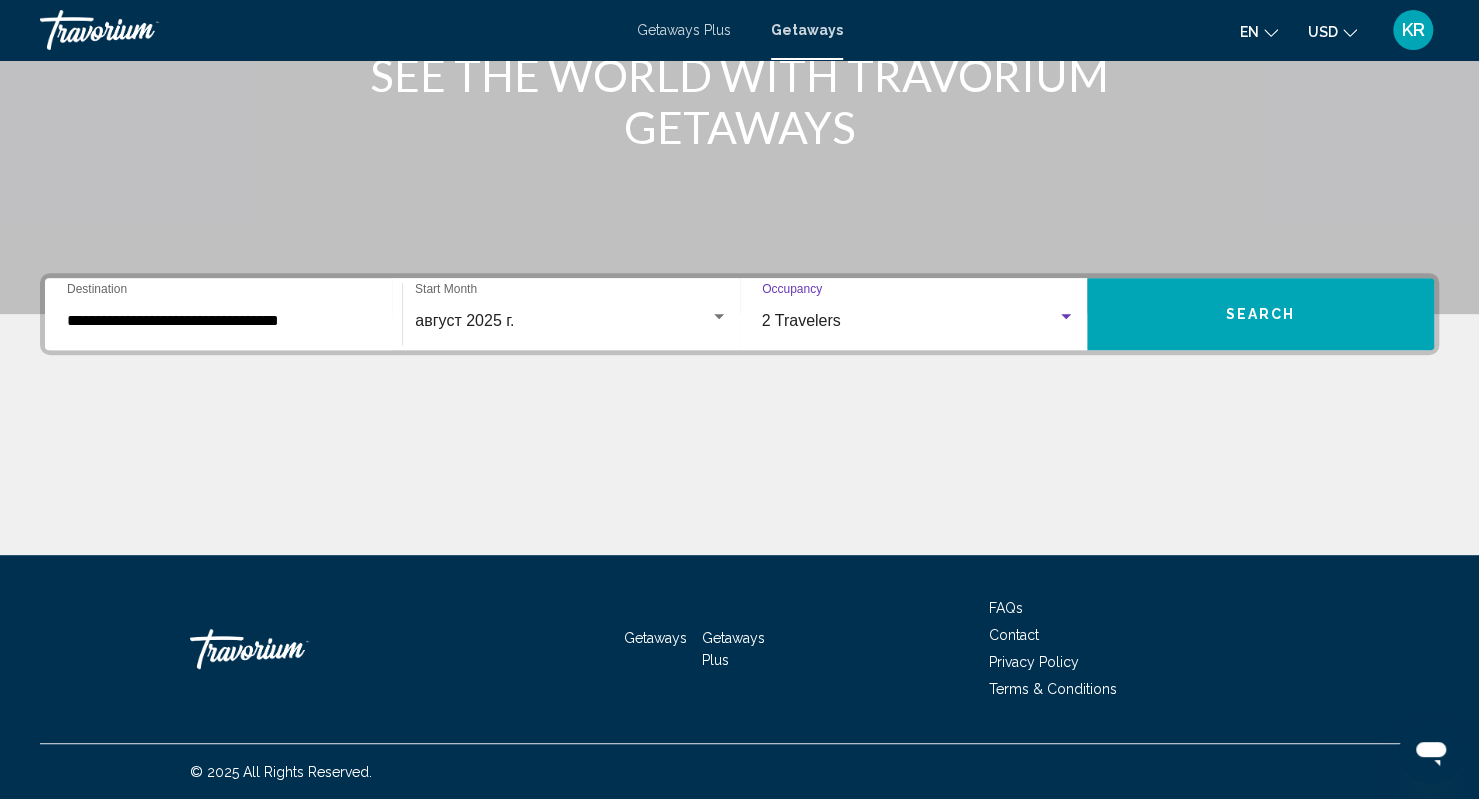 click on "Search" at bounding box center (1260, 314) 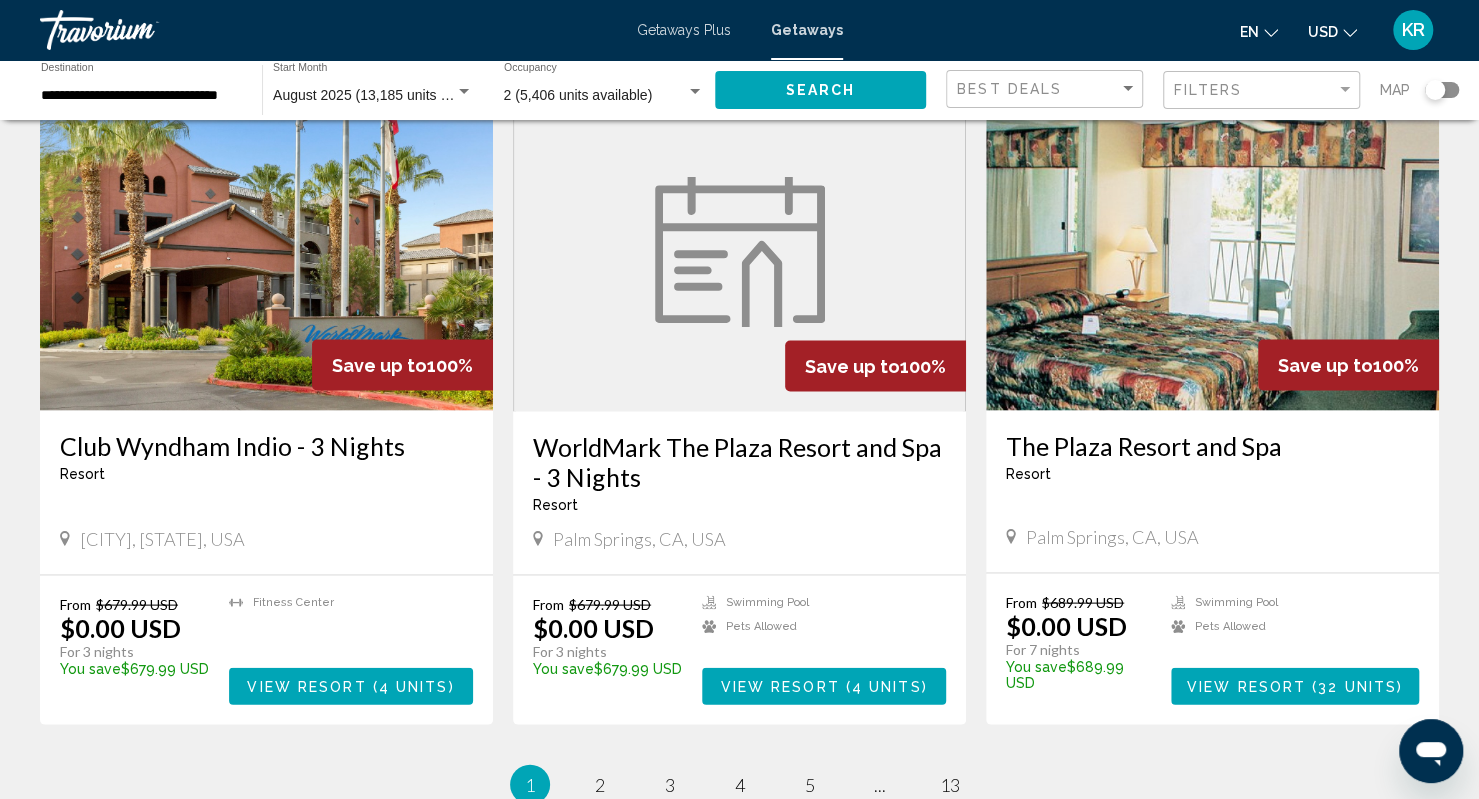 scroll, scrollTop: 2398, scrollLeft: 0, axis: vertical 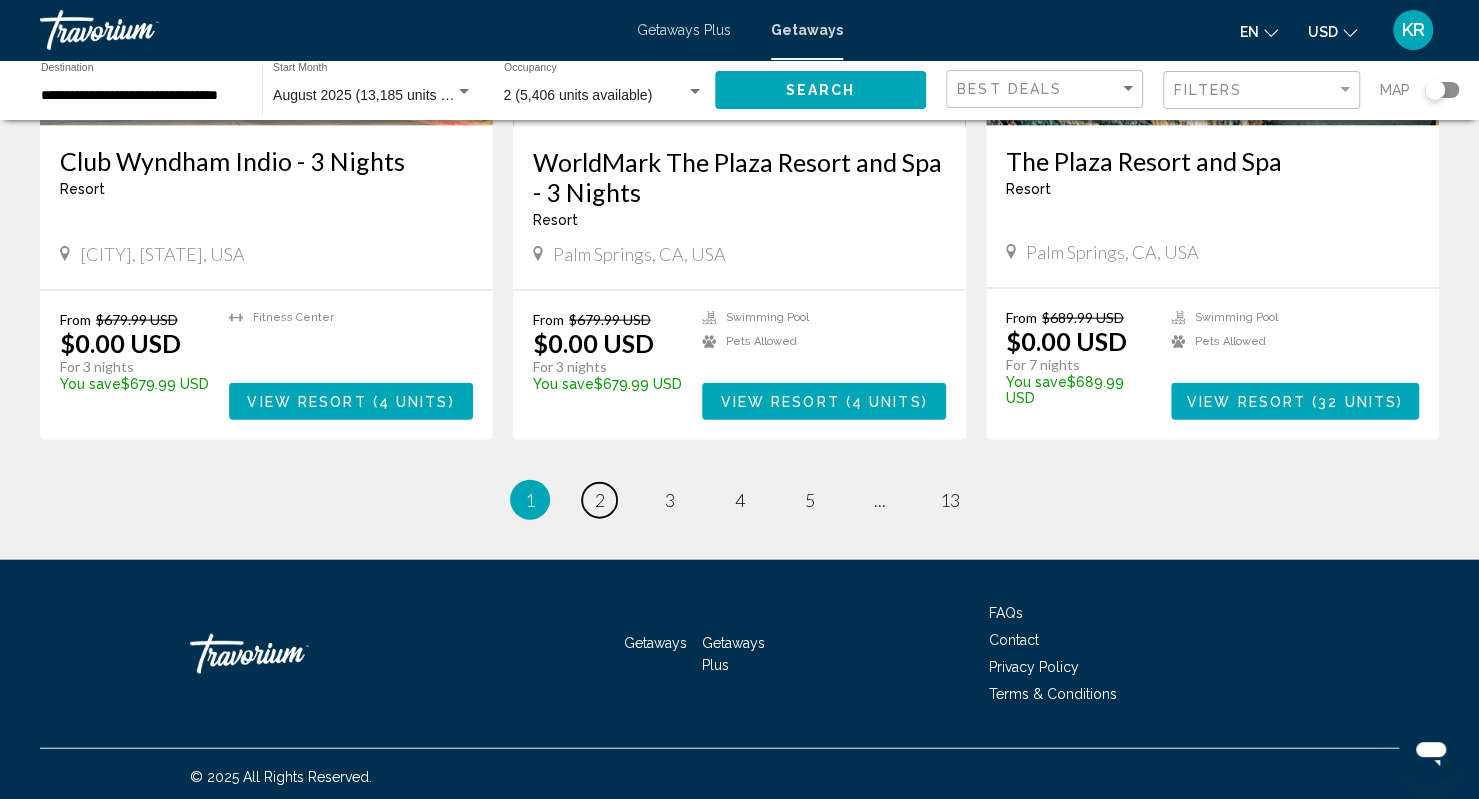 click on "2" at bounding box center [600, 500] 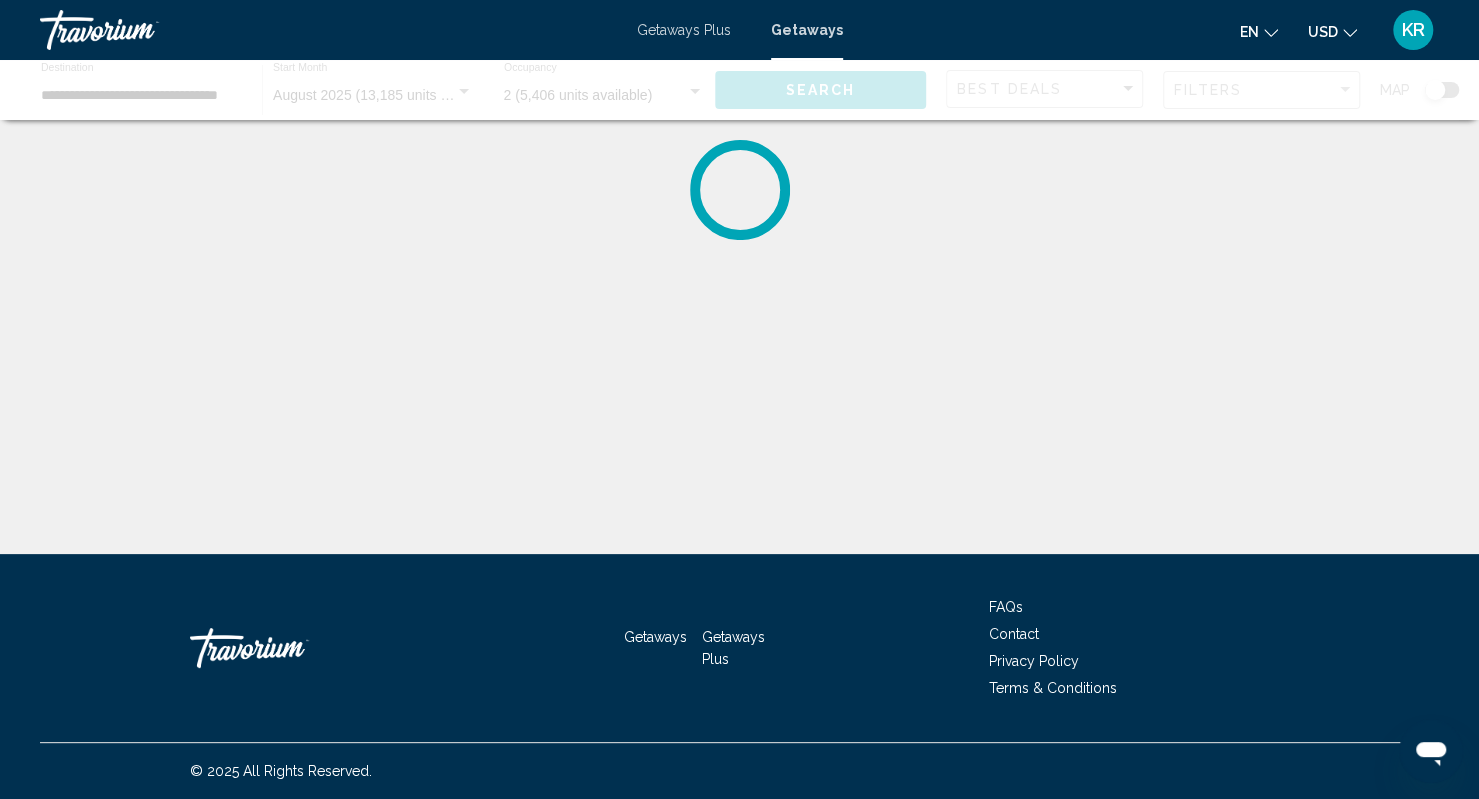 scroll, scrollTop: 0, scrollLeft: 0, axis: both 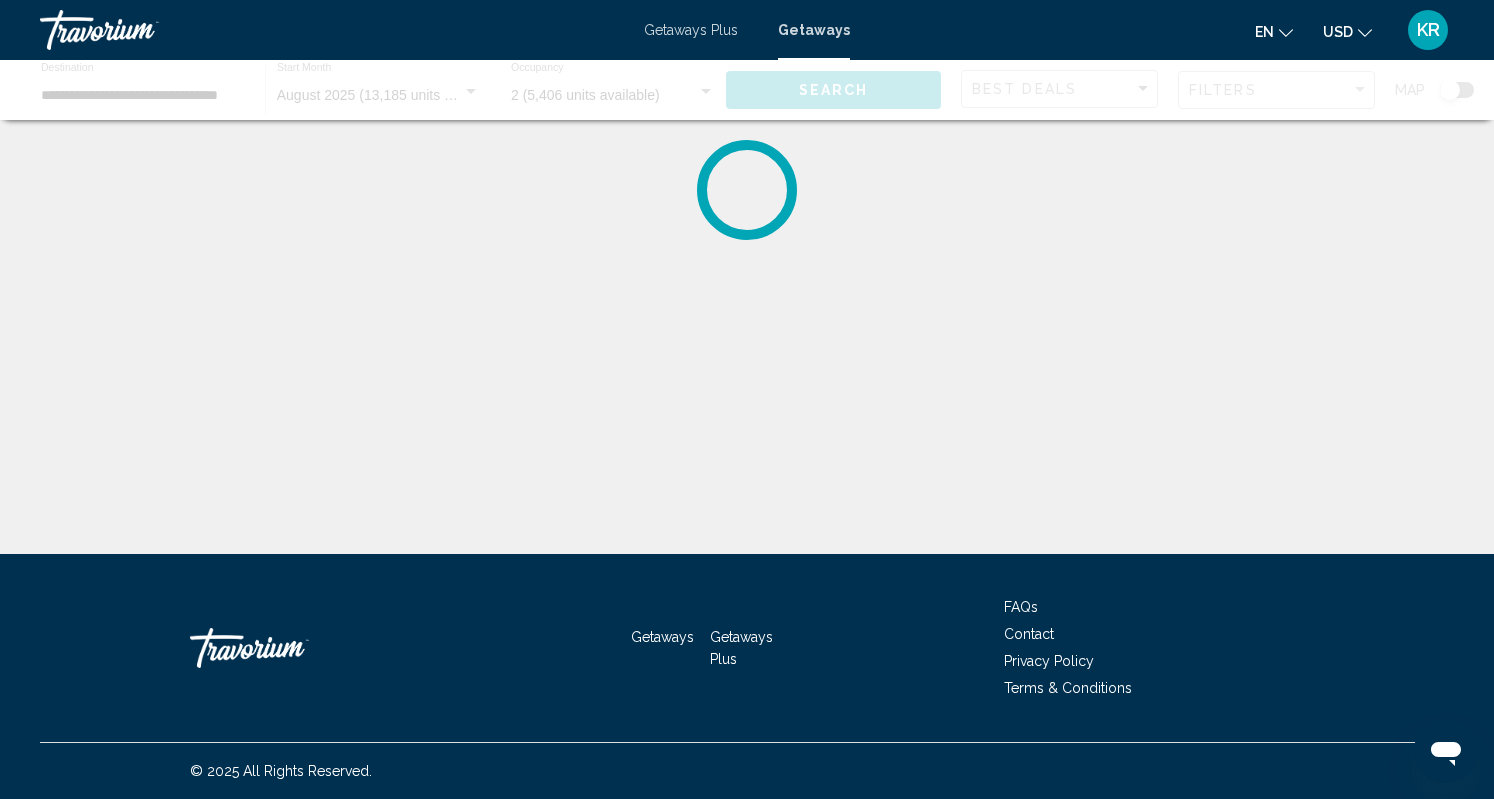 click 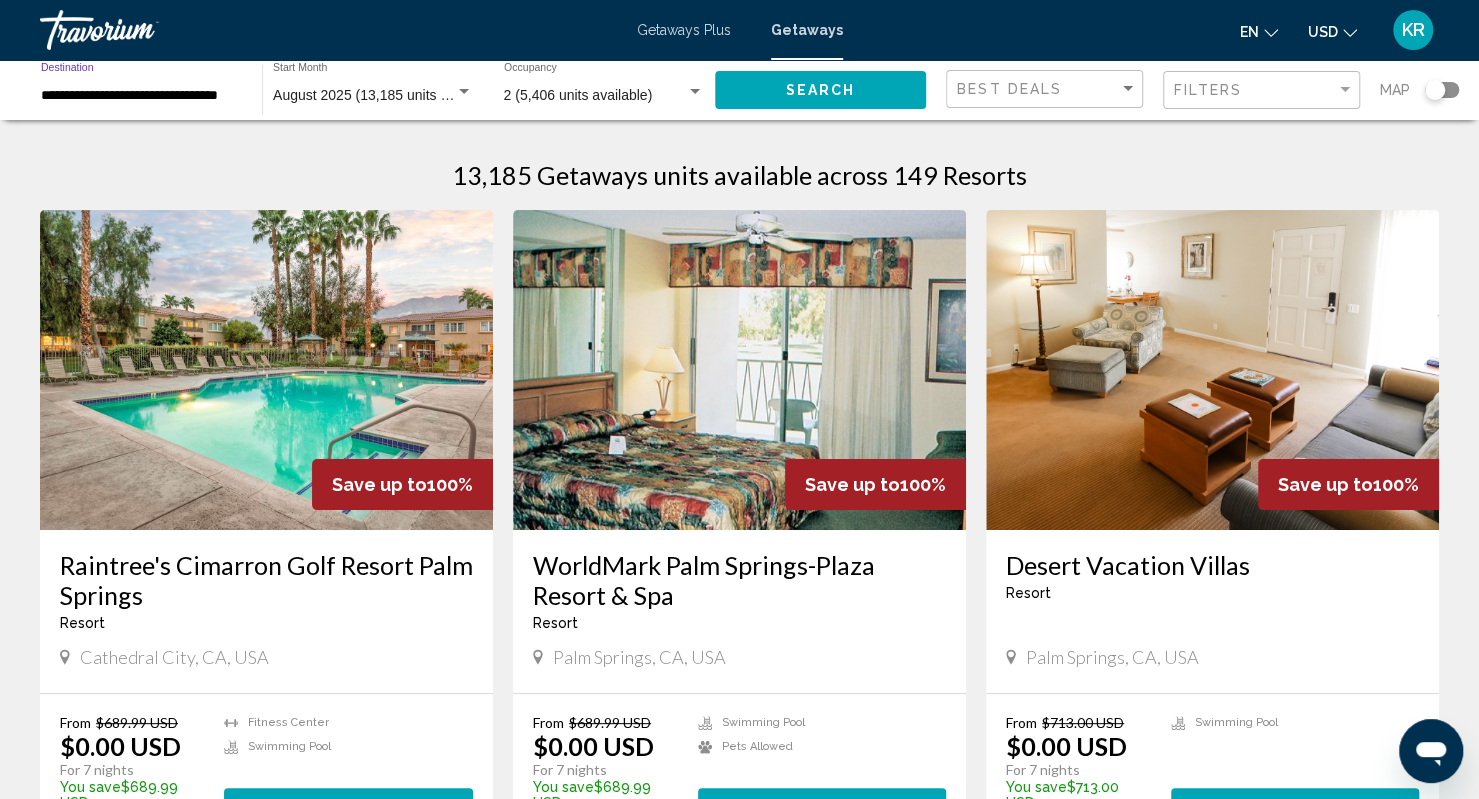 click on "**********" at bounding box center (141, 96) 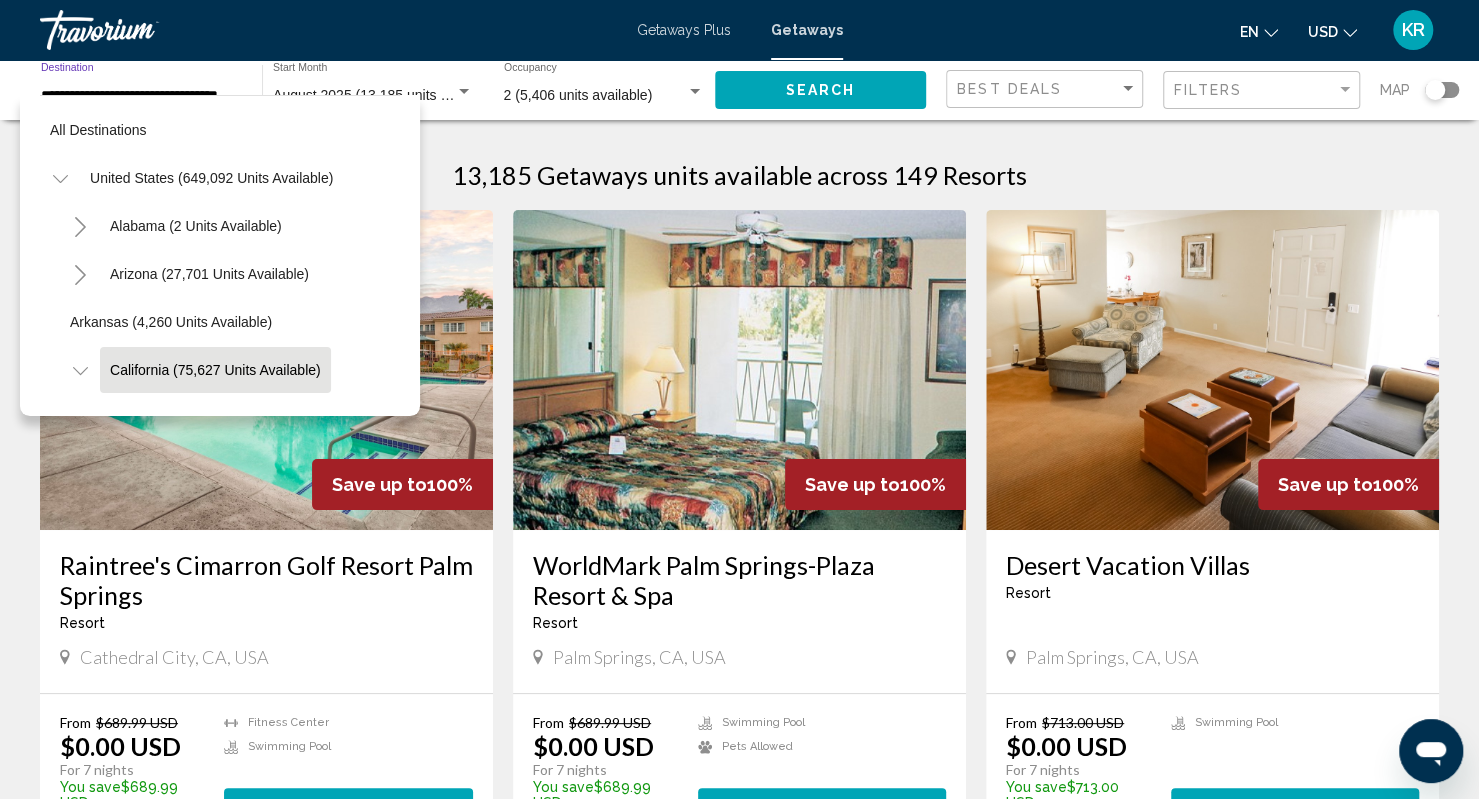 scroll, scrollTop: 126, scrollLeft: 0, axis: vertical 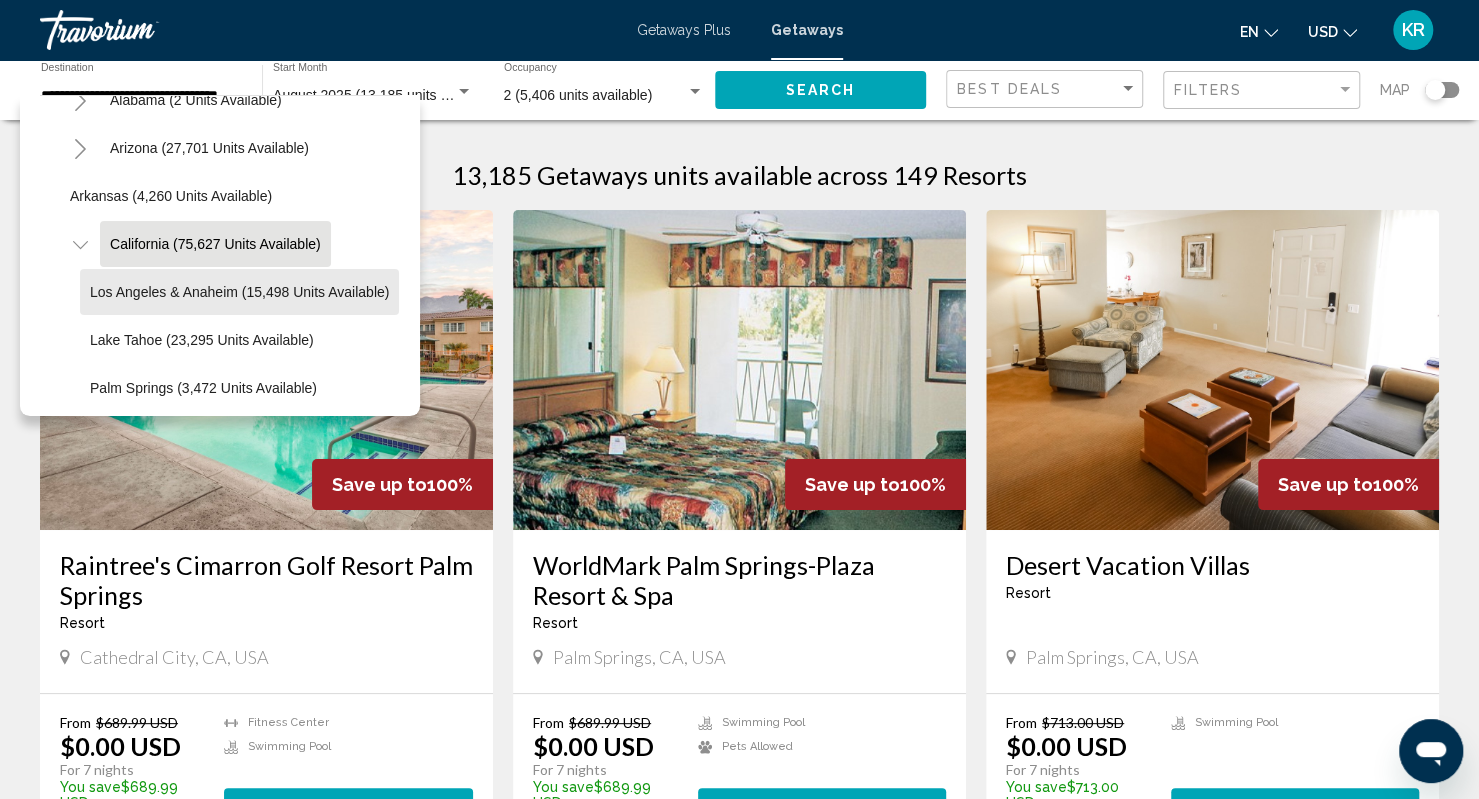 click on "Los Angeles & Anaheim (15,498 units available)" 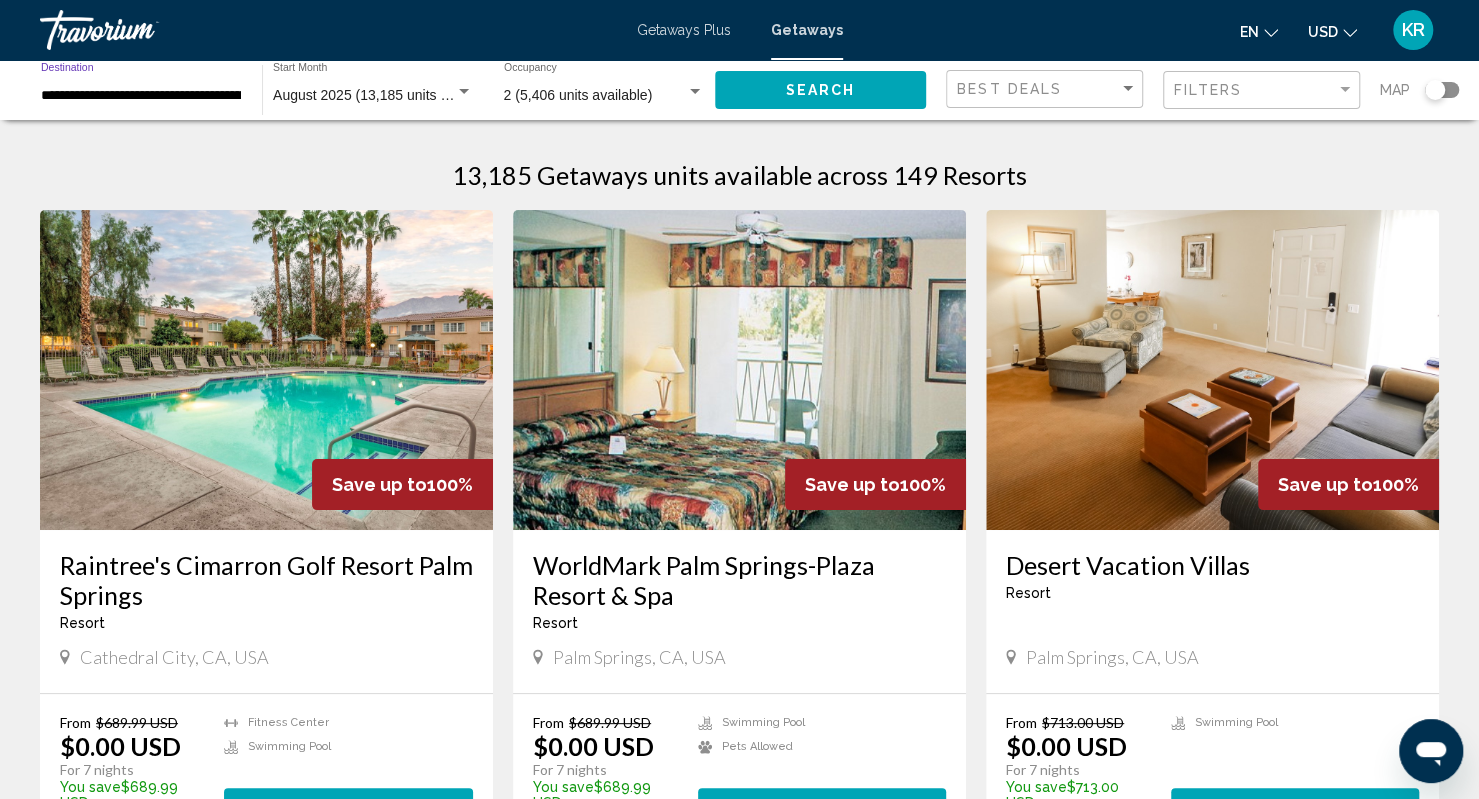 click on "Search" 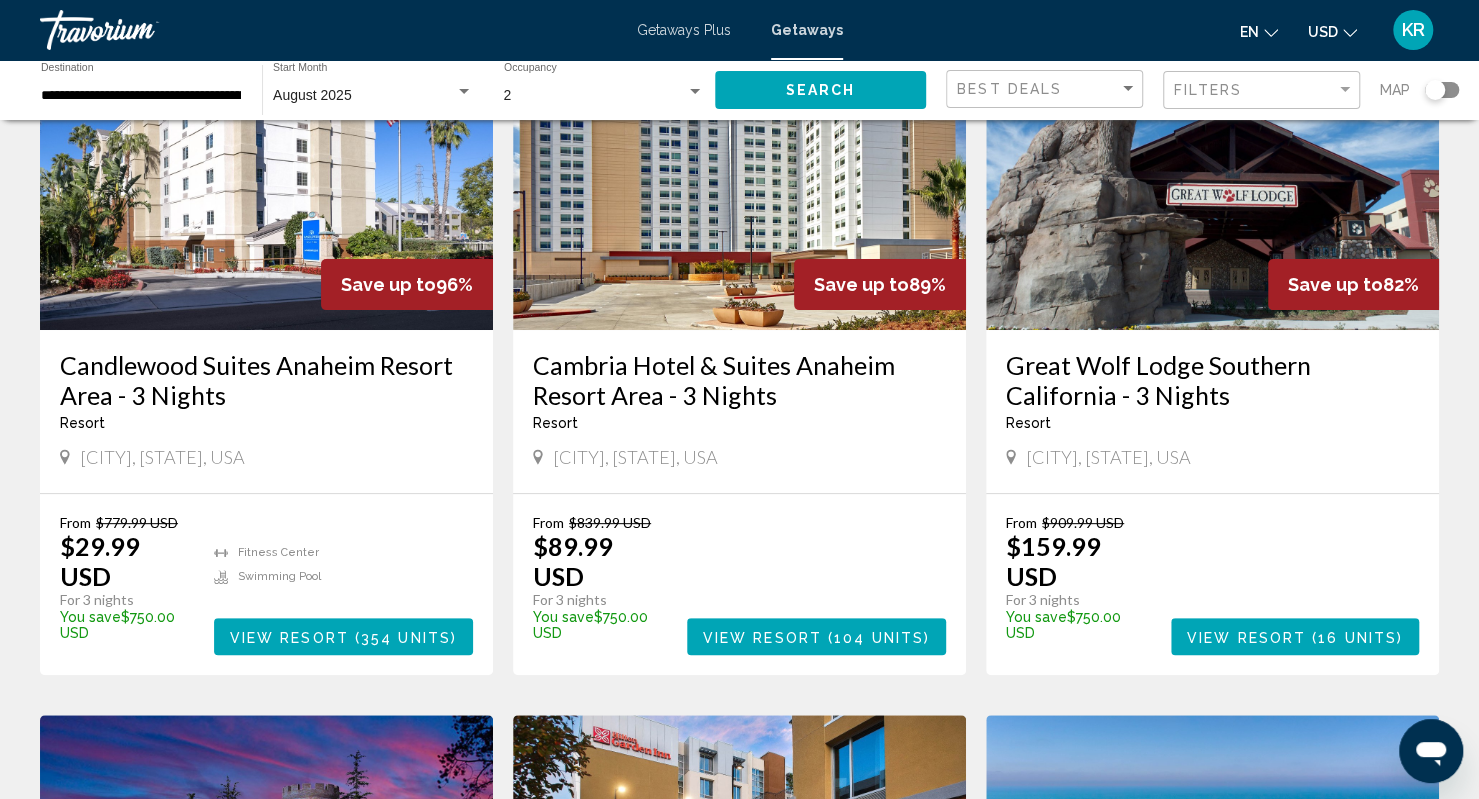 scroll, scrollTop: 100, scrollLeft: 0, axis: vertical 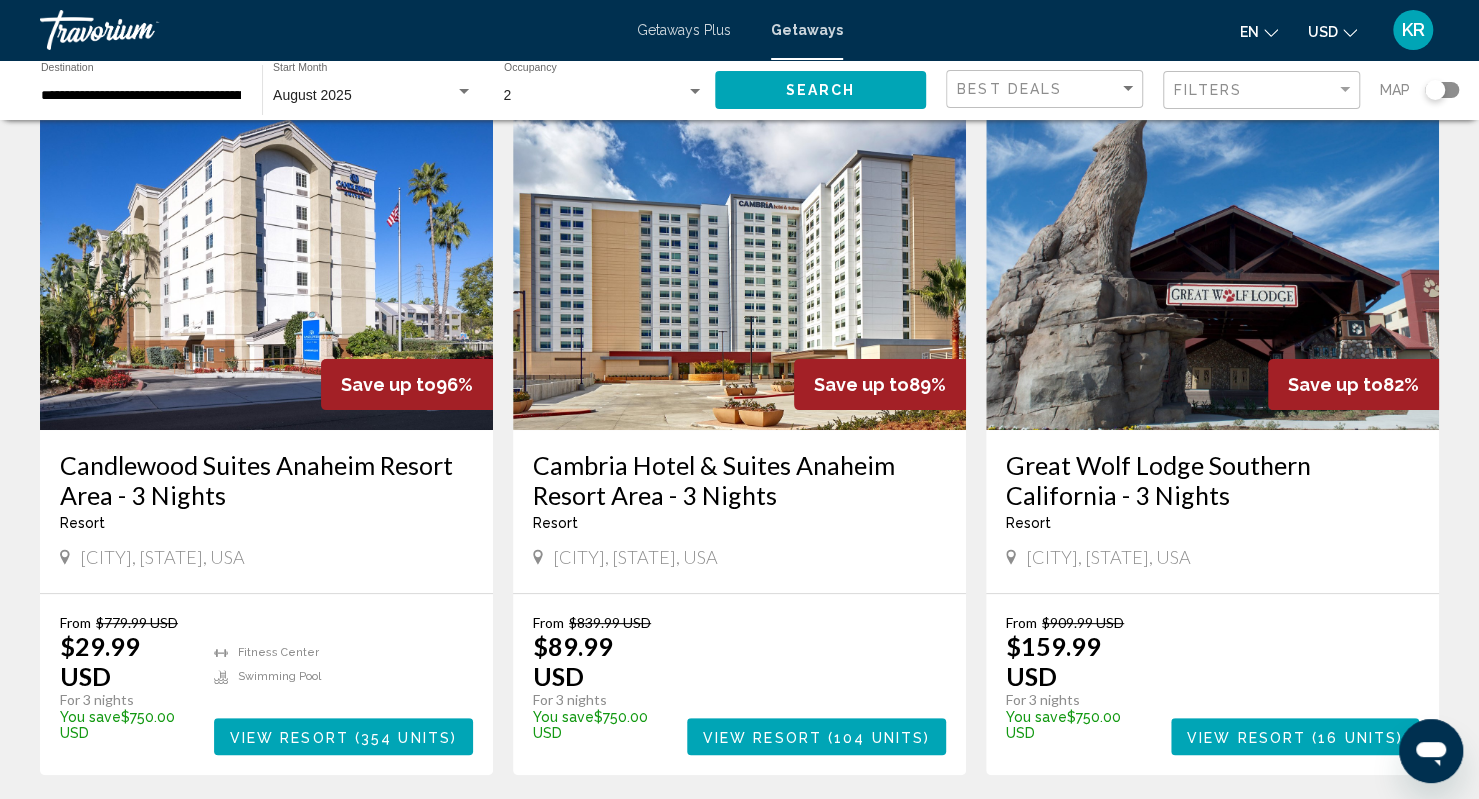 click on "Candlewood Suites Anaheim Resort Area - 3 Nights" at bounding box center [266, 480] 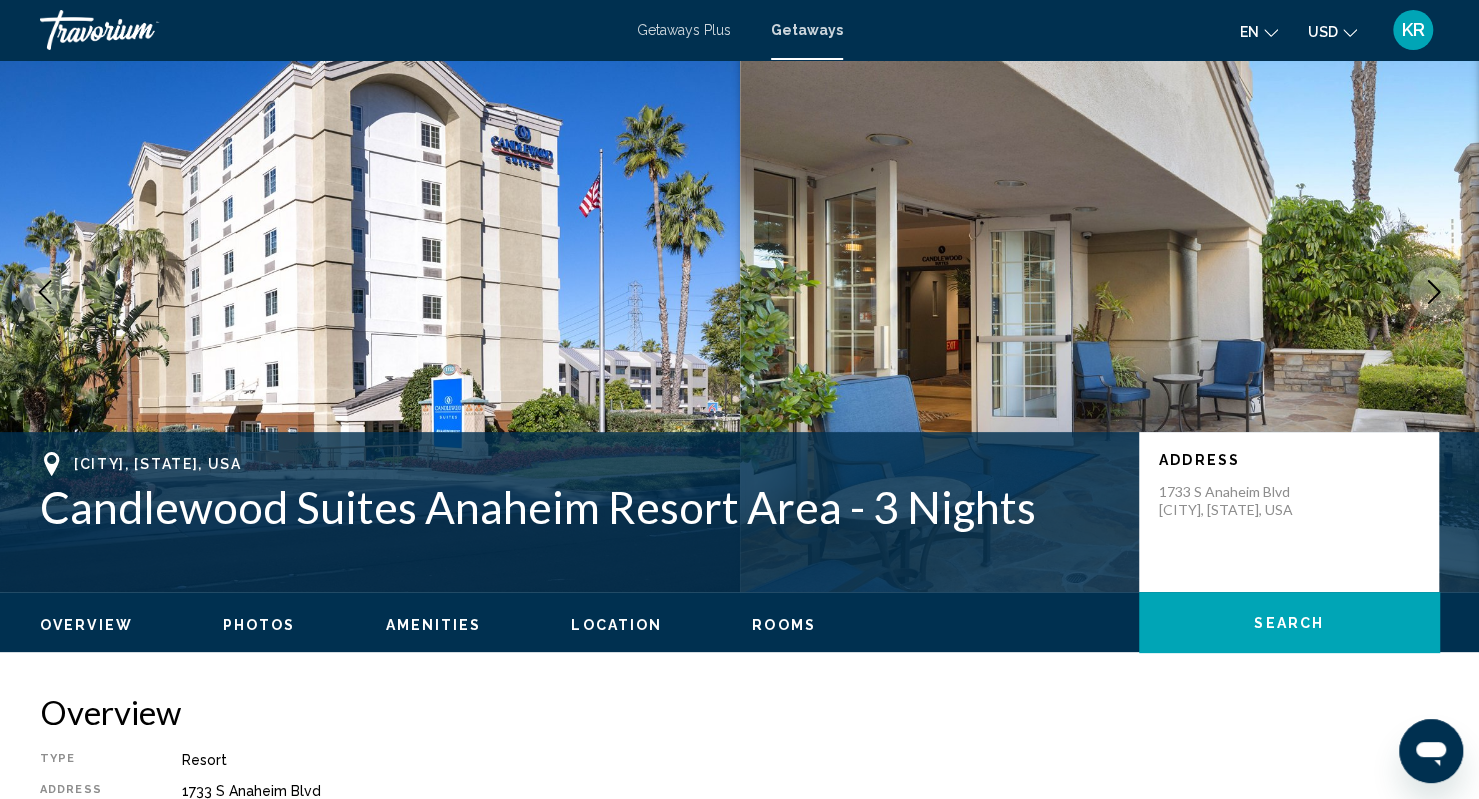 scroll, scrollTop: 100, scrollLeft: 0, axis: vertical 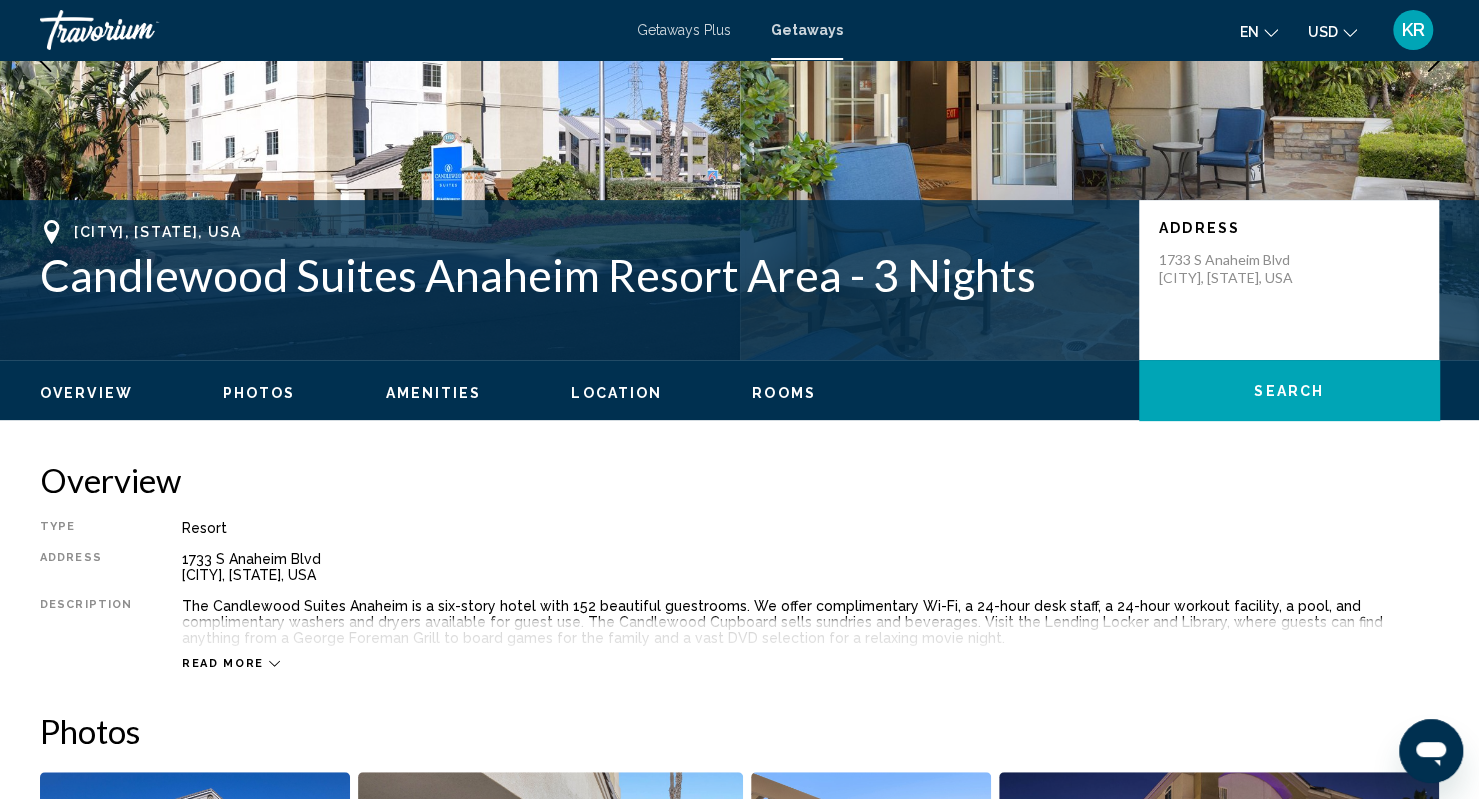click on "Overview
Photos
Amenities
Location
Rooms
Search" 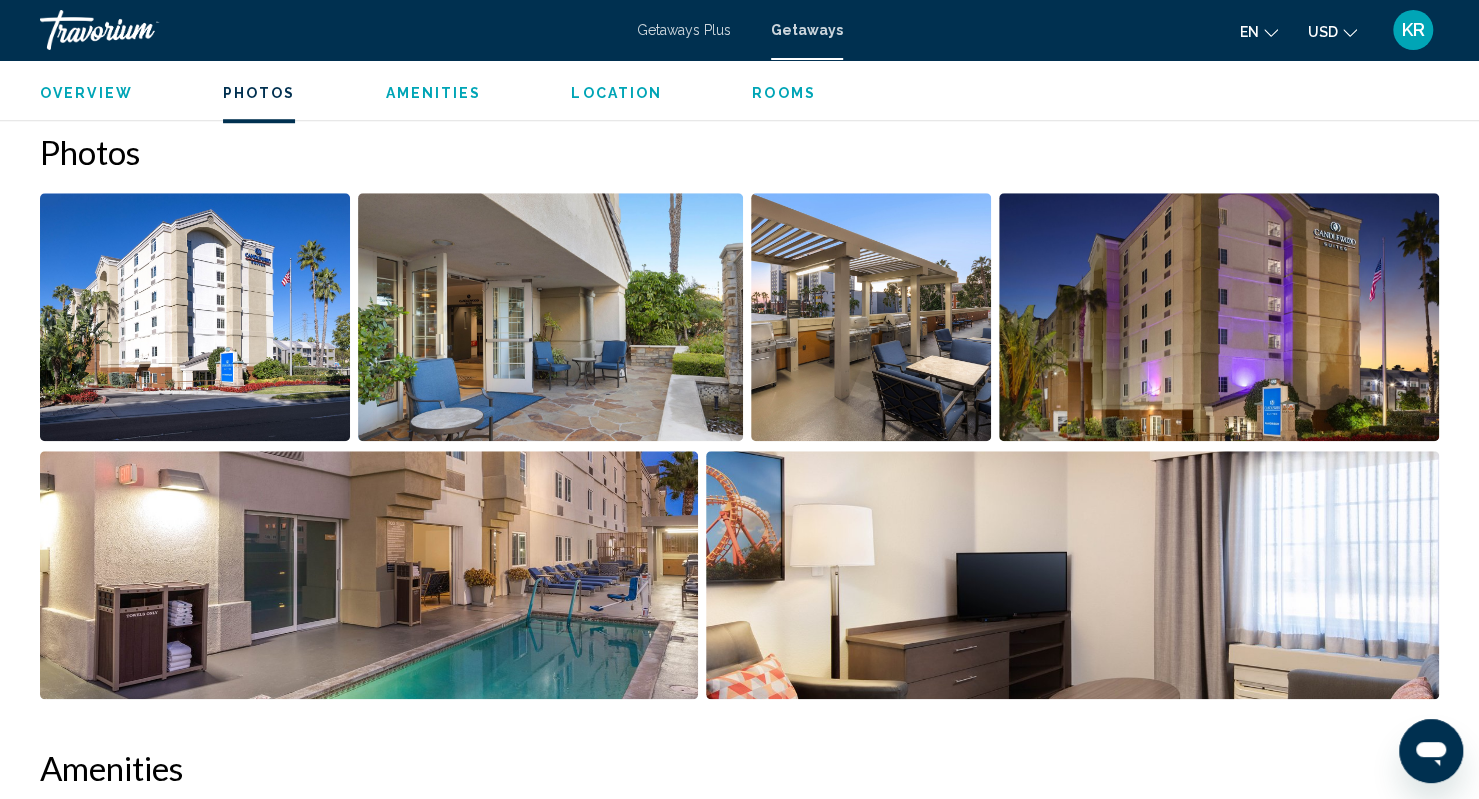 scroll, scrollTop: 891, scrollLeft: 0, axis: vertical 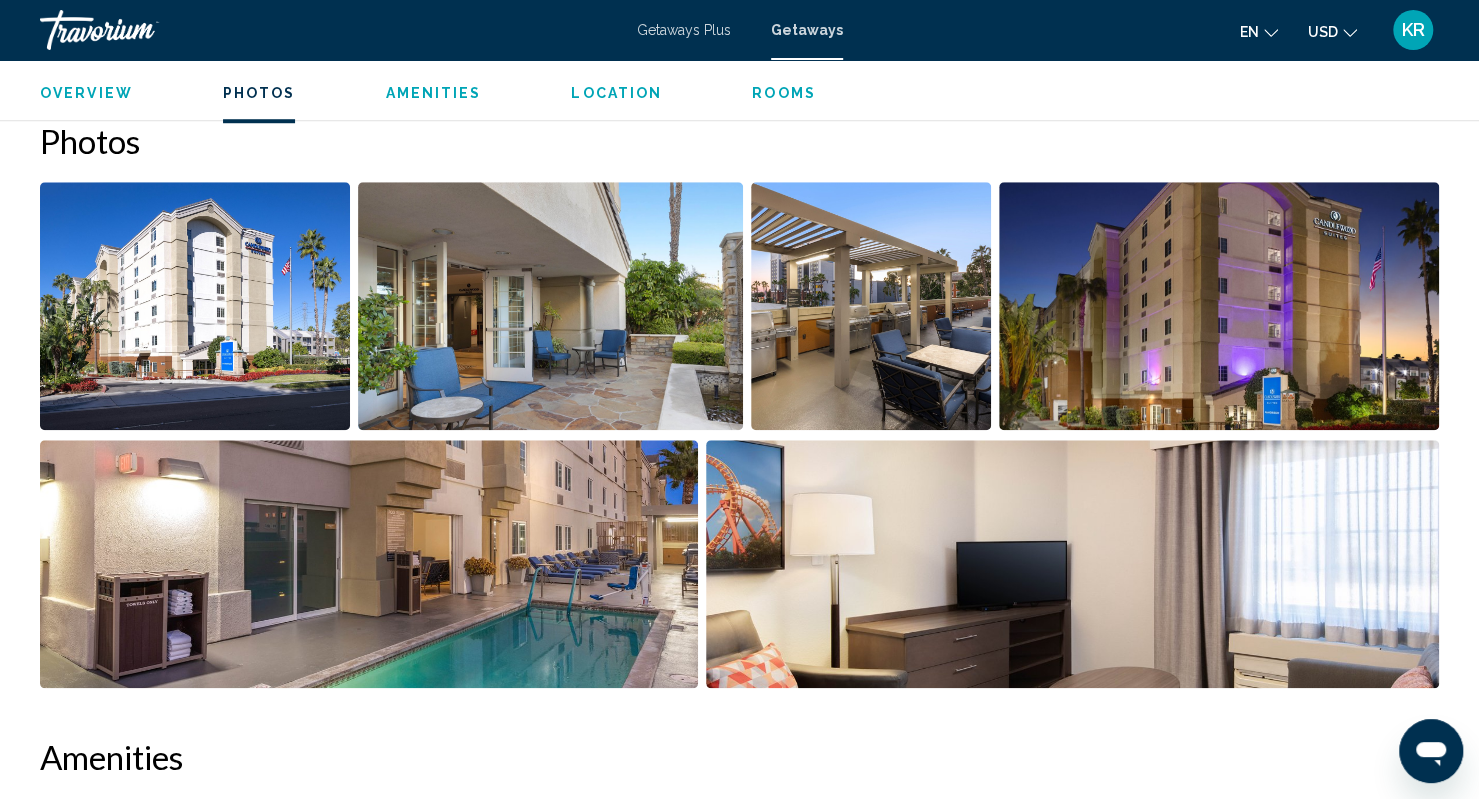 click on "Amenities" at bounding box center [433, 93] 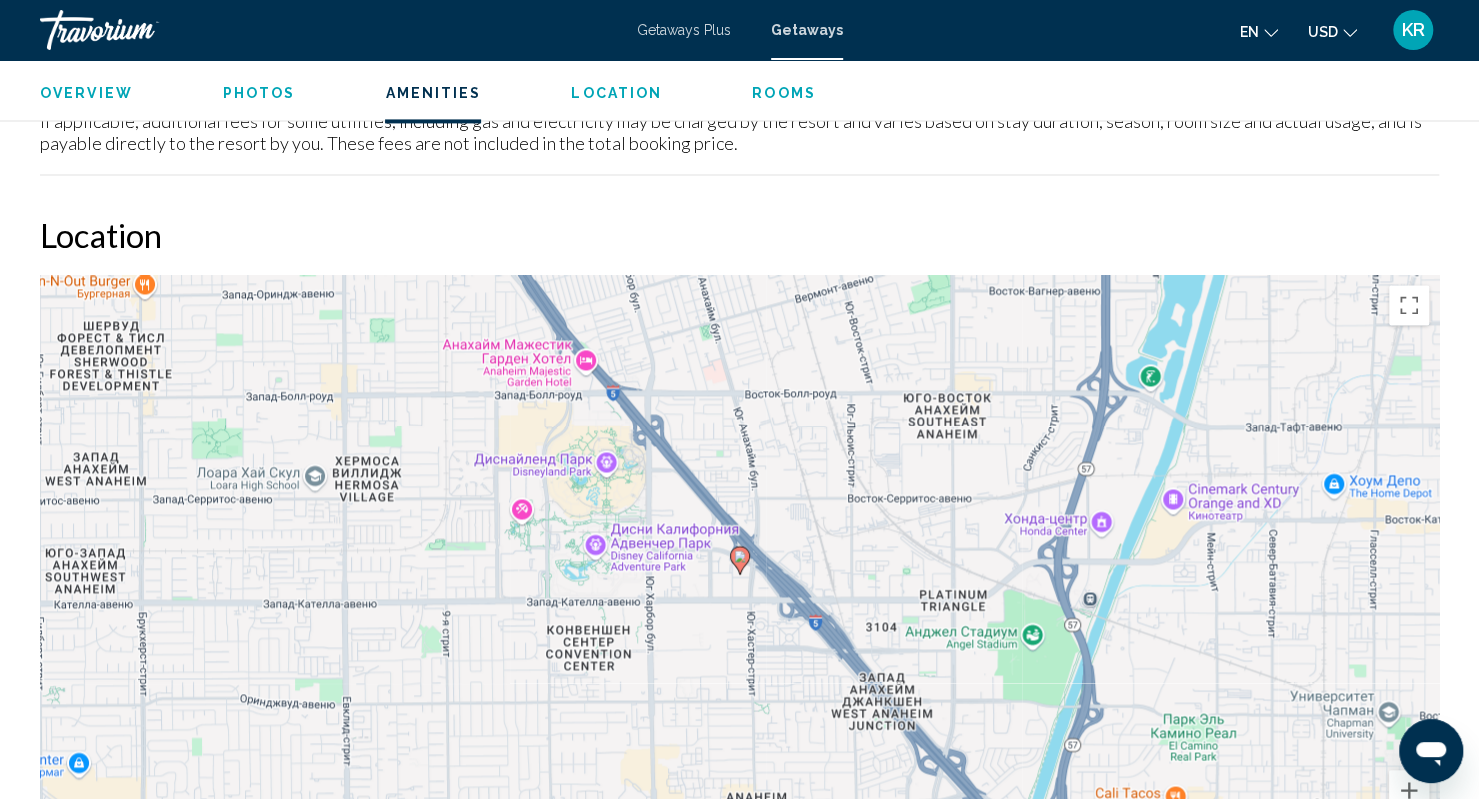 scroll, scrollTop: 1708, scrollLeft: 0, axis: vertical 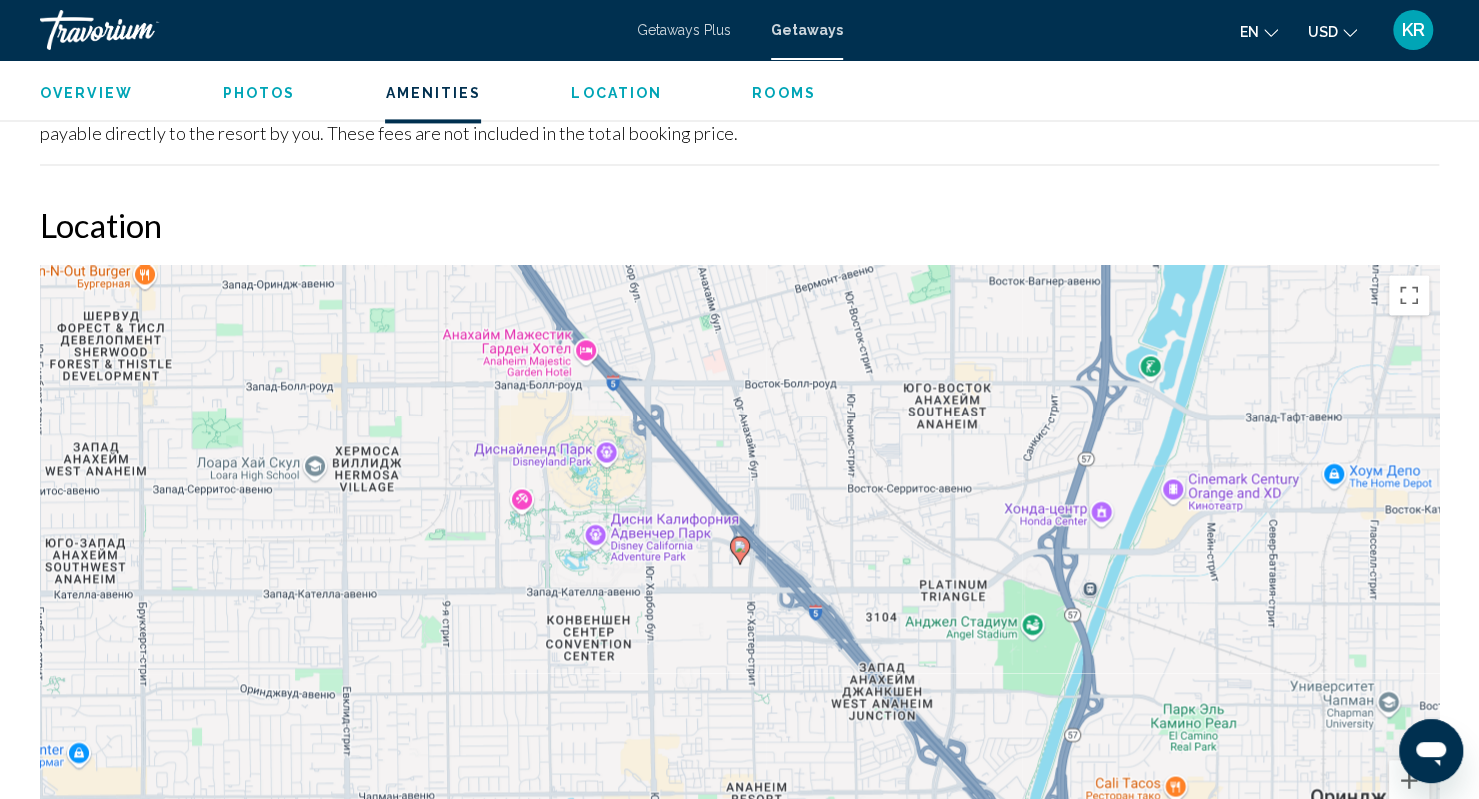 click 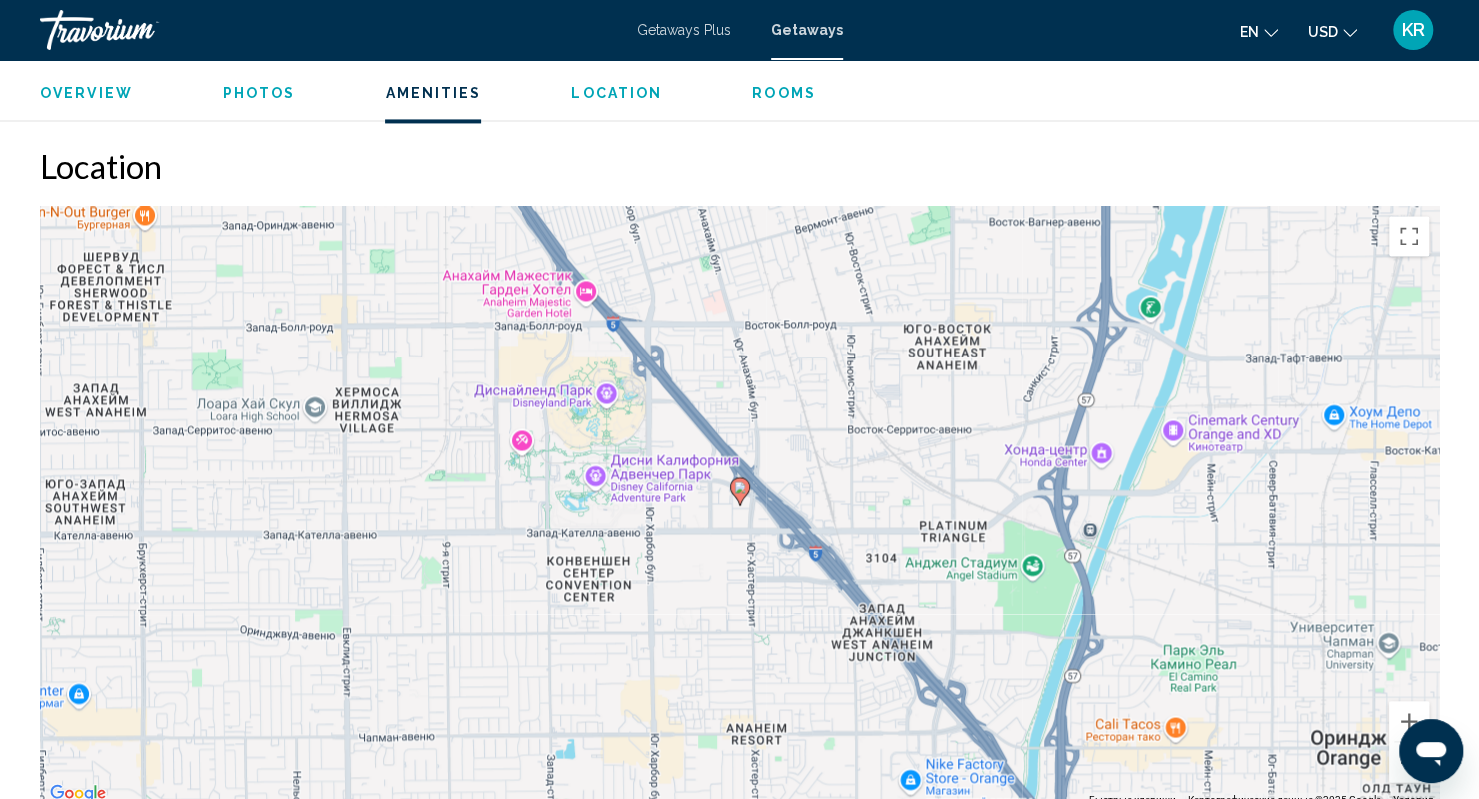 scroll, scrollTop: 1792, scrollLeft: 0, axis: vertical 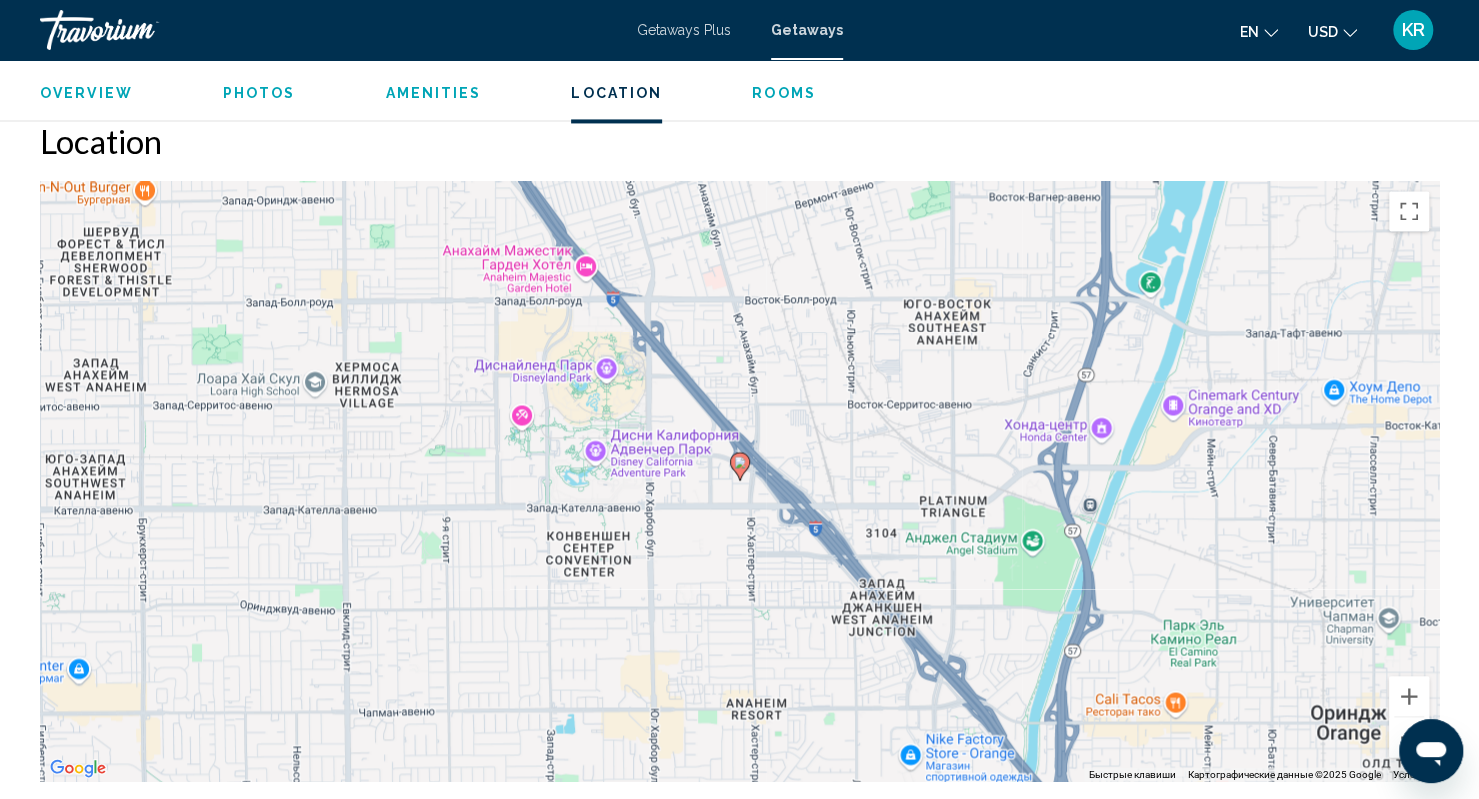 click on "Rooms" at bounding box center [784, 93] 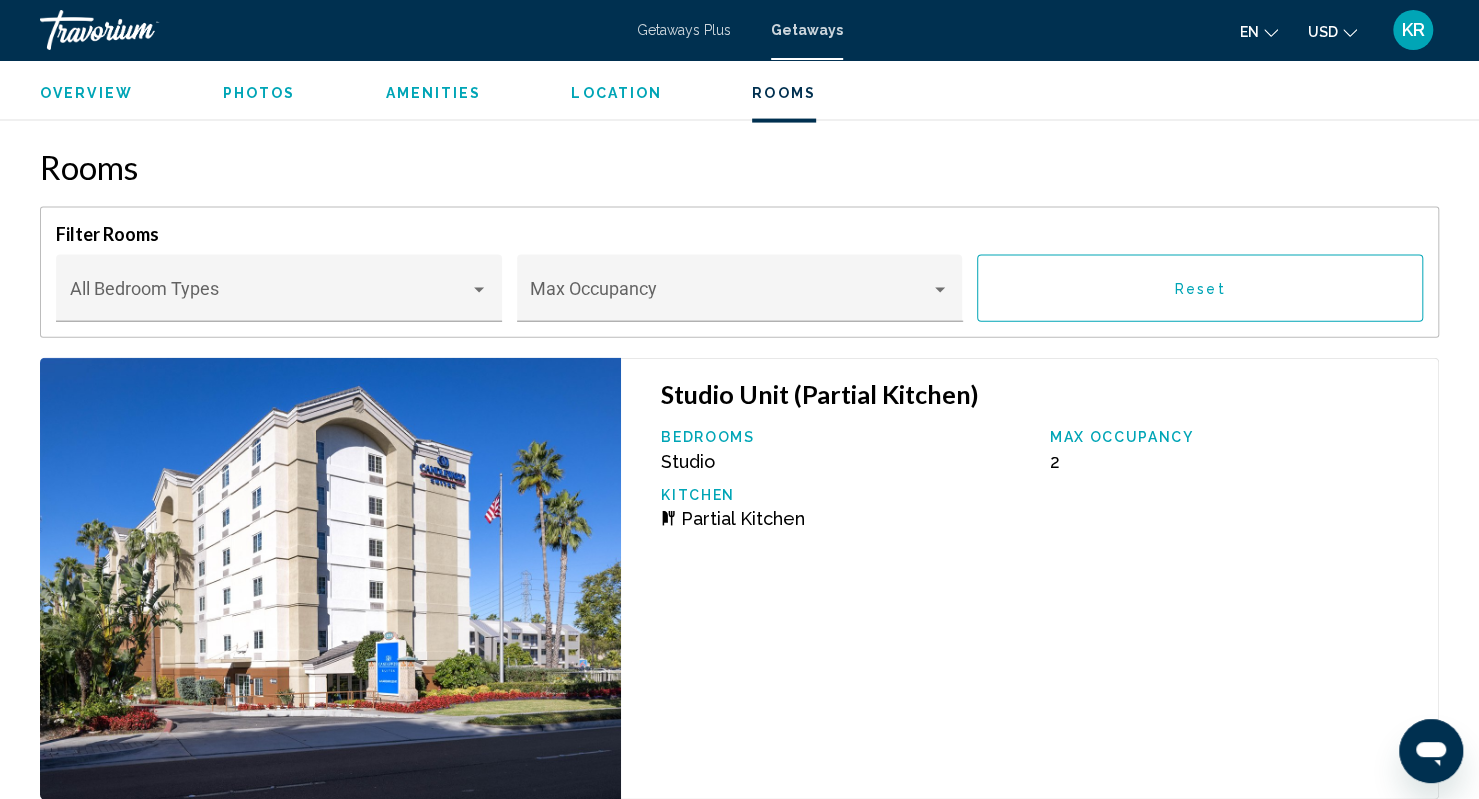 scroll, scrollTop: 2492, scrollLeft: 0, axis: vertical 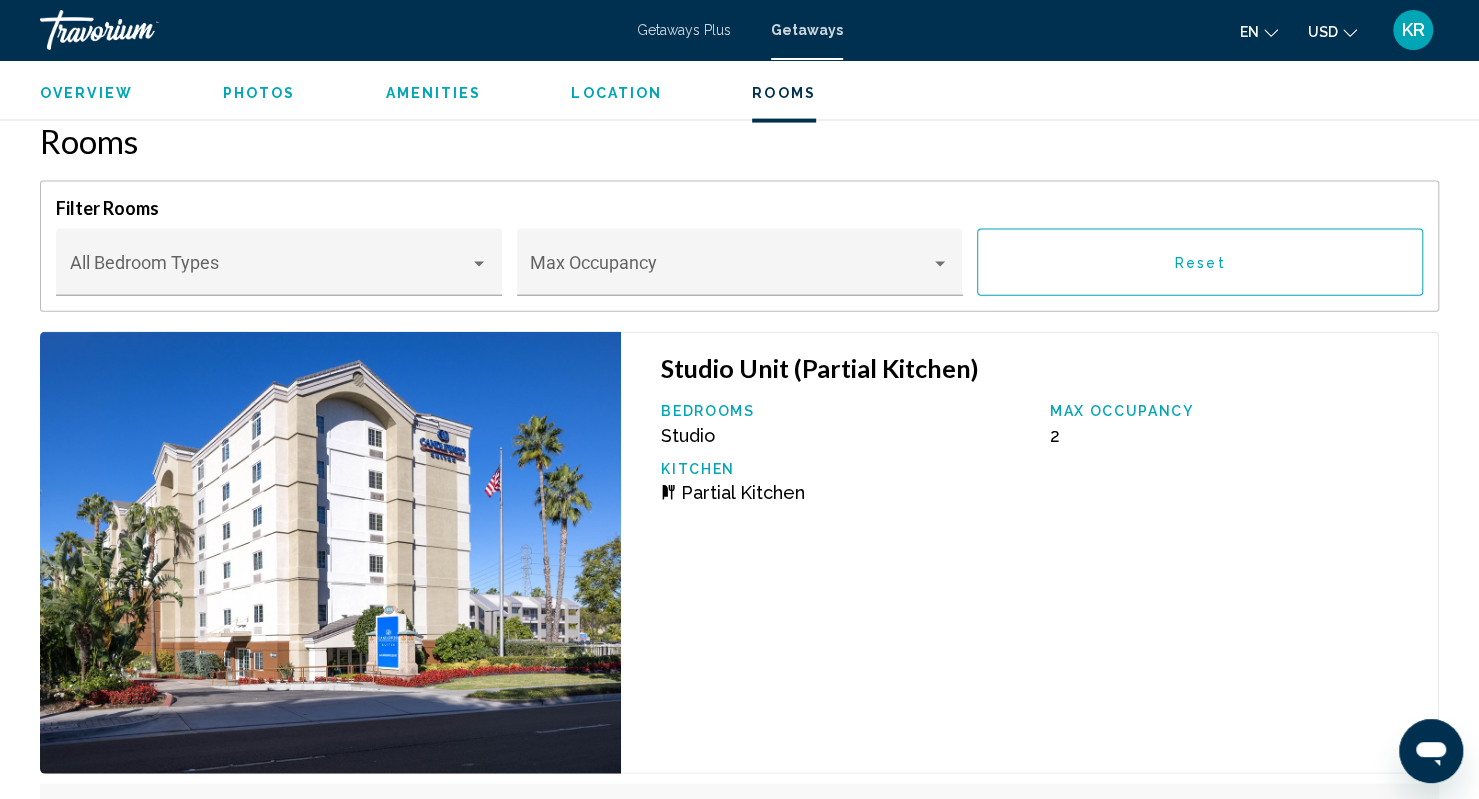 click on "Location" at bounding box center (616, 93) 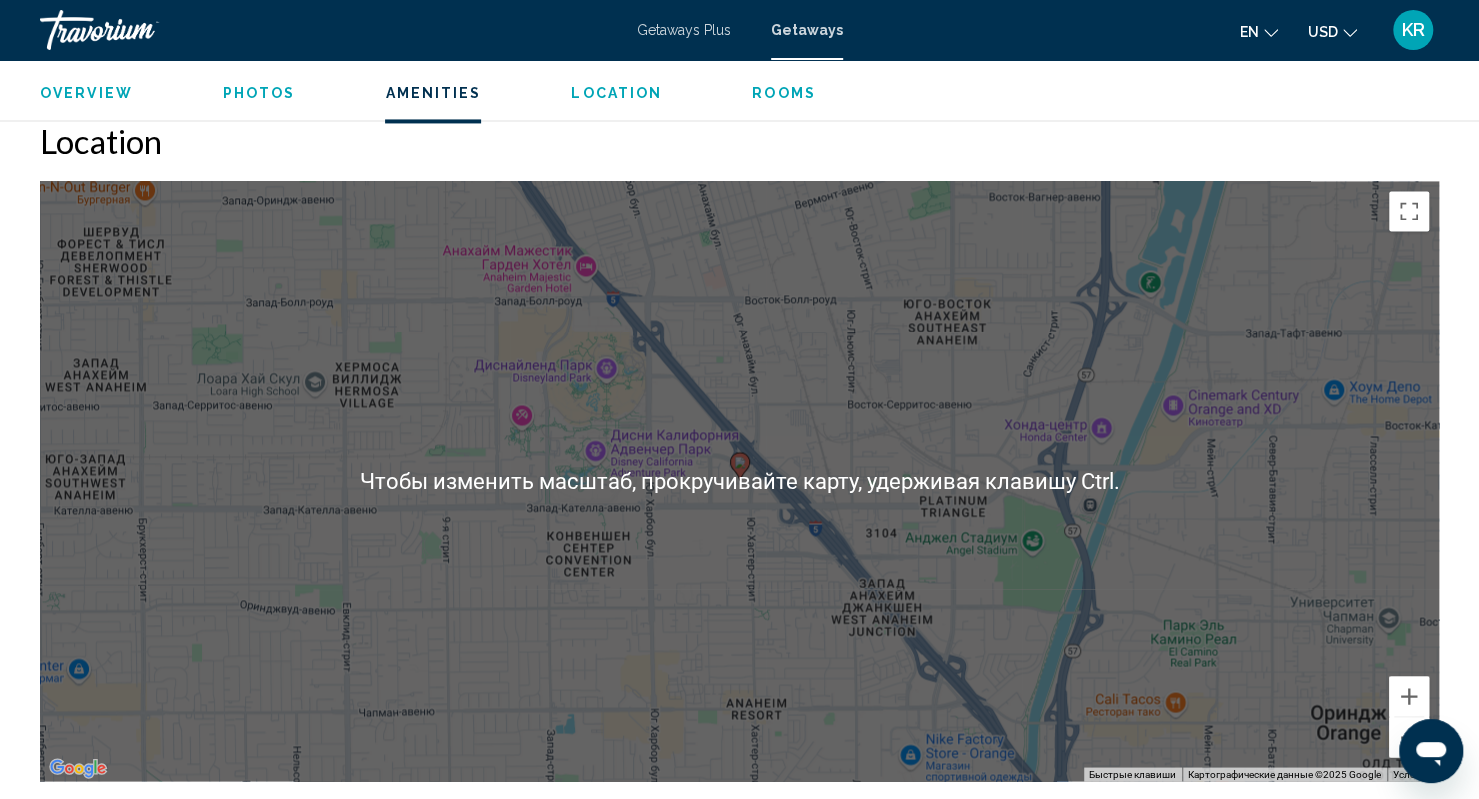 scroll, scrollTop: 1592, scrollLeft: 0, axis: vertical 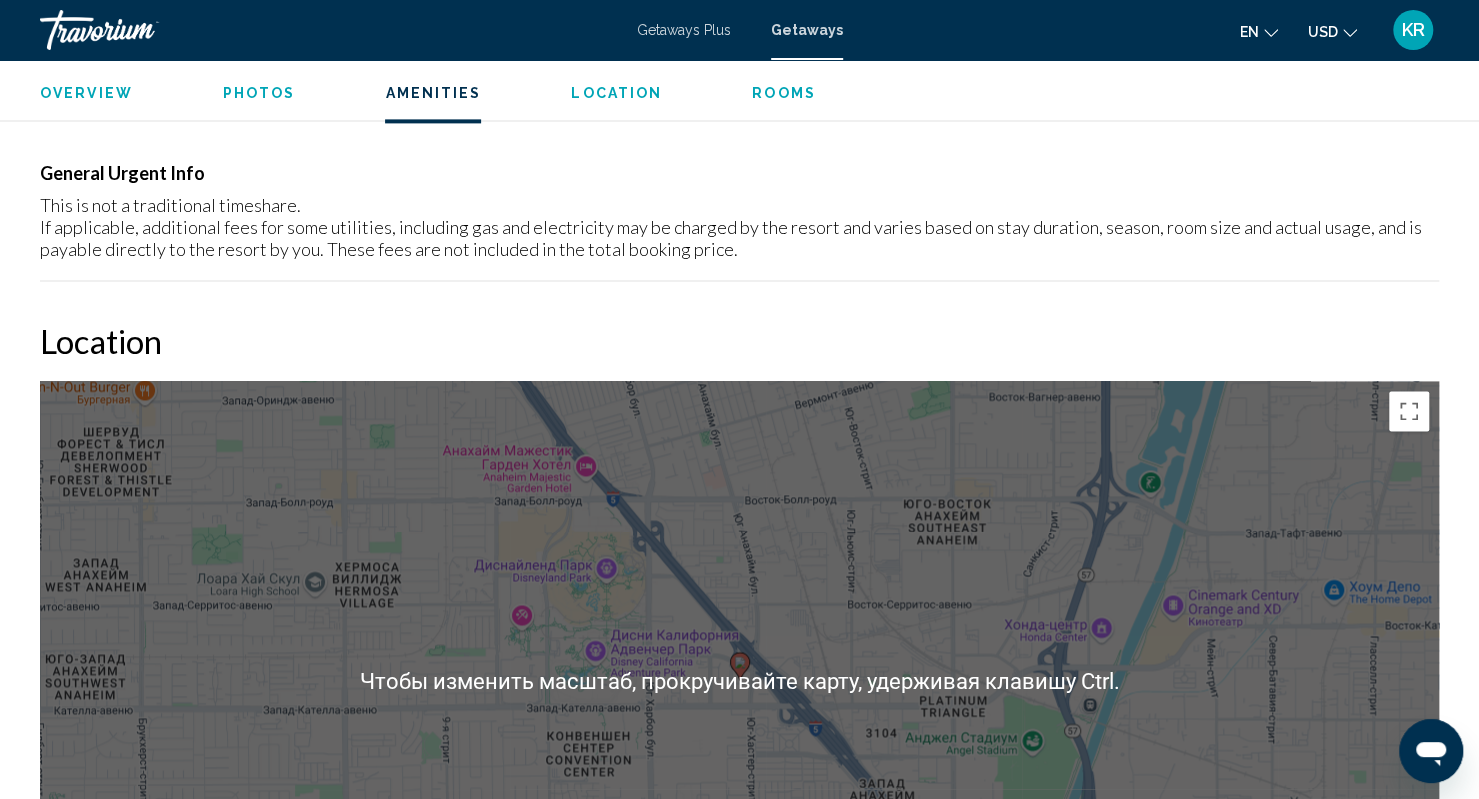 click on "Чтобы активировать перетаскивание с помощью клавиатуры, нажмите Alt + Ввод. После этого перемещайте маркер, используя клавиши со стрелками. Чтобы завершить перетаскивание, нажмите клавишу Ввод. Чтобы отменить действие, нажмите клавишу Esc." at bounding box center [739, 681] 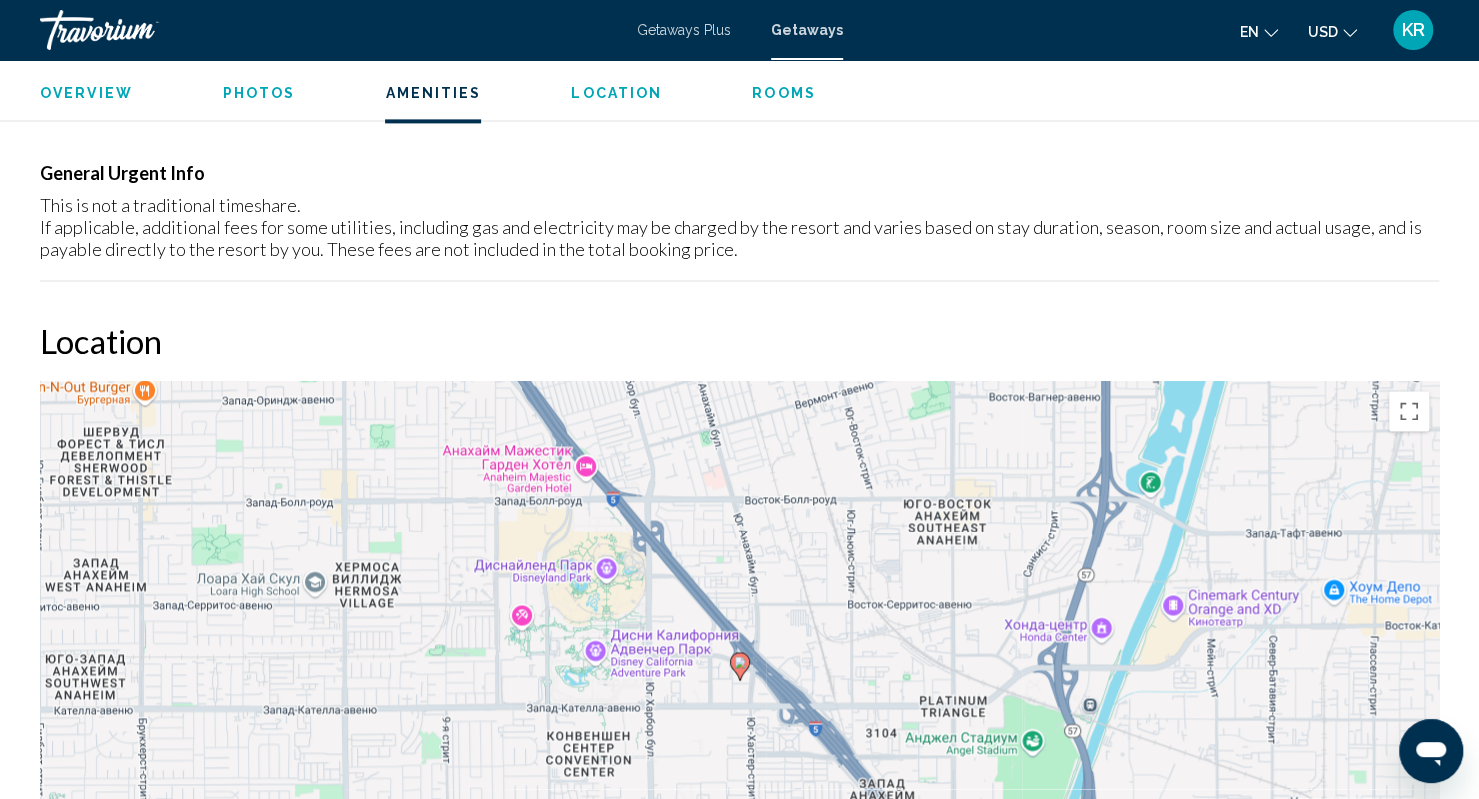 click on "Чтобы активировать перетаскивание с помощью клавиатуры, нажмите Alt + Ввод. После этого перемещайте маркер, используя клавиши со стрелками. Чтобы завершить перетаскивание, нажмите клавишу Ввод. Чтобы отменить действие, нажмите клавишу Esc." at bounding box center (739, 681) 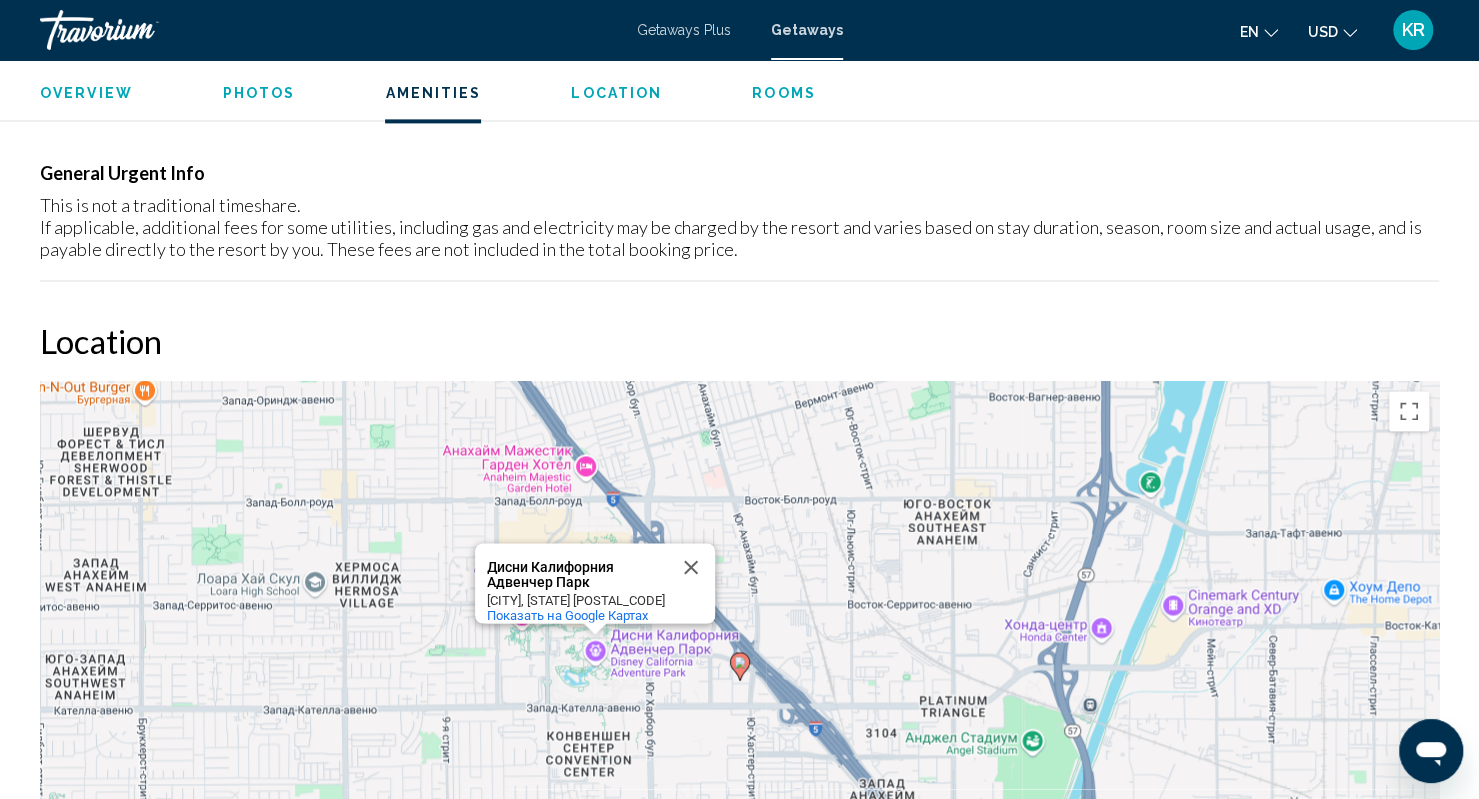 click 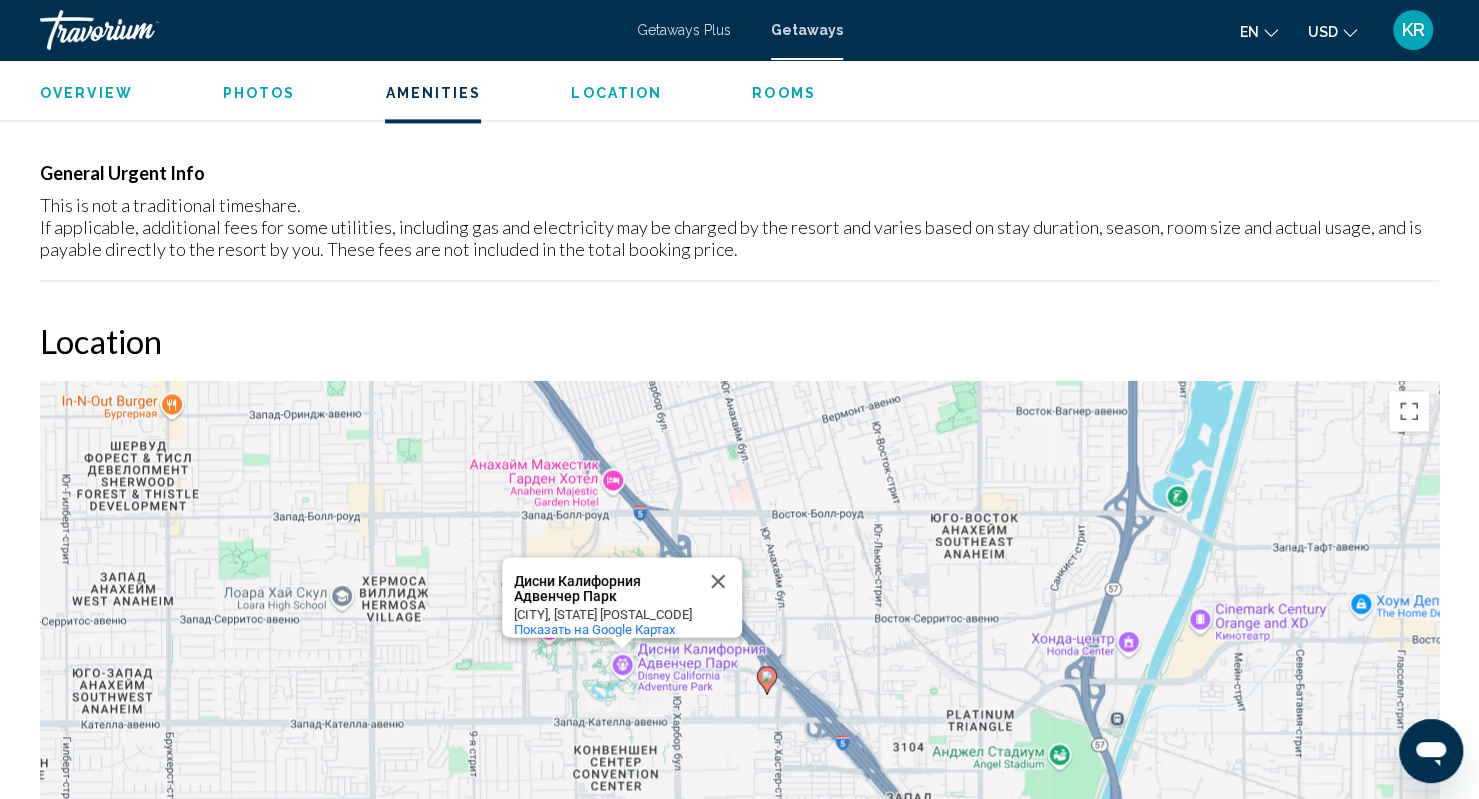 drag, startPoint x: 654, startPoint y: 683, endPoint x: 683, endPoint y: 697, distance: 32.202484 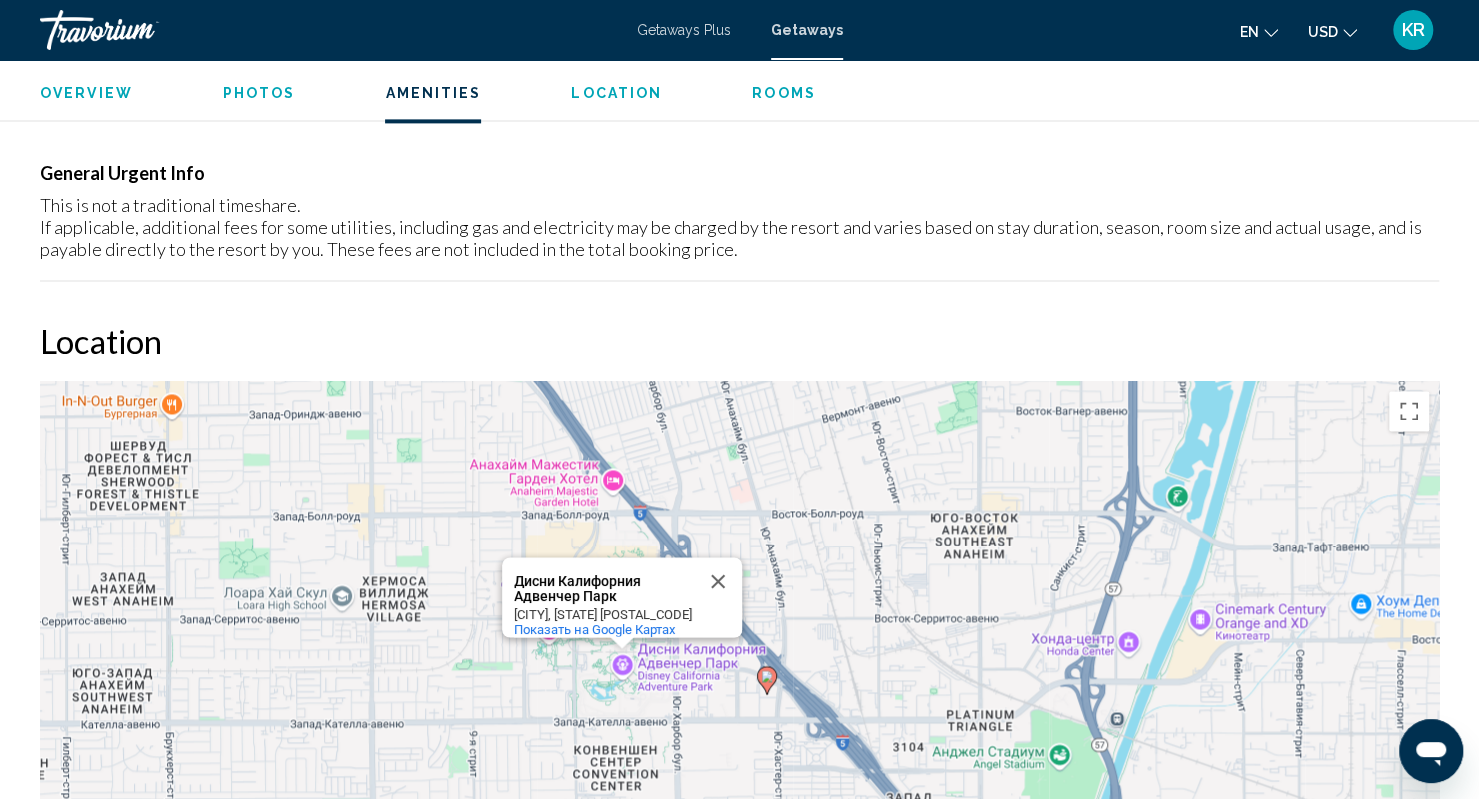 click at bounding box center (718, 581) 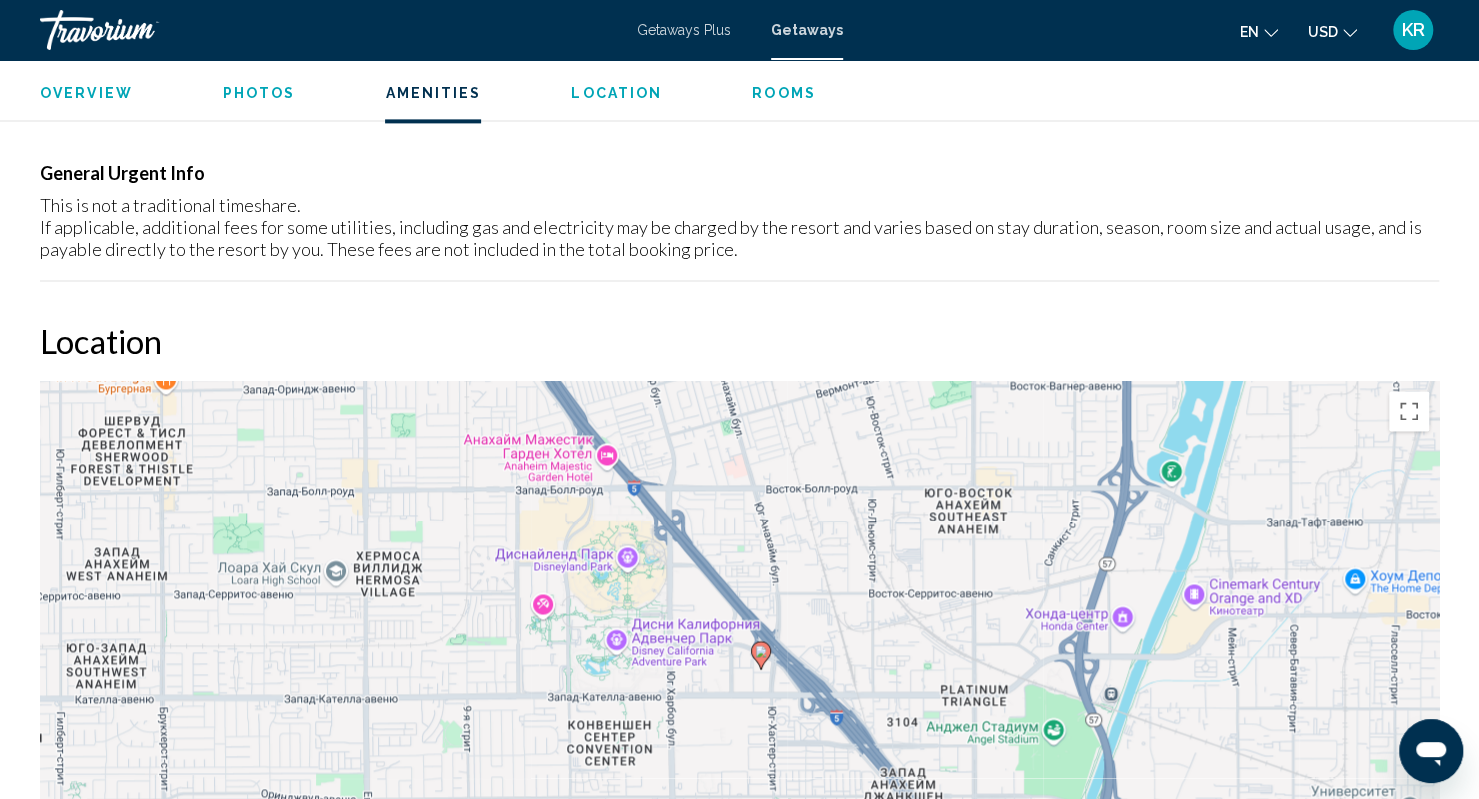 drag, startPoint x: 634, startPoint y: 601, endPoint x: 631, endPoint y: 527, distance: 74.06078 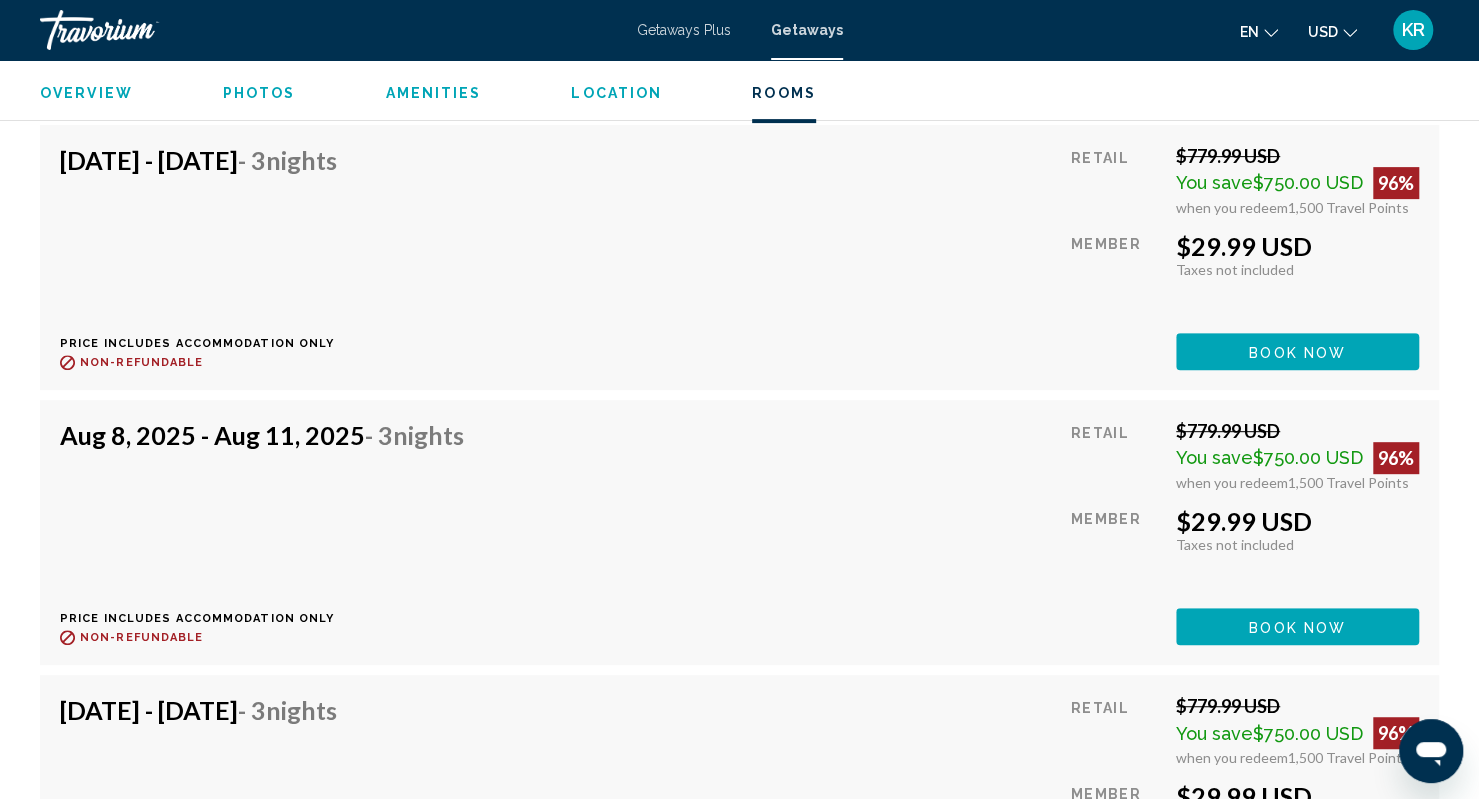 scroll, scrollTop: 4892, scrollLeft: 0, axis: vertical 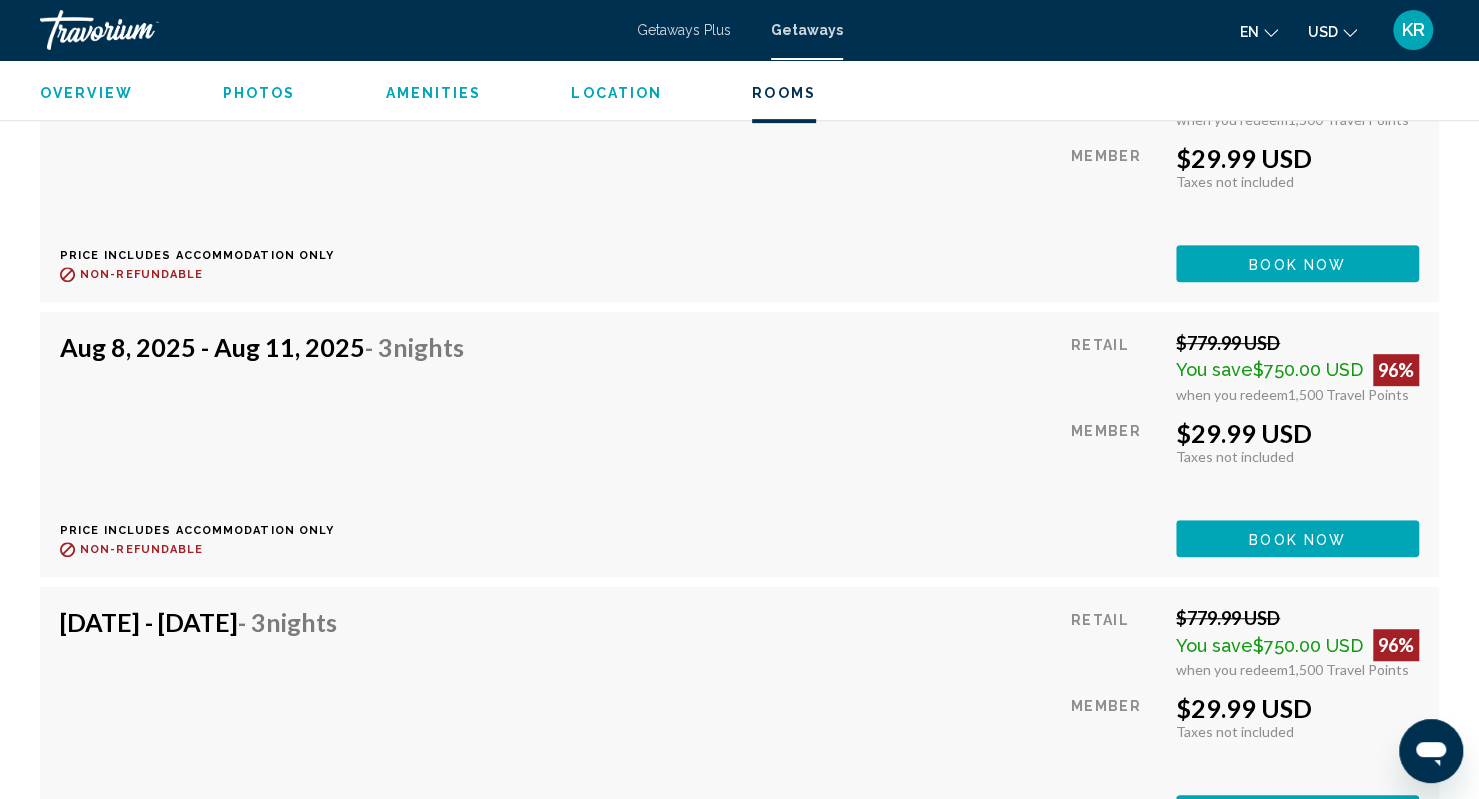 click on "[DATE] - [DATE] - 3 Nights Price includes accommodation only
Refundable until :
Non-refundable Retail  $[PRICE] USD  You save  $[PRICE] USD   96%  when you redeem  1,500  Travel Points  Member  $[PRICE] USD  Taxes included Taxes not included You earn  0  Travel Points  Book now This room is no longer available. Price includes accommodation only
Refundable until
Non-refundable Book now This room is no longer available." at bounding box center [739, 444] 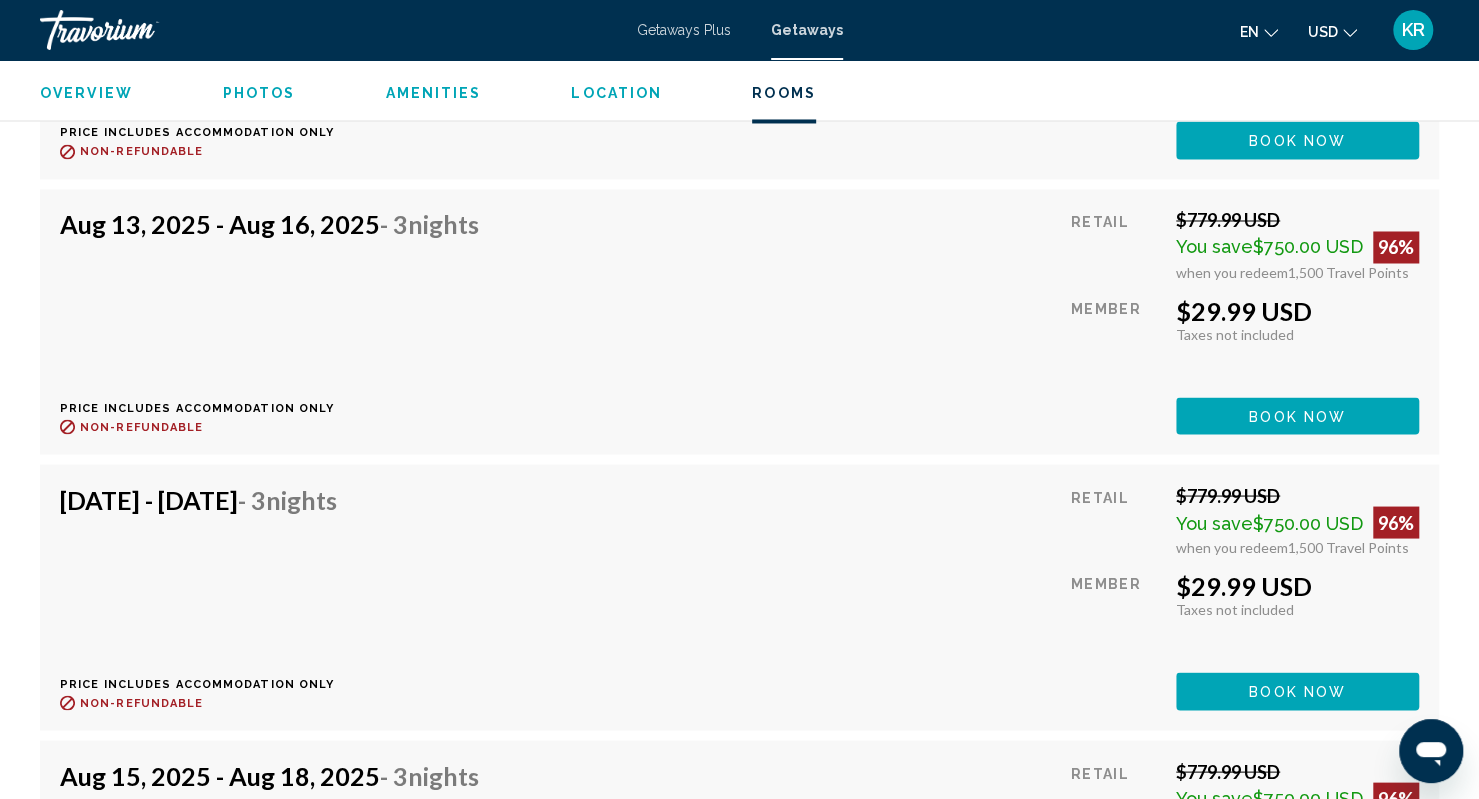 scroll, scrollTop: 6492, scrollLeft: 0, axis: vertical 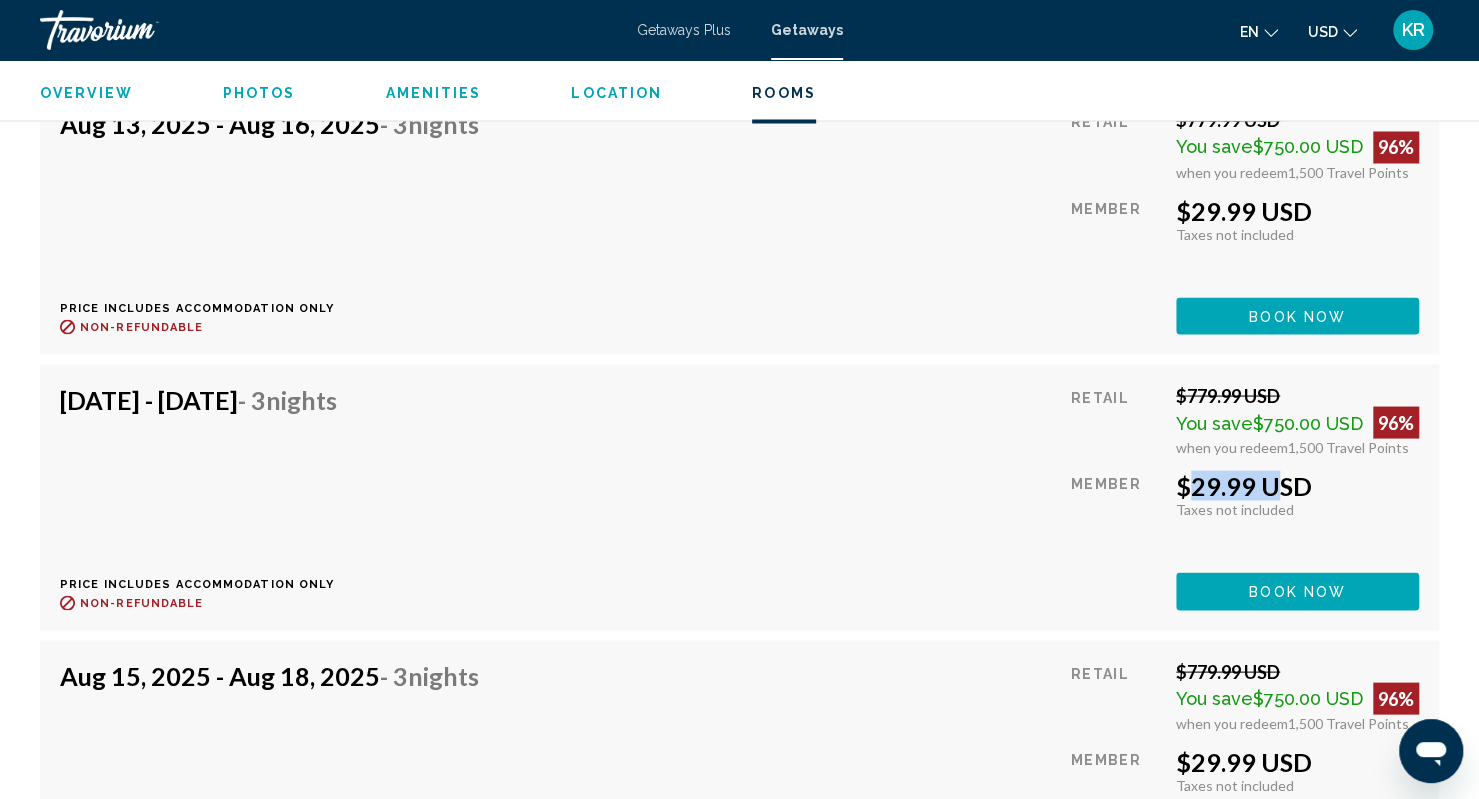 drag, startPoint x: 1173, startPoint y: 480, endPoint x: 1259, endPoint y: 485, distance: 86.145226 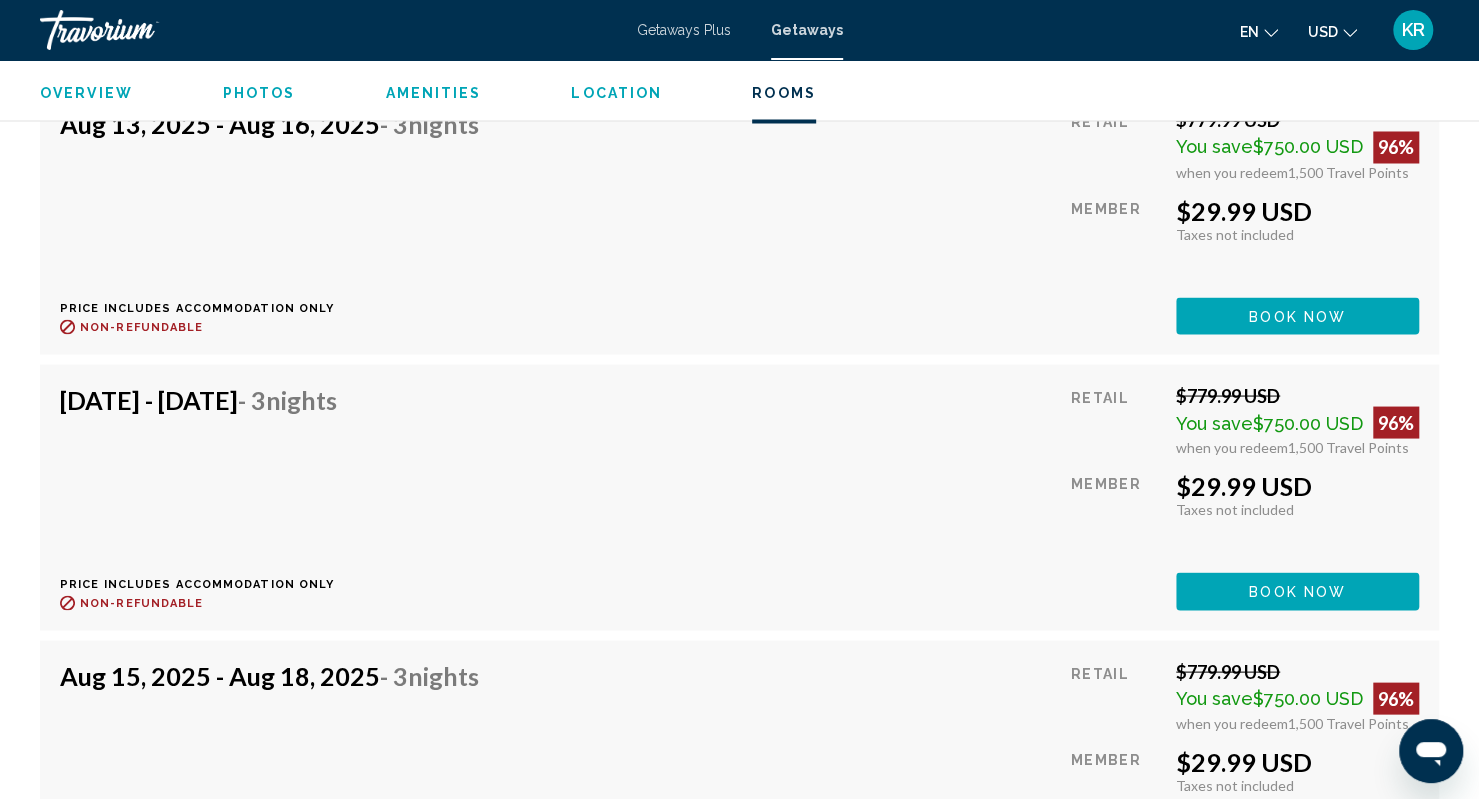 click on "[DATE] - [DATE] - 3 Nights" at bounding box center [198, 399] 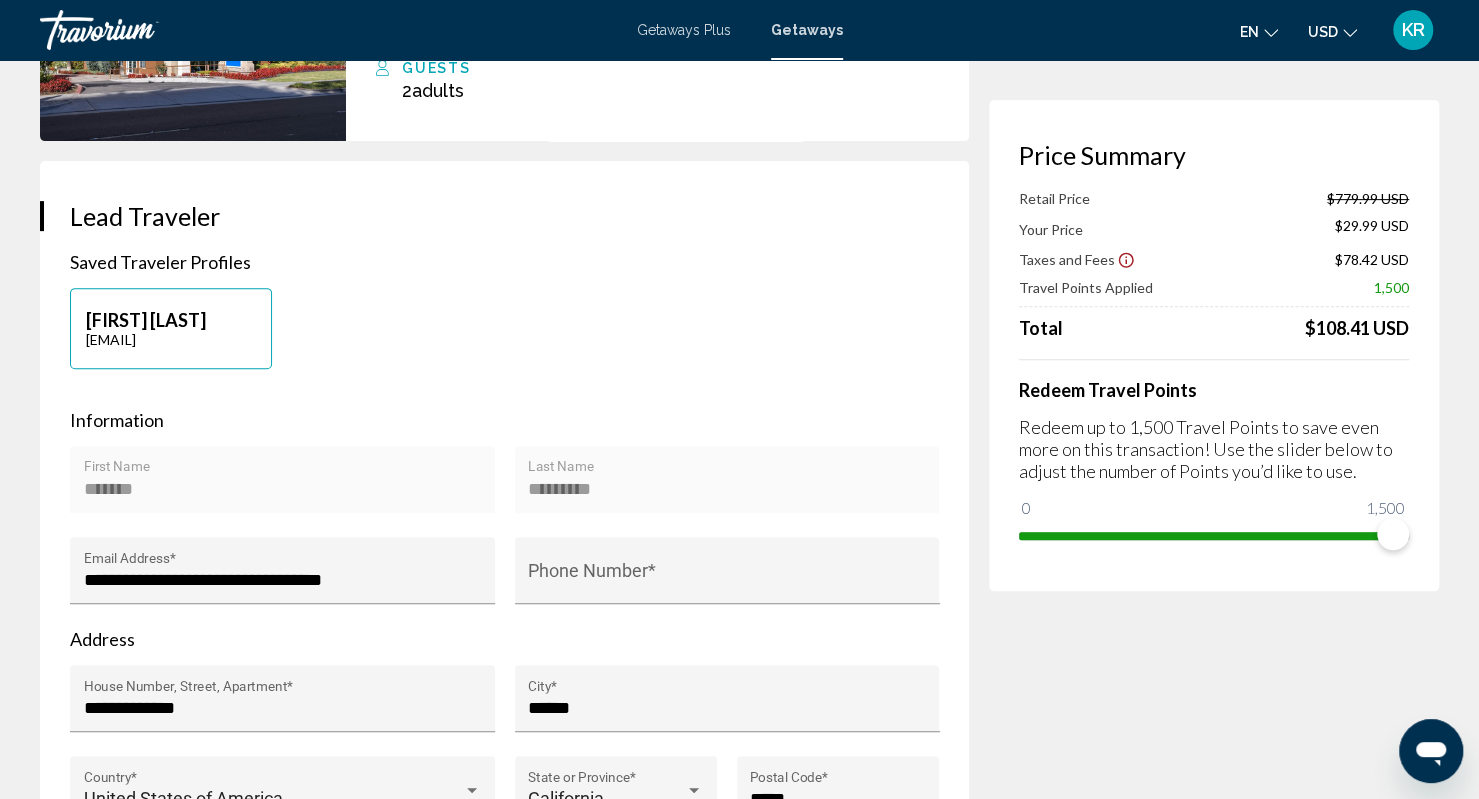 scroll, scrollTop: 400, scrollLeft: 0, axis: vertical 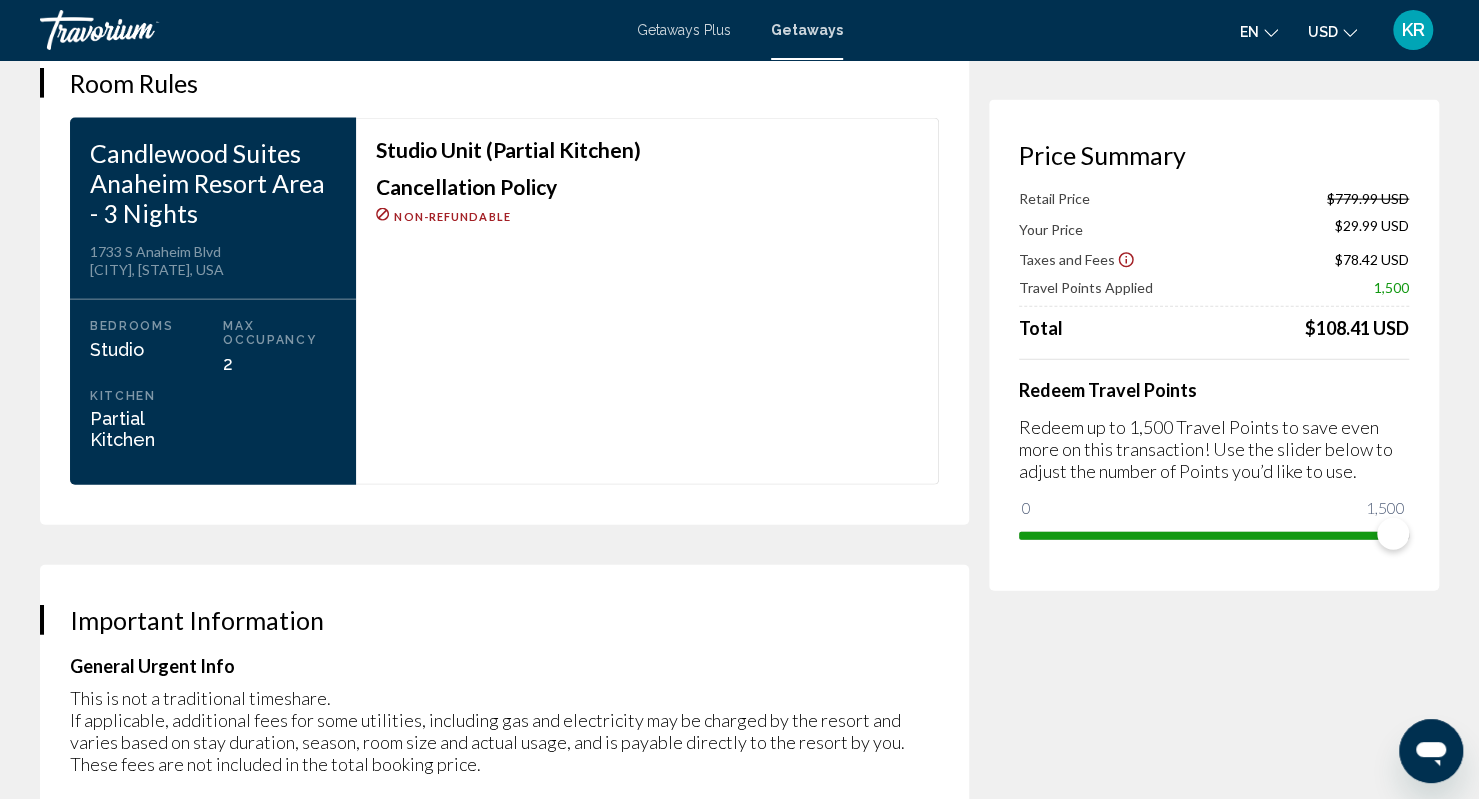 click on "Cancellation Policy" at bounding box center [647, 187] 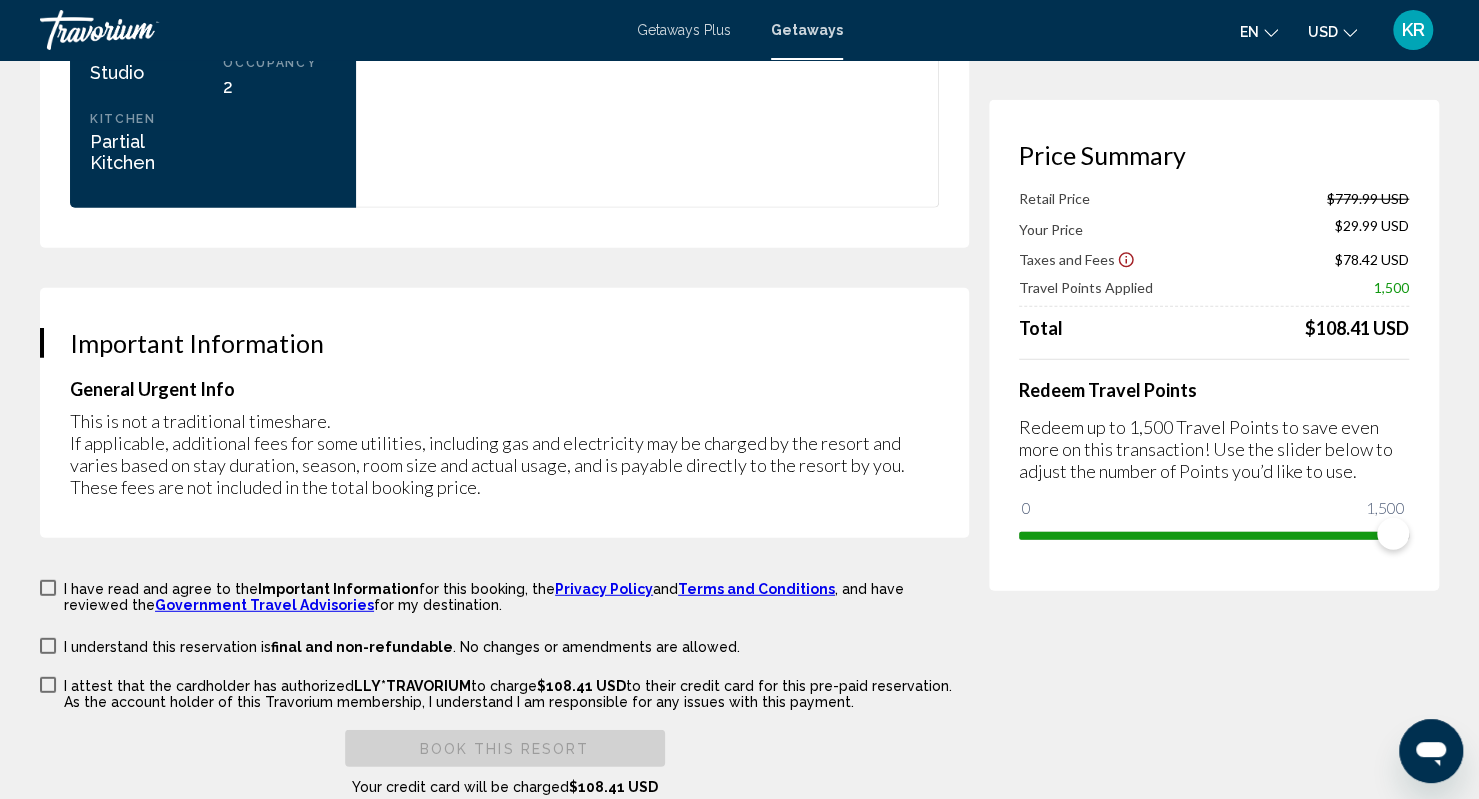 scroll, scrollTop: 2900, scrollLeft: 0, axis: vertical 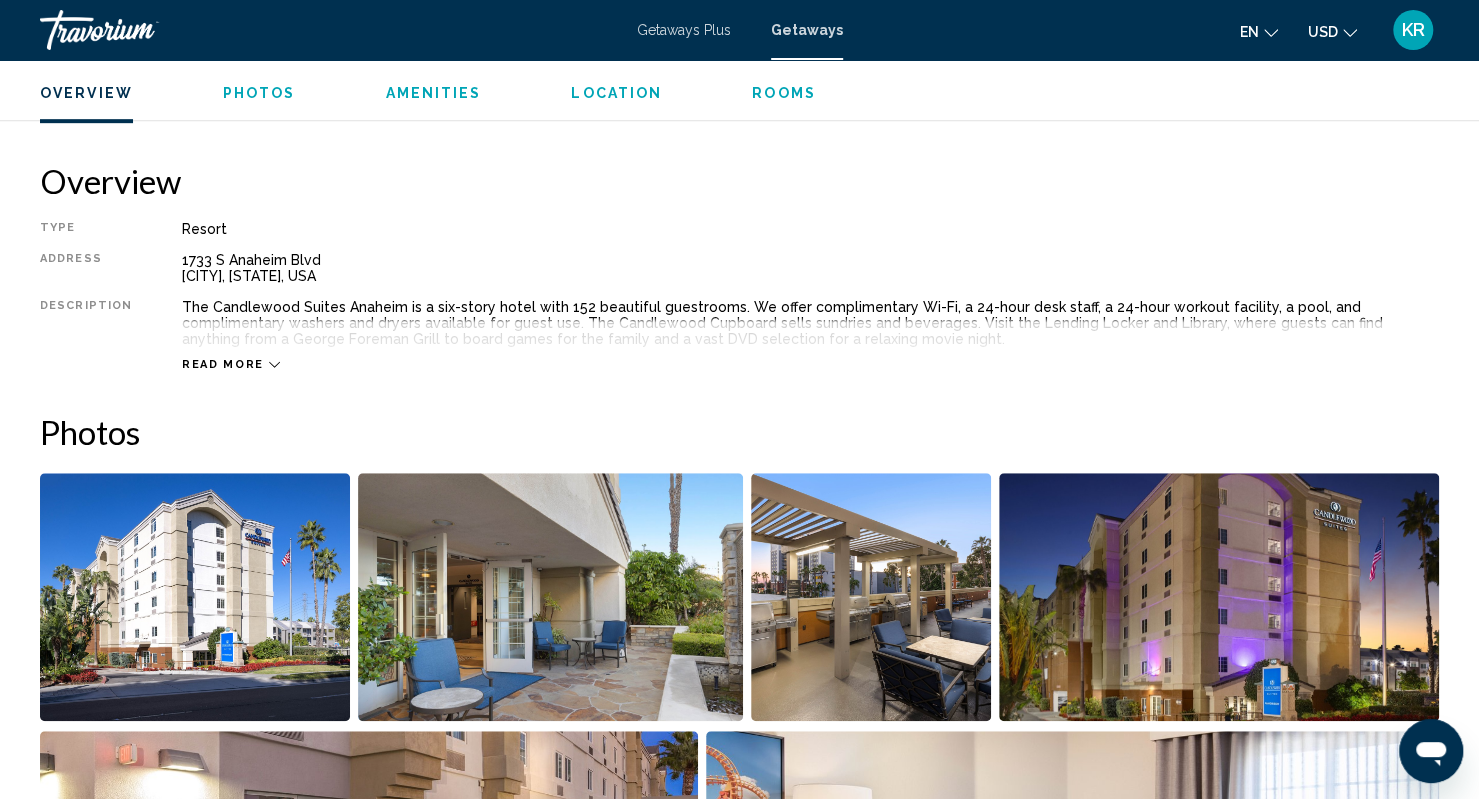 click 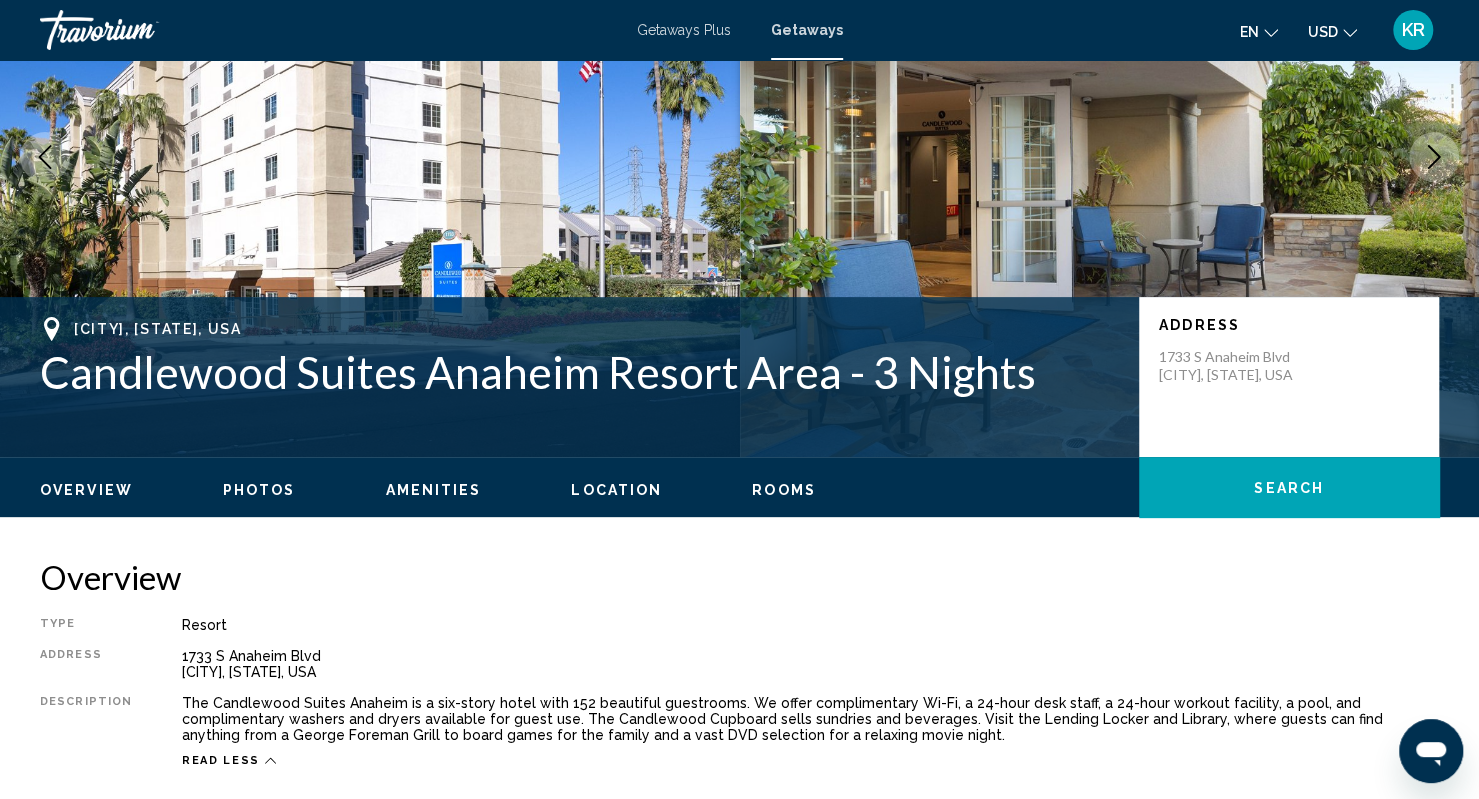 scroll, scrollTop: 300, scrollLeft: 0, axis: vertical 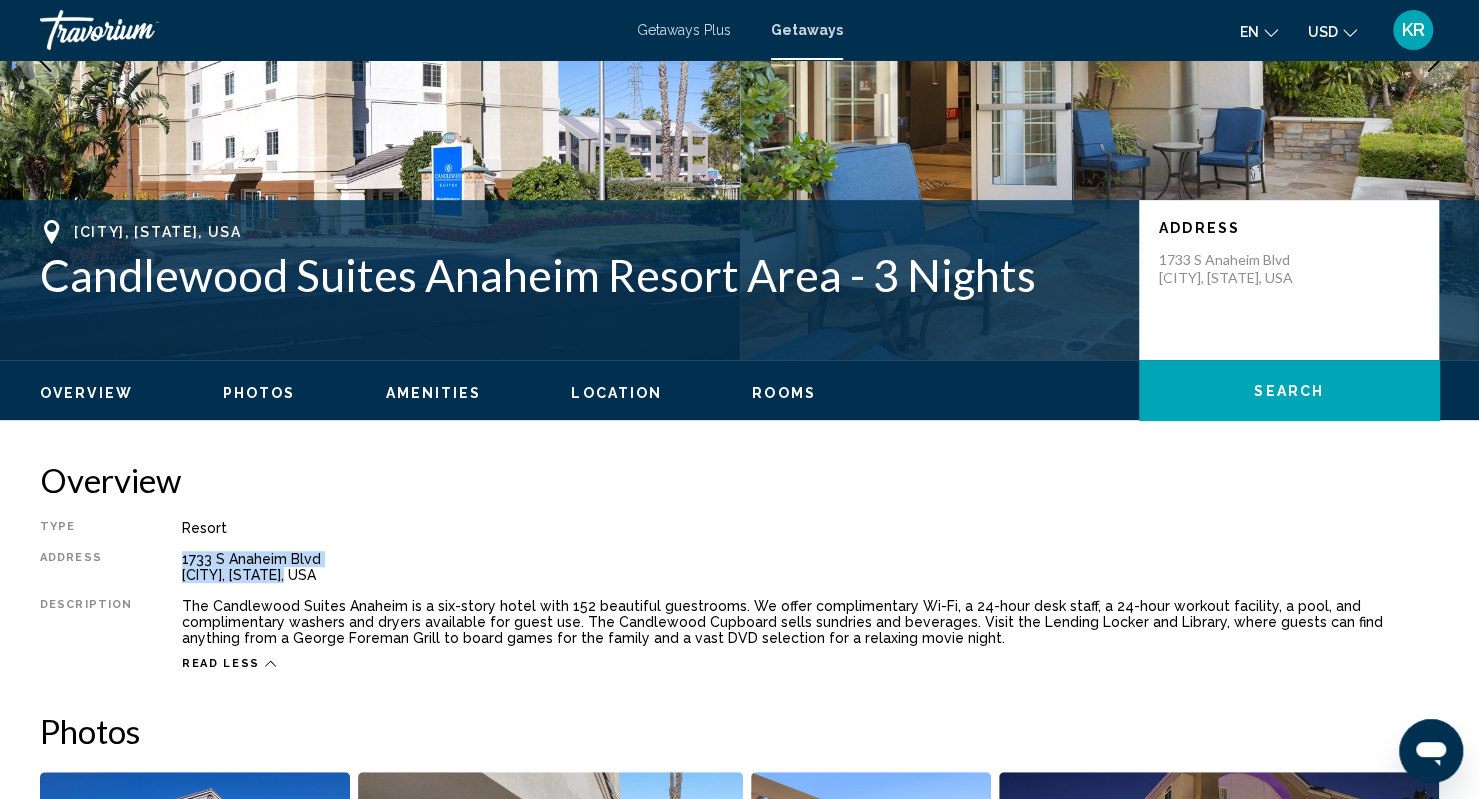 drag, startPoint x: 173, startPoint y: 557, endPoint x: 303, endPoint y: 581, distance: 132.19682 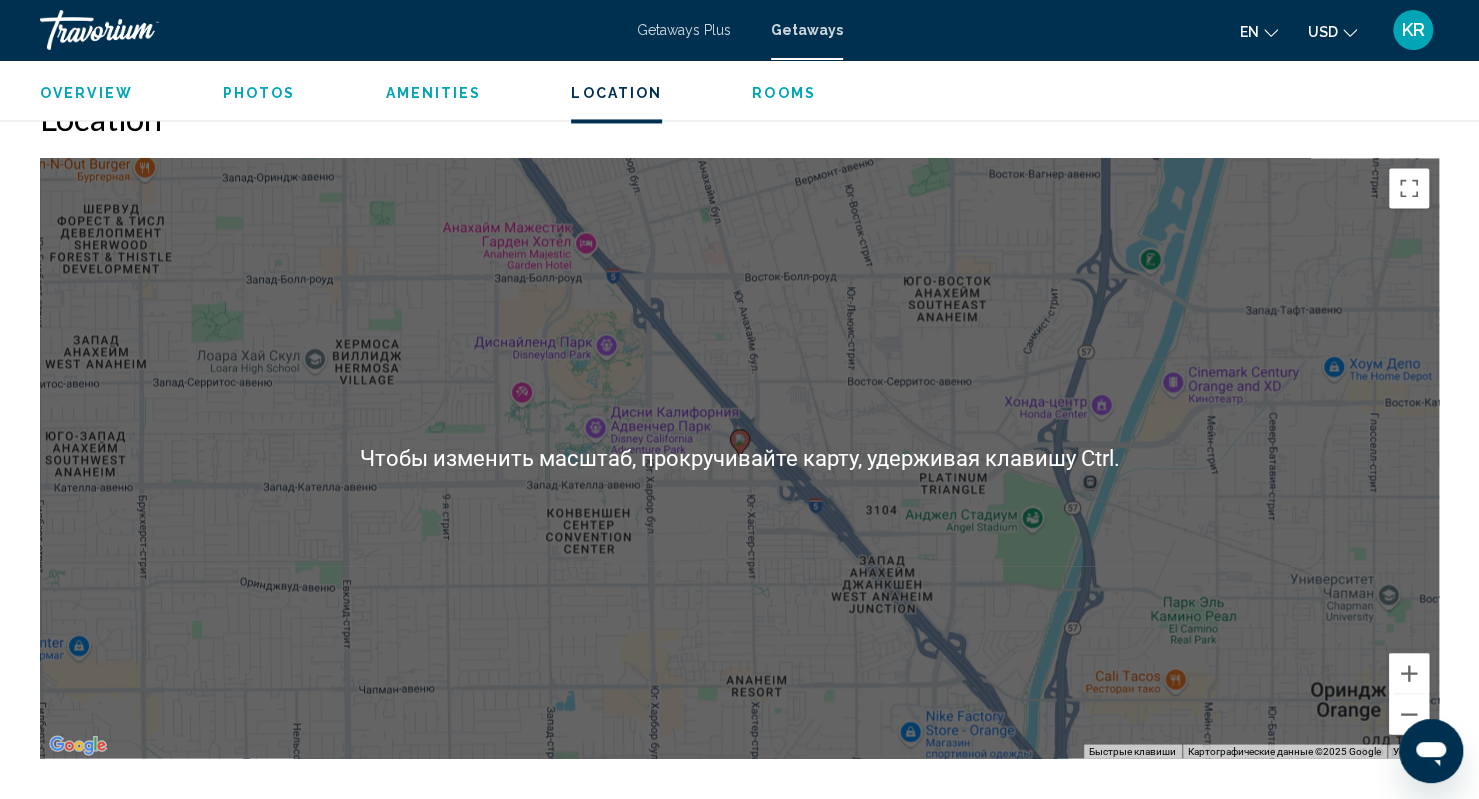 scroll, scrollTop: 1700, scrollLeft: 0, axis: vertical 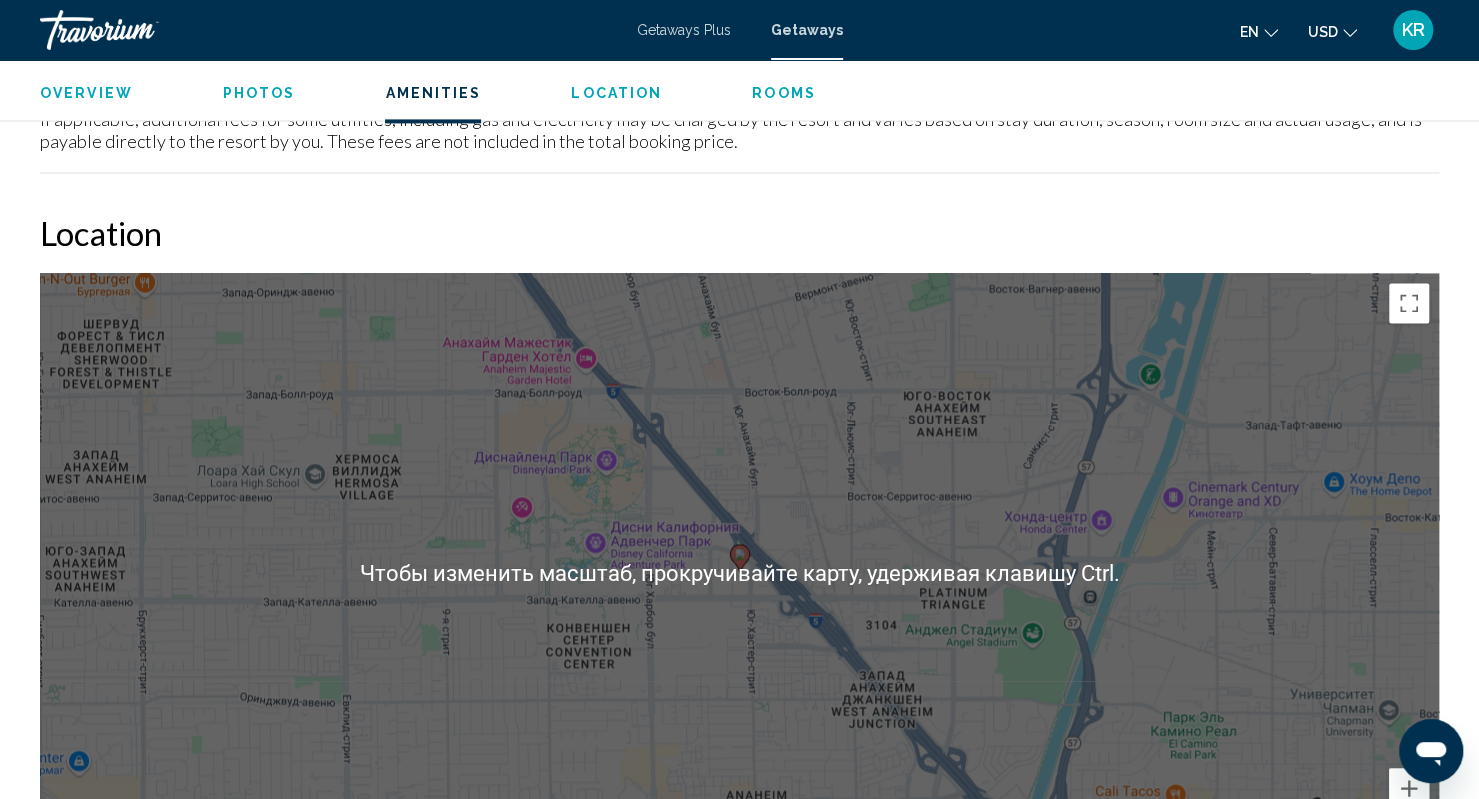 click on "Чтобы активировать перетаскивание с помощью клавиатуры, нажмите Alt + Ввод. После этого перемещайте маркер, используя клавиши со стрелками. Чтобы завершить перетаскивание, нажмите клавишу Ввод. Чтобы отменить действие, нажмите клавишу Esc." at bounding box center (739, 573) 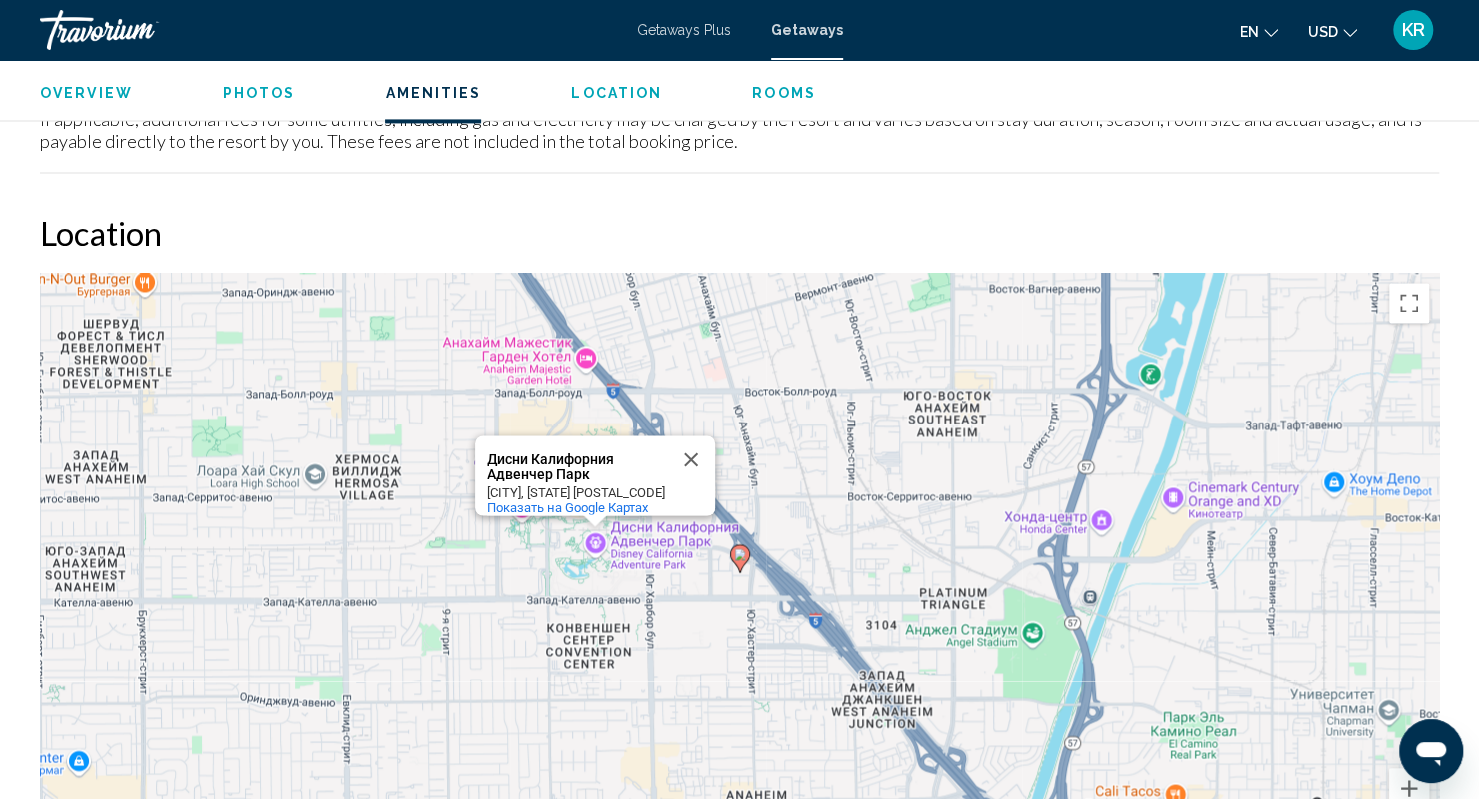 click on "Чтобы активировать перетаскивание с помощью клавиатуры, нажмите Alt + Ввод. После этого перемещайте маркер, используя клавиши со стрелками. Чтобы завершить перетаскивание, нажмите клавишу Ввод. Чтобы отменить действие, нажмите клавишу Esc.     Дисни Калифорния Адвенчер Парк                     Дисни Калифорния Адвенчер Парк                 Anaheim, [STATE] 92802             Показать на Google Картах" at bounding box center (739, 573) 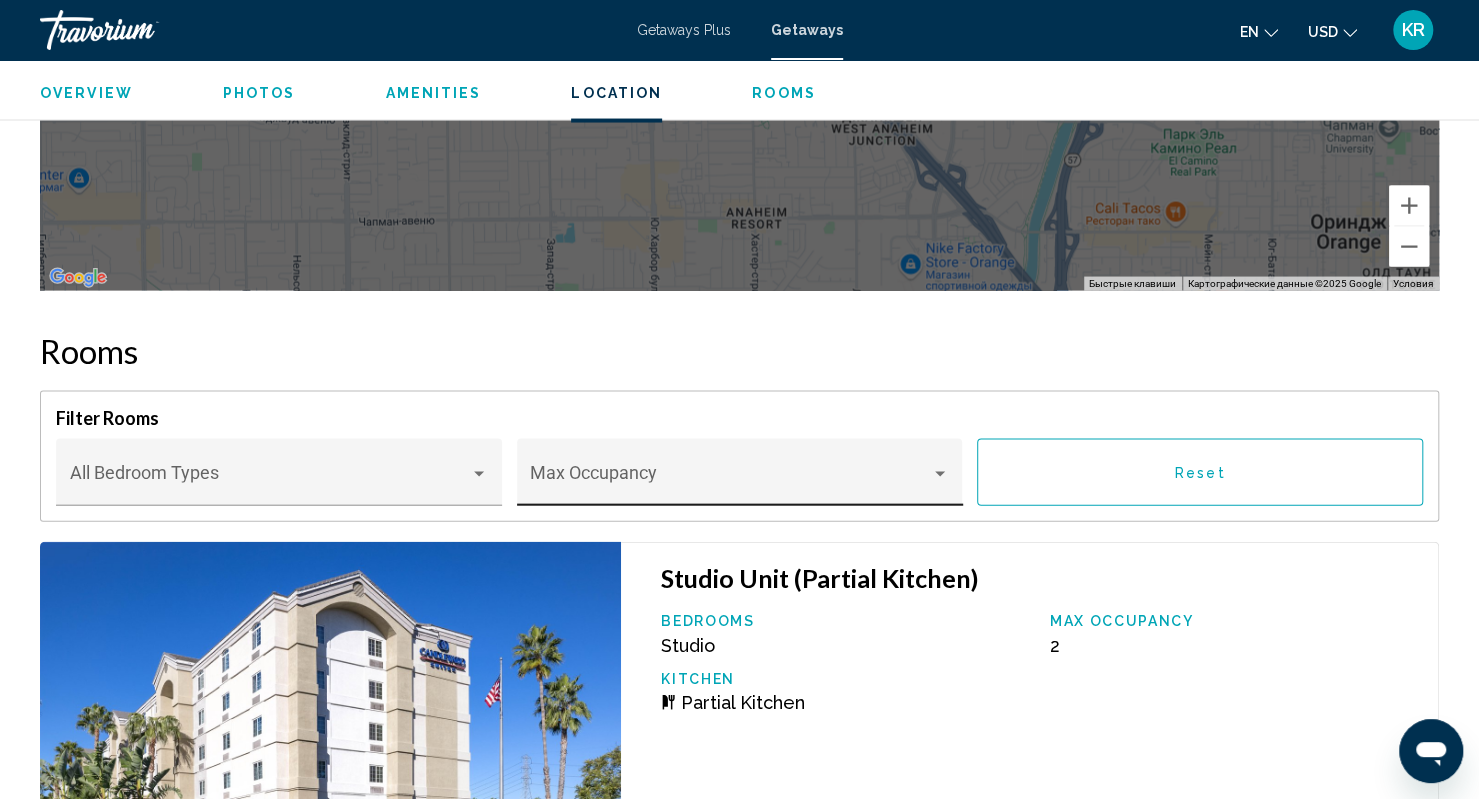 scroll, scrollTop: 2500, scrollLeft: 0, axis: vertical 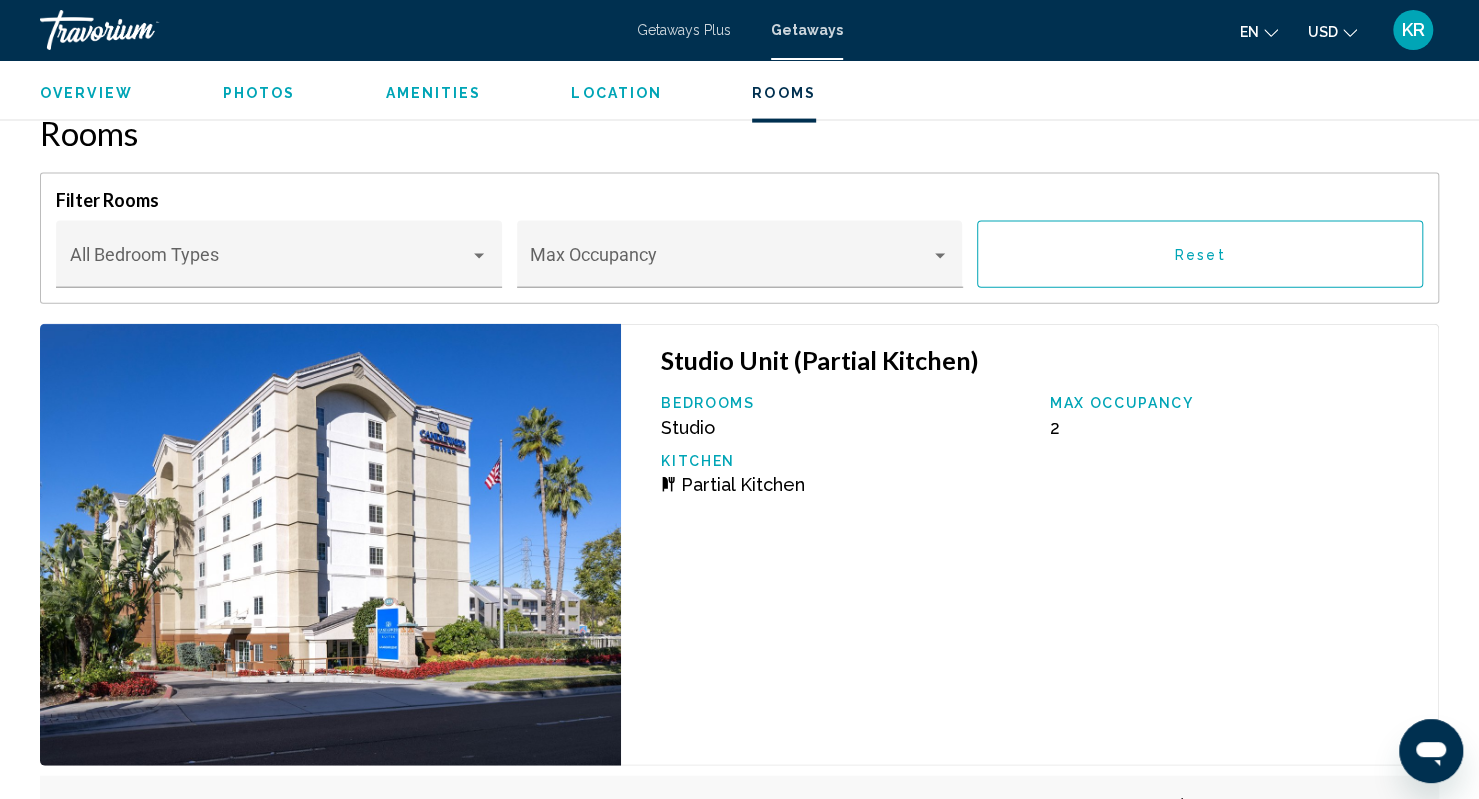 click on "Studio" at bounding box center (688, 427) 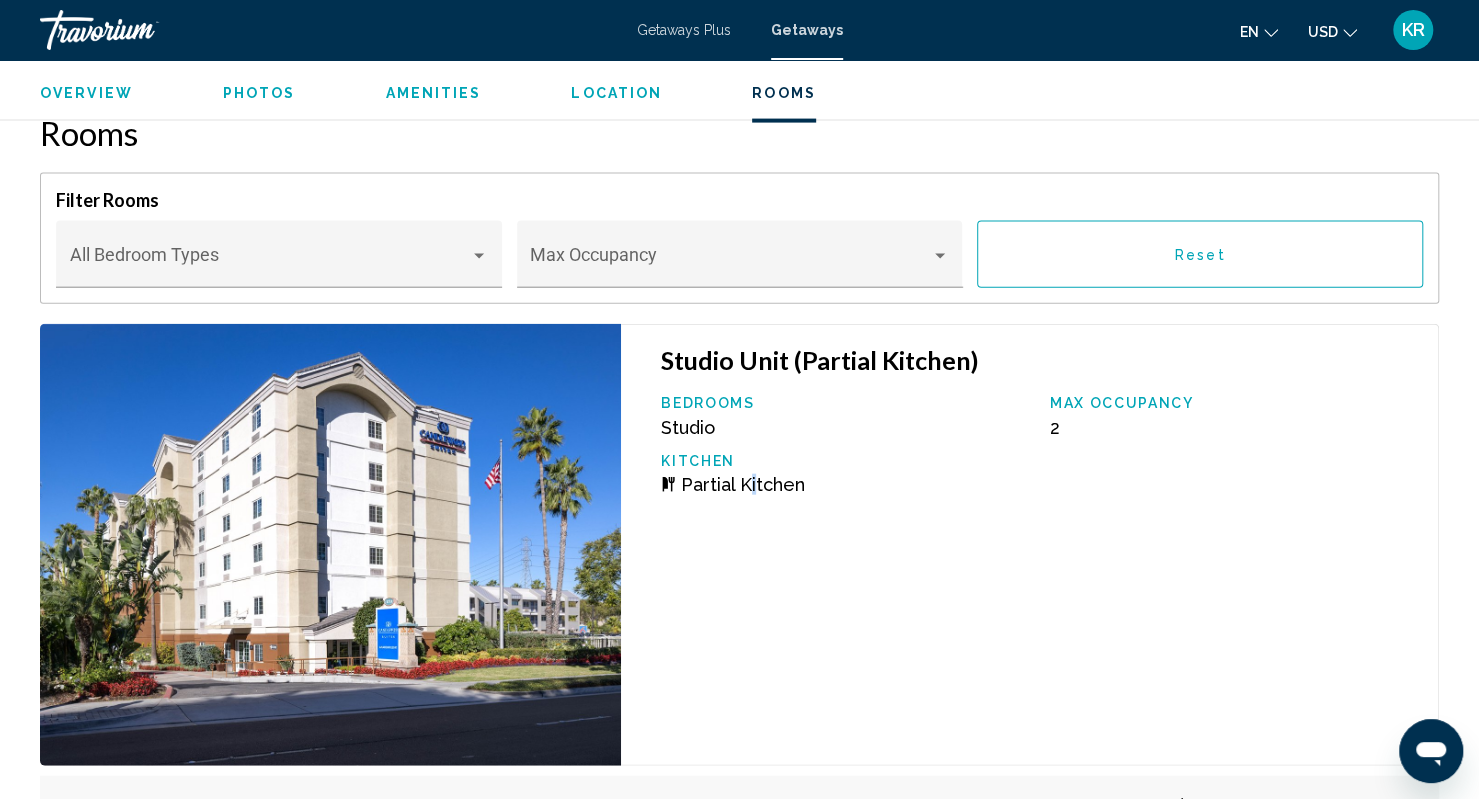 click on "Partial Kitchen" at bounding box center (743, 484) 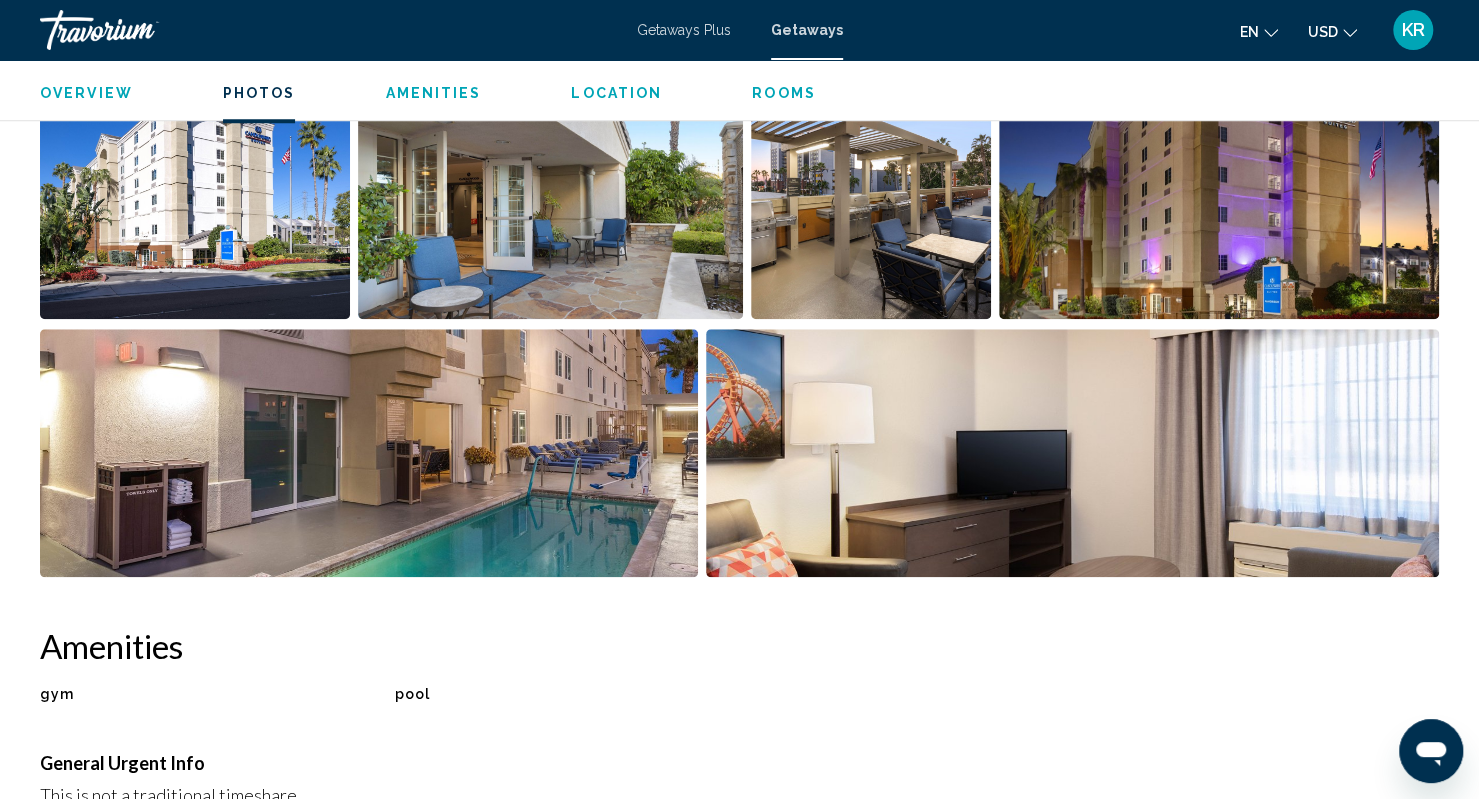 scroll, scrollTop: 1000, scrollLeft: 0, axis: vertical 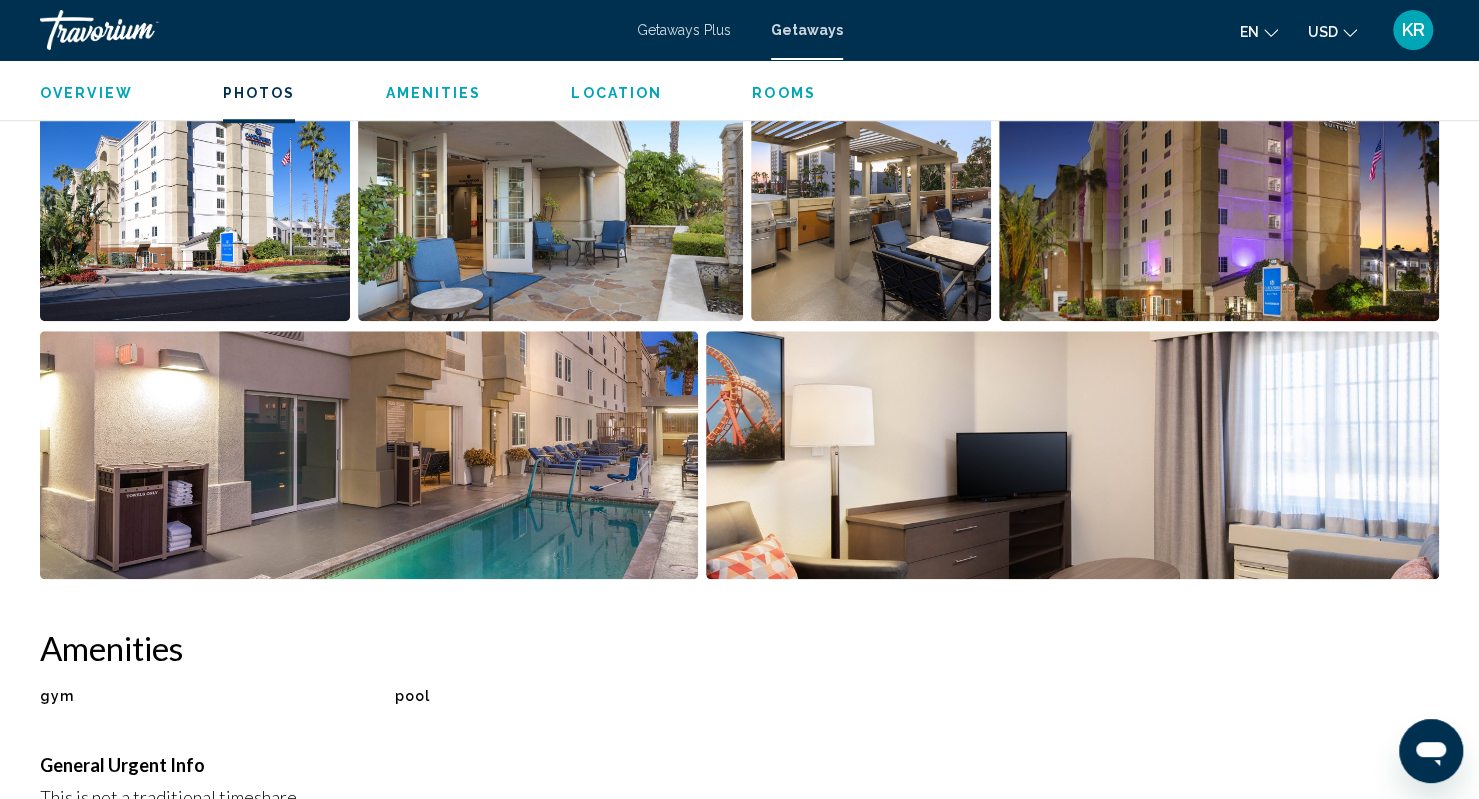 click on "Amenities" at bounding box center (433, 93) 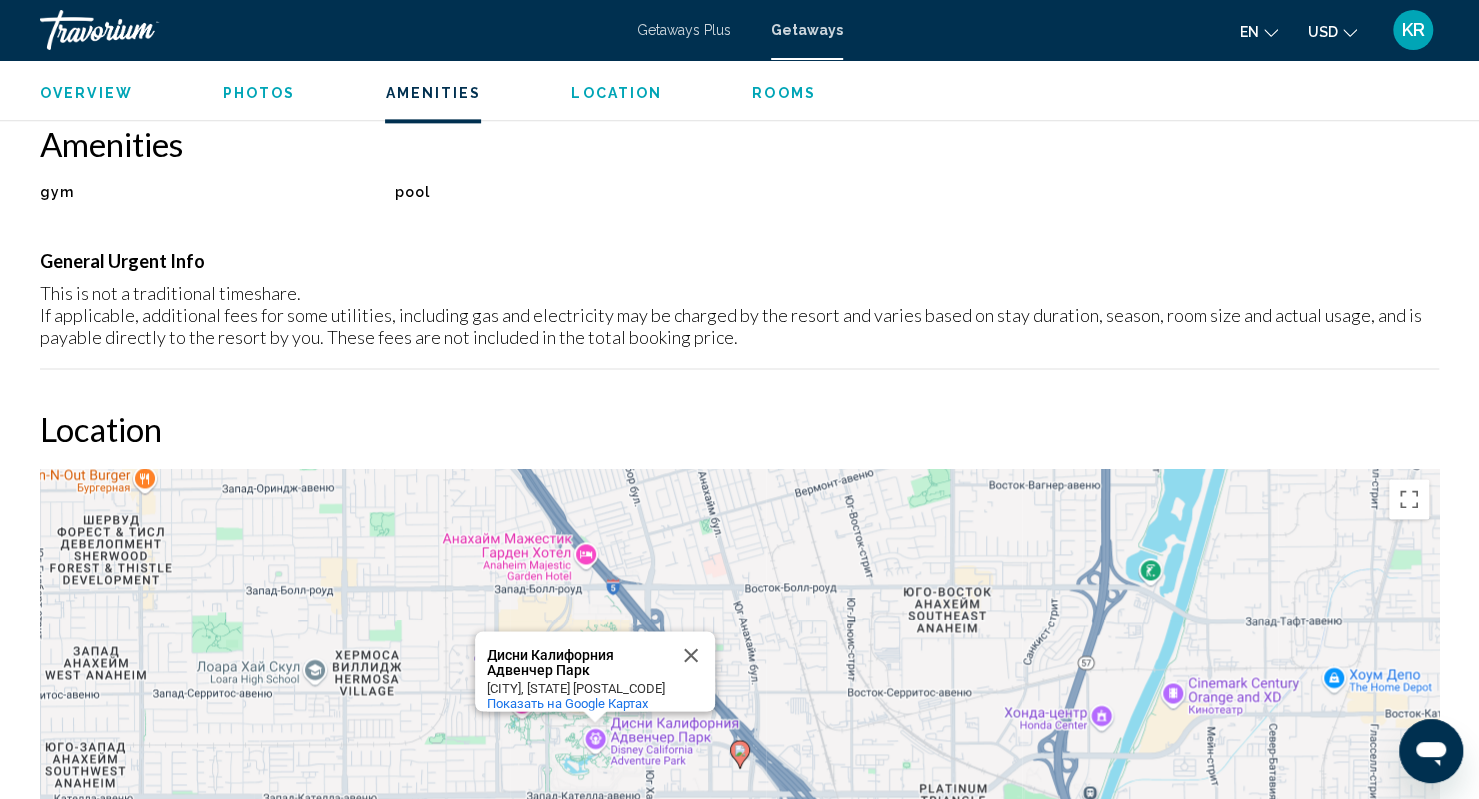 scroll, scrollTop: 1508, scrollLeft: 0, axis: vertical 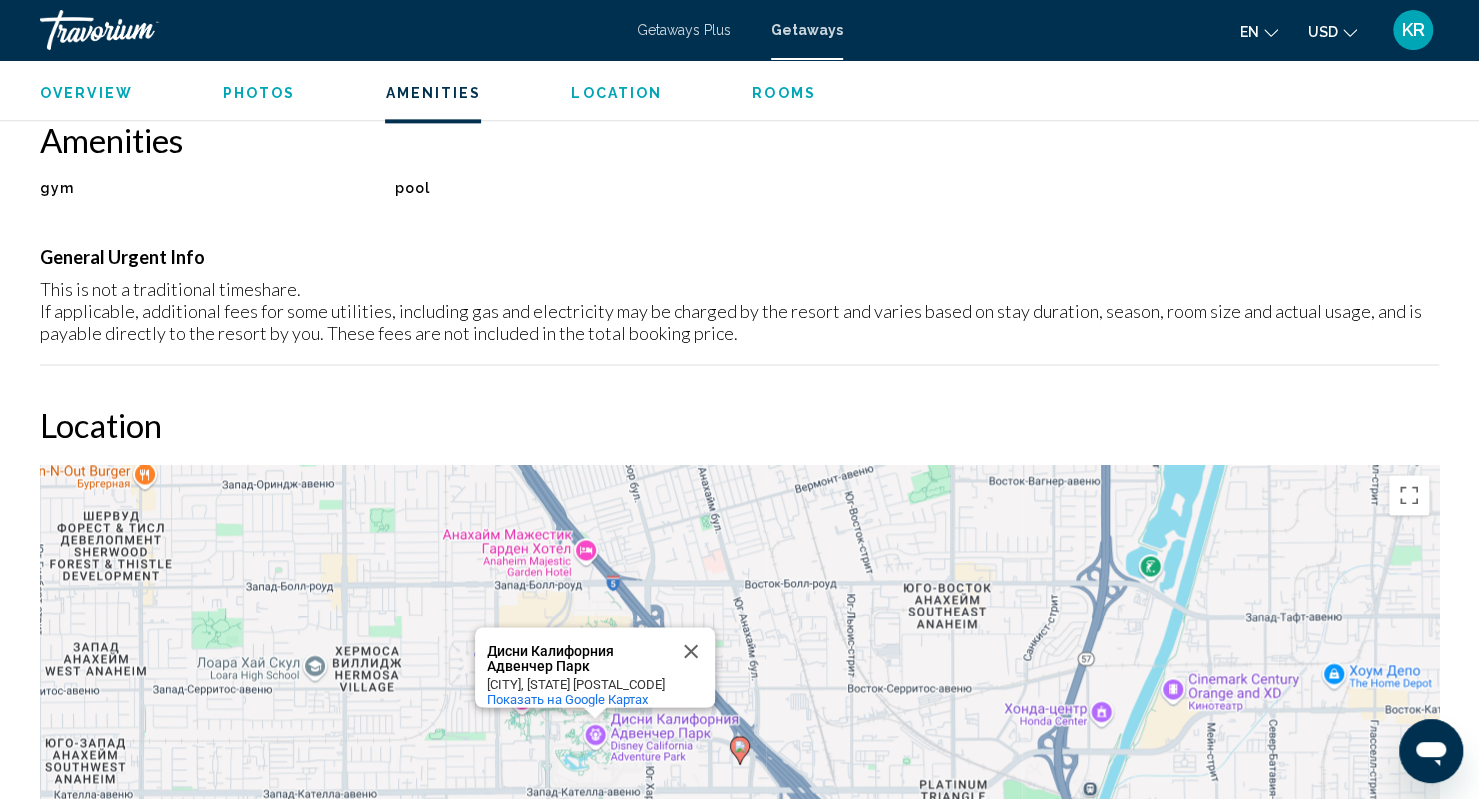 click on "Rooms" at bounding box center [784, 93] 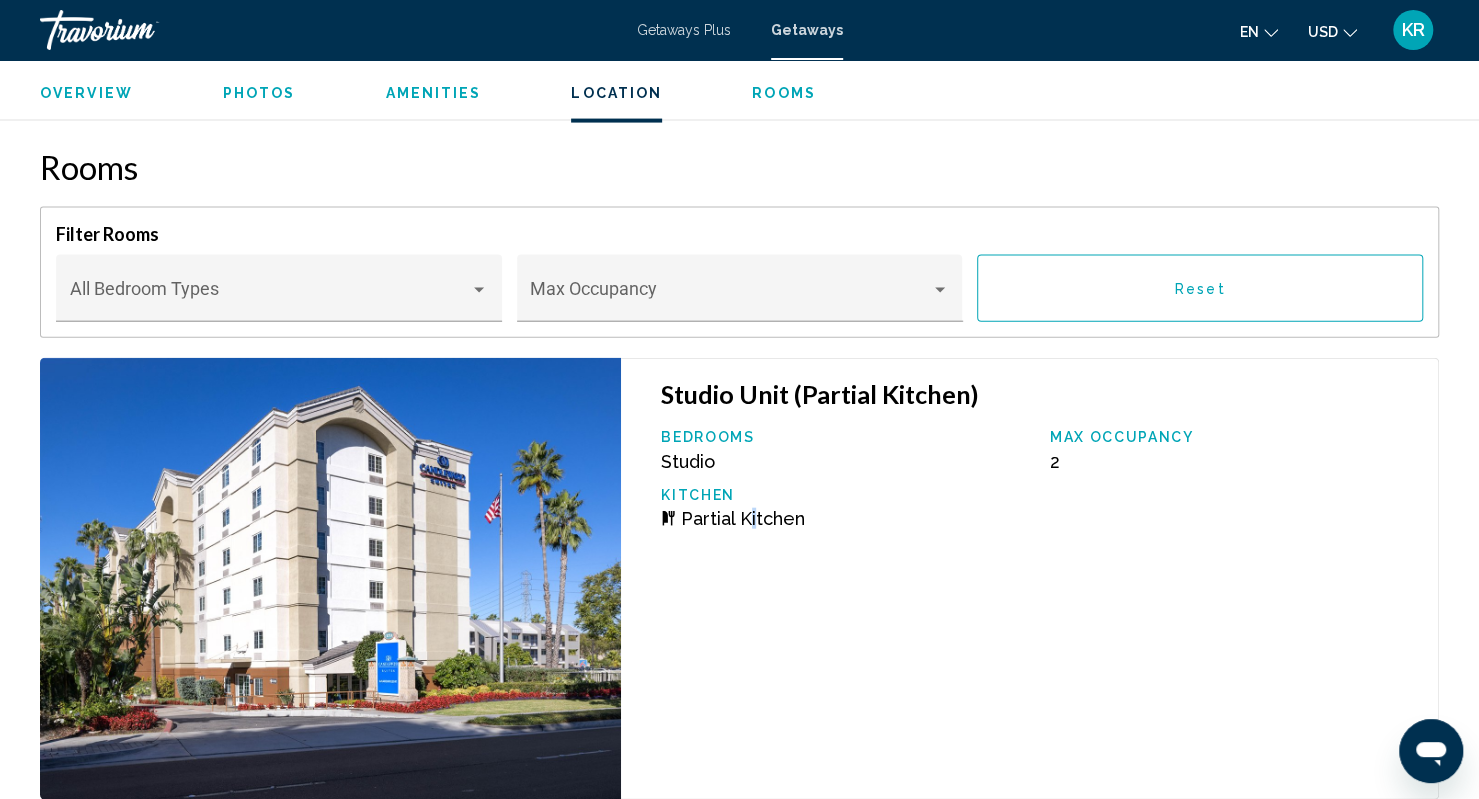 scroll, scrollTop: 2492, scrollLeft: 0, axis: vertical 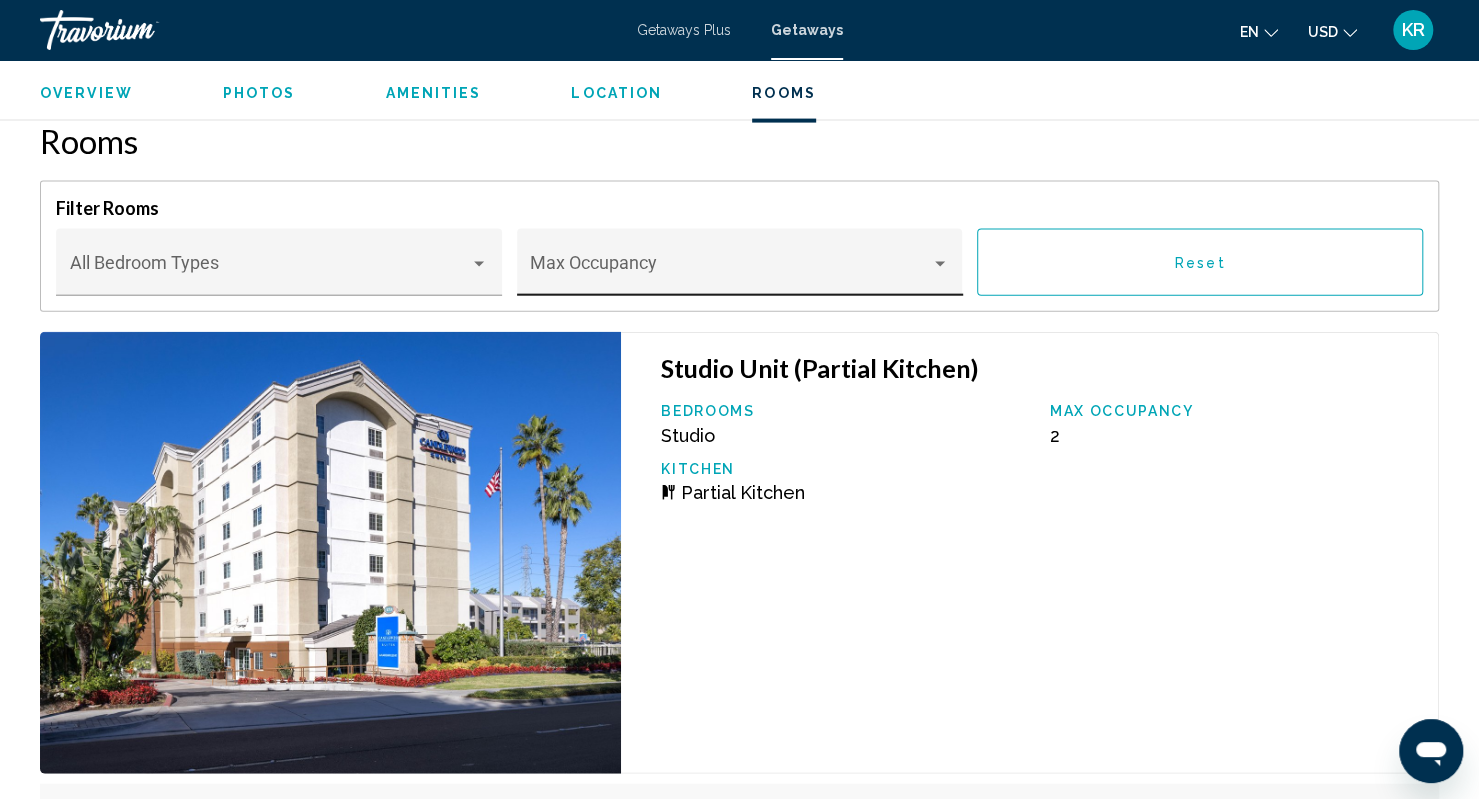 click on "Max Occupancy" at bounding box center (739, 269) 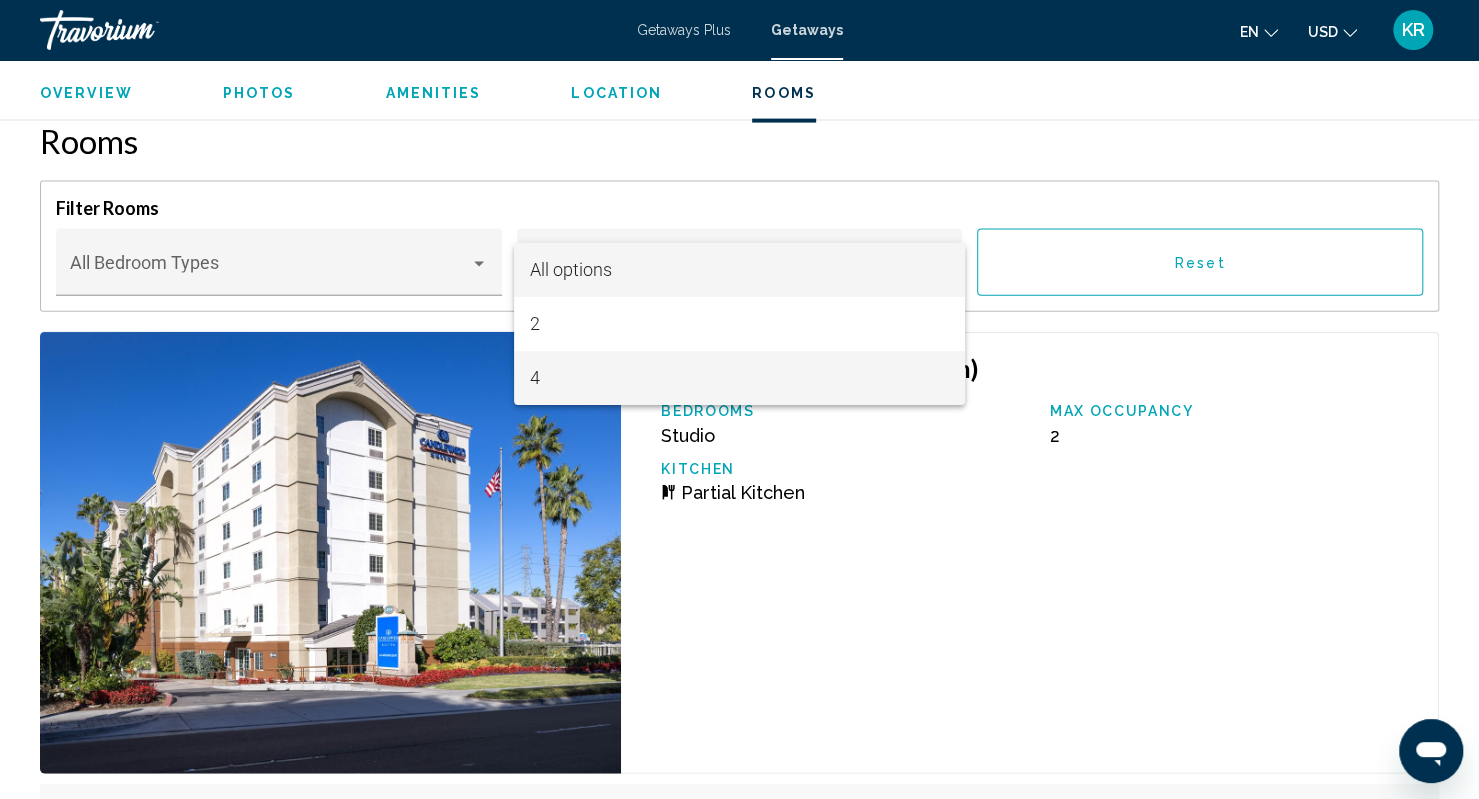 click on "4" at bounding box center [739, 378] 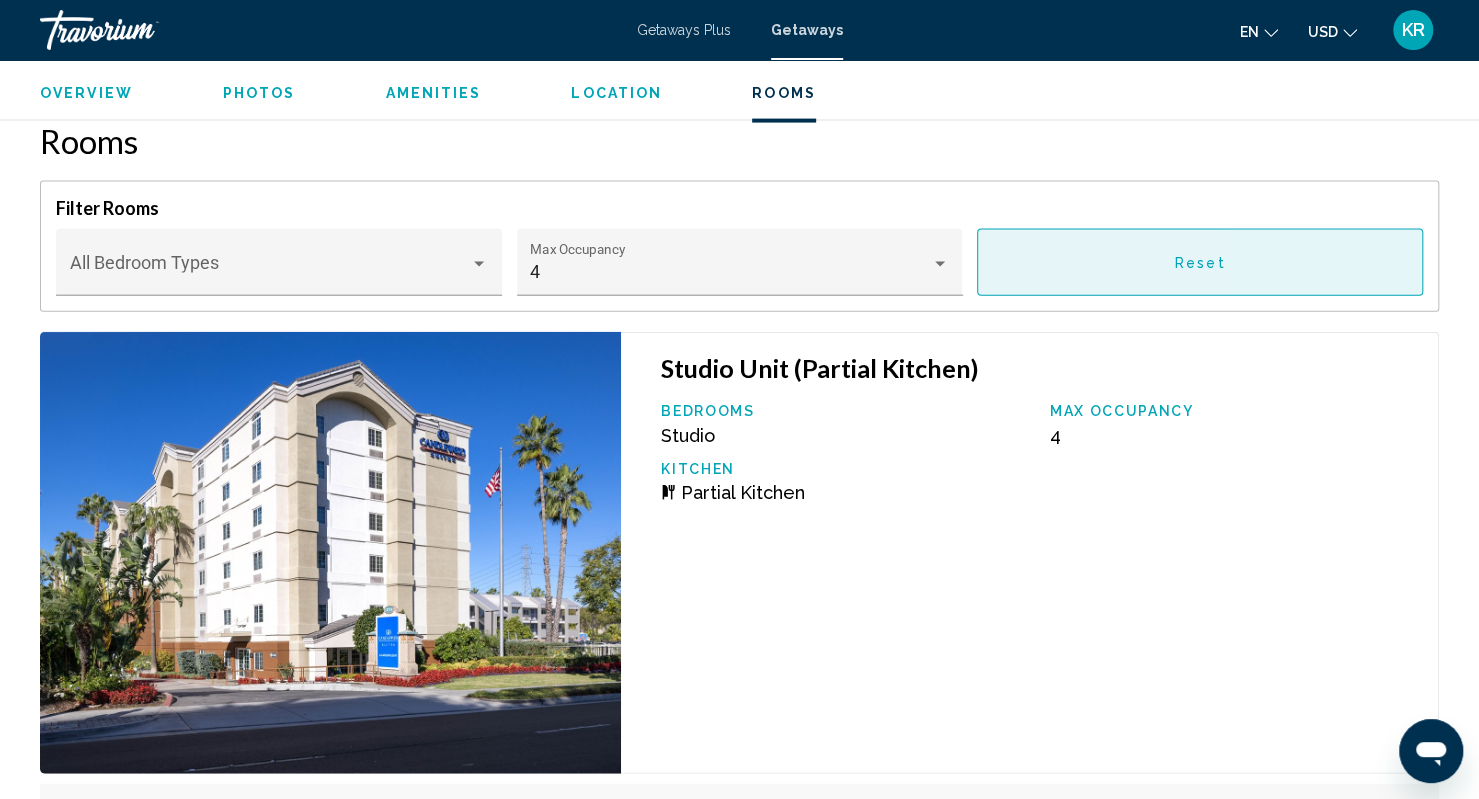 click on "Reset" at bounding box center [1200, 262] 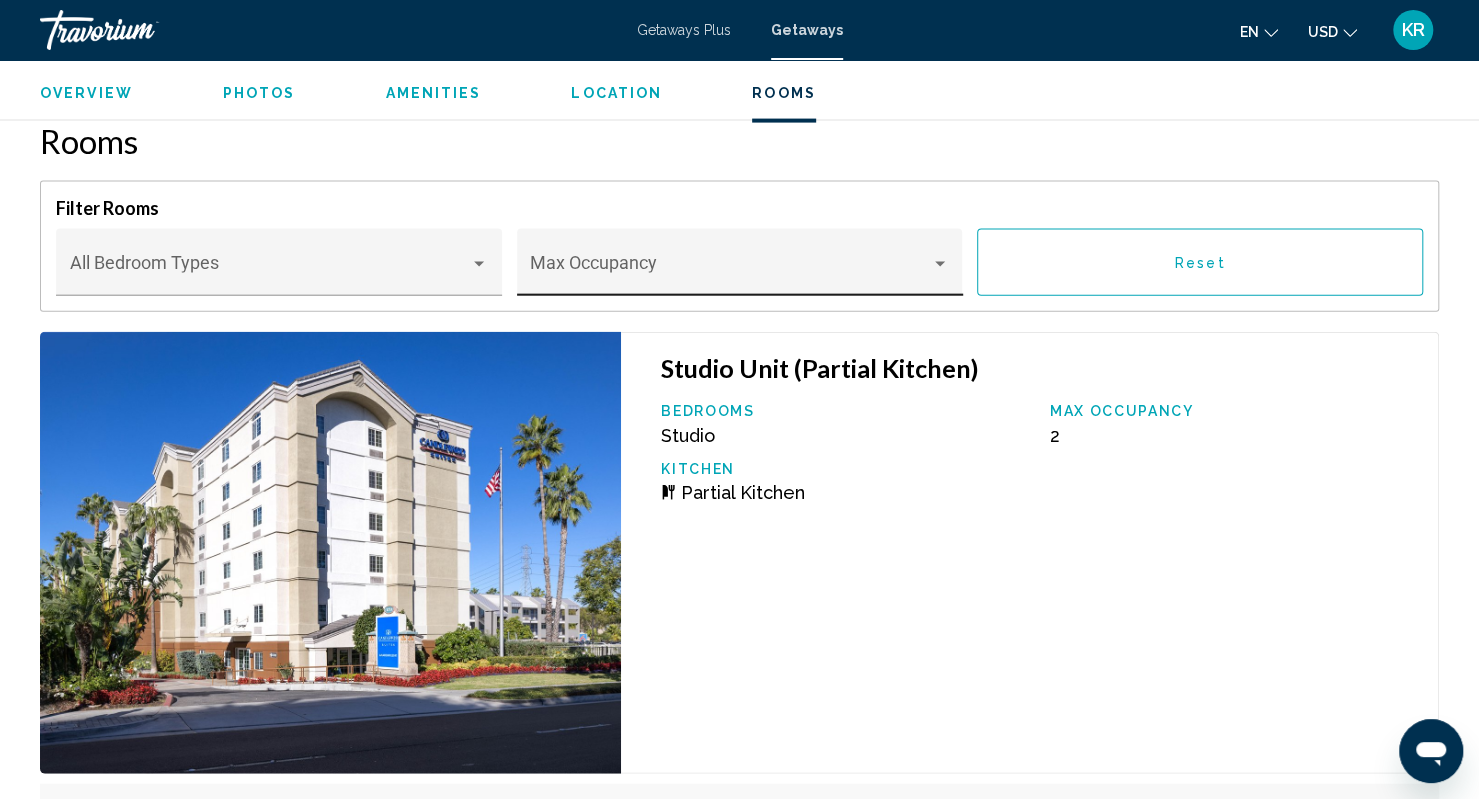 click at bounding box center (730, 272) 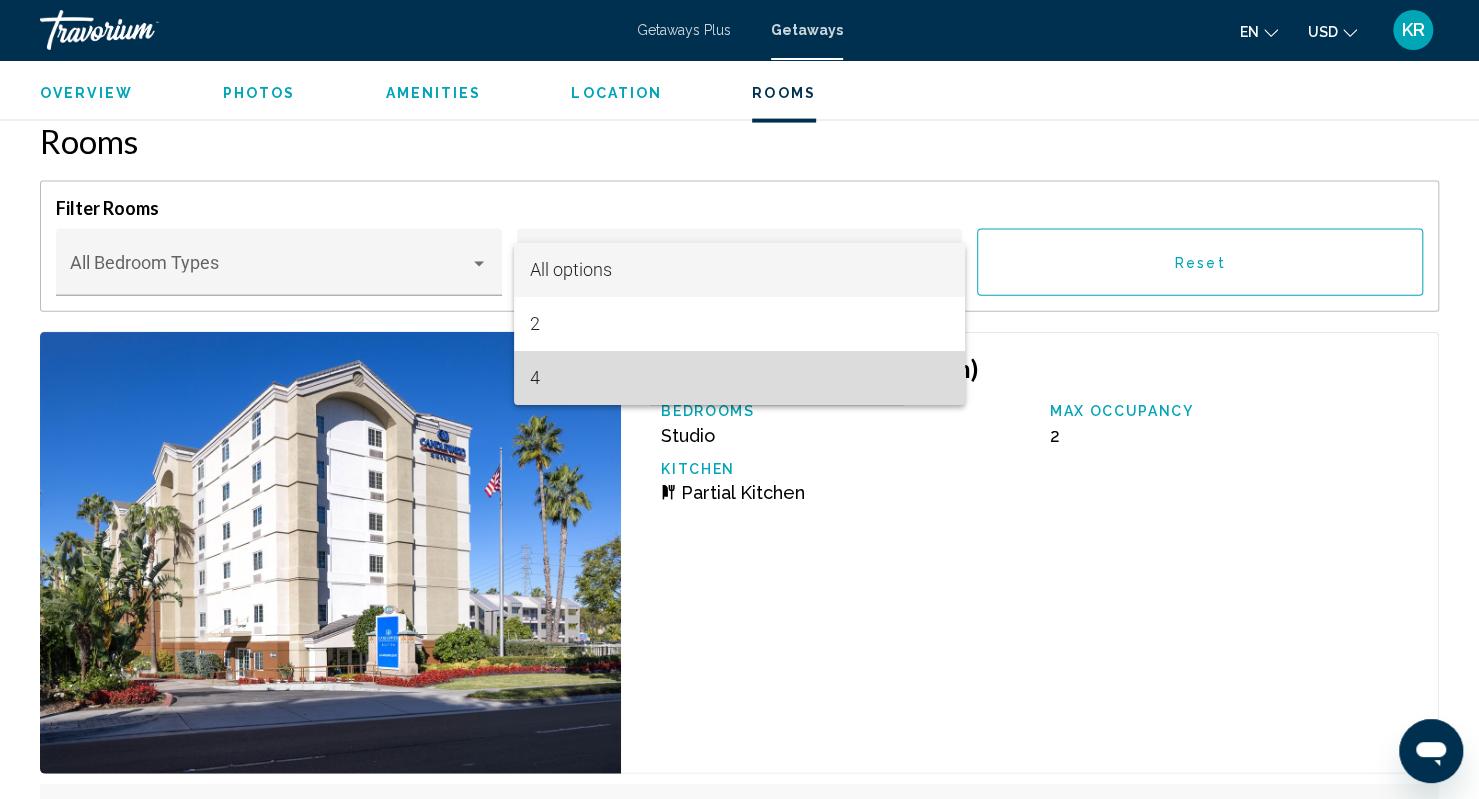 click on "4" at bounding box center (739, 378) 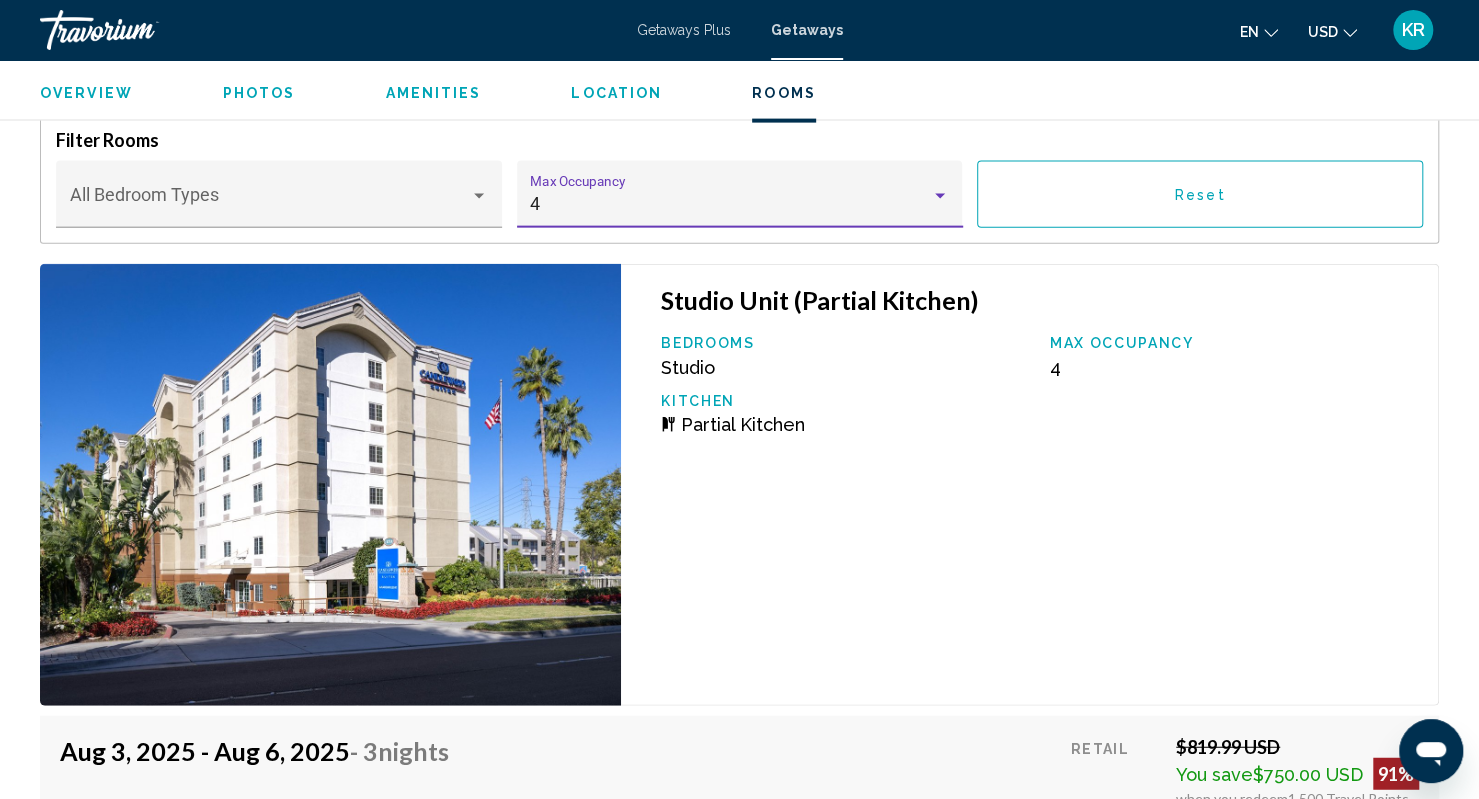 scroll, scrollTop: 2592, scrollLeft: 0, axis: vertical 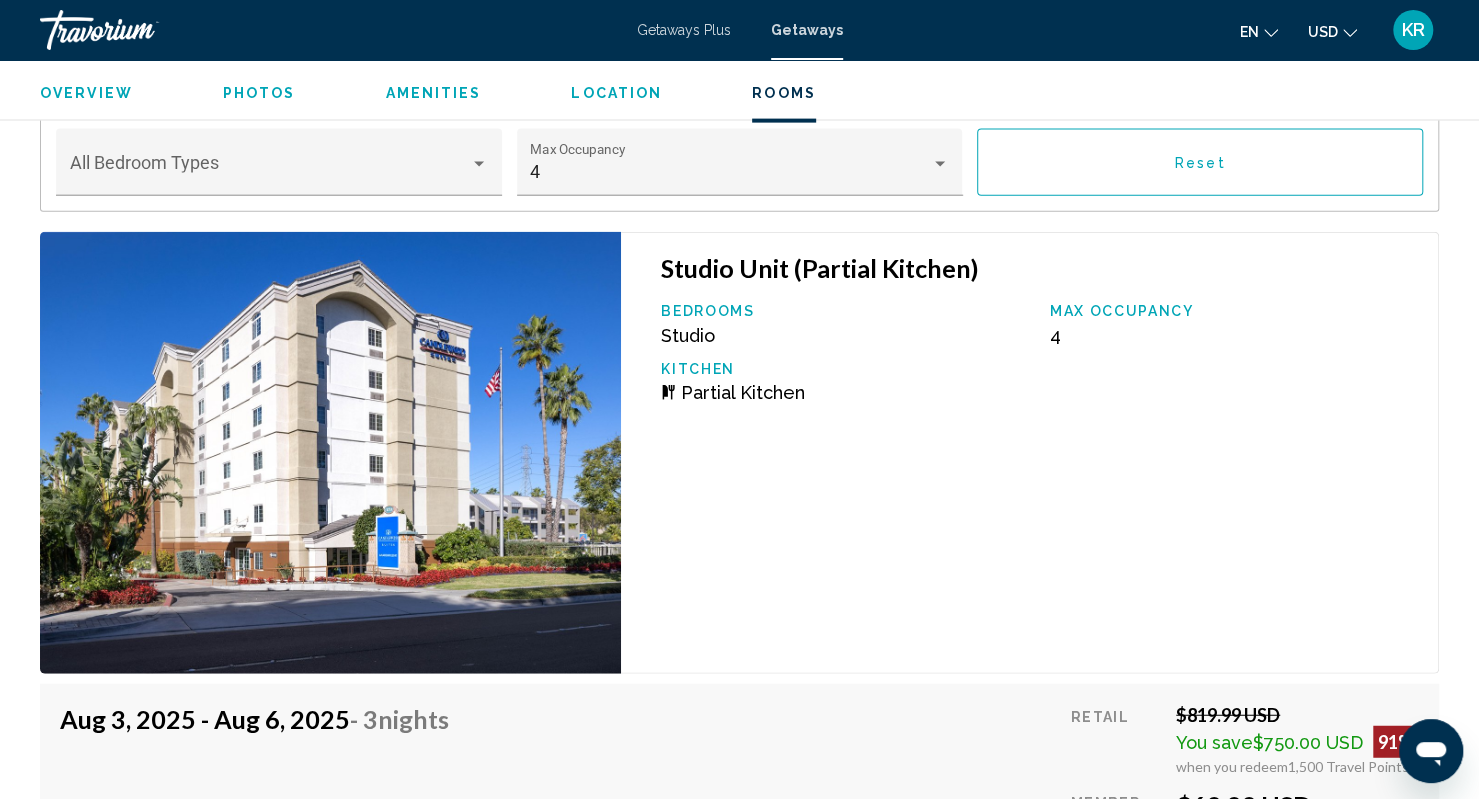 click on "Bedrooms Studio Max Occupancy 4 Kitchen
Partial Kitchen" at bounding box center [1039, 360] 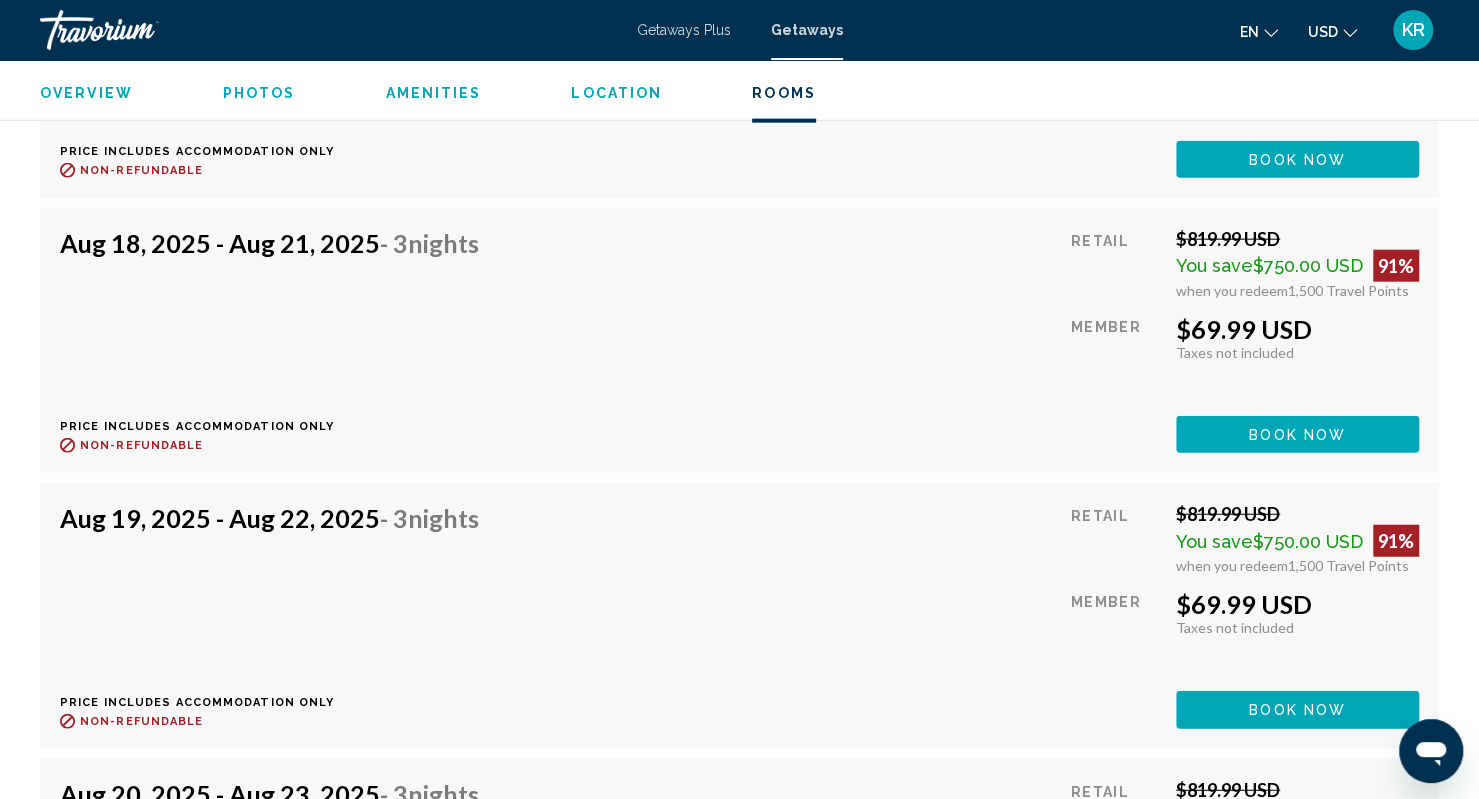 scroll, scrollTop: 7392, scrollLeft: 0, axis: vertical 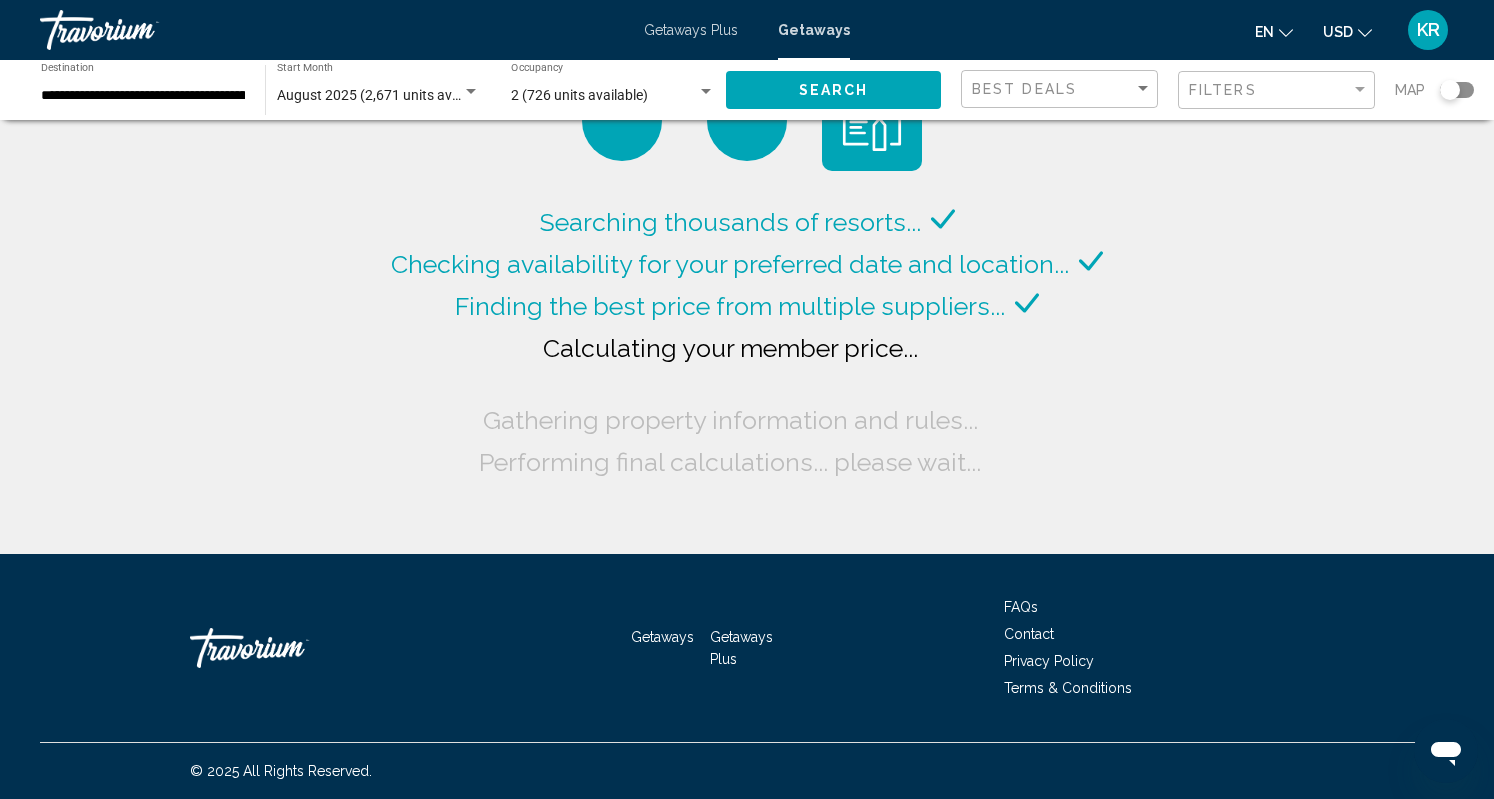 click on "2 (726 units available) Occupancy Any Occupancy" 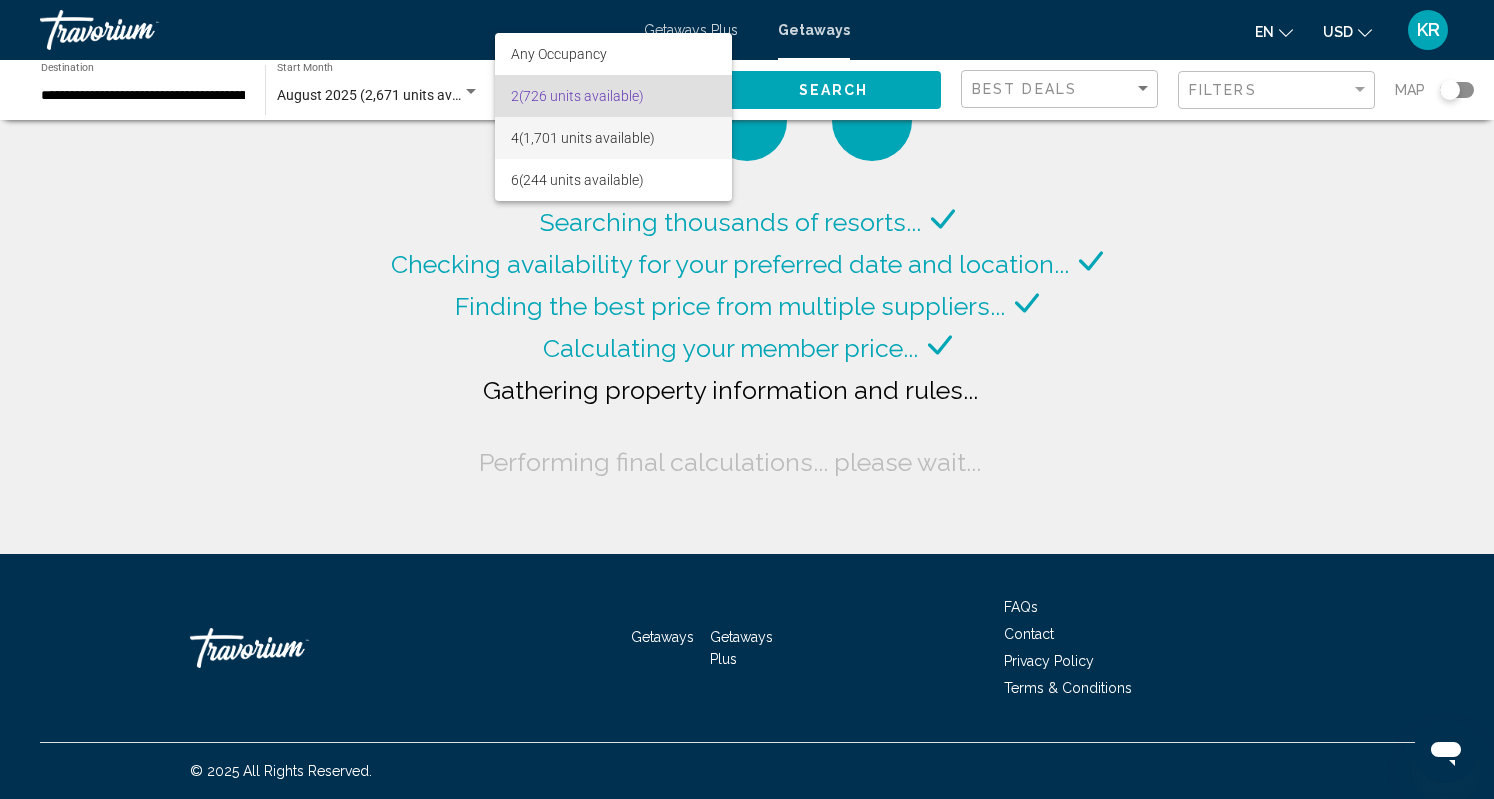 click on "4  (1,701 units available)" at bounding box center [613, 138] 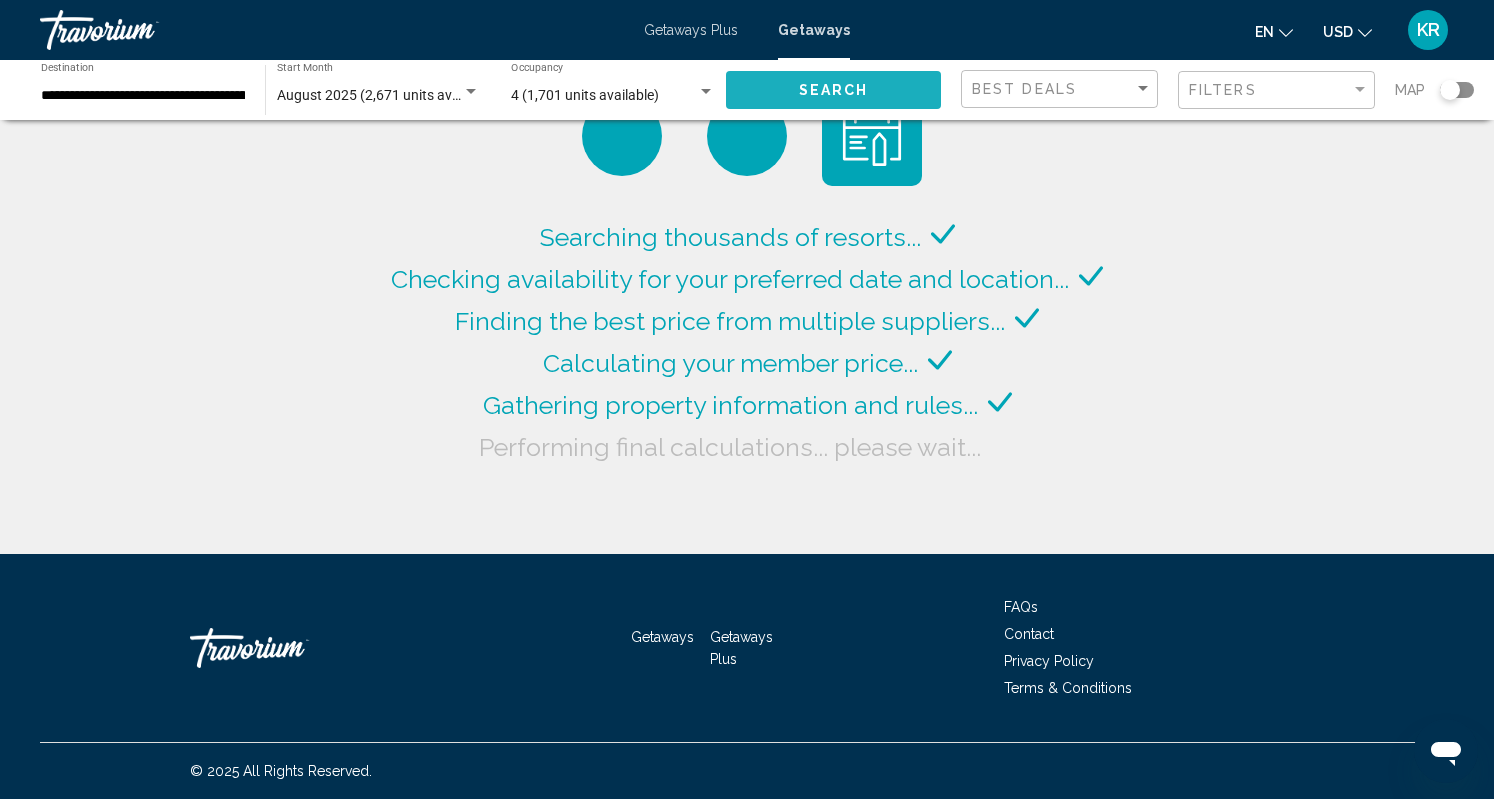 click on "Search" 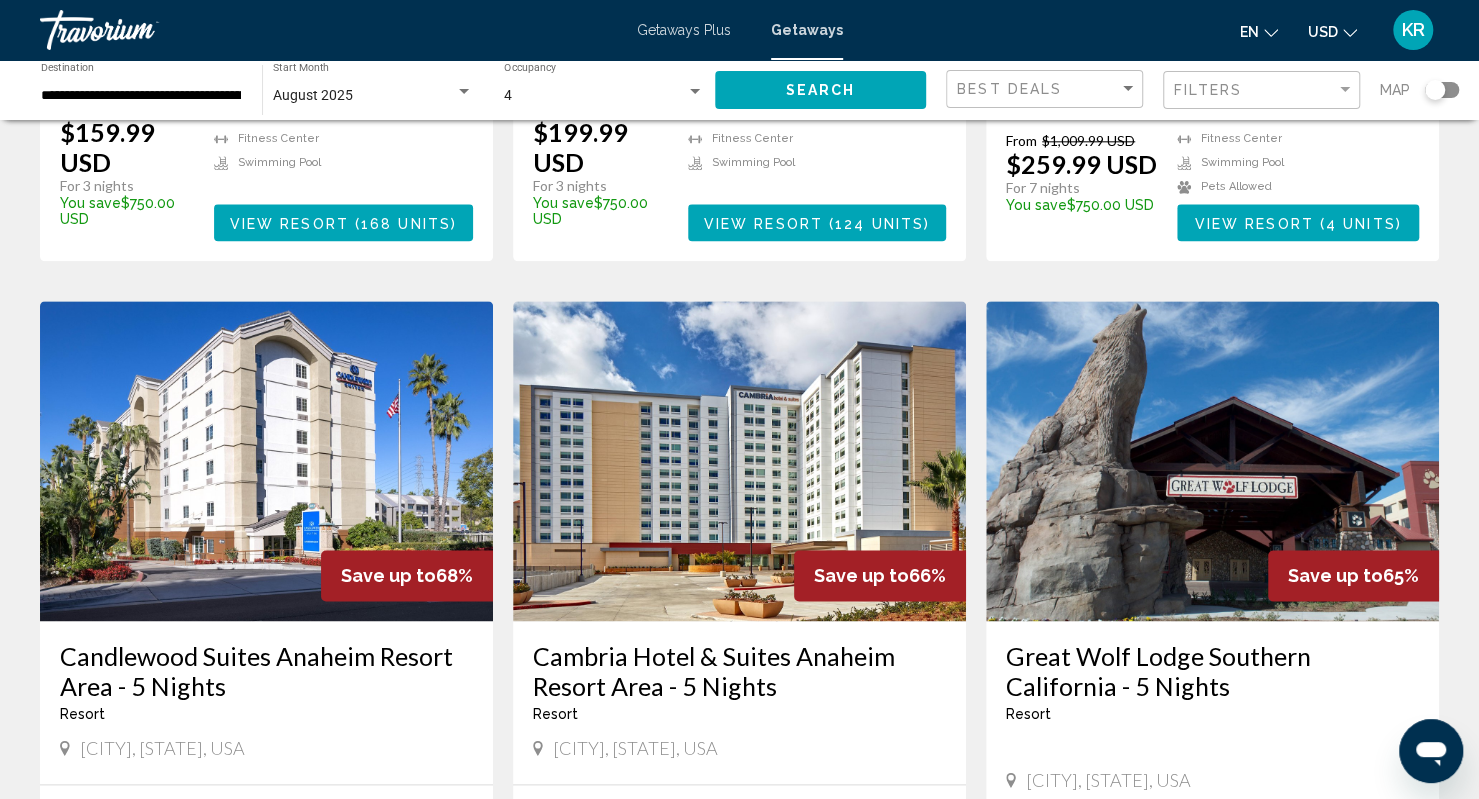 scroll, scrollTop: 1400, scrollLeft: 0, axis: vertical 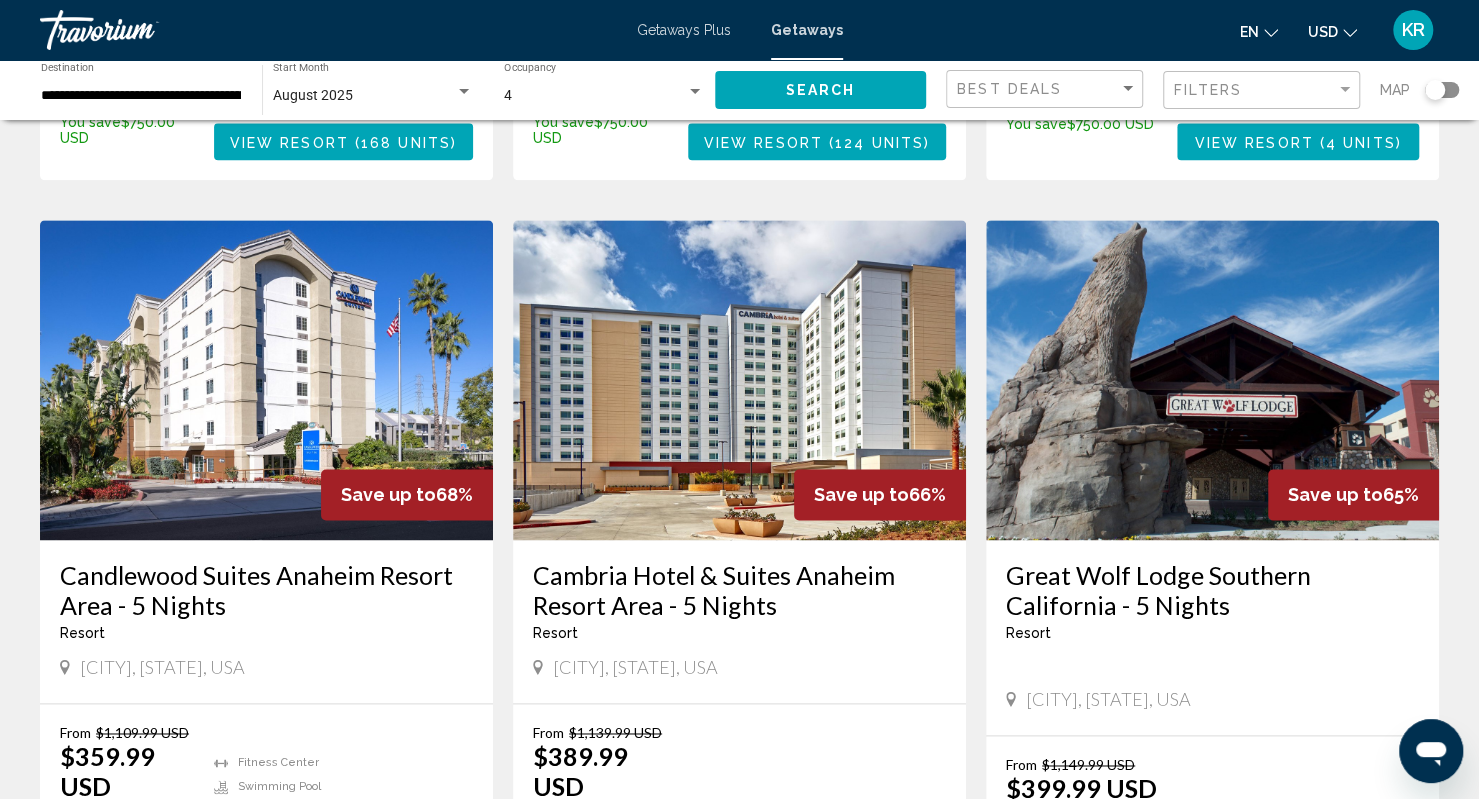 click on "Candlewood Suites Anaheim Resort Area - 5 Nights" at bounding box center [266, 590] 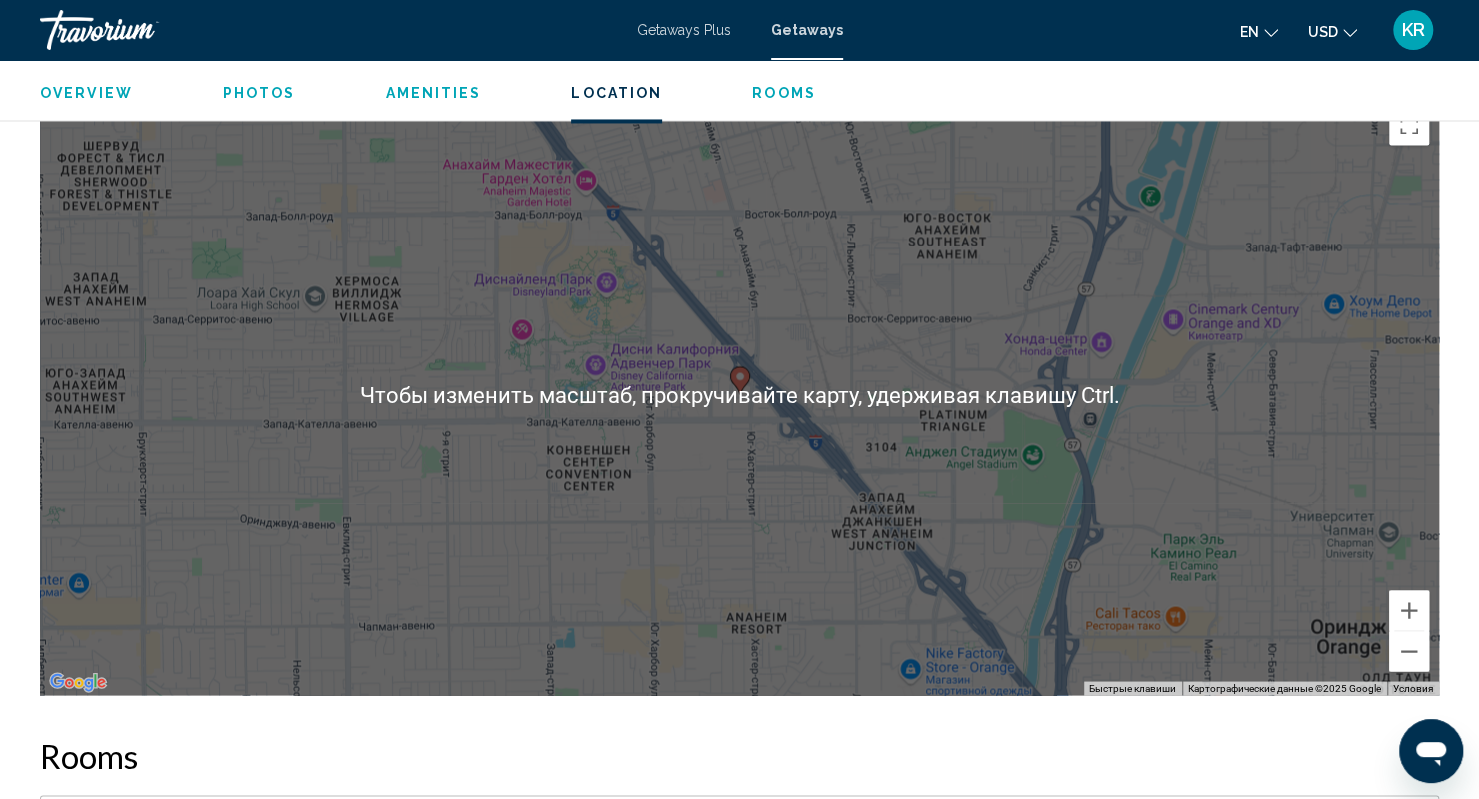 scroll, scrollTop: 1900, scrollLeft: 0, axis: vertical 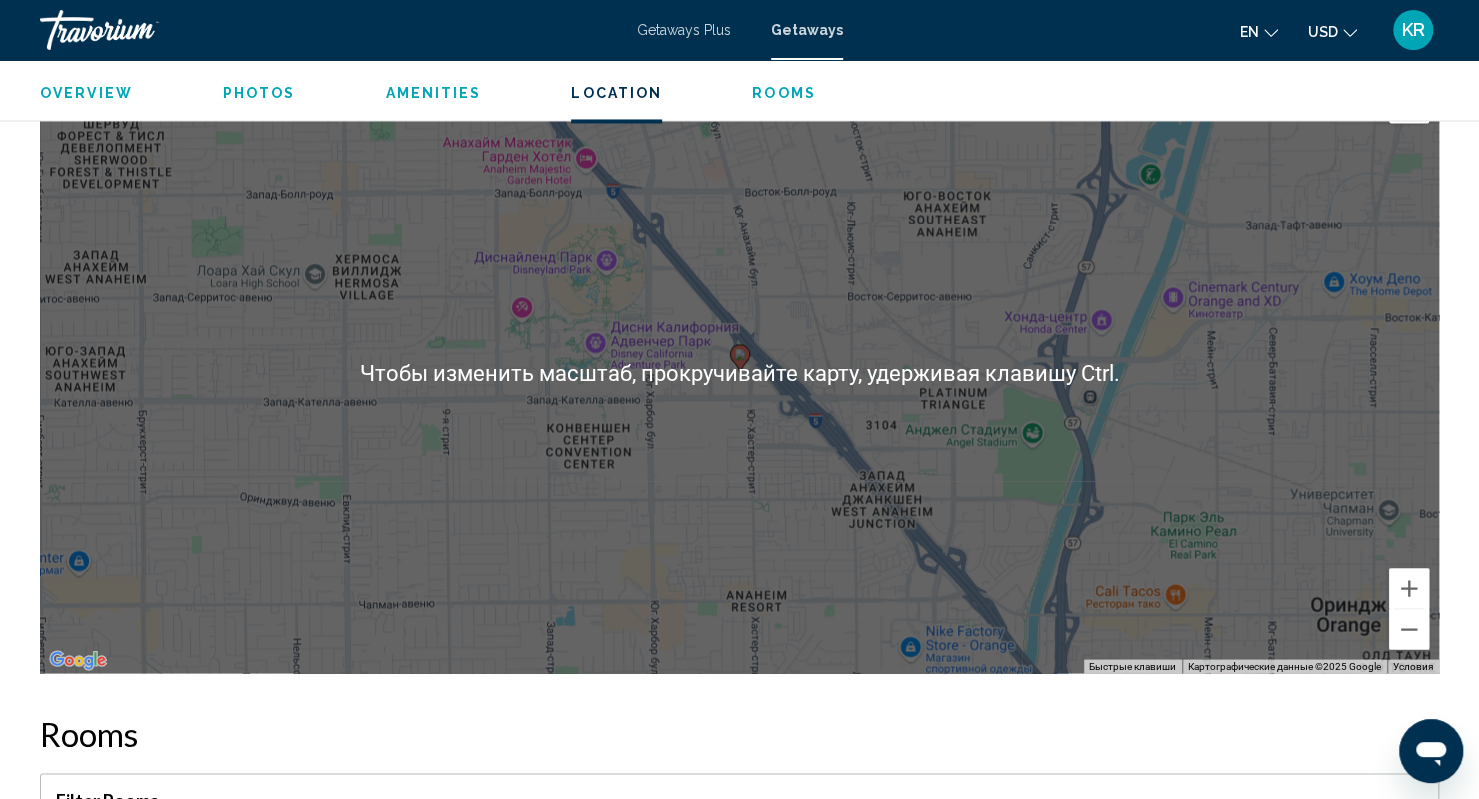 click on "Чтобы активировать перетаскивание с помощью клавиатуры, нажмите Alt + Ввод. После этого перемещайте маркер, используя клавиши со стрелками. Чтобы завершить перетаскивание, нажмите клавишу Ввод. Чтобы отменить действие, нажмите клавишу Esc." at bounding box center [739, 373] 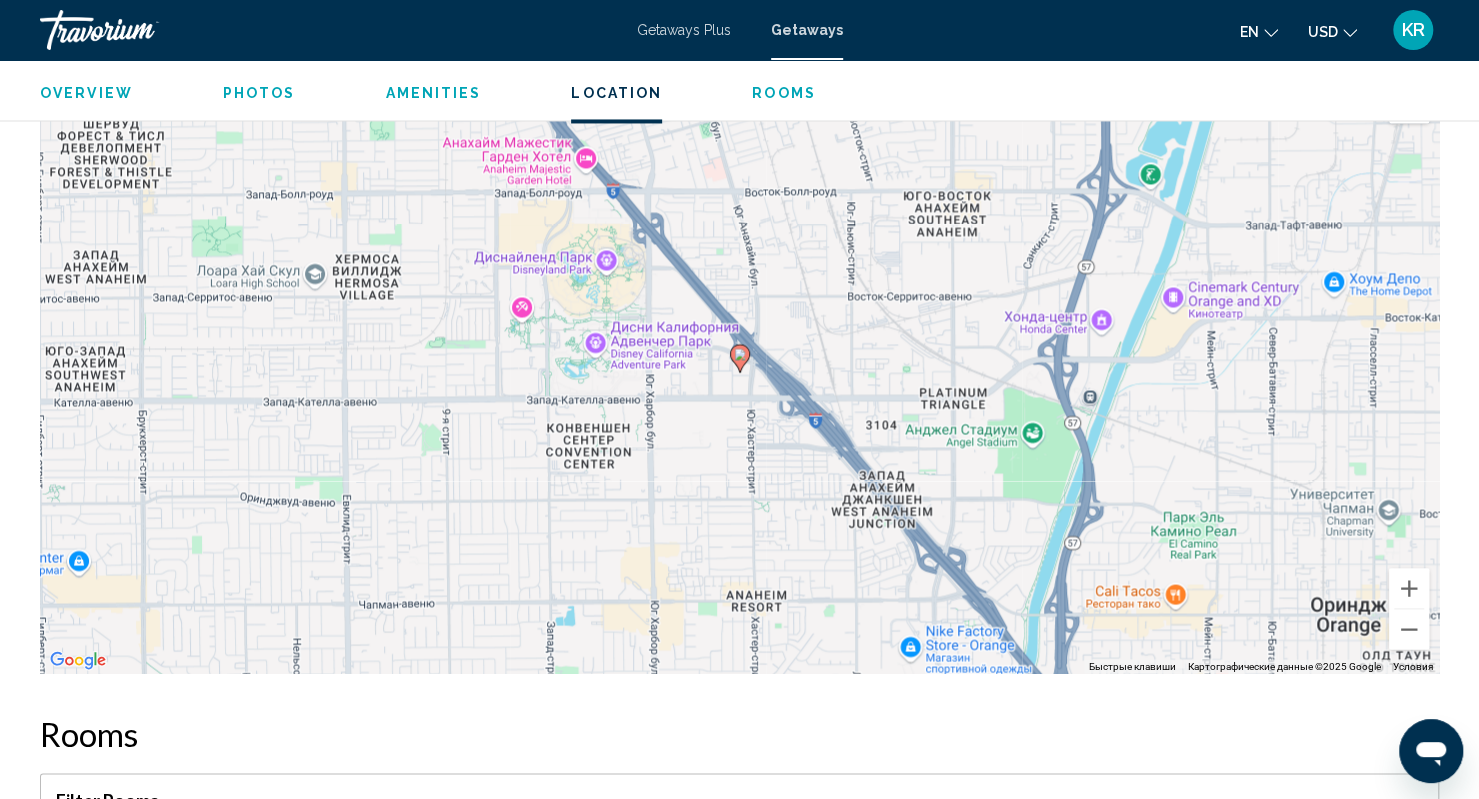 click 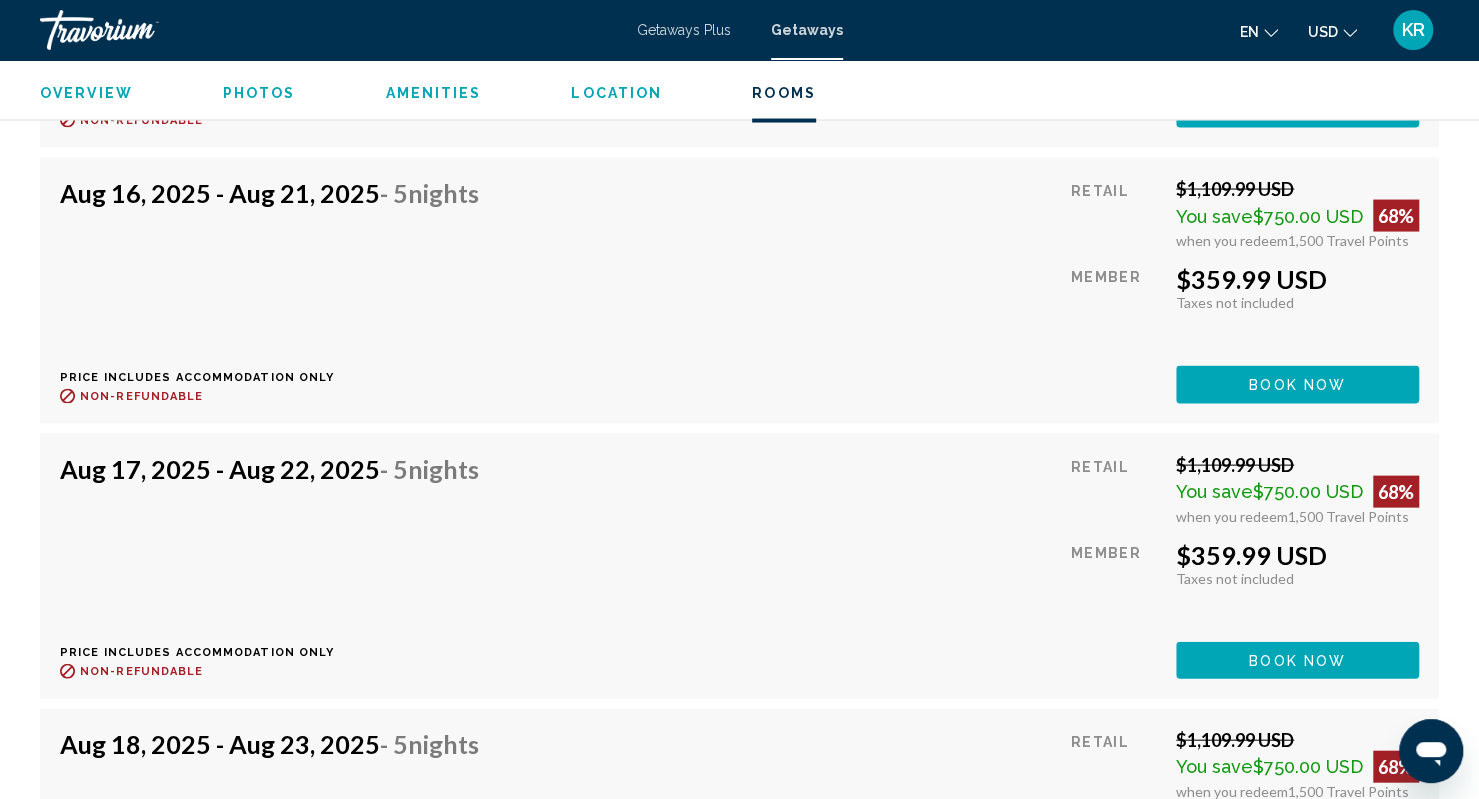 scroll, scrollTop: 6600, scrollLeft: 0, axis: vertical 